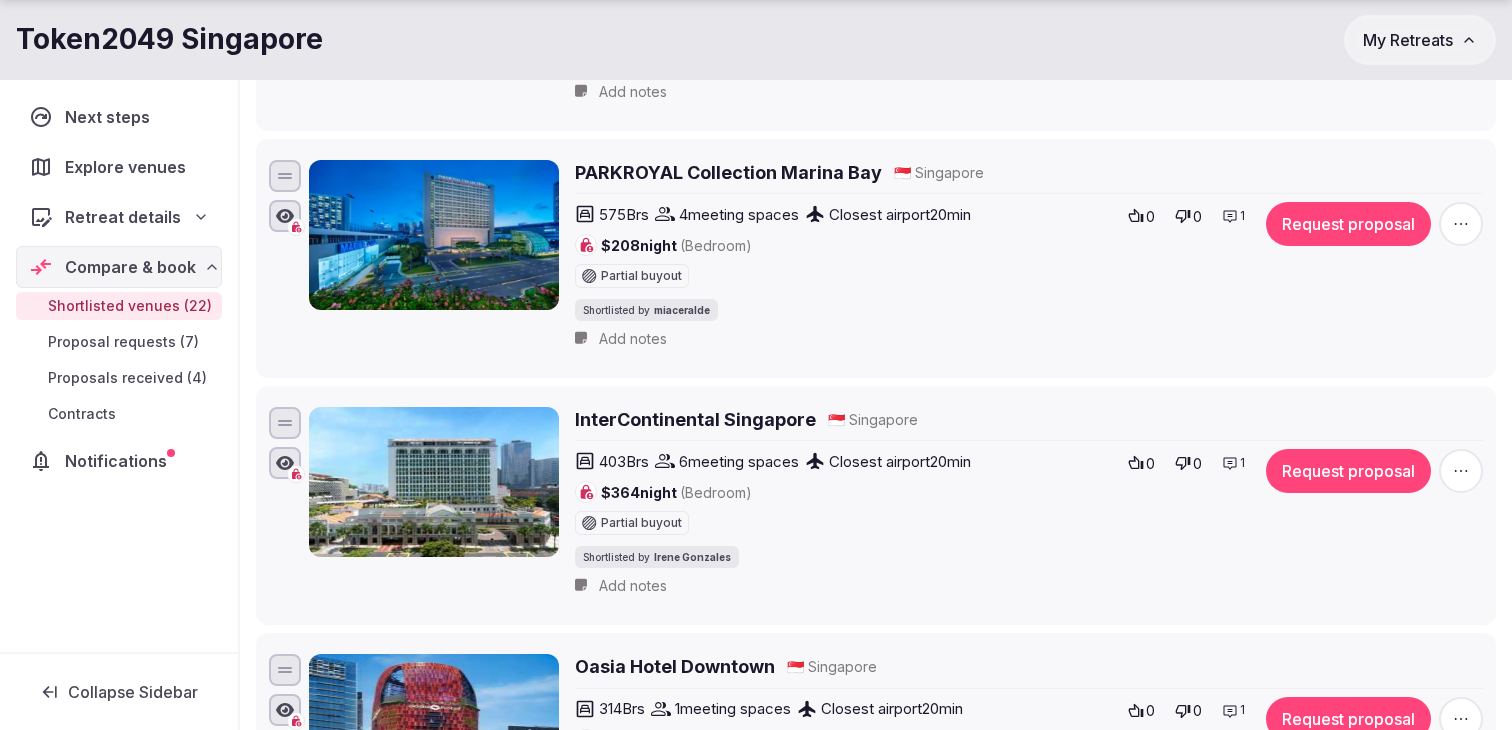 scroll, scrollTop: 2024, scrollLeft: 0, axis: vertical 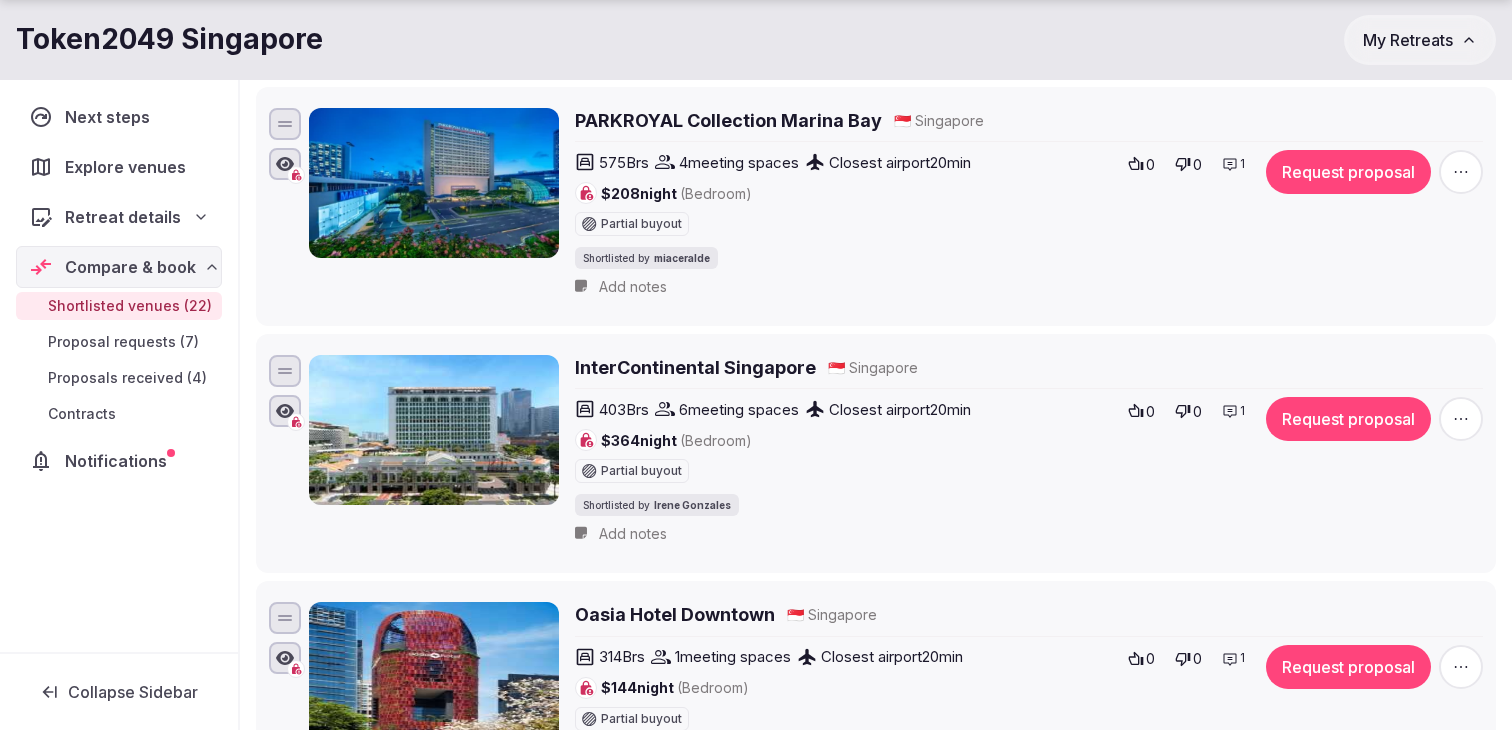 click on "Request proposal" at bounding box center [1348, 172] 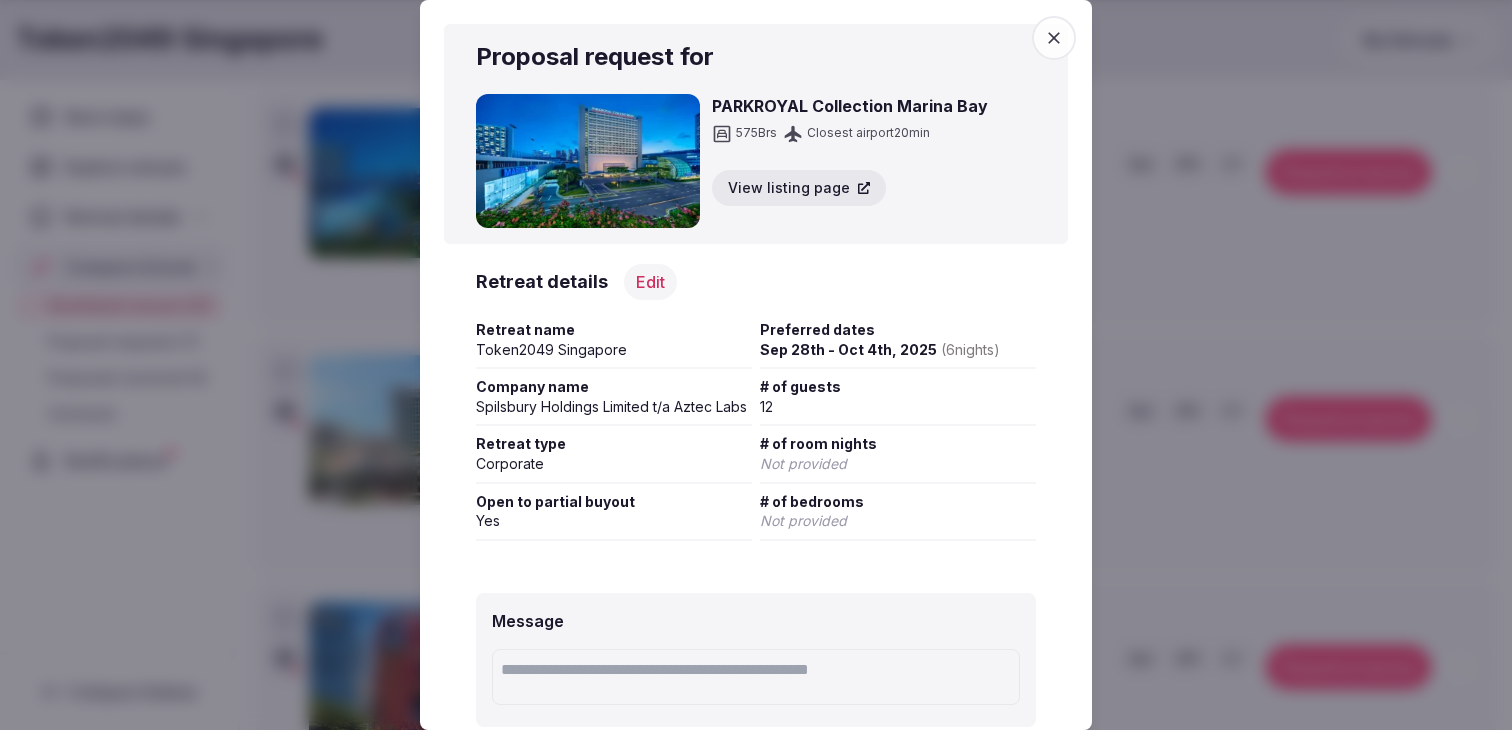 scroll, scrollTop: 273, scrollLeft: 0, axis: vertical 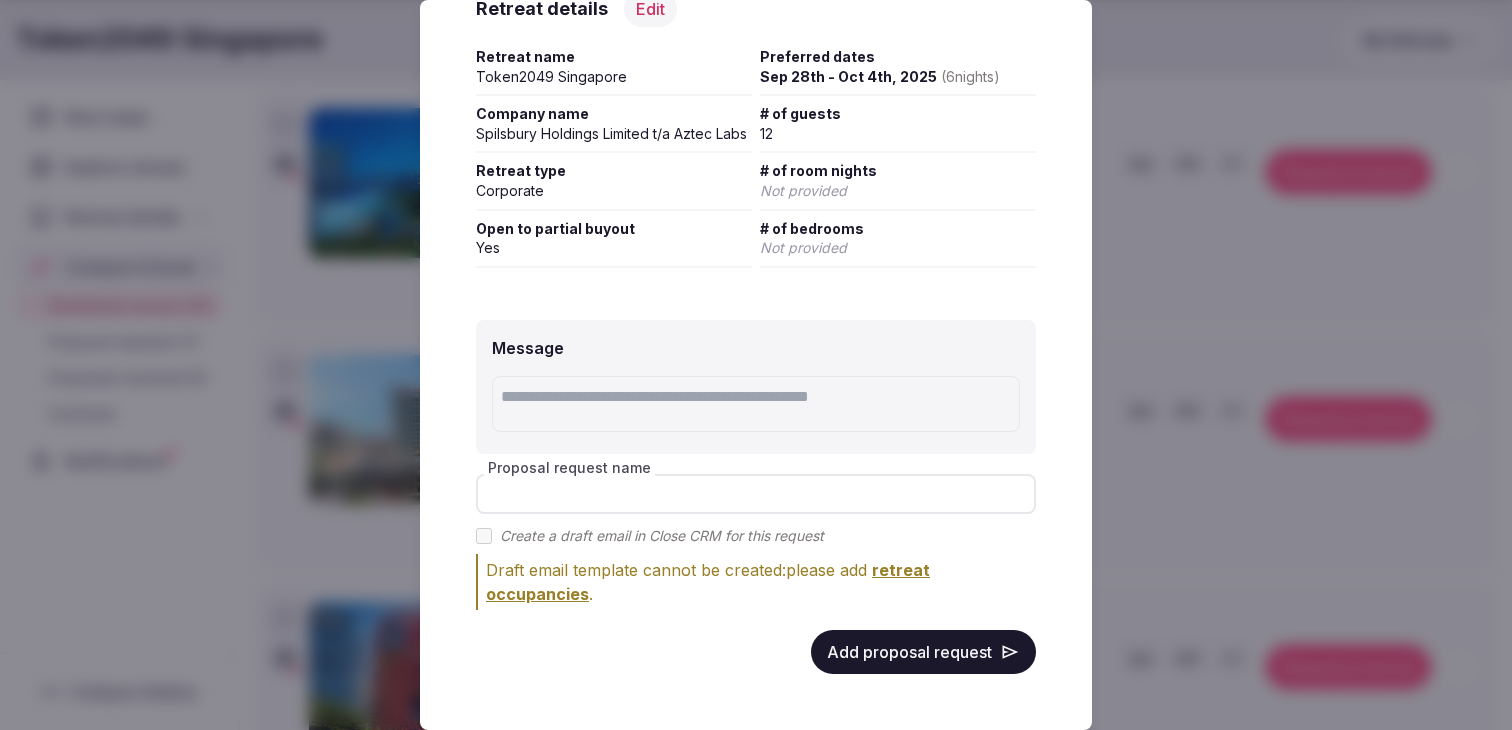click on "Proposal request name" at bounding box center (756, 494) 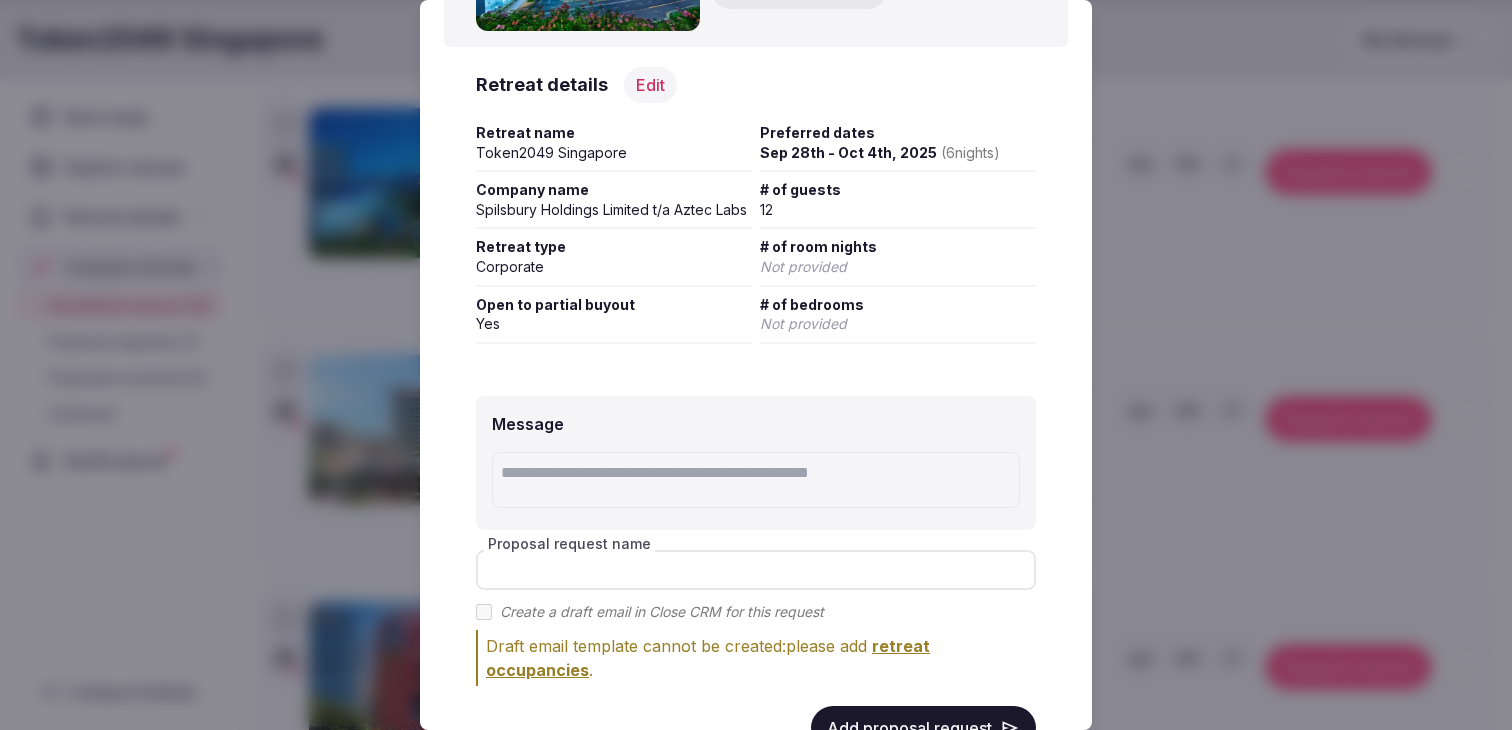 scroll, scrollTop: 177, scrollLeft: 0, axis: vertical 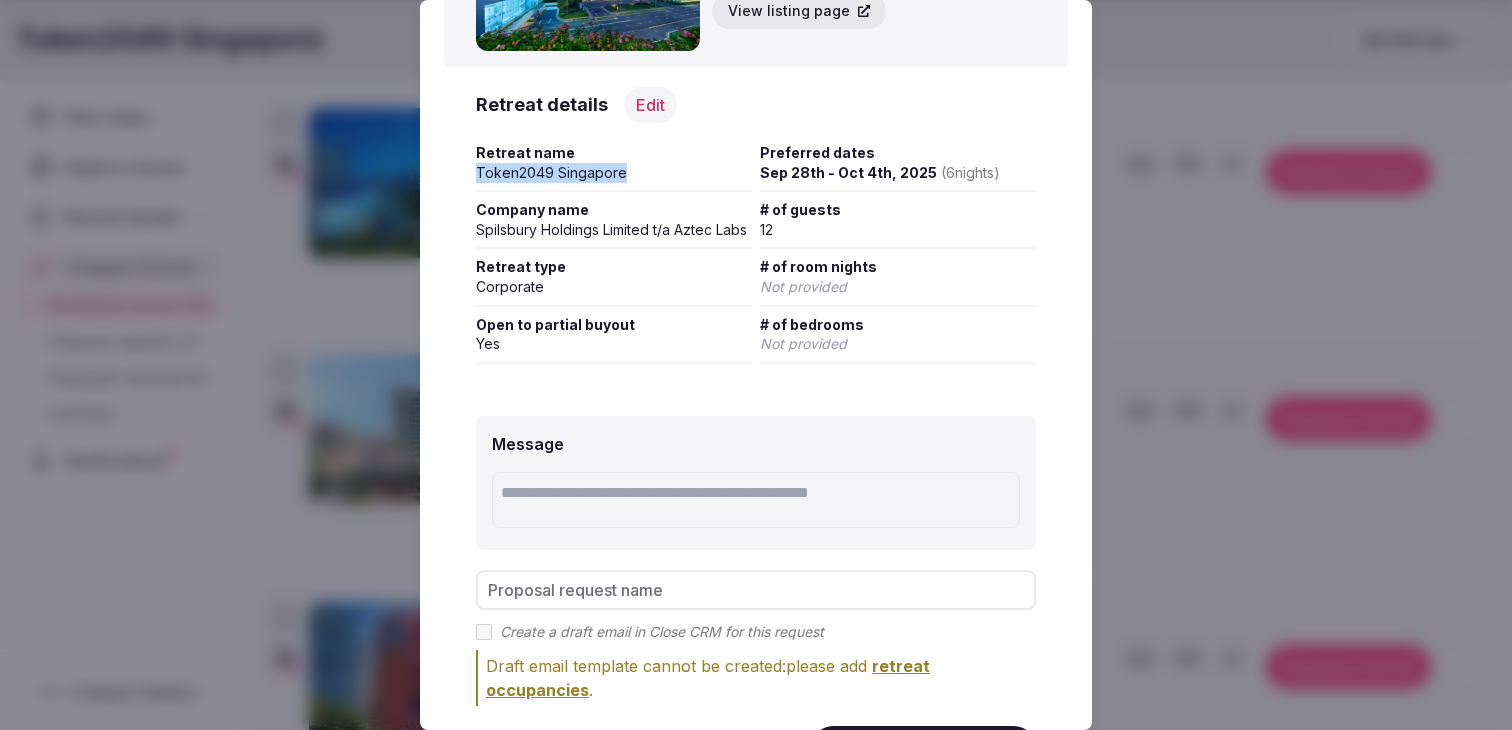 drag, startPoint x: 629, startPoint y: 174, endPoint x: 446, endPoint y: 171, distance: 183.02458 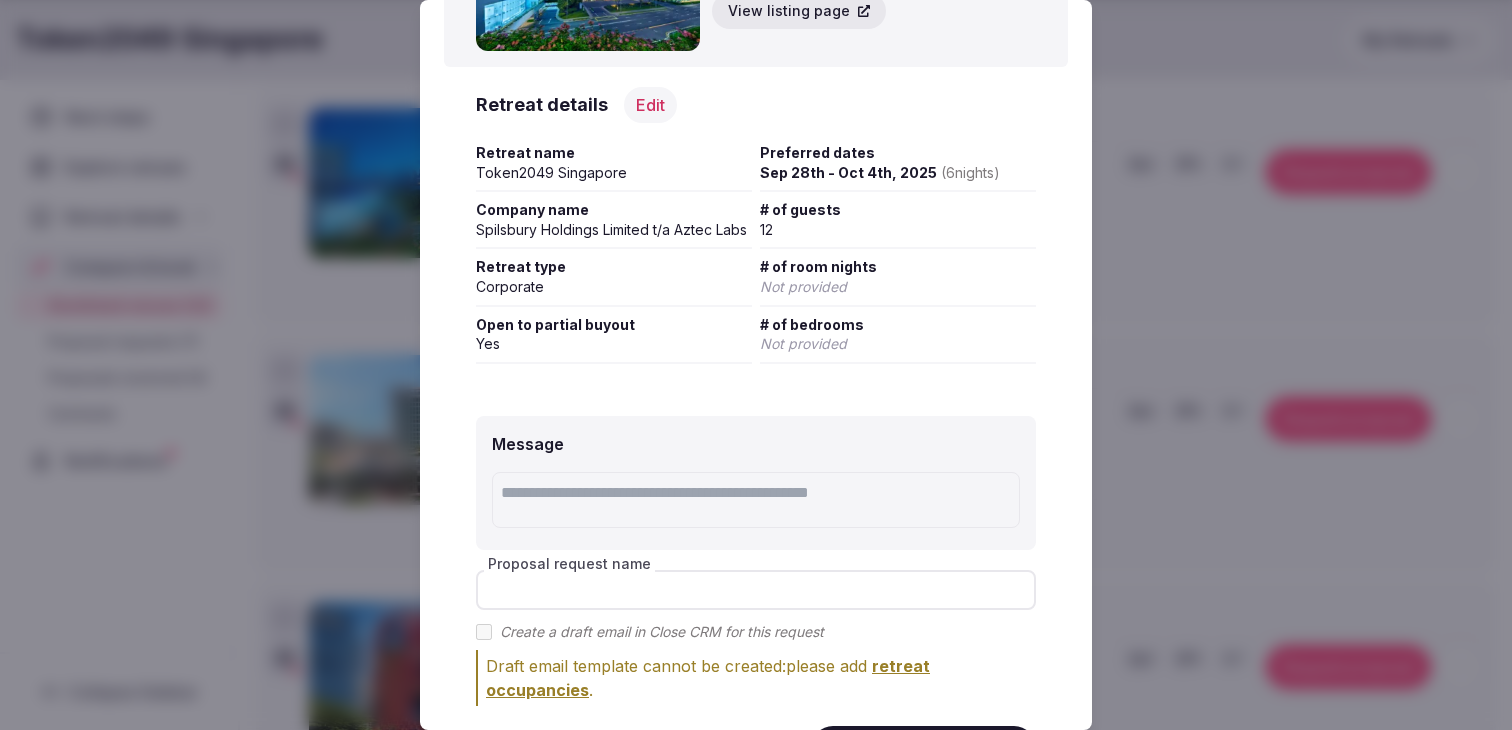 paste on "**********" 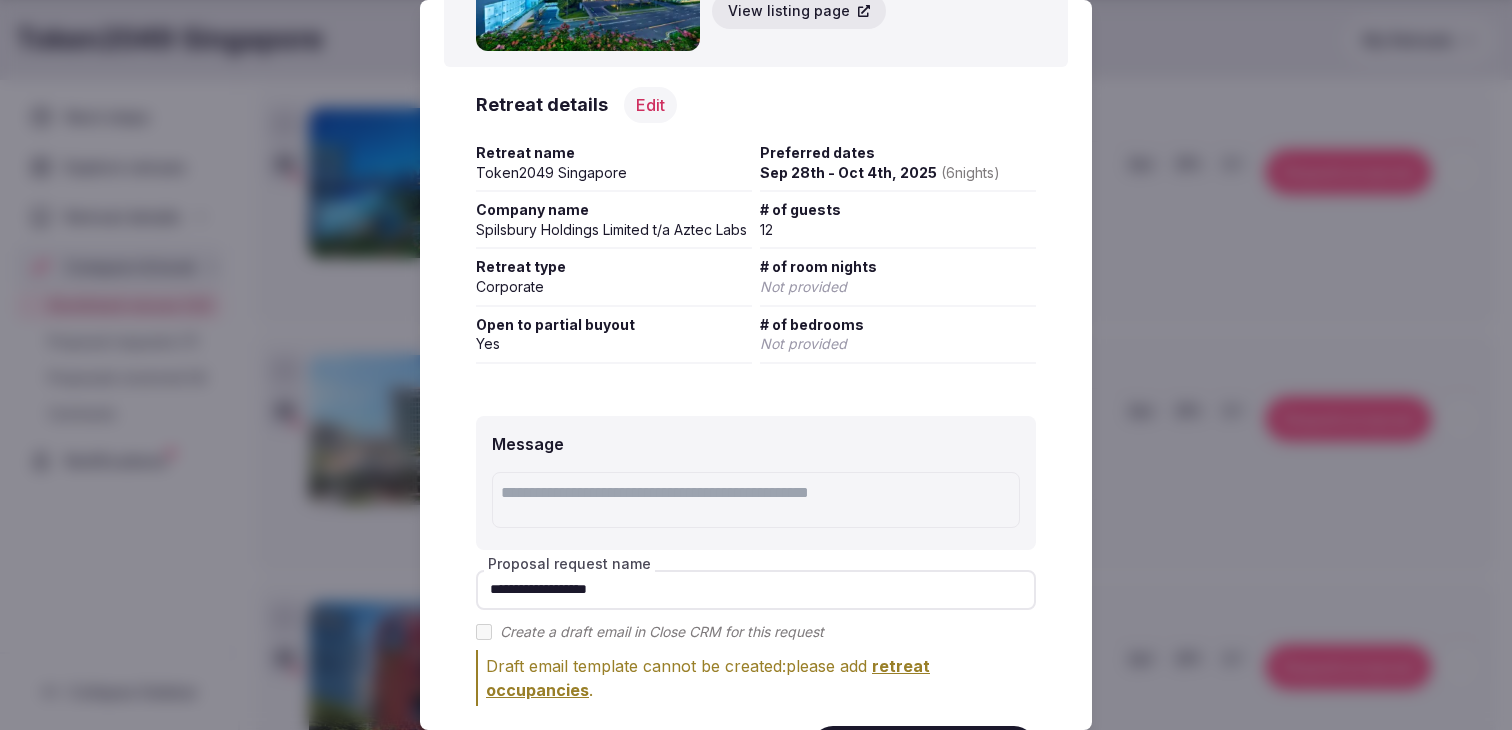 scroll, scrollTop: 273, scrollLeft: 0, axis: vertical 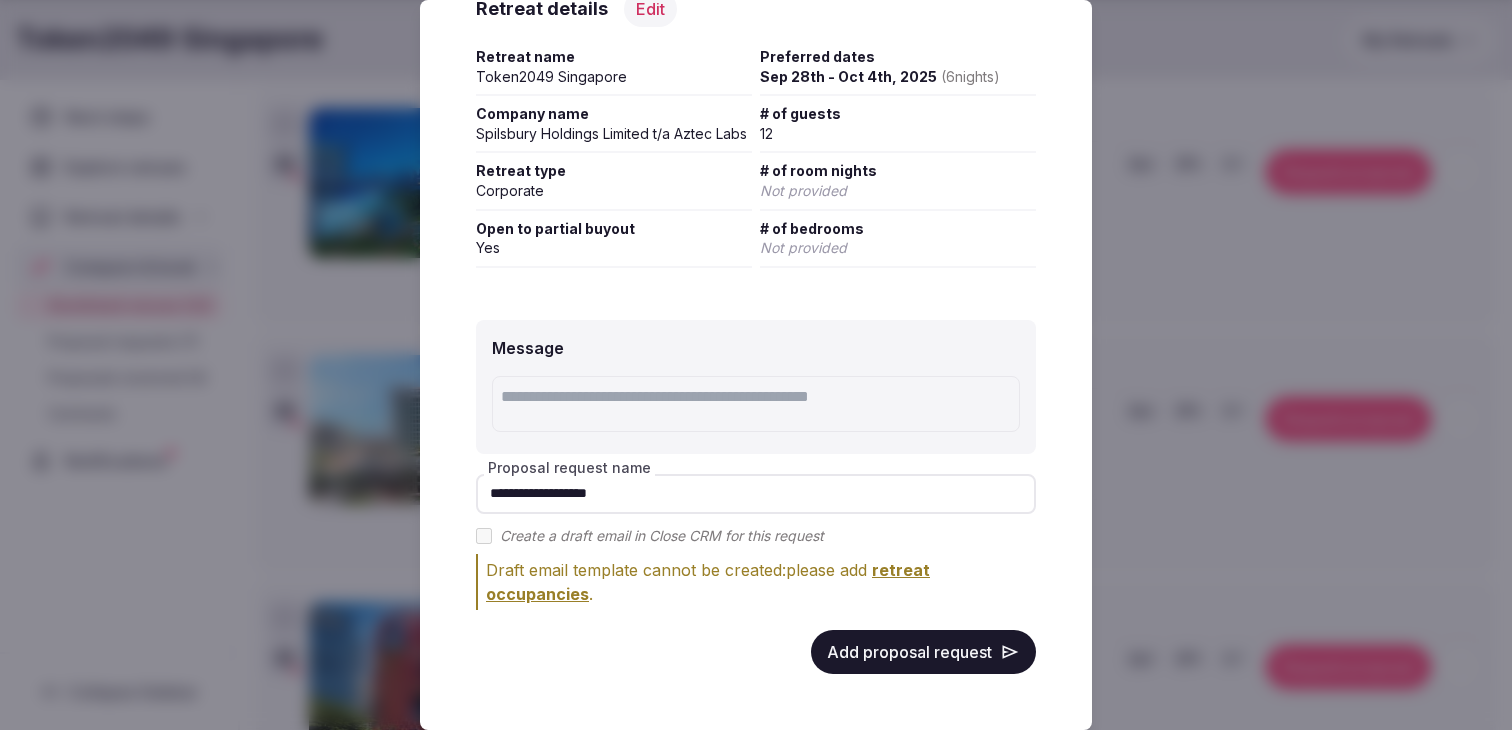 type on "**********" 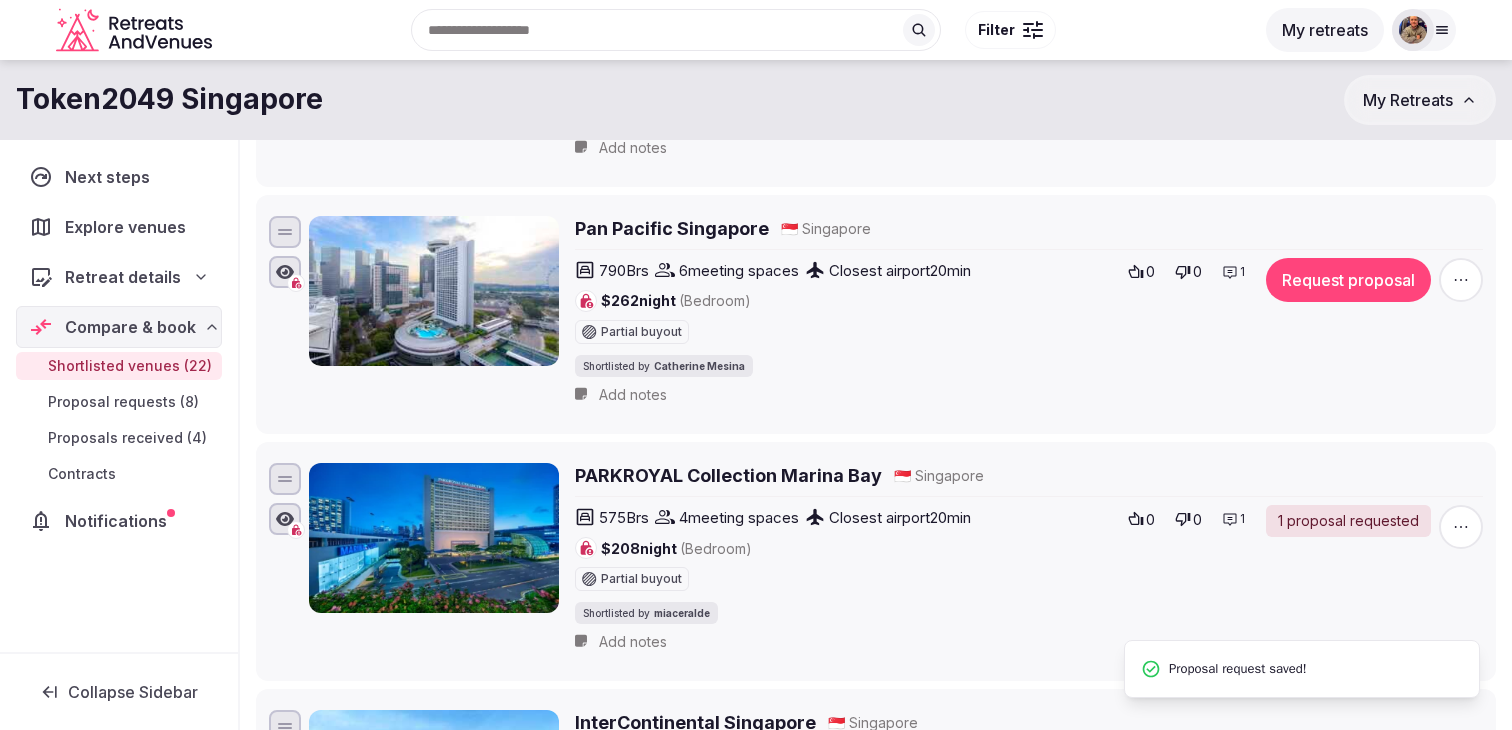 scroll, scrollTop: 1655, scrollLeft: 0, axis: vertical 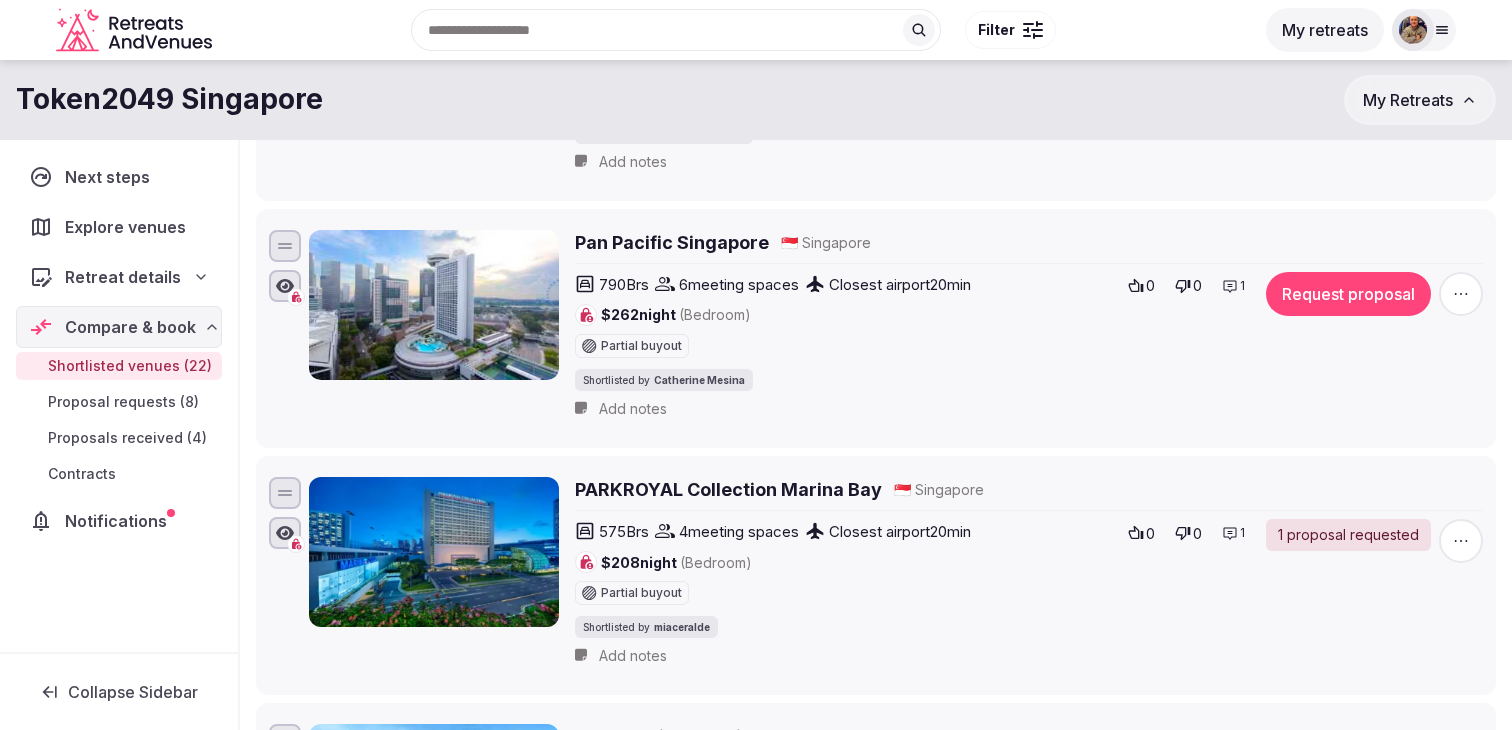 click on "Request proposal" at bounding box center [1348, 294] 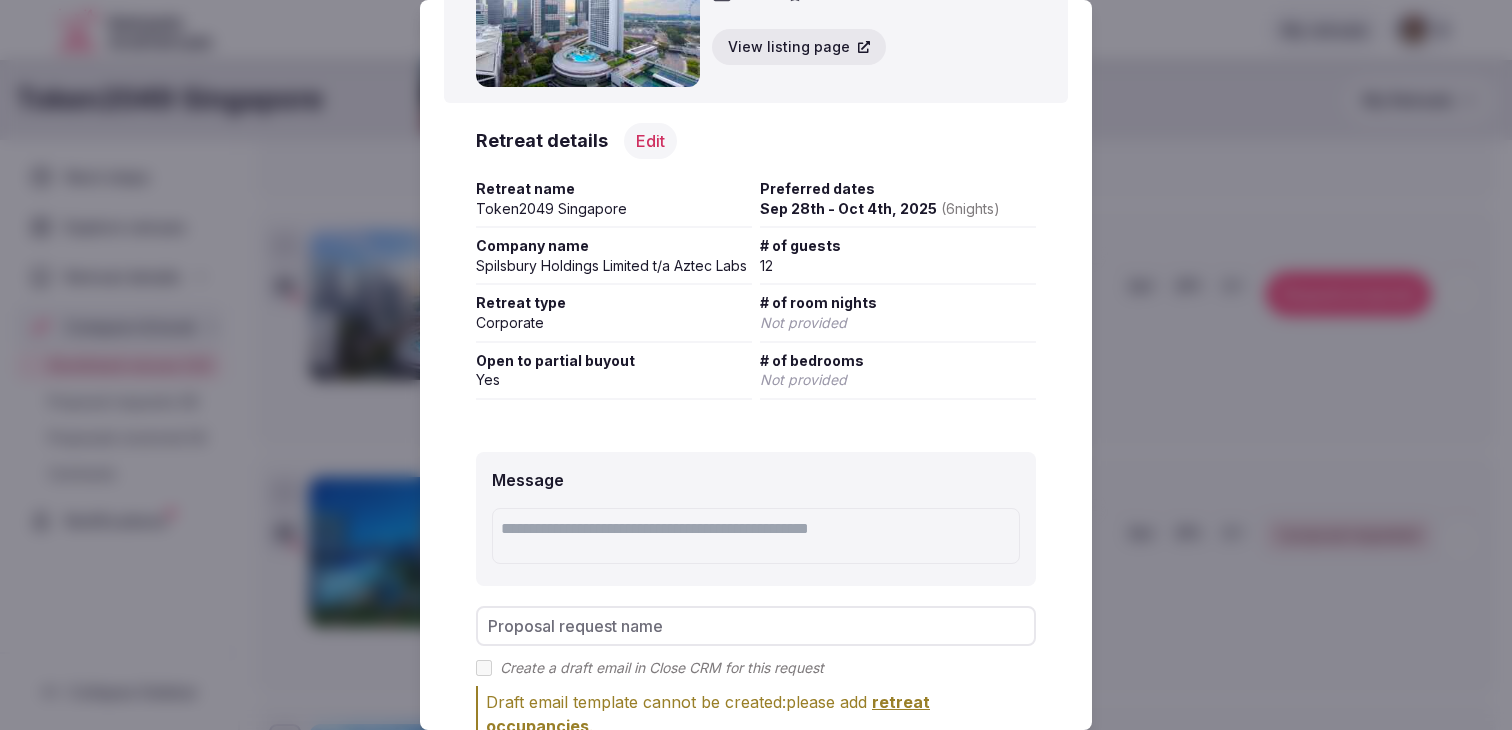 scroll, scrollTop: 273, scrollLeft: 0, axis: vertical 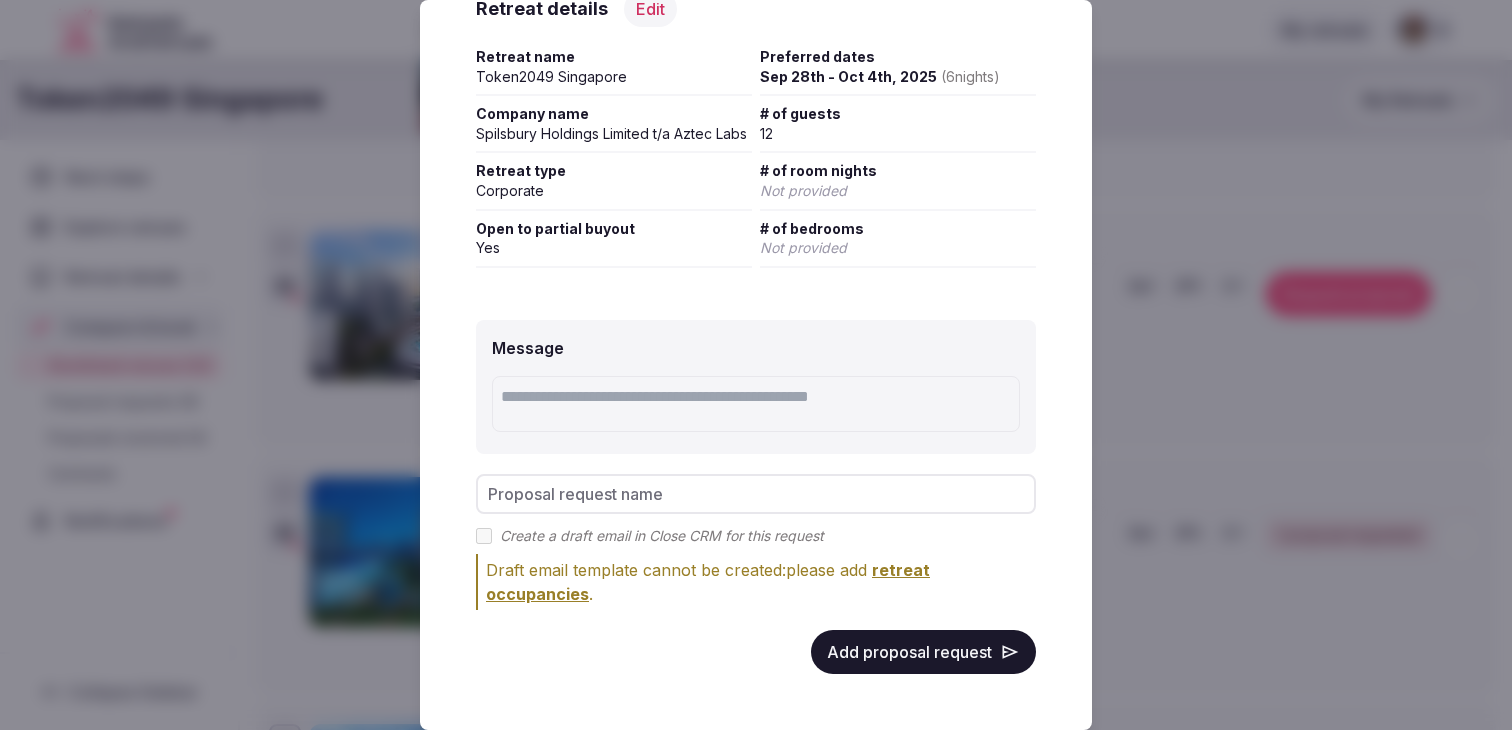 click on "Proposal request name" at bounding box center [756, 494] 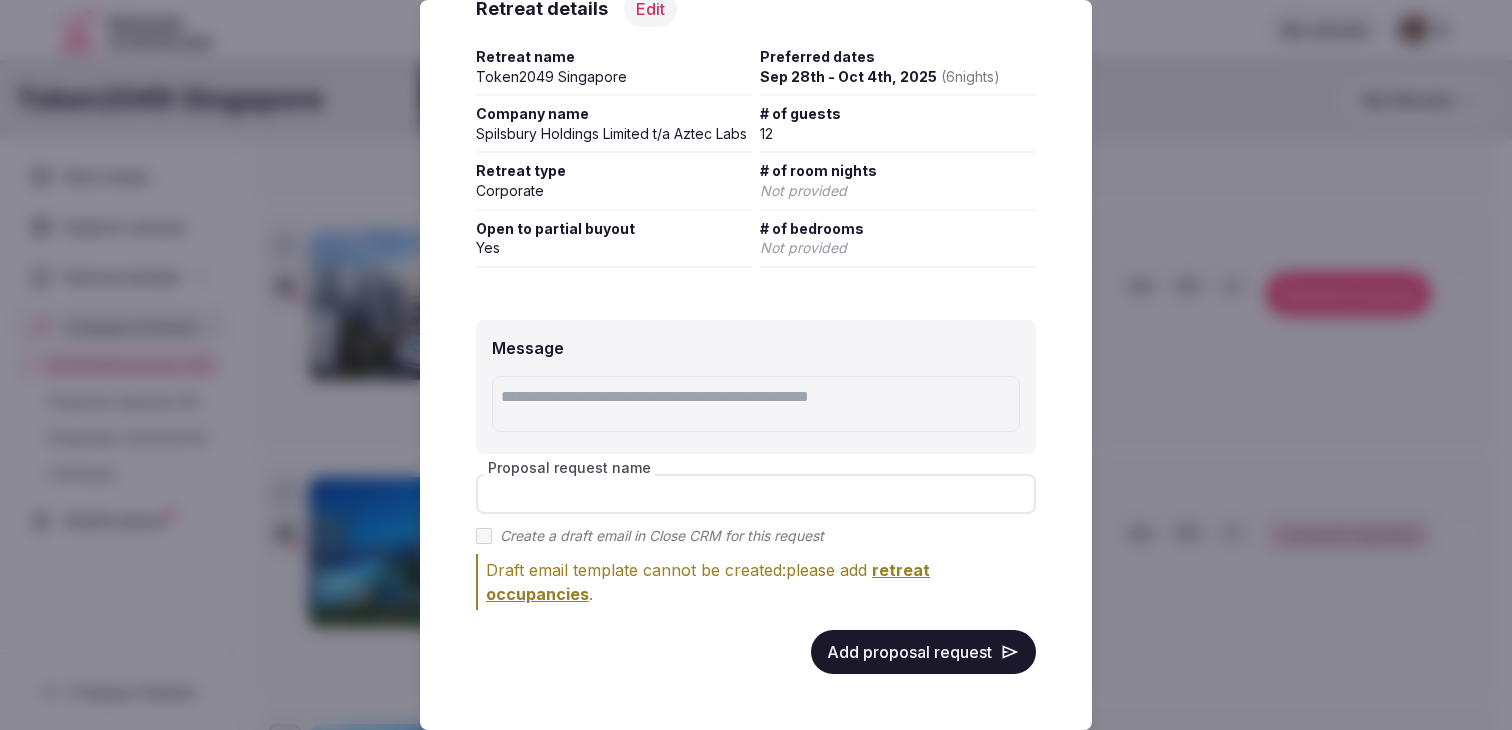 paste on "**********" 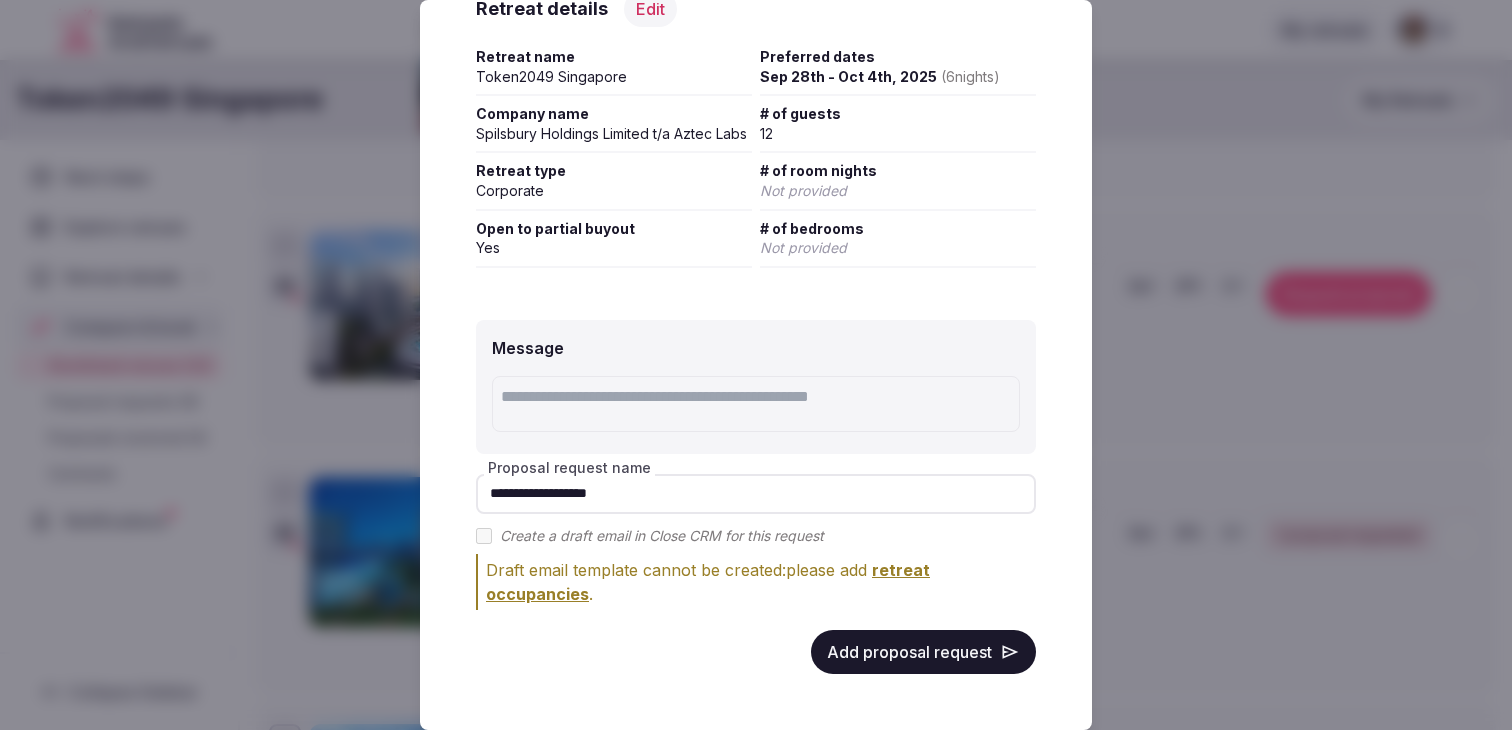 type on "**********" 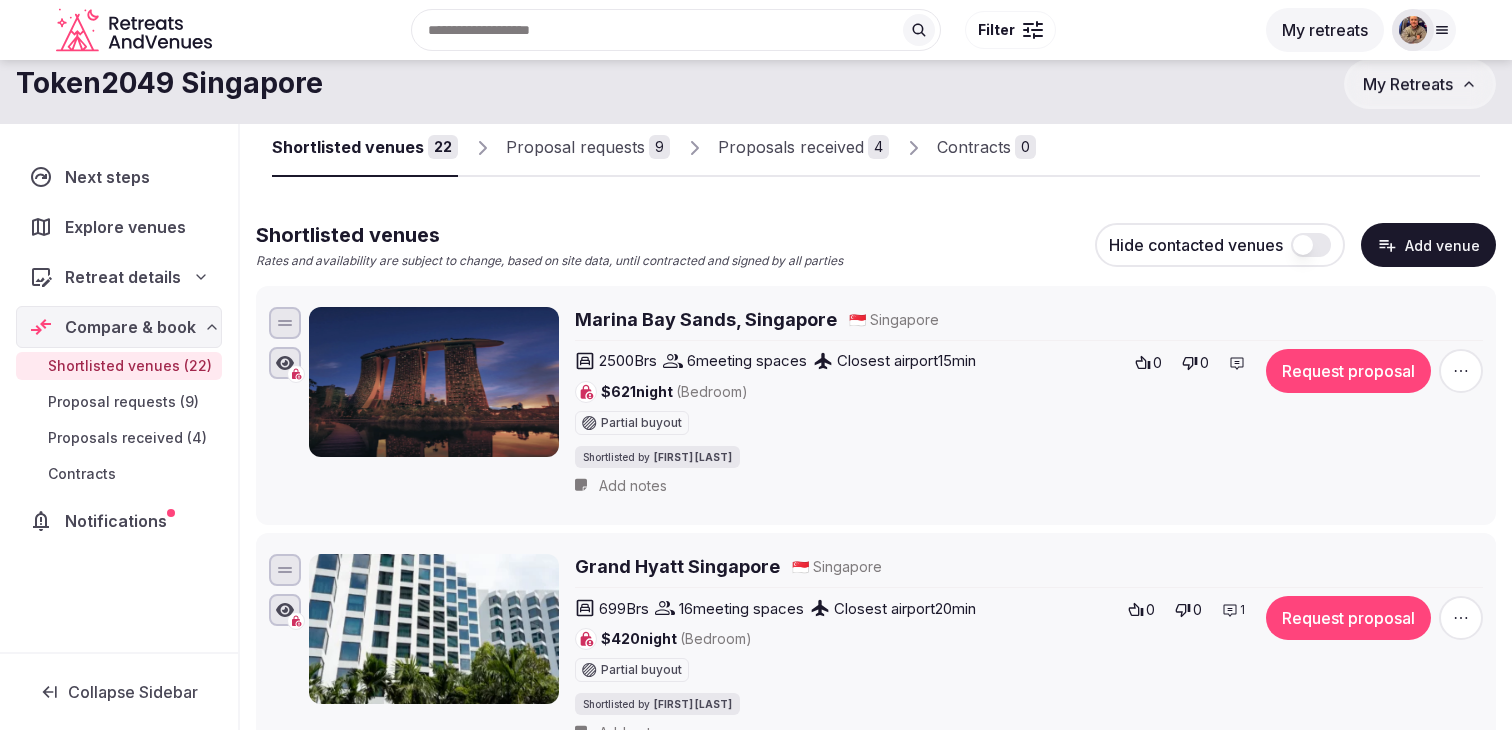 scroll, scrollTop: 0, scrollLeft: 0, axis: both 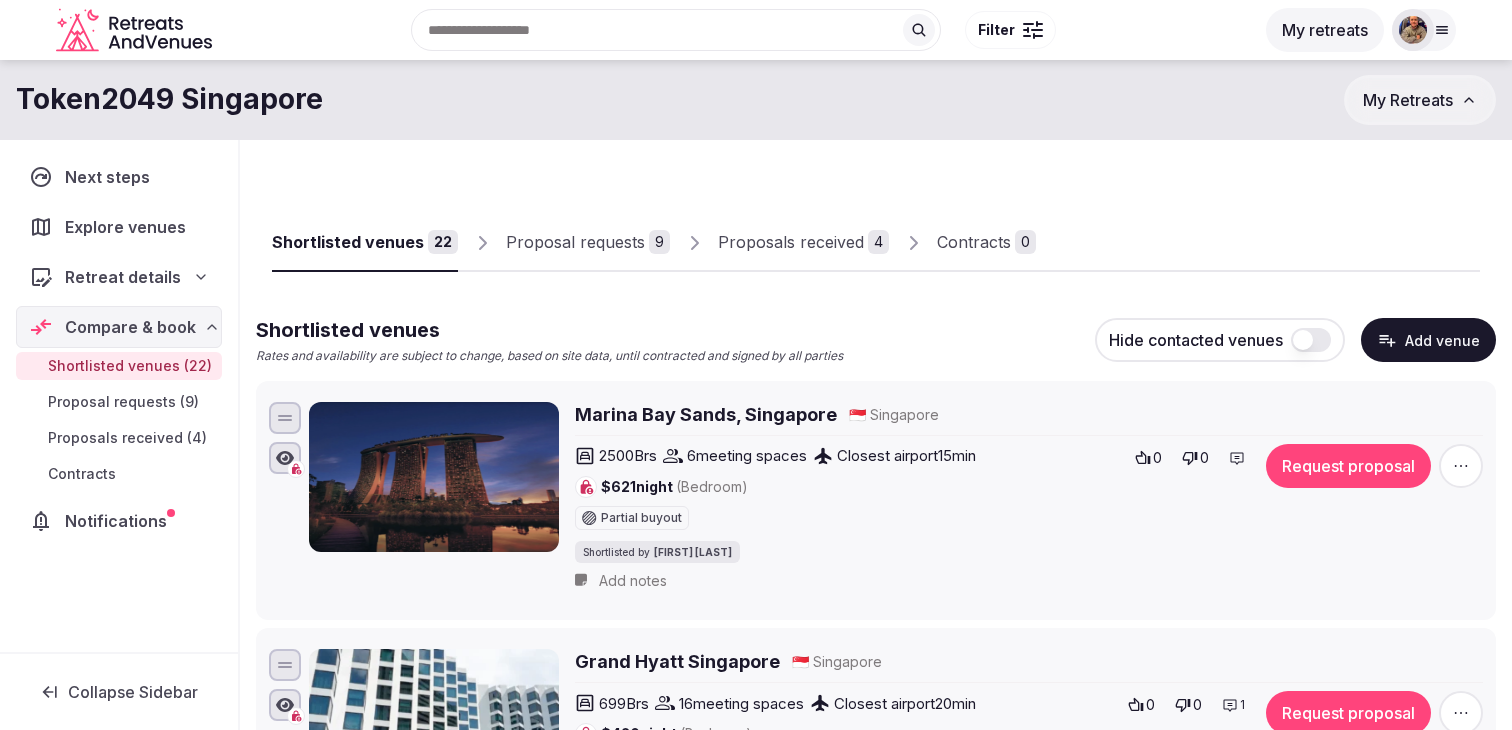 click on "Proposal requests" at bounding box center [575, 242] 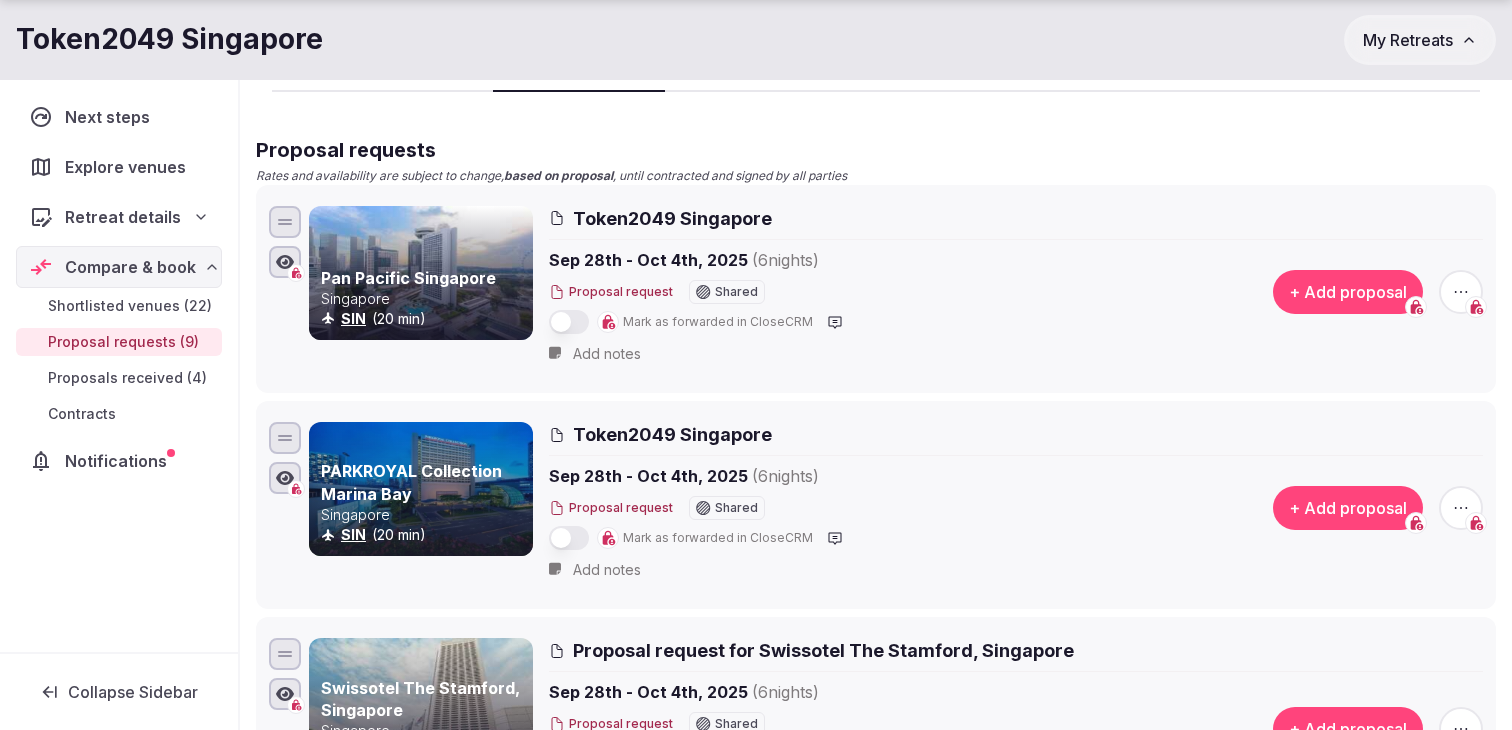 scroll, scrollTop: 205, scrollLeft: 0, axis: vertical 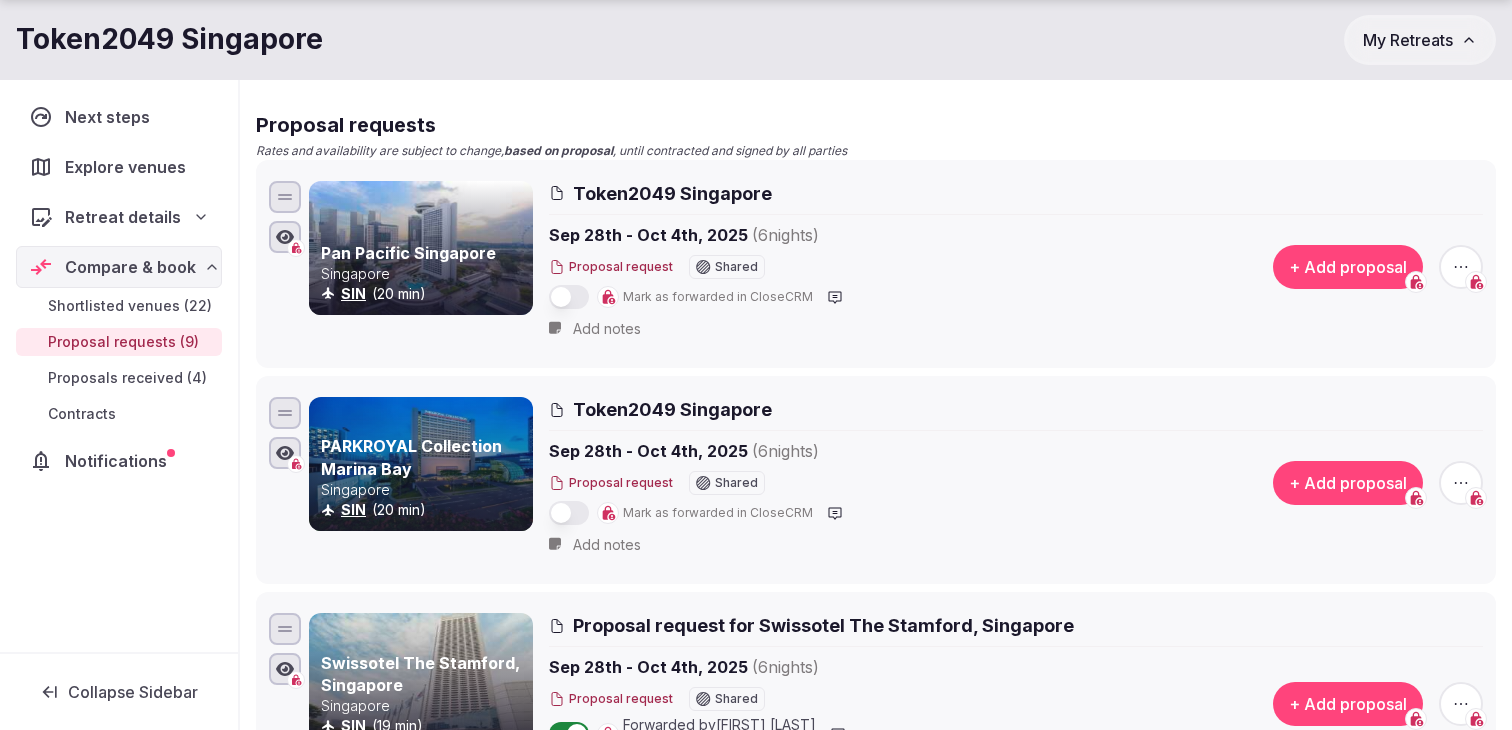 click at bounding box center (569, 297) 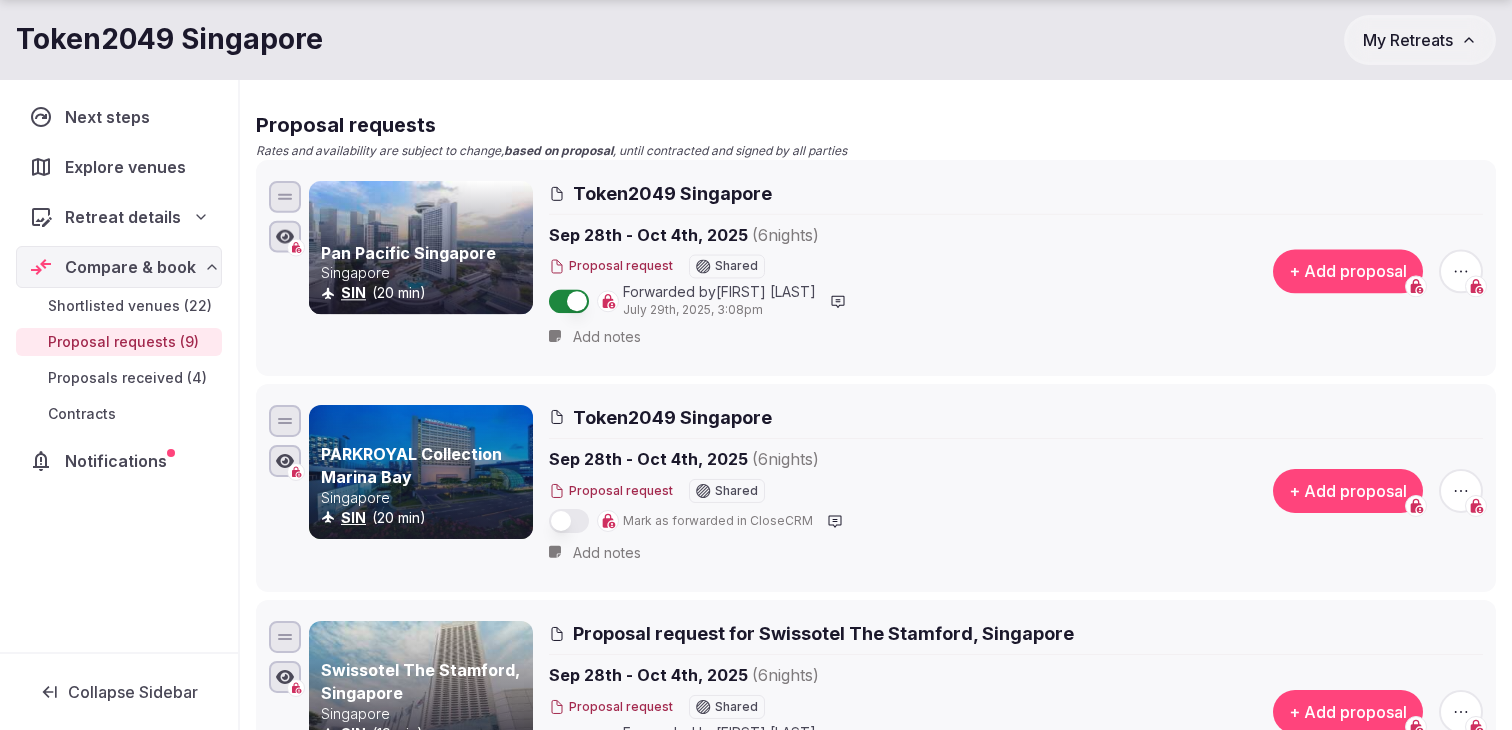 click at bounding box center [569, 521] 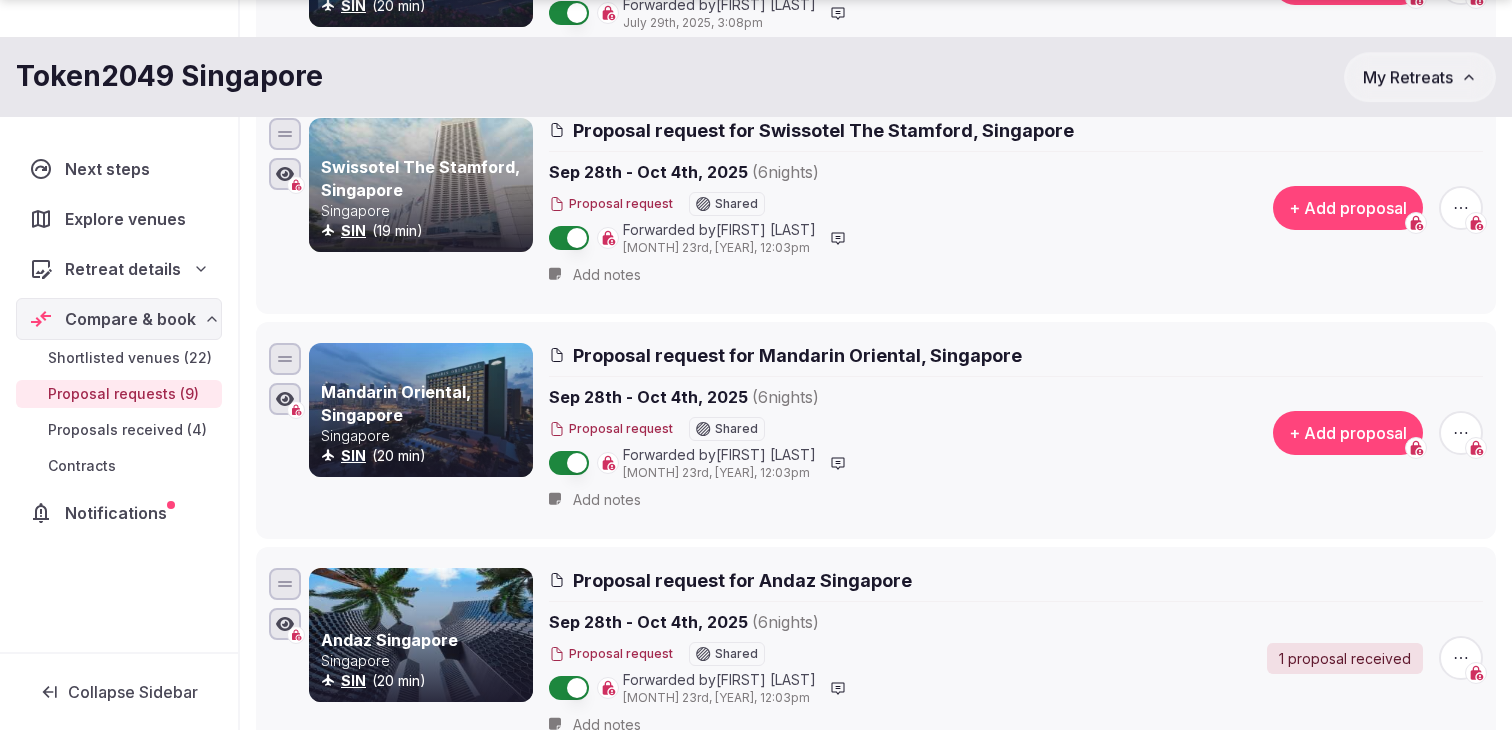 scroll, scrollTop: 758, scrollLeft: 0, axis: vertical 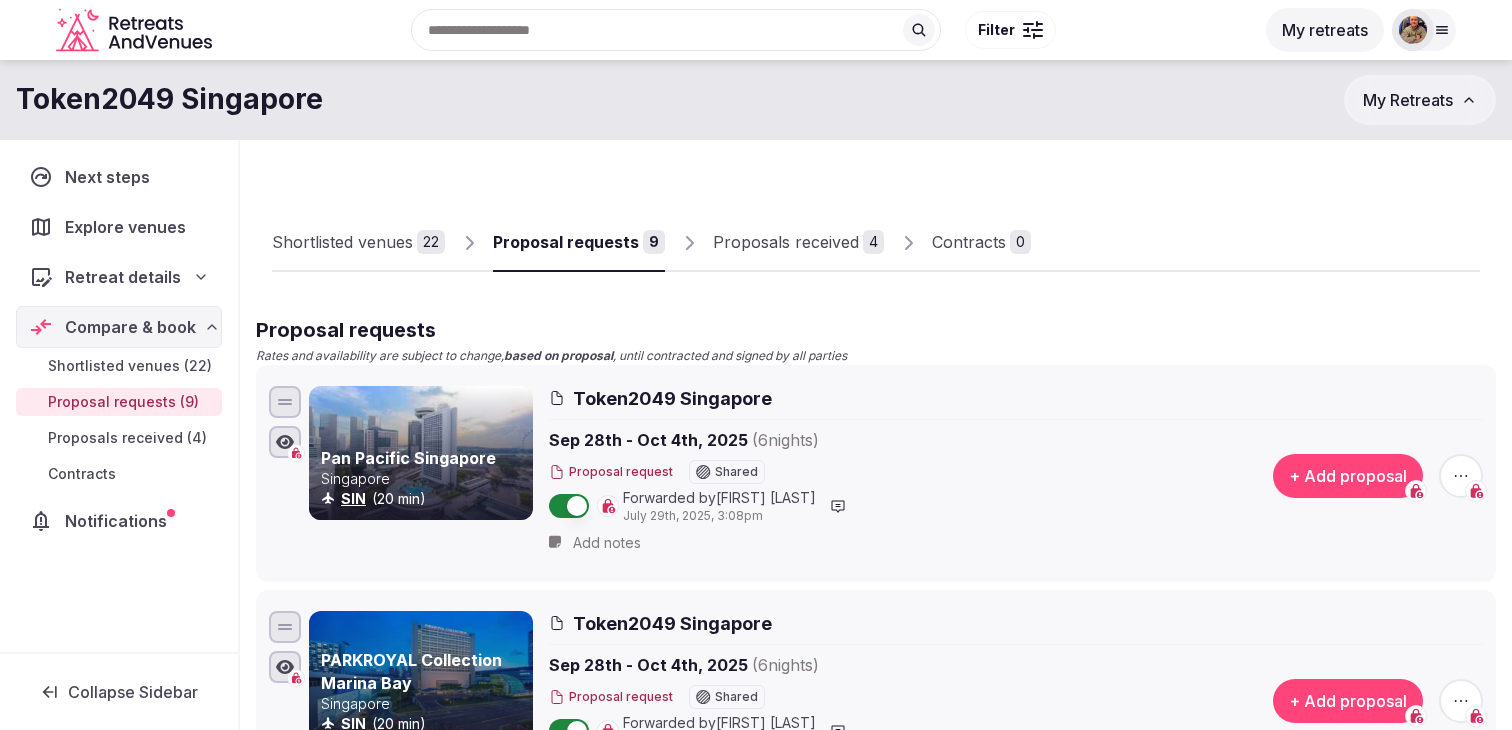 click on "Proposals received" at bounding box center [786, 242] 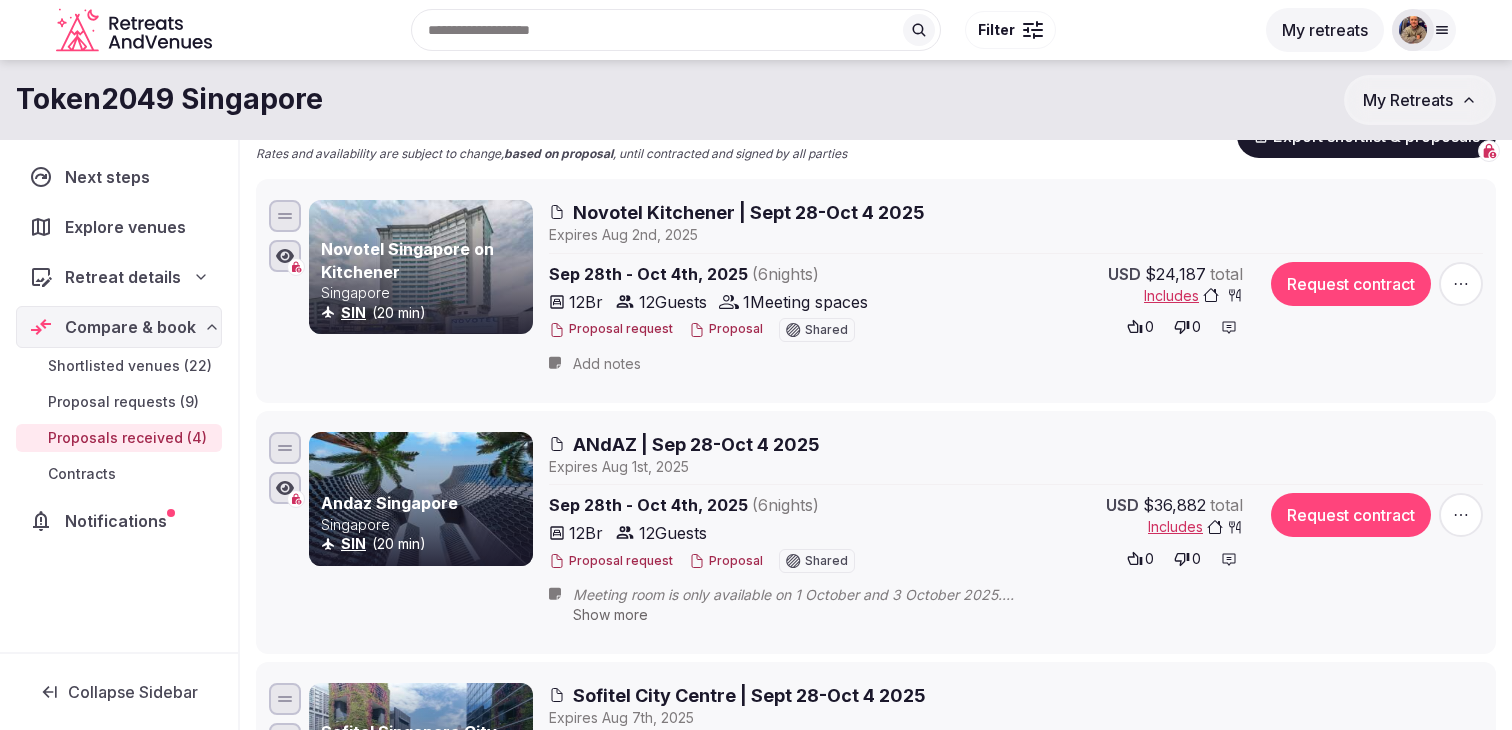 scroll, scrollTop: 0, scrollLeft: 0, axis: both 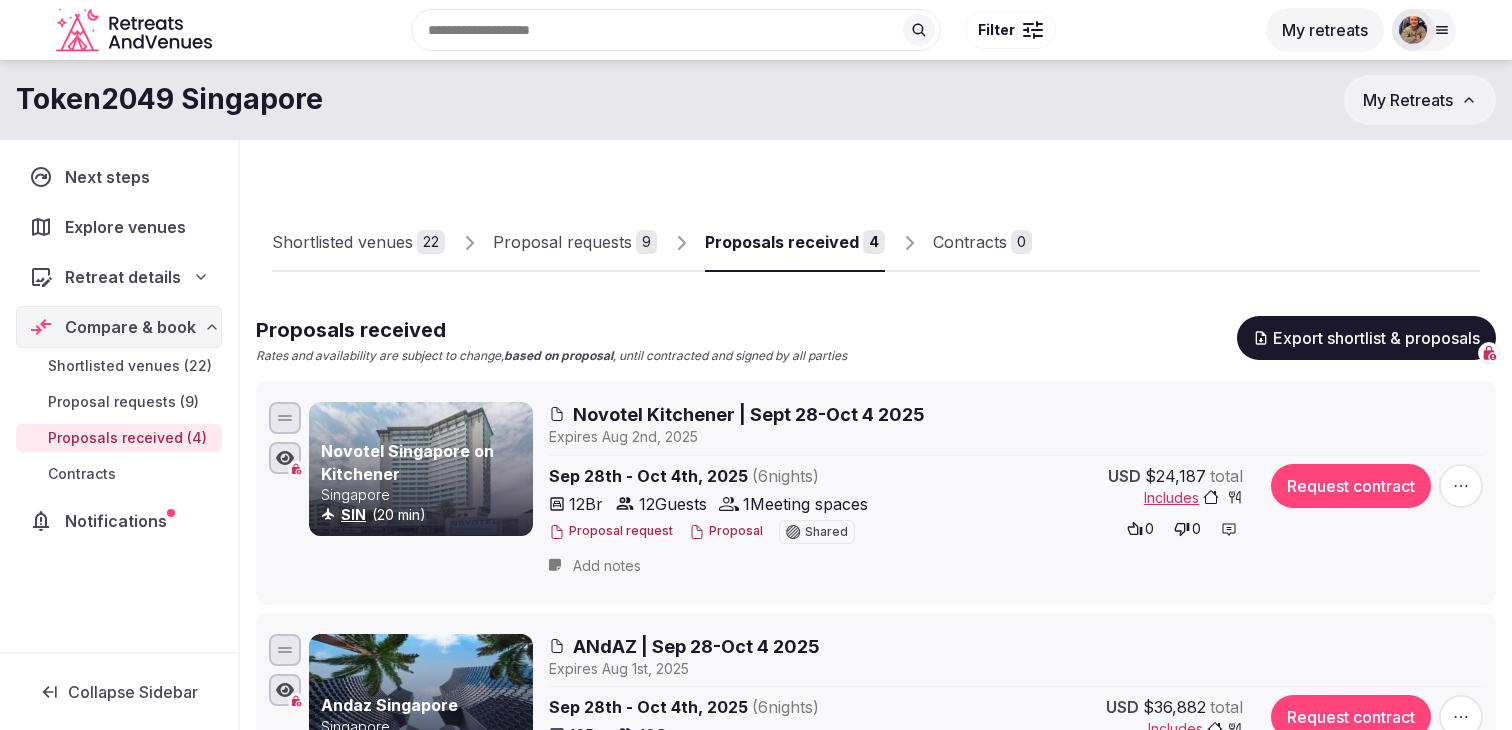 click on "Proposal requests 9" at bounding box center [575, 243] 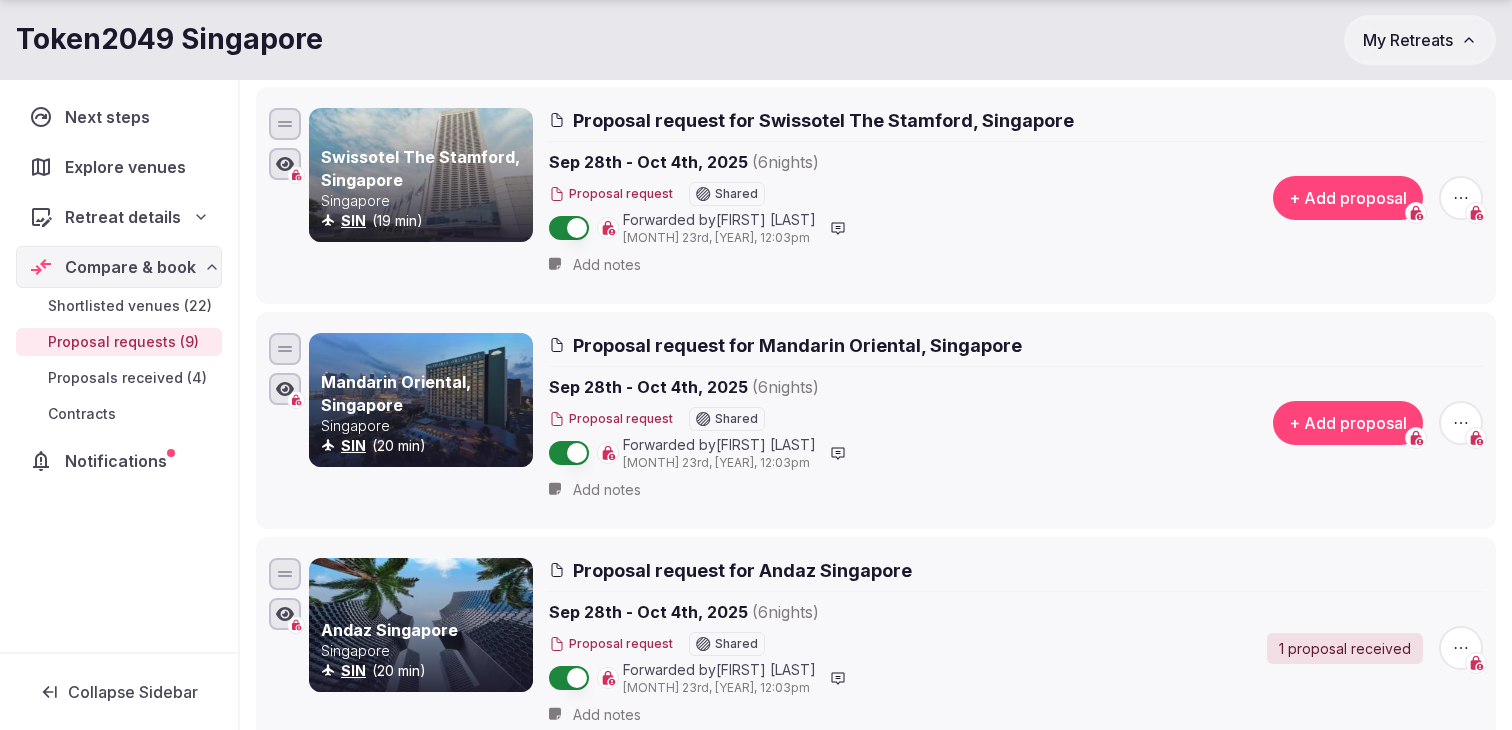 scroll, scrollTop: 773, scrollLeft: 0, axis: vertical 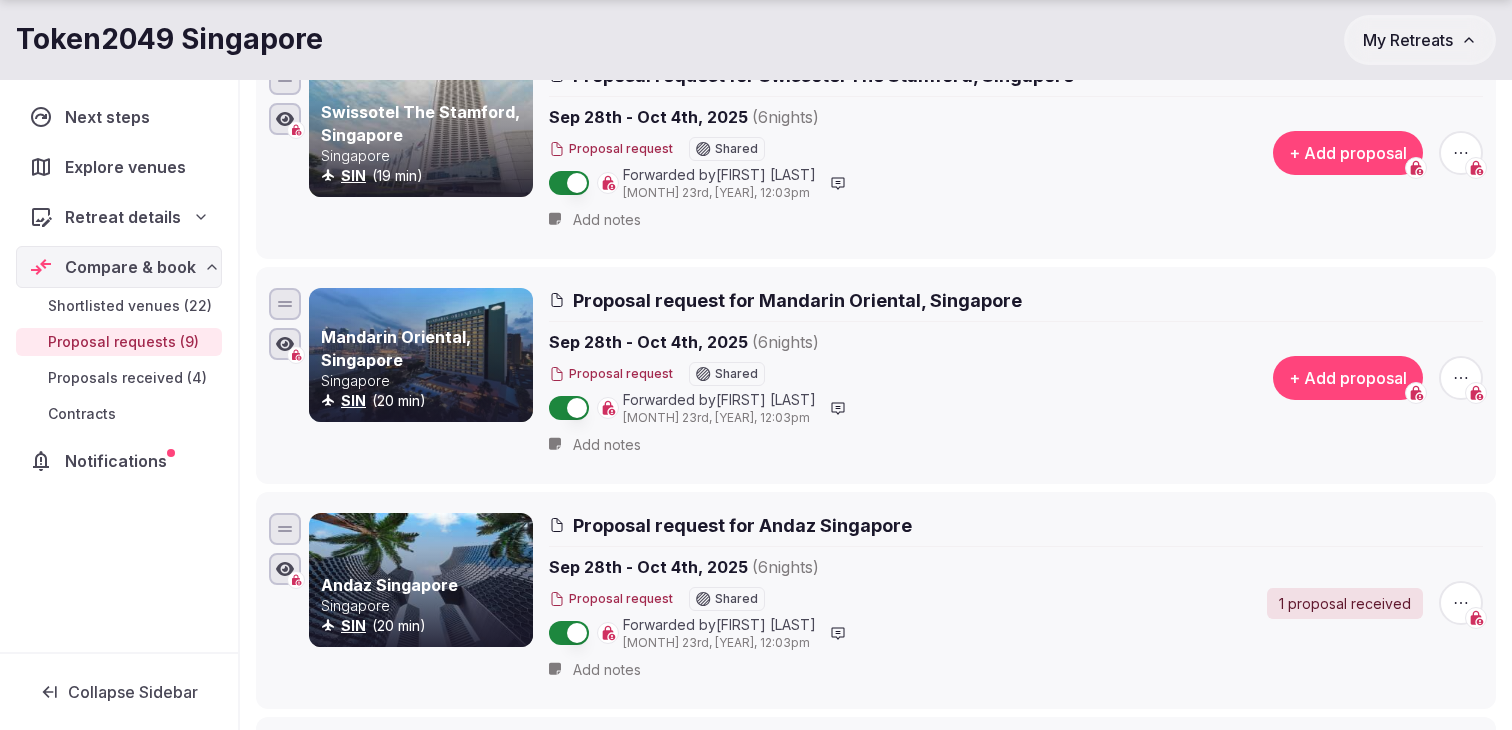 click at bounding box center (1461, 378) 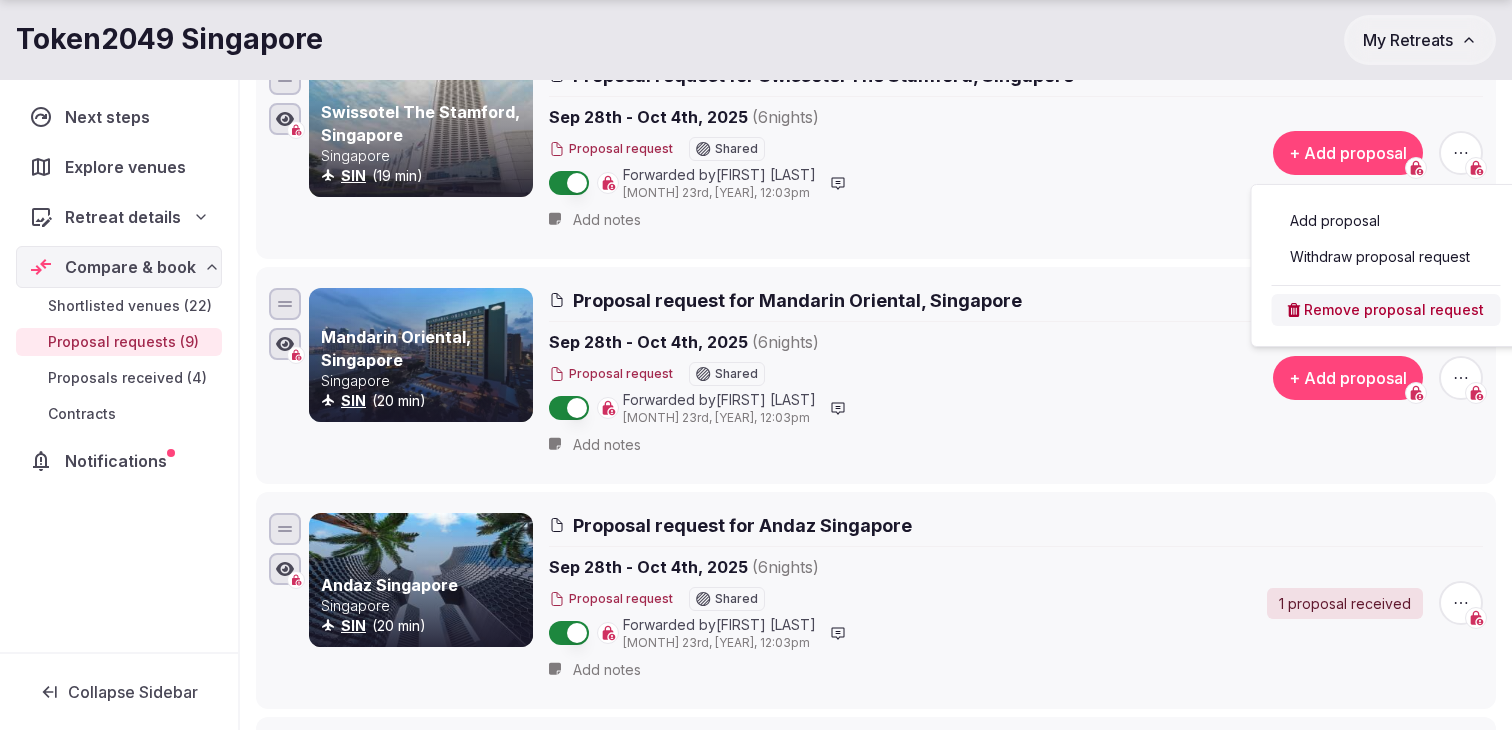 click on "Withdraw proposal request" at bounding box center (1386, 257) 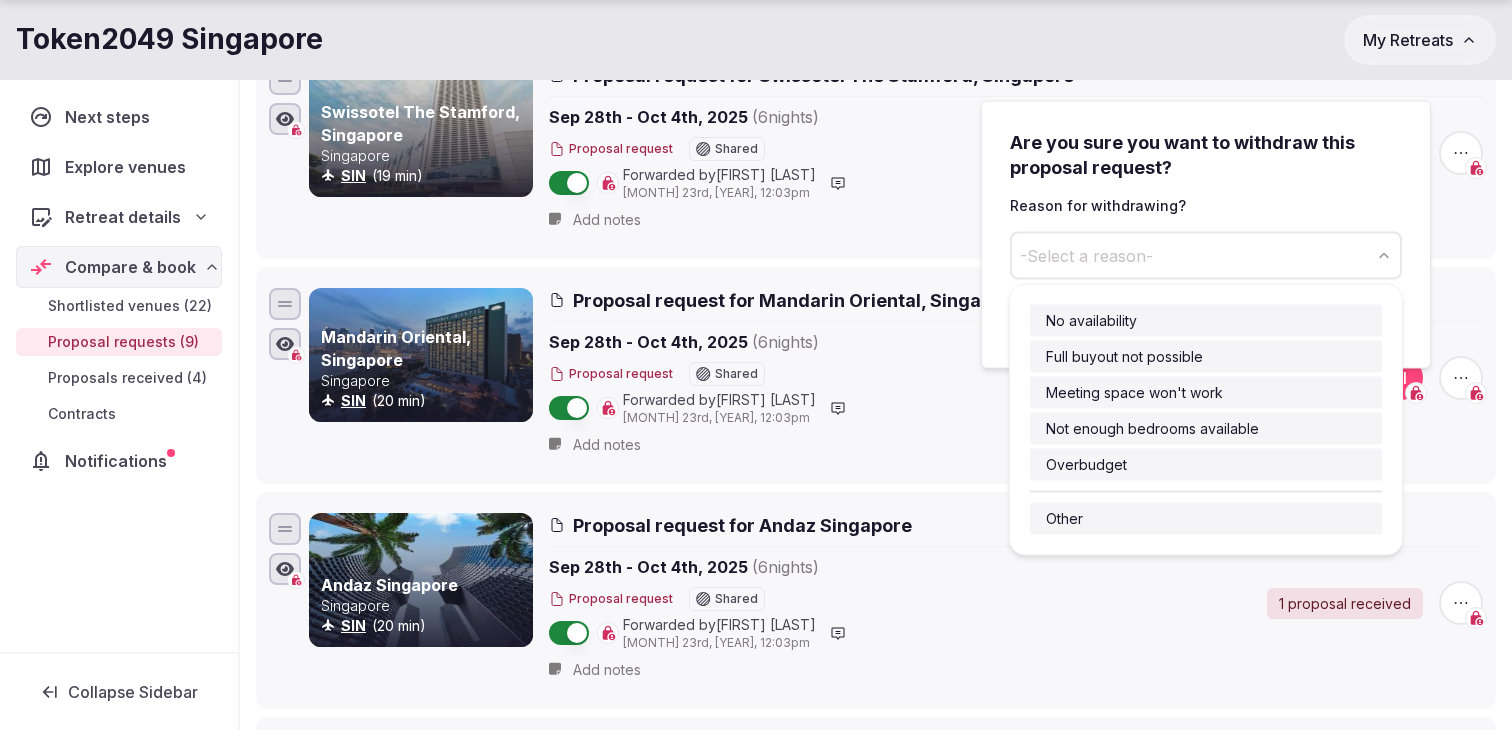 click on "-Select a reason-" at bounding box center (1206, 255) 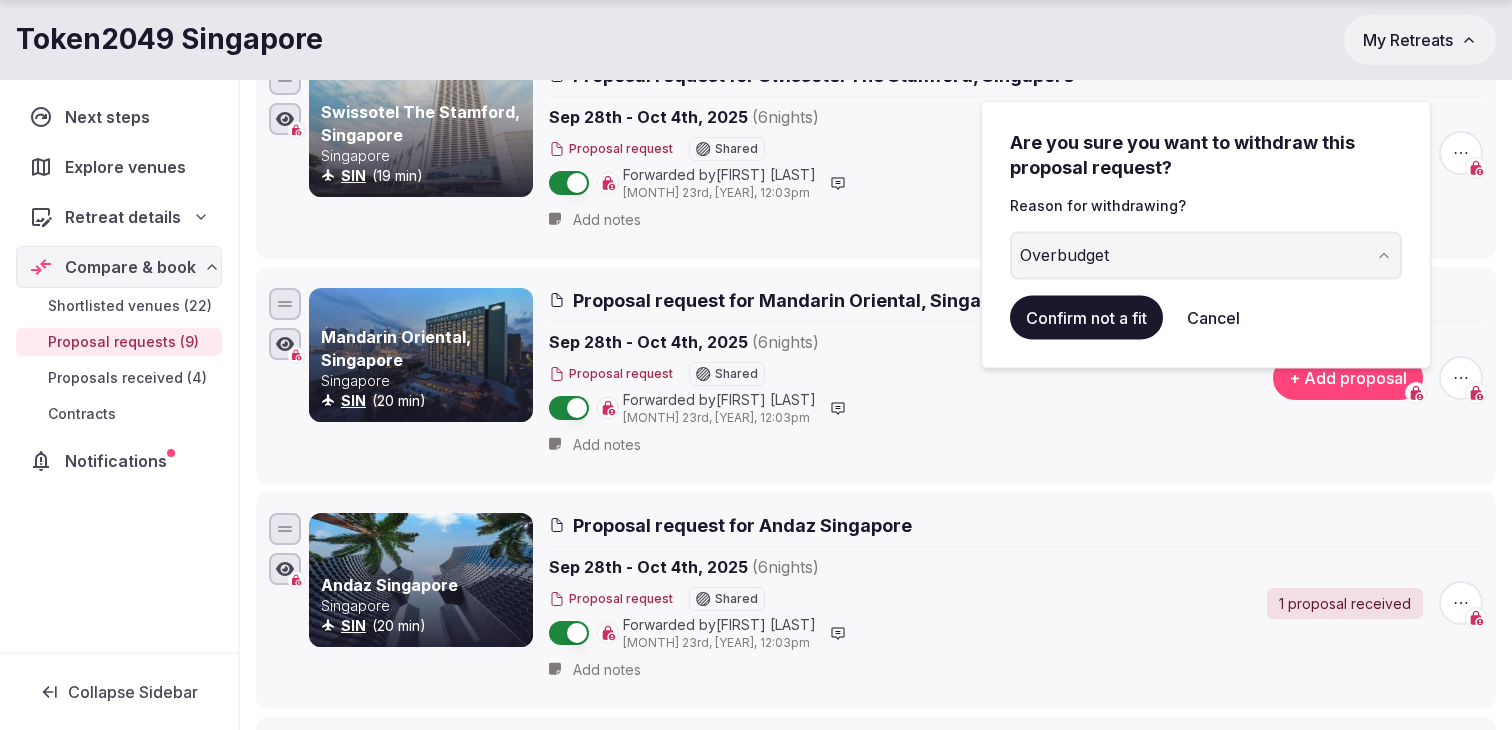 click on "Confirm not a fit" at bounding box center (1086, 317) 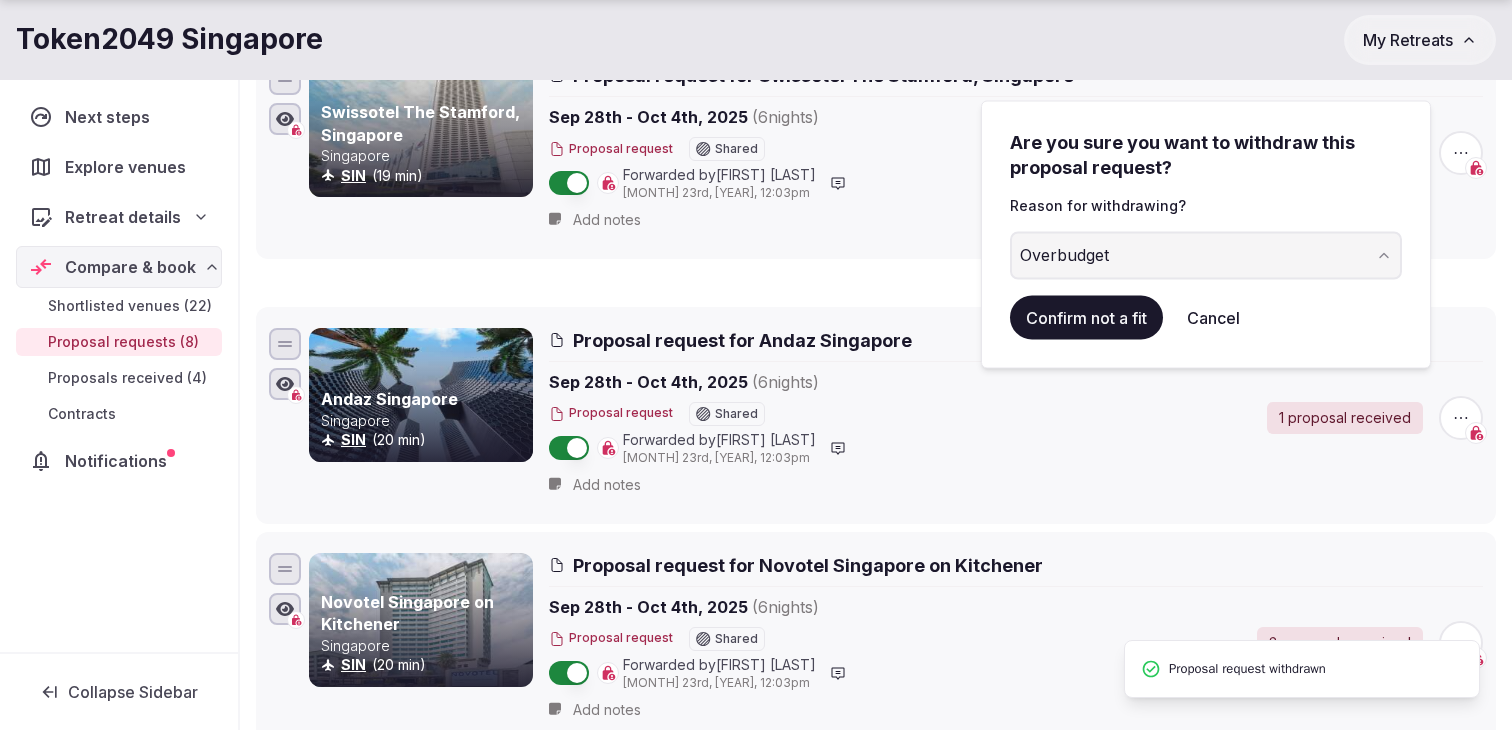 scroll, scrollTop: 104, scrollLeft: 0, axis: vertical 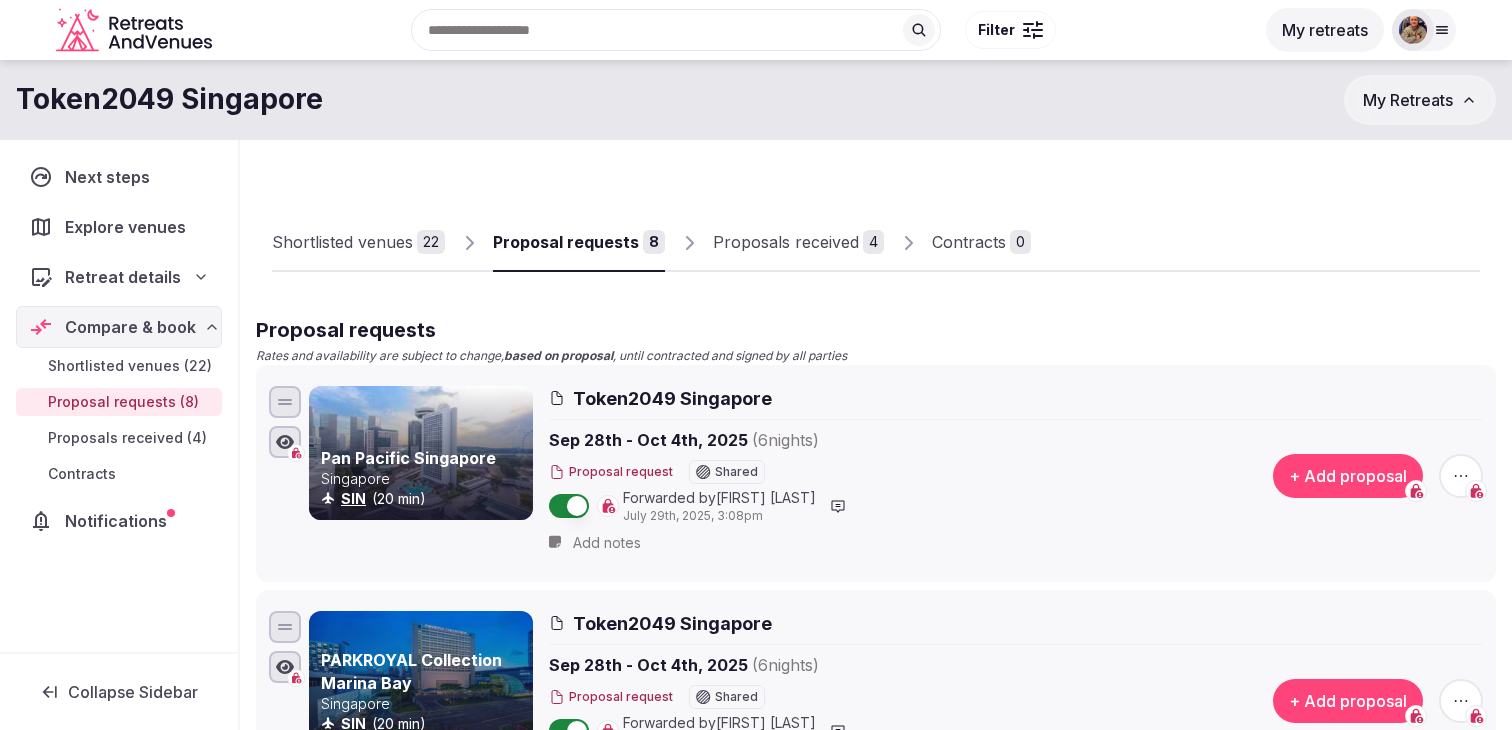 click on "Proposals received" at bounding box center (786, 242) 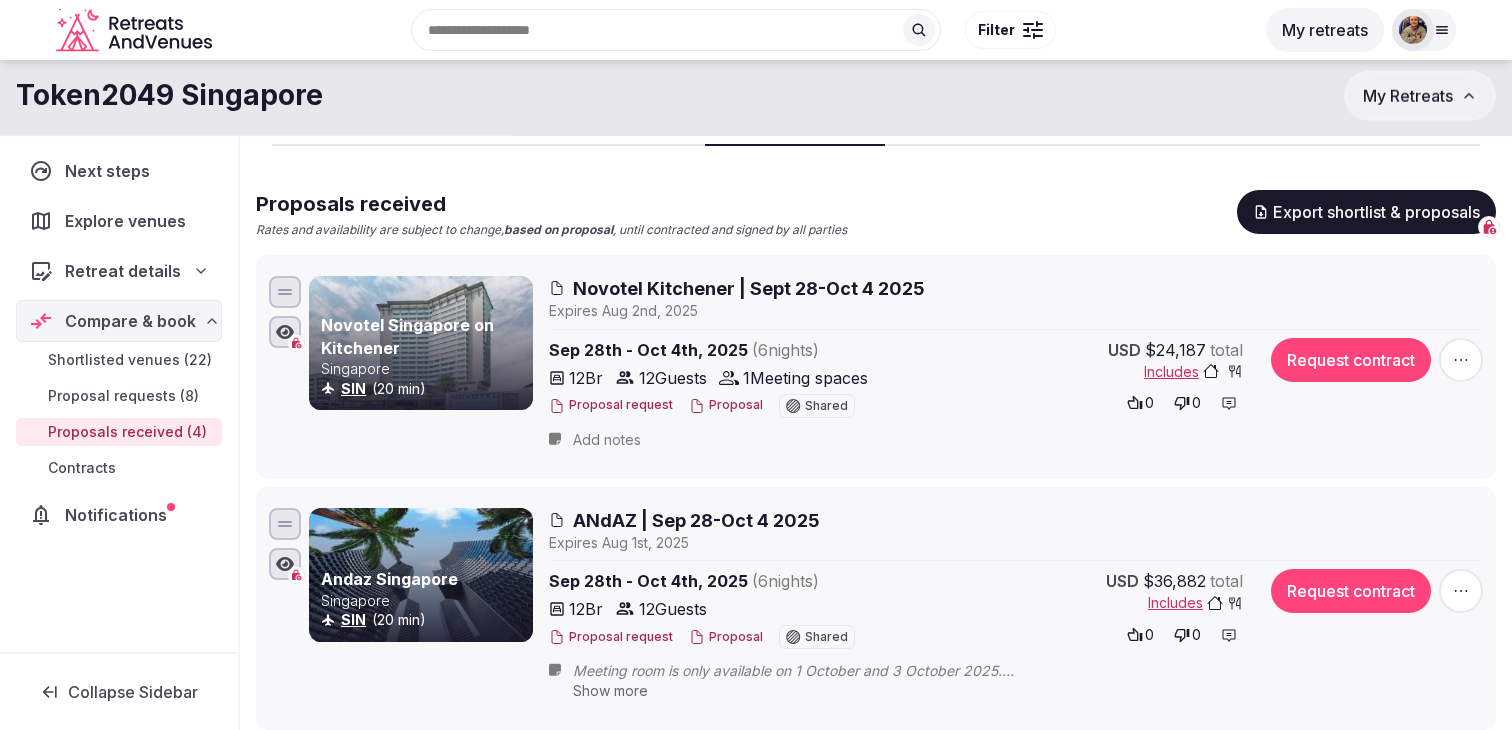 scroll, scrollTop: 0, scrollLeft: 0, axis: both 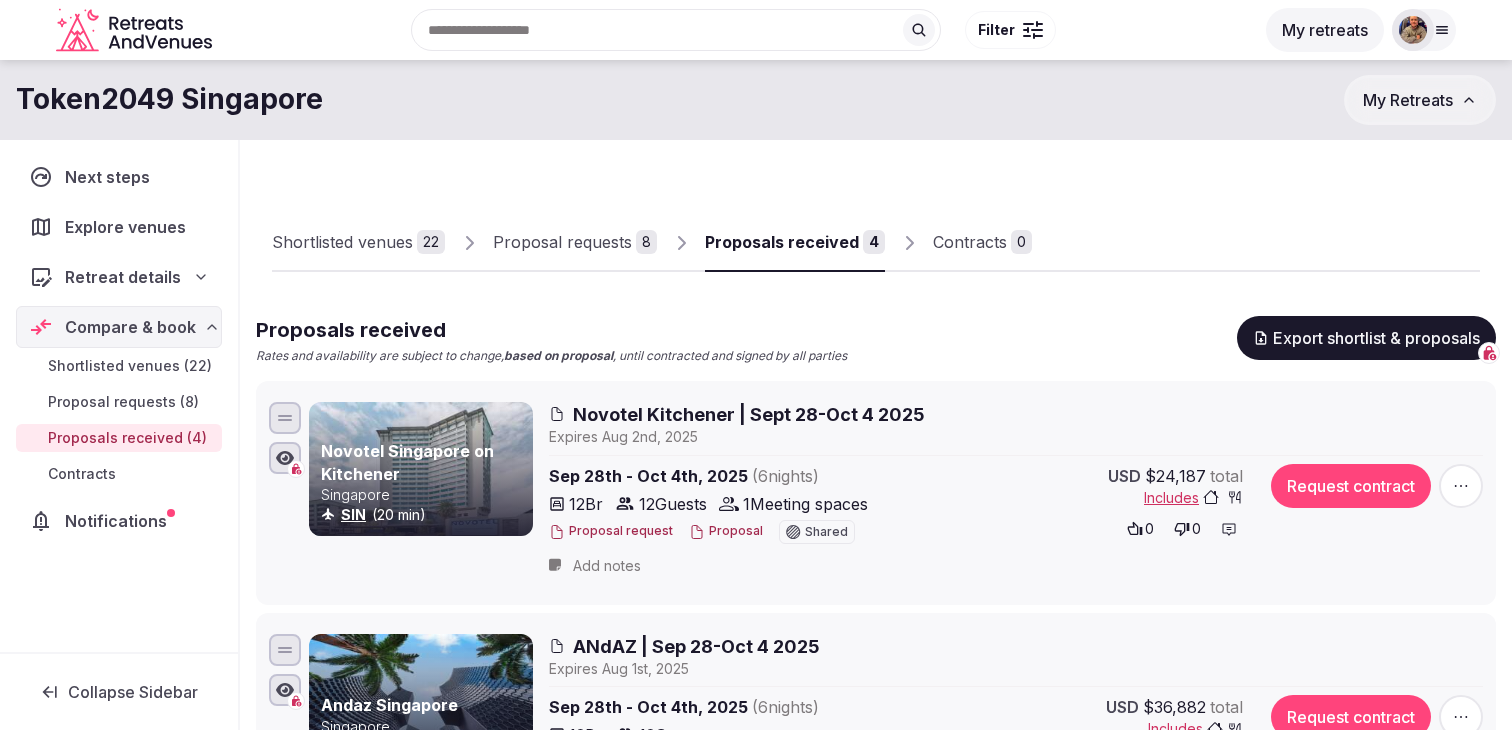 click on "Proposal requests" at bounding box center (562, 242) 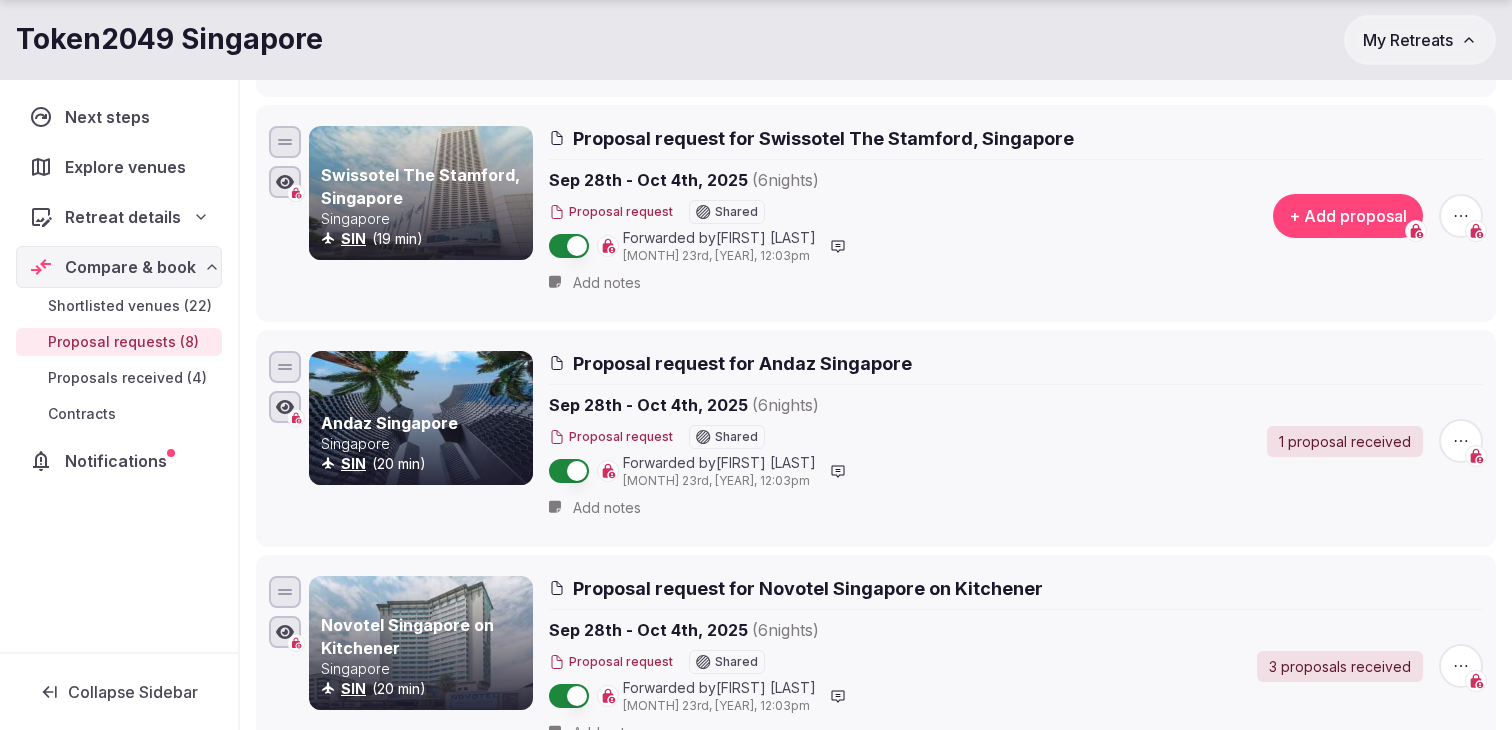 scroll, scrollTop: 721, scrollLeft: 0, axis: vertical 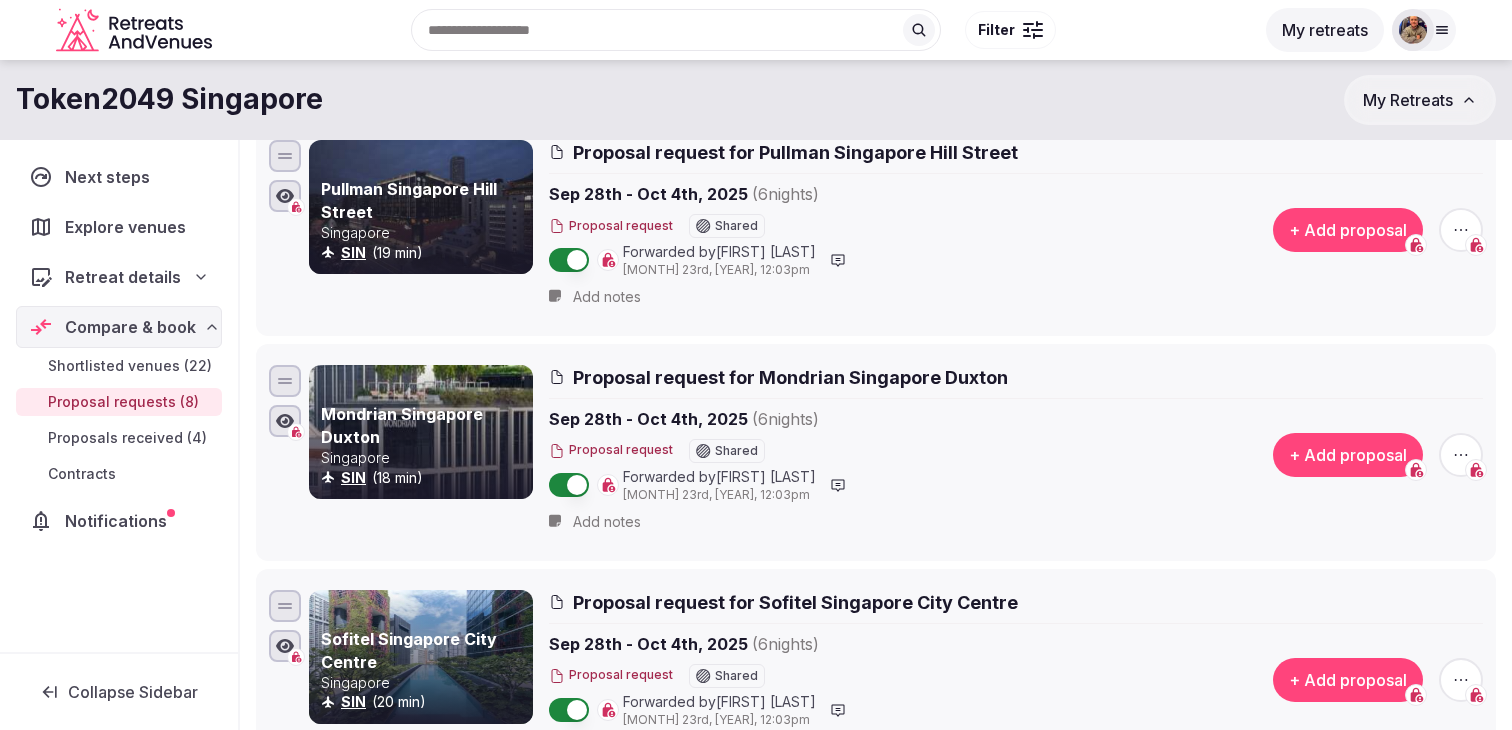 click on "+ Add proposal" at bounding box center (1348, 230) 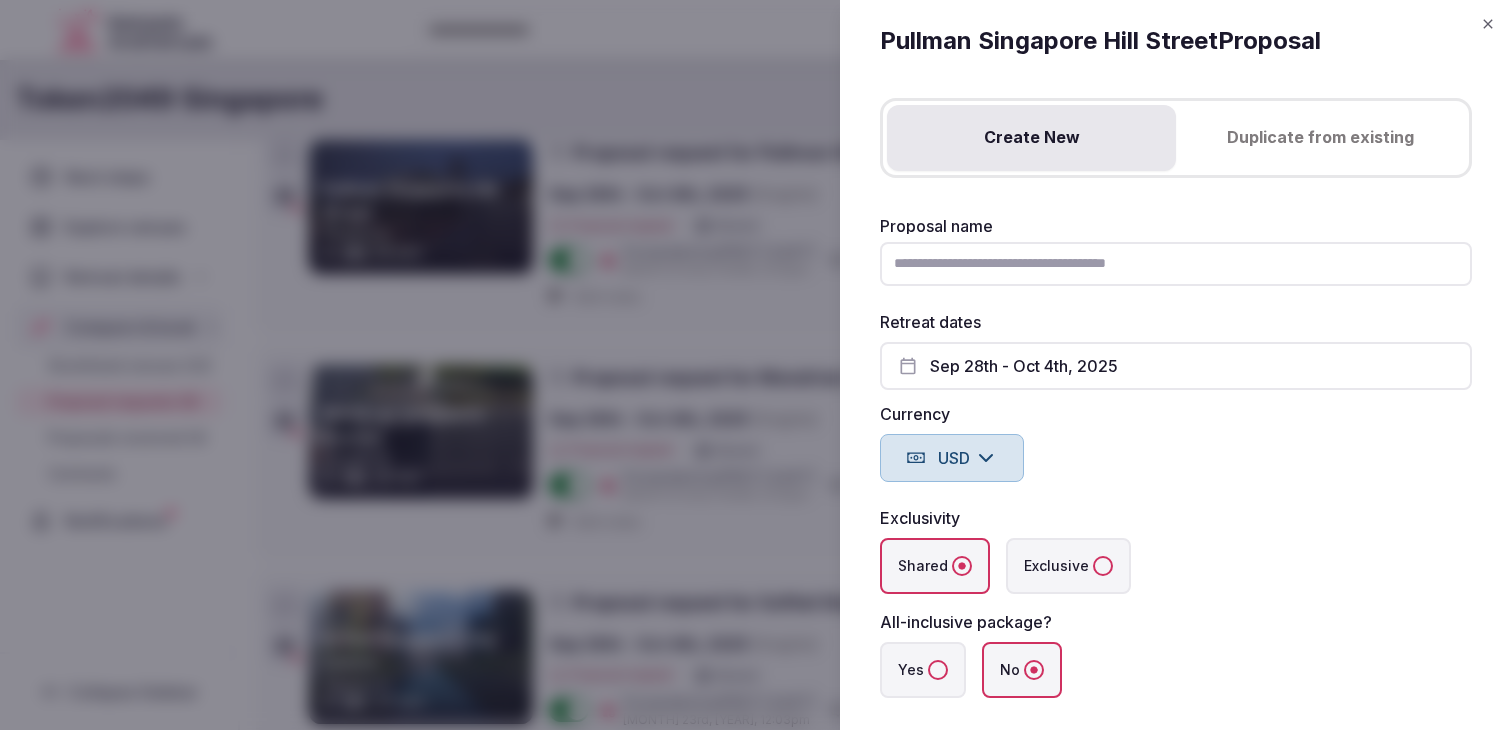 click on "Proposal name" at bounding box center [1176, 264] 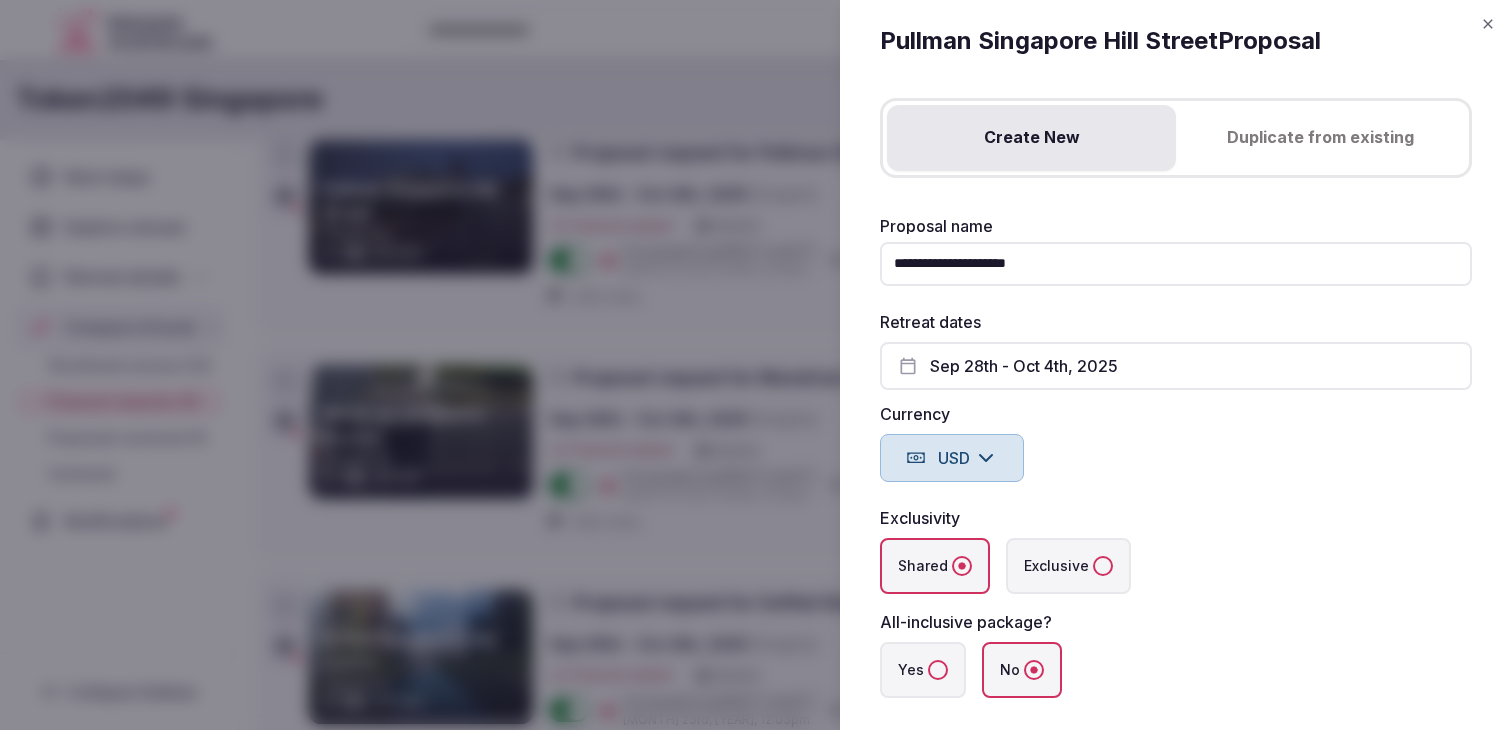 drag, startPoint x: 1083, startPoint y: 268, endPoint x: 982, endPoint y: 263, distance: 101.12369 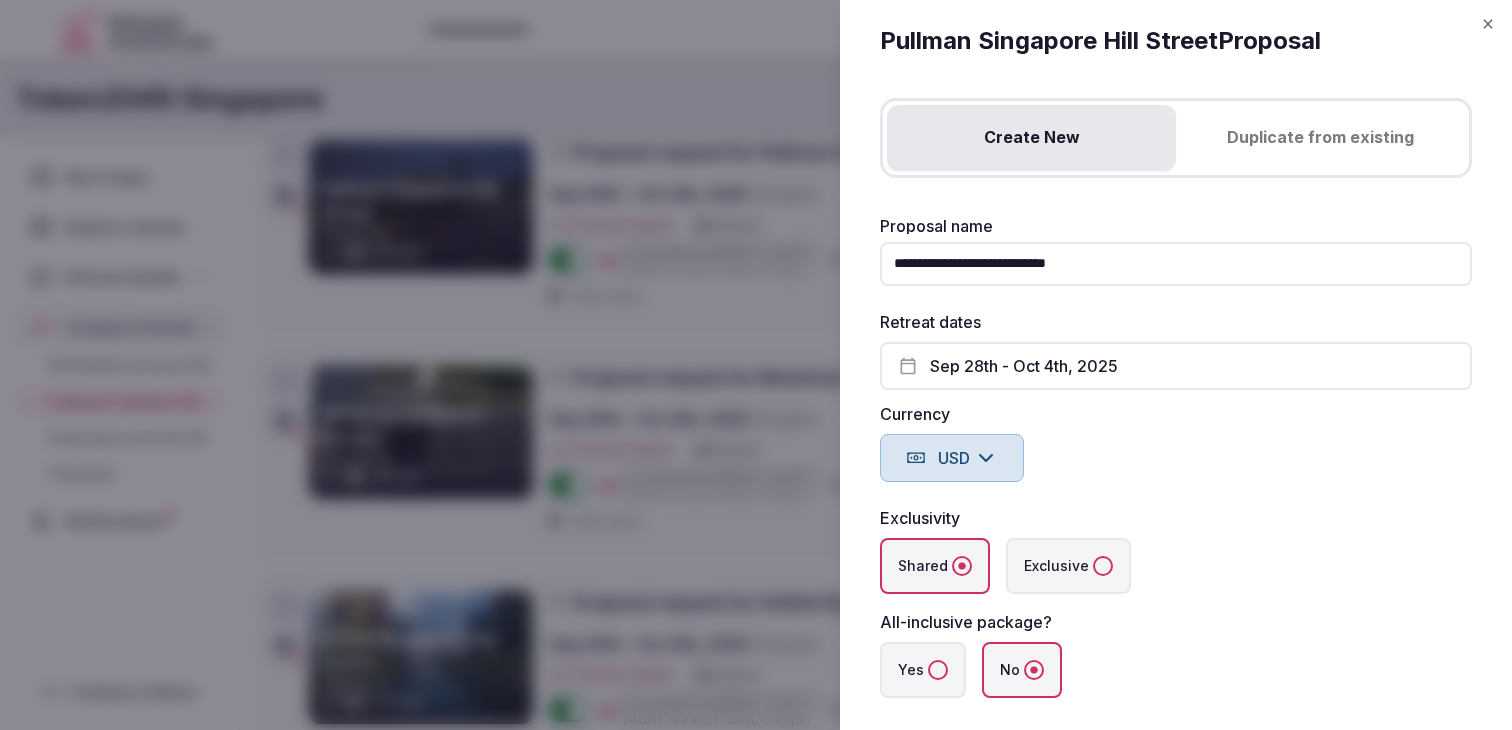 click on "**********" at bounding box center (1176, 264) 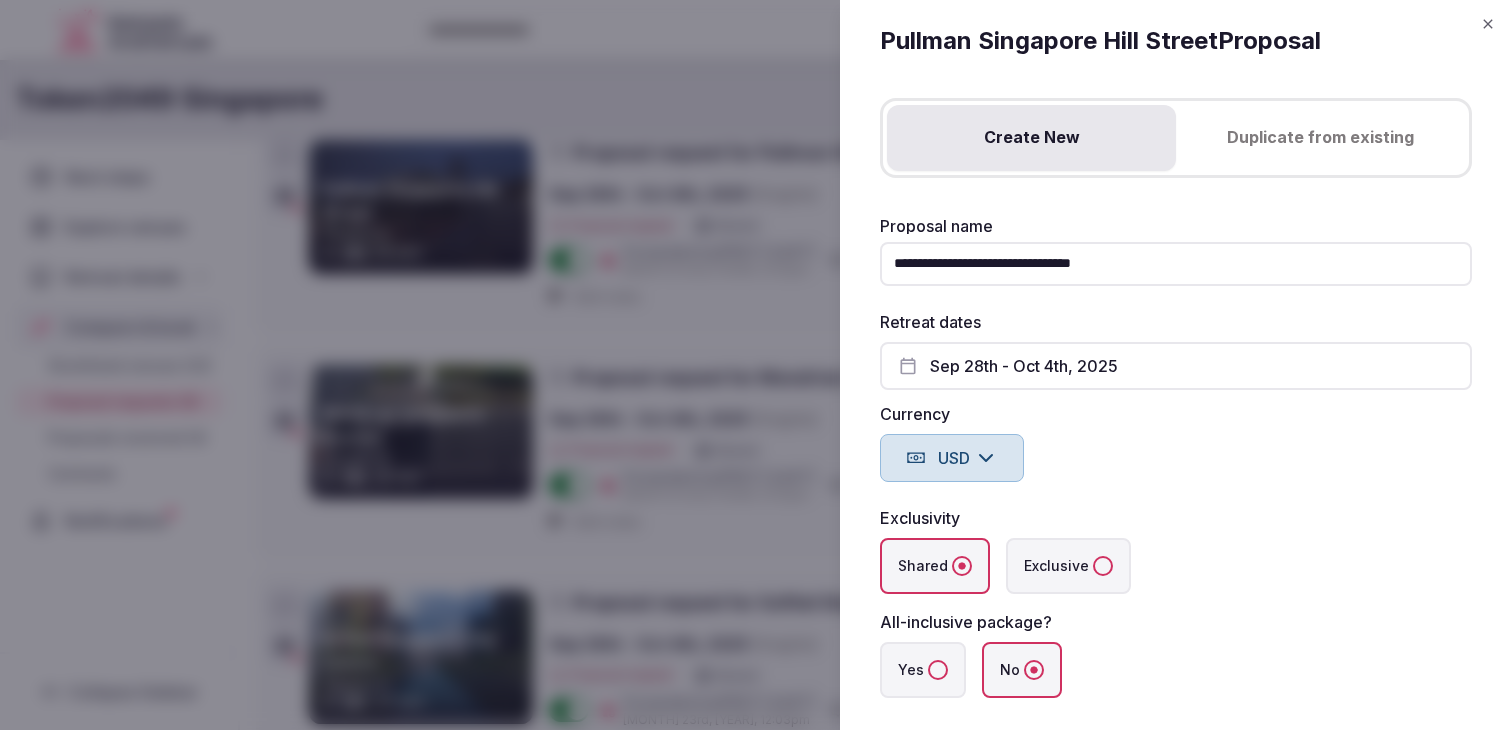 scroll, scrollTop: 183, scrollLeft: 0, axis: vertical 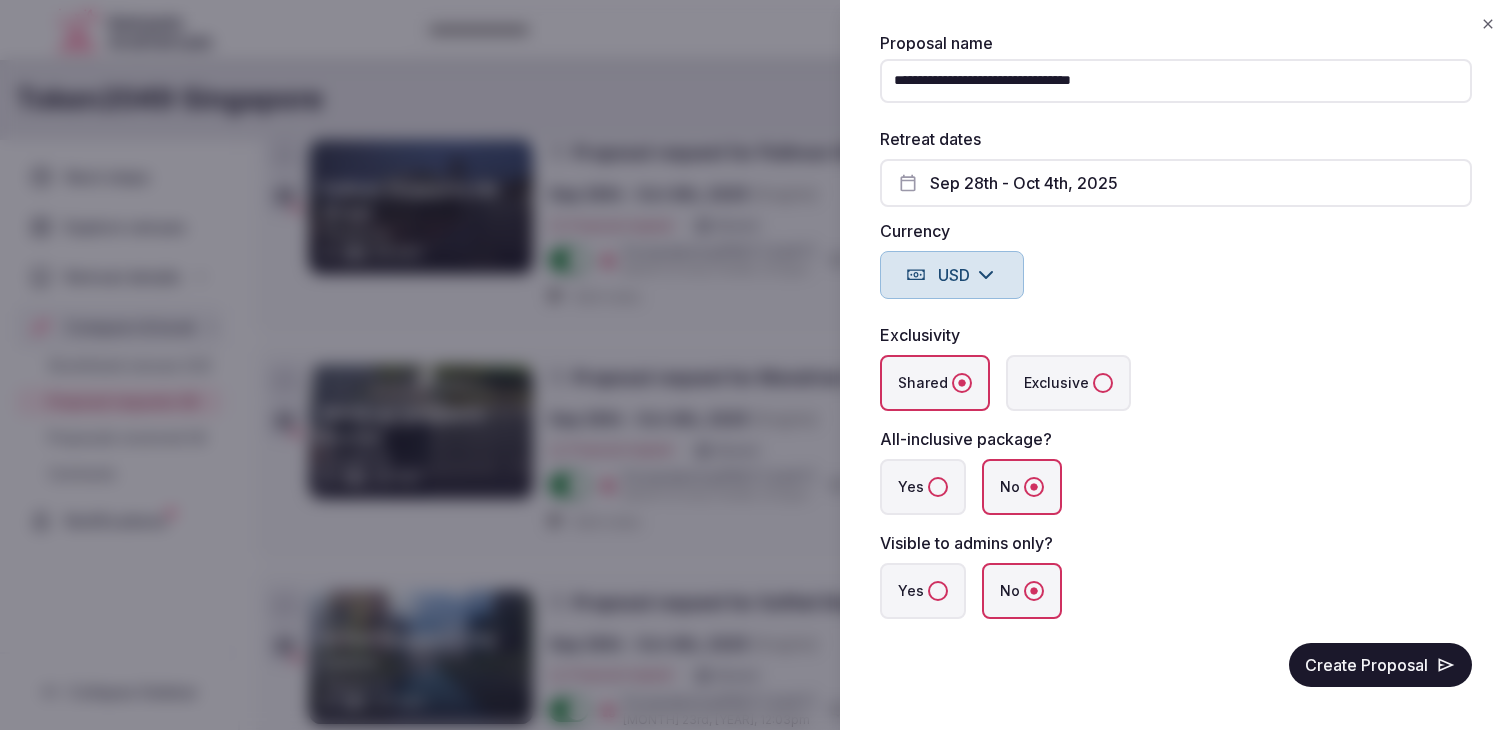 type on "**********" 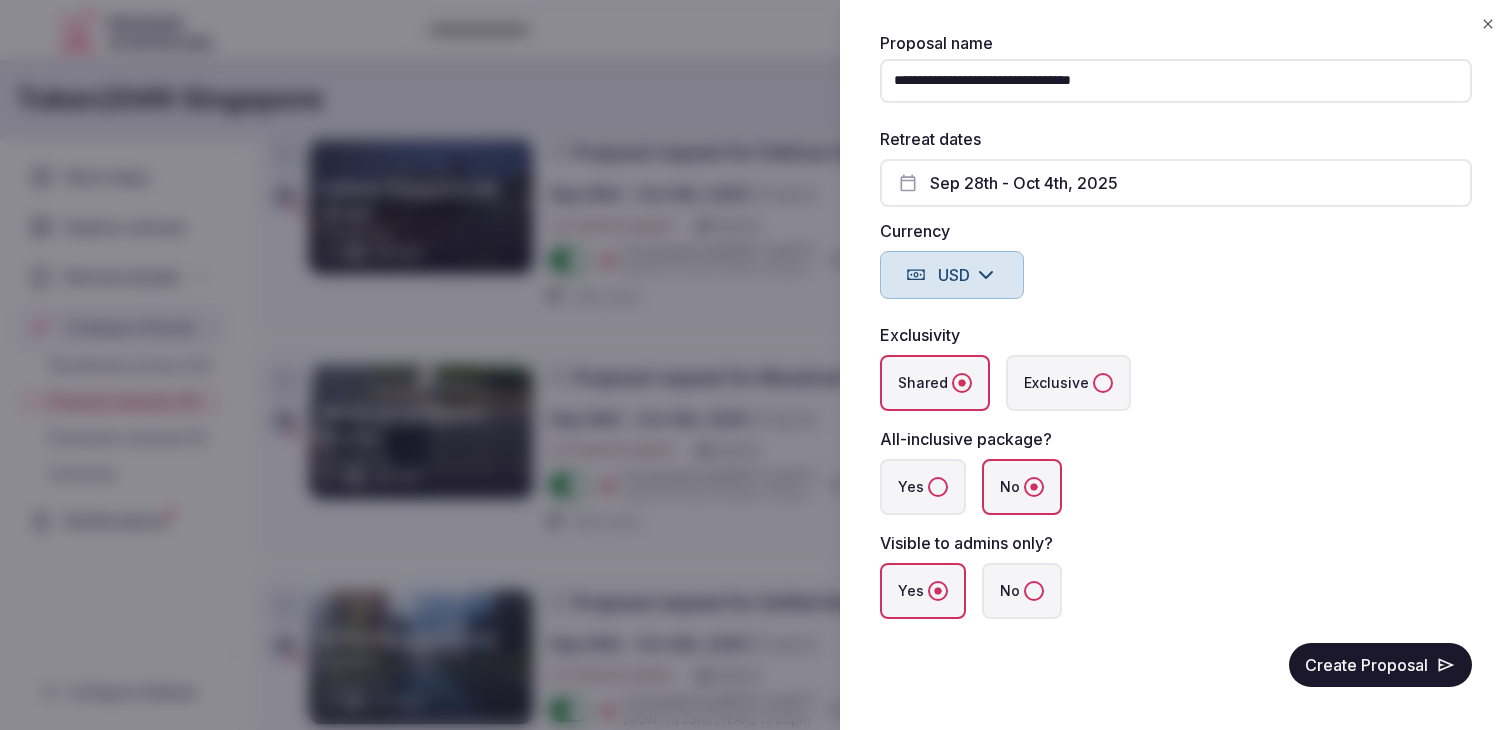 click on "Create Proposal" at bounding box center [1380, 665] 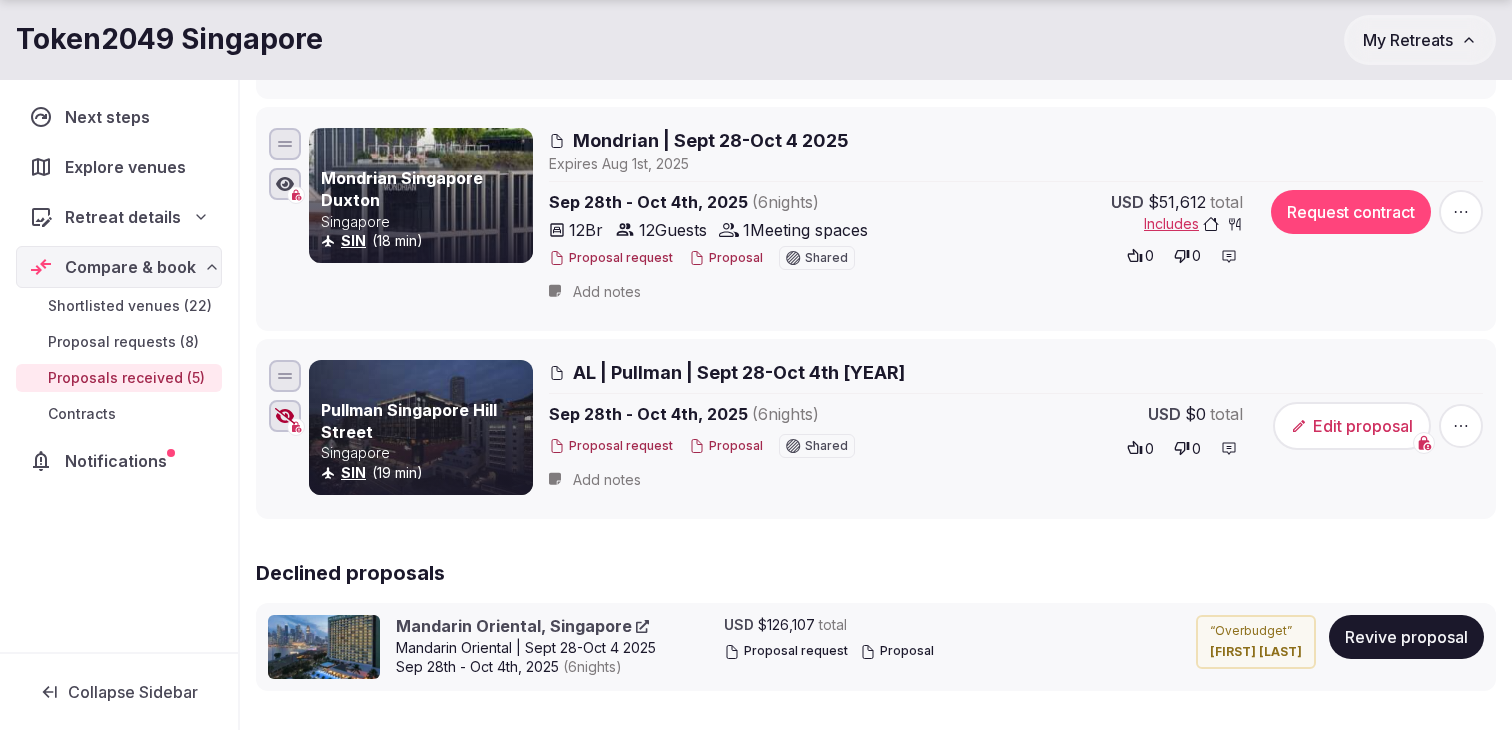 scroll, scrollTop: 1001, scrollLeft: 0, axis: vertical 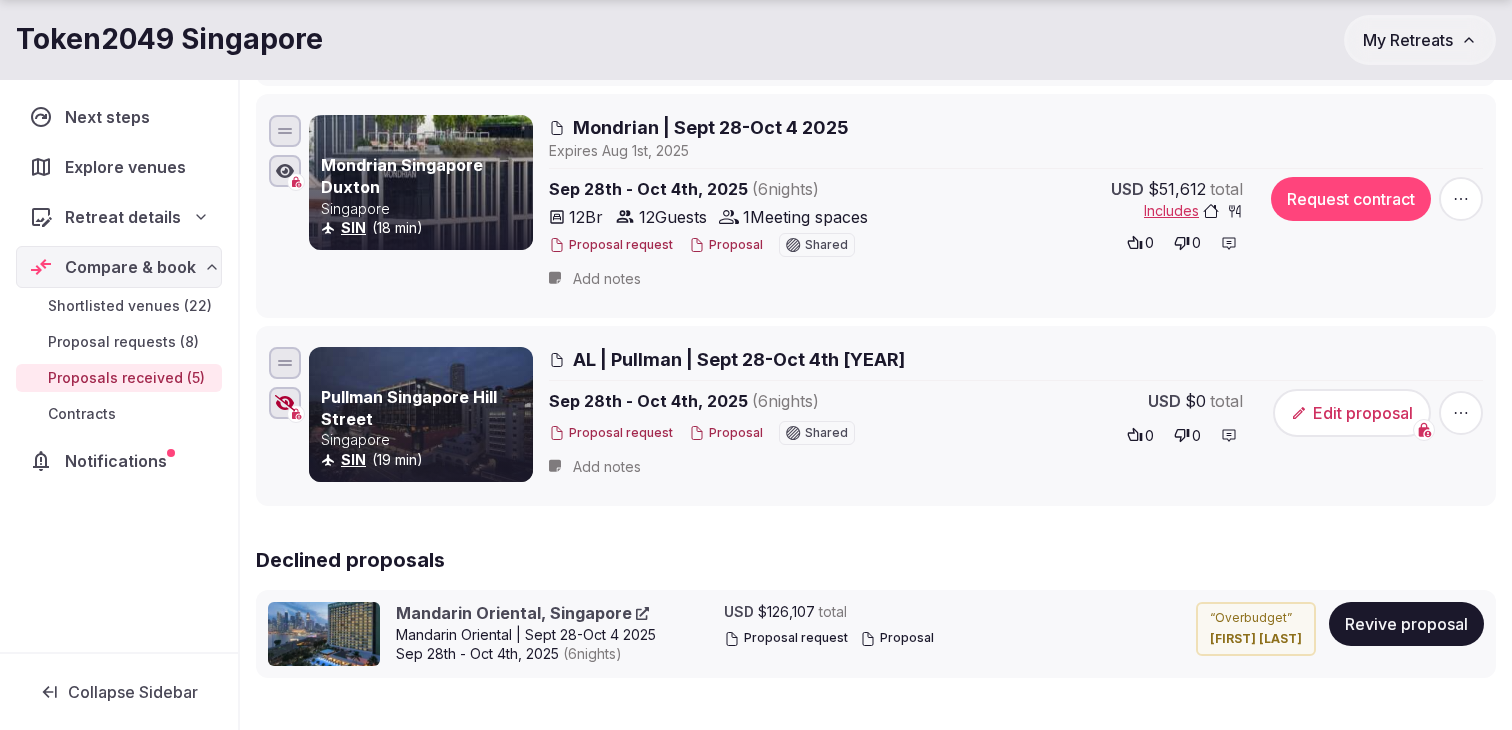 click 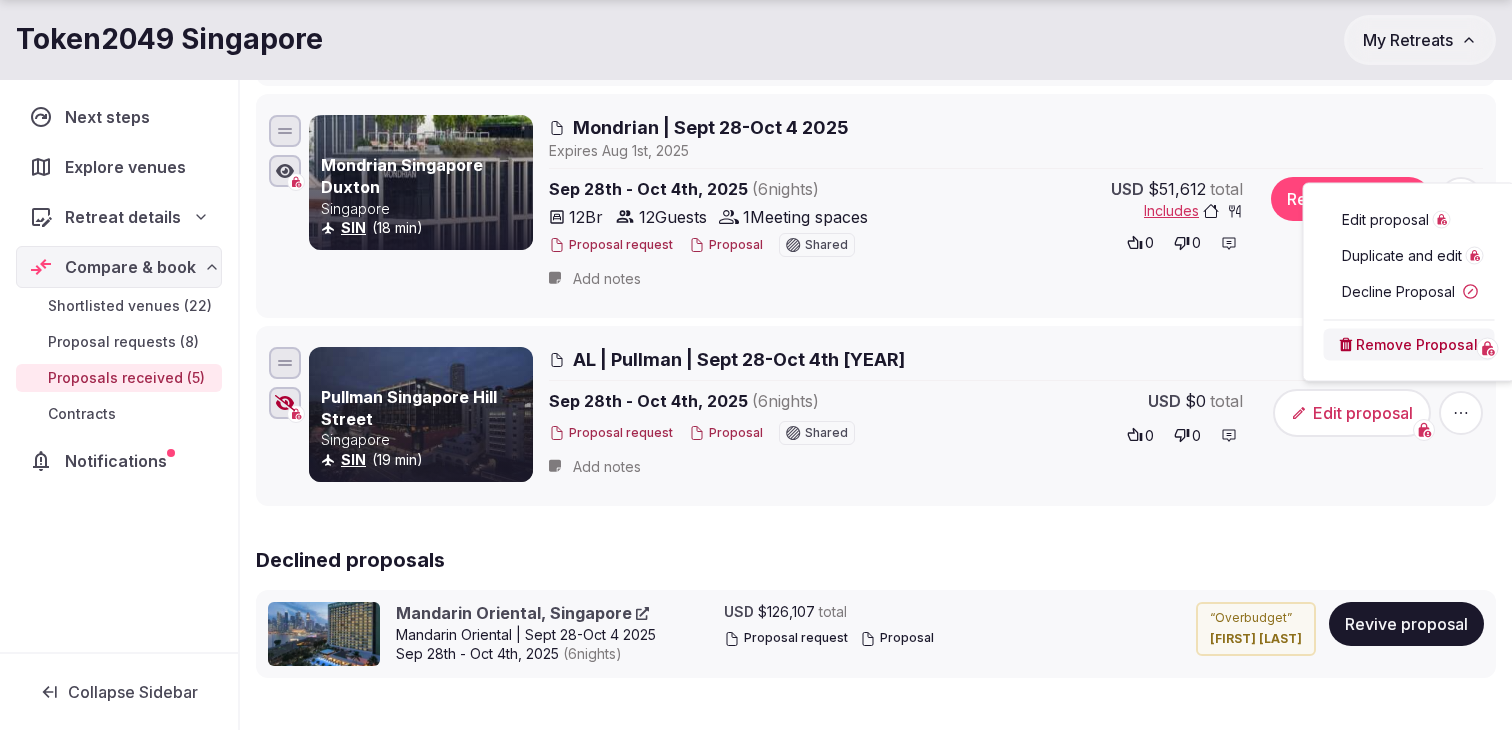 click on "Edit proposal" at bounding box center (1385, 220) 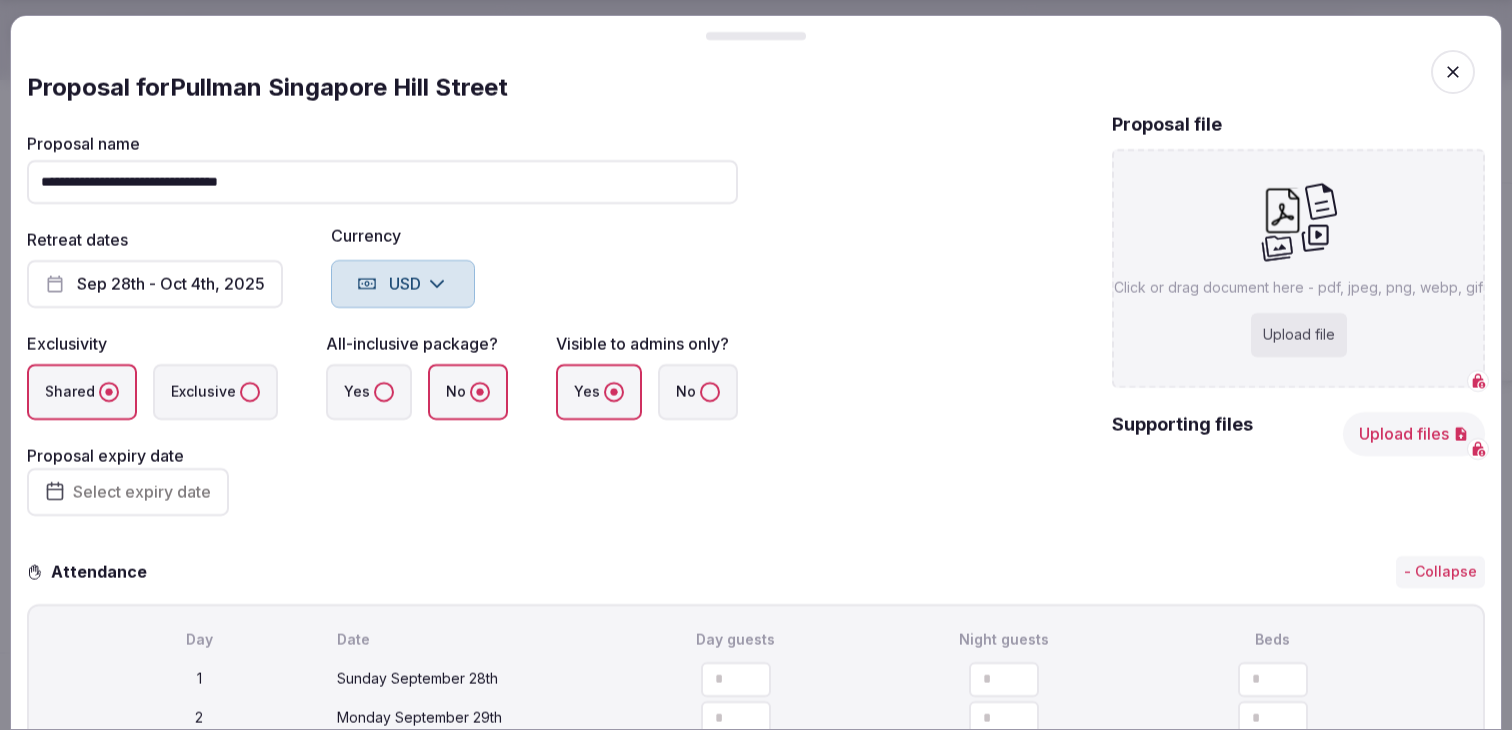 drag, startPoint x: 74, startPoint y: 178, endPoint x: 0, endPoint y: 178, distance: 74 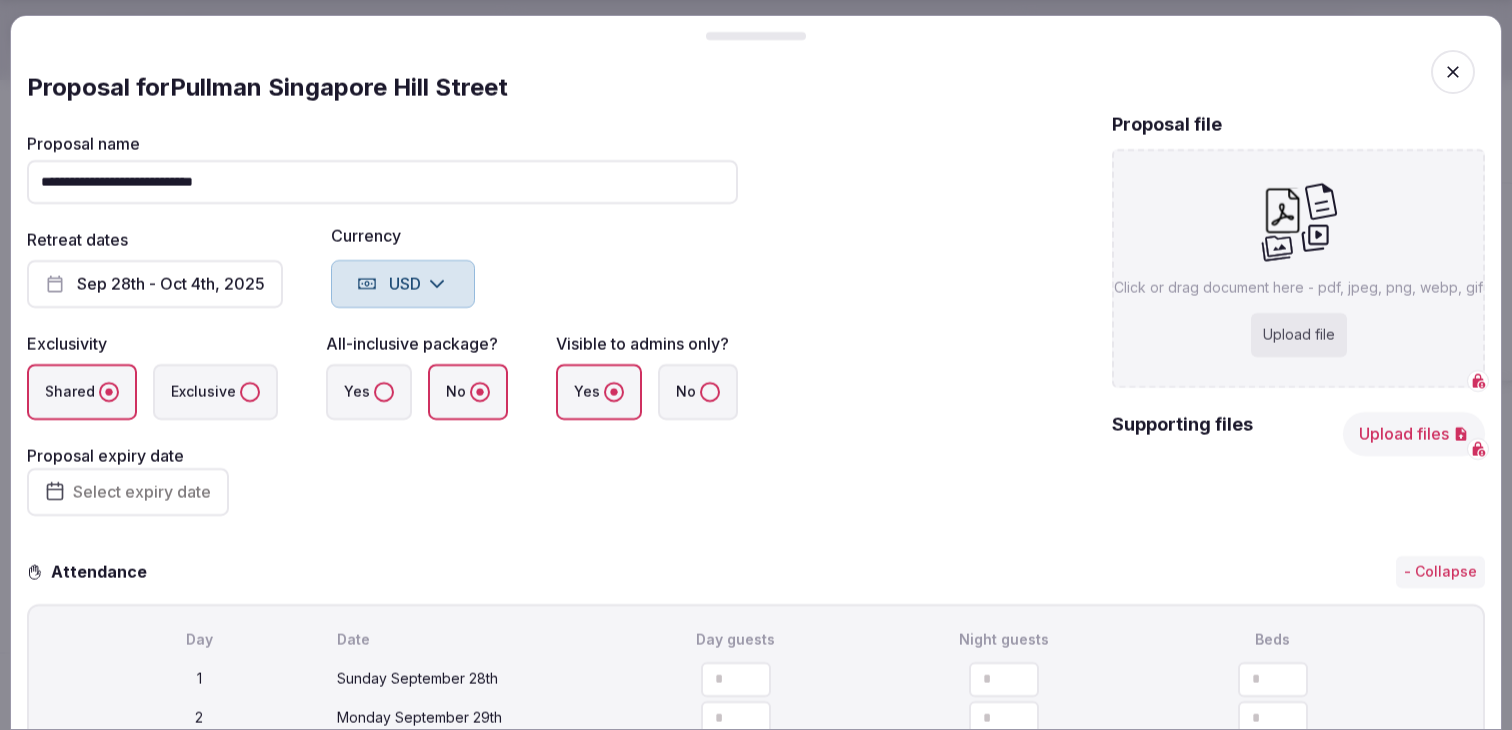 type on "**********" 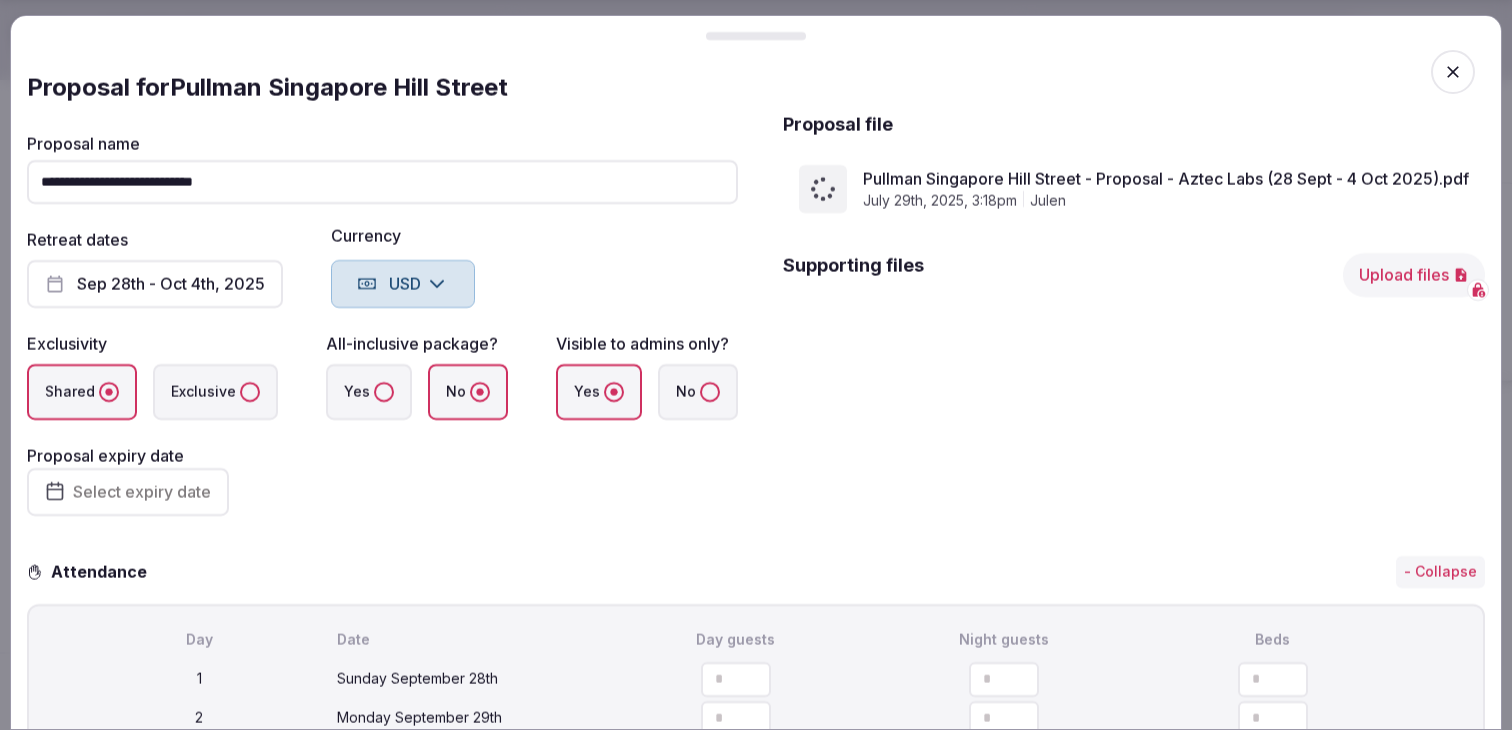 click on "Select expiry date" at bounding box center (128, 492) 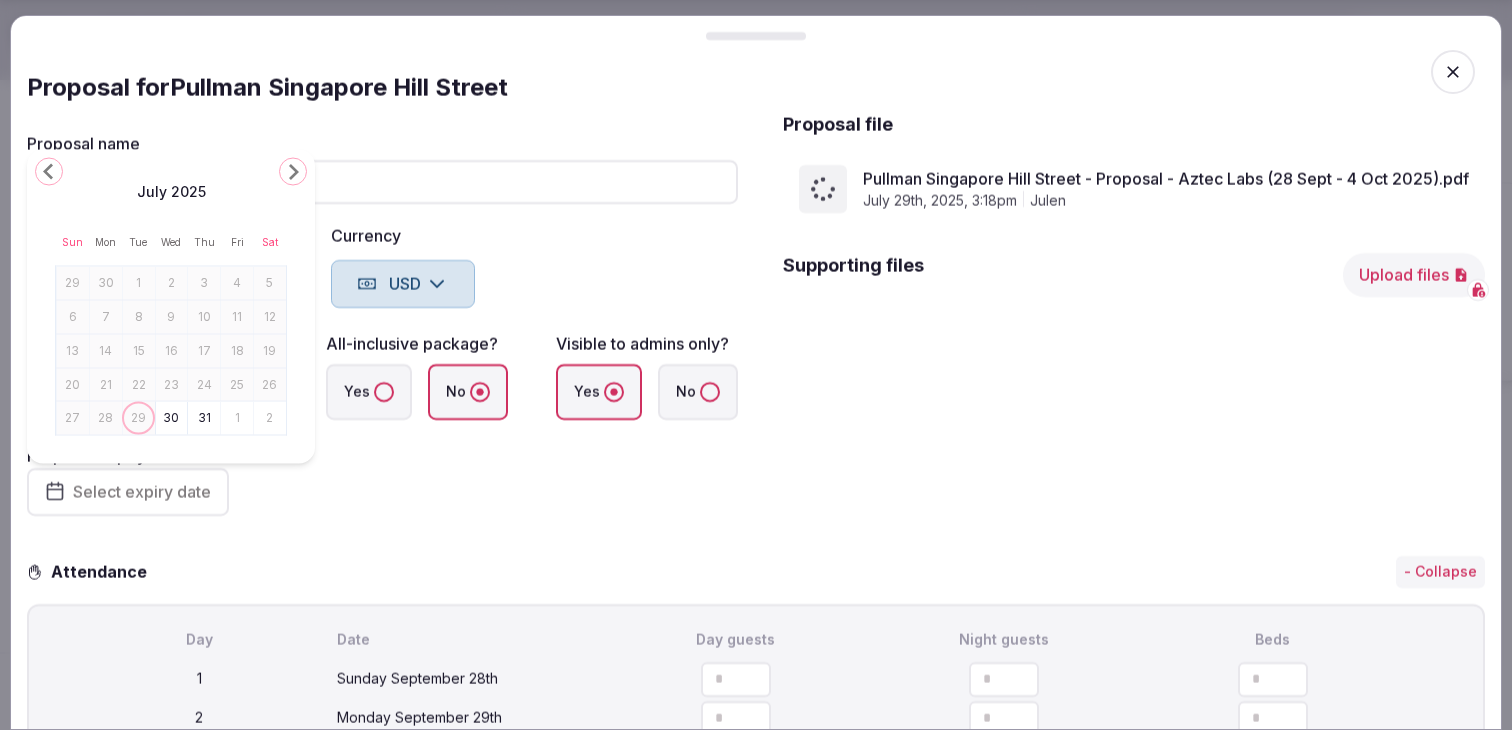 click 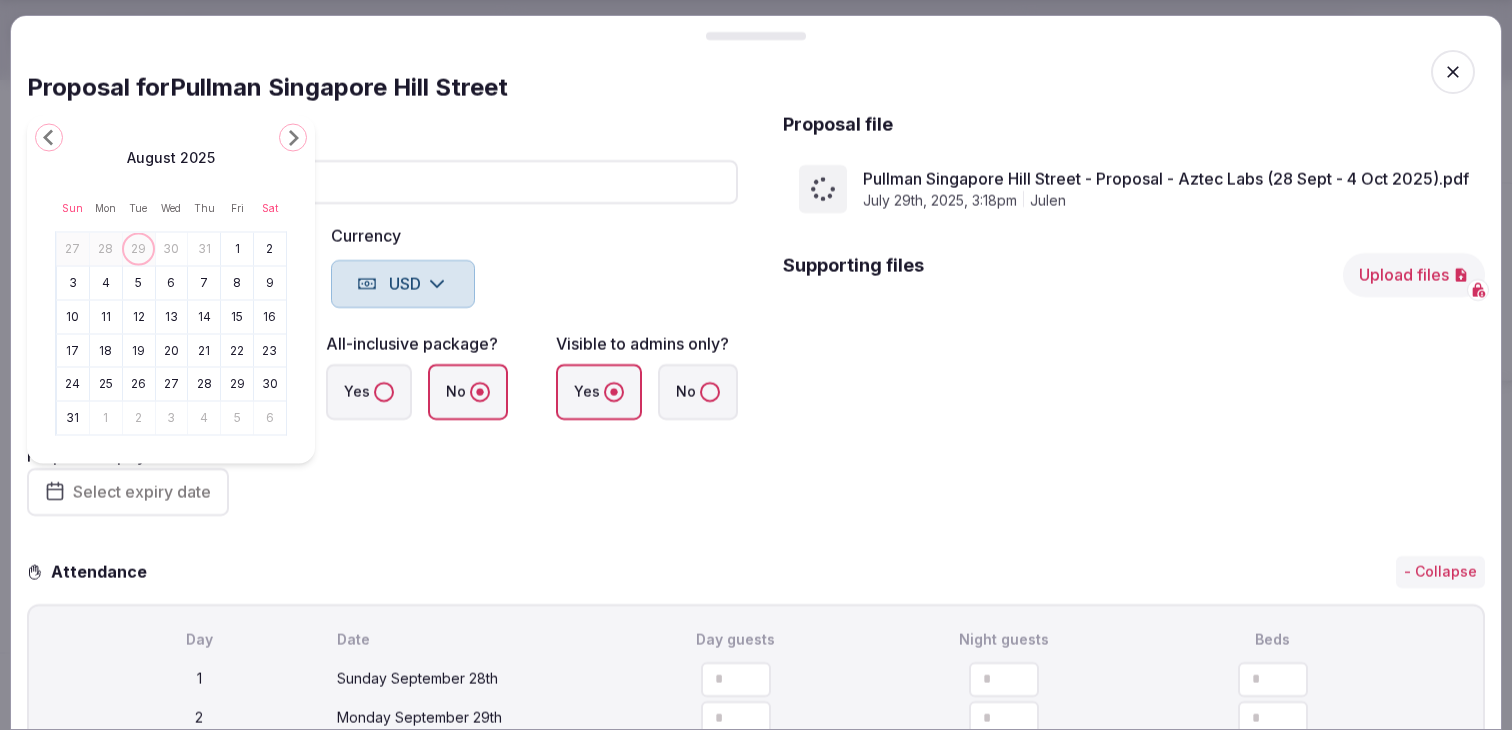 click on "6" at bounding box center [172, 282] 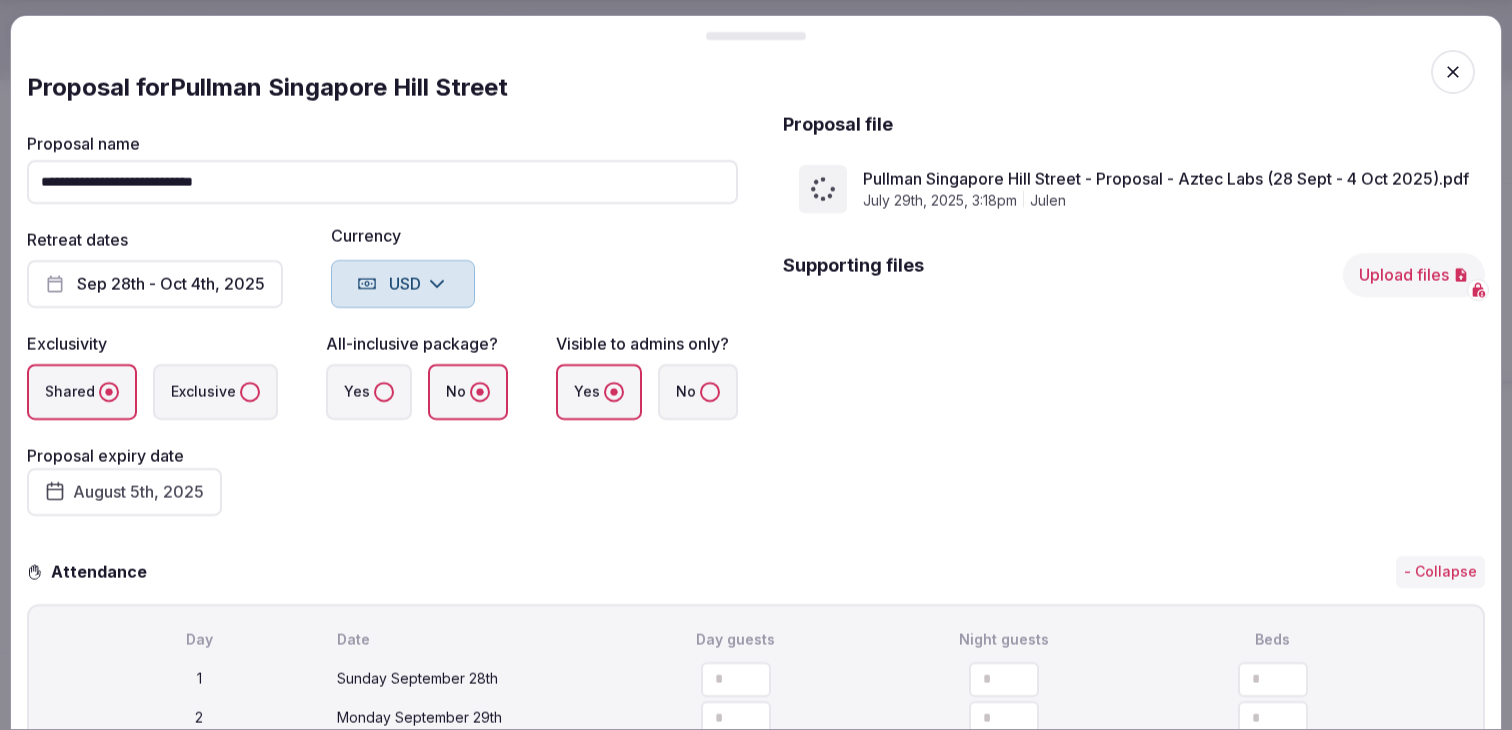 click on "**********" at bounding box center (382, 326) 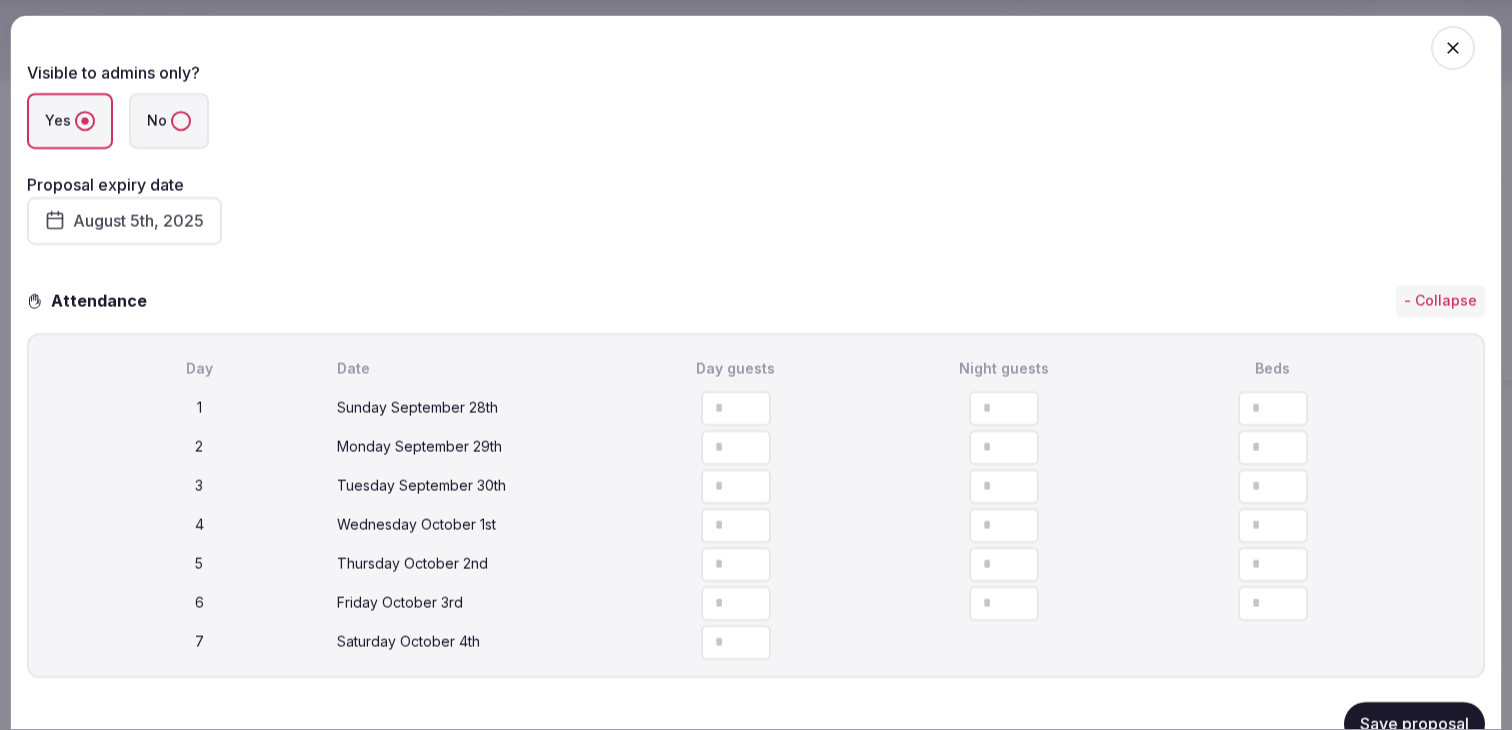 scroll, scrollTop: 543, scrollLeft: 0, axis: vertical 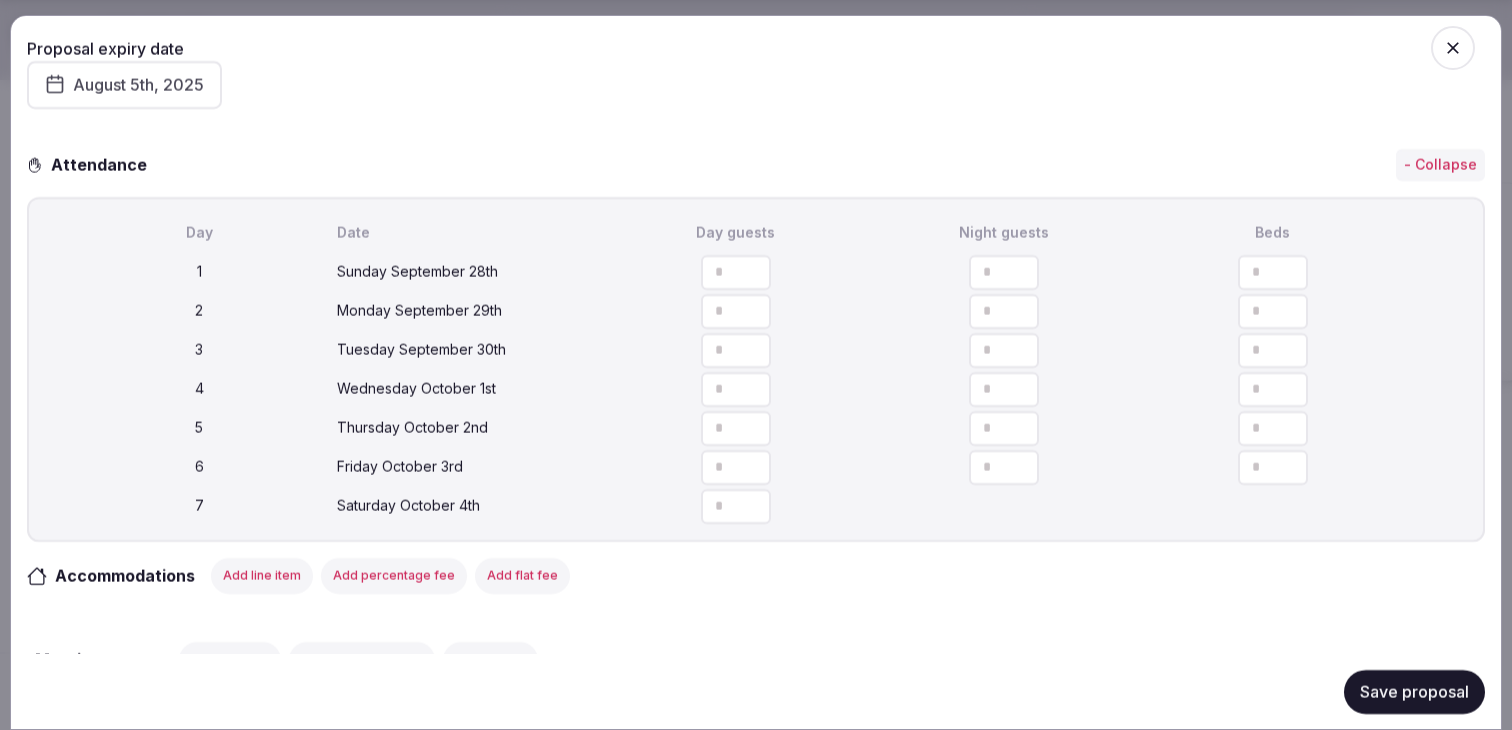 click at bounding box center [736, 271] 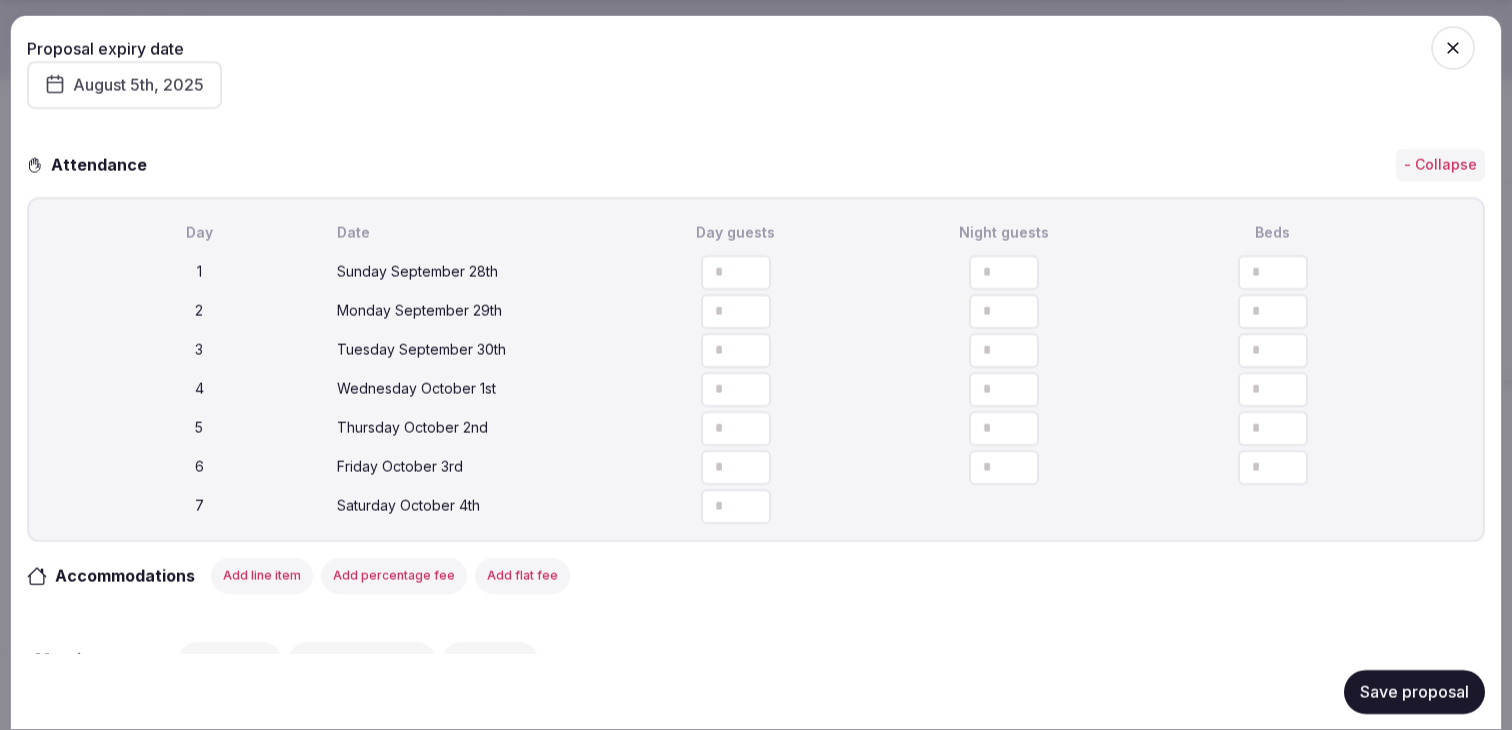 type on "**" 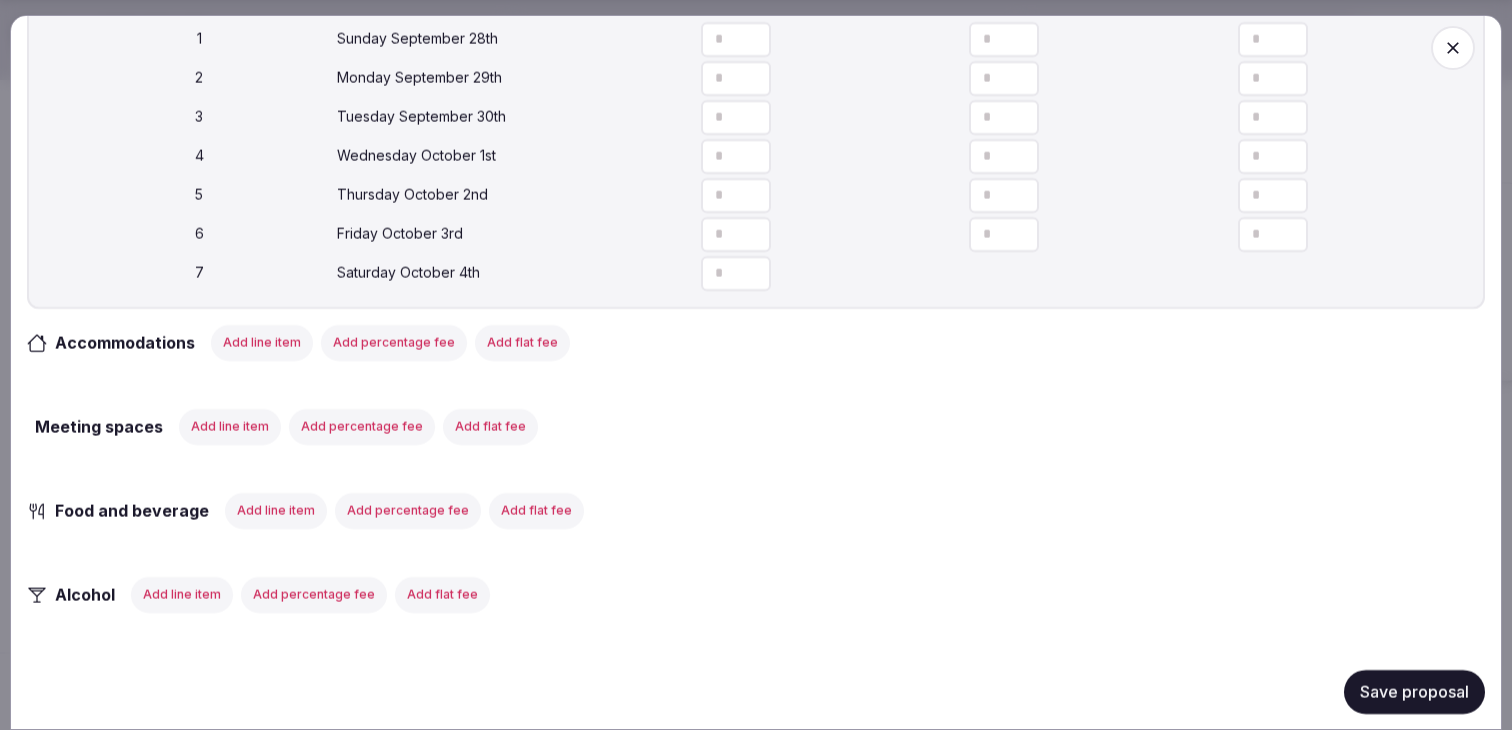 scroll, scrollTop: 783, scrollLeft: 0, axis: vertical 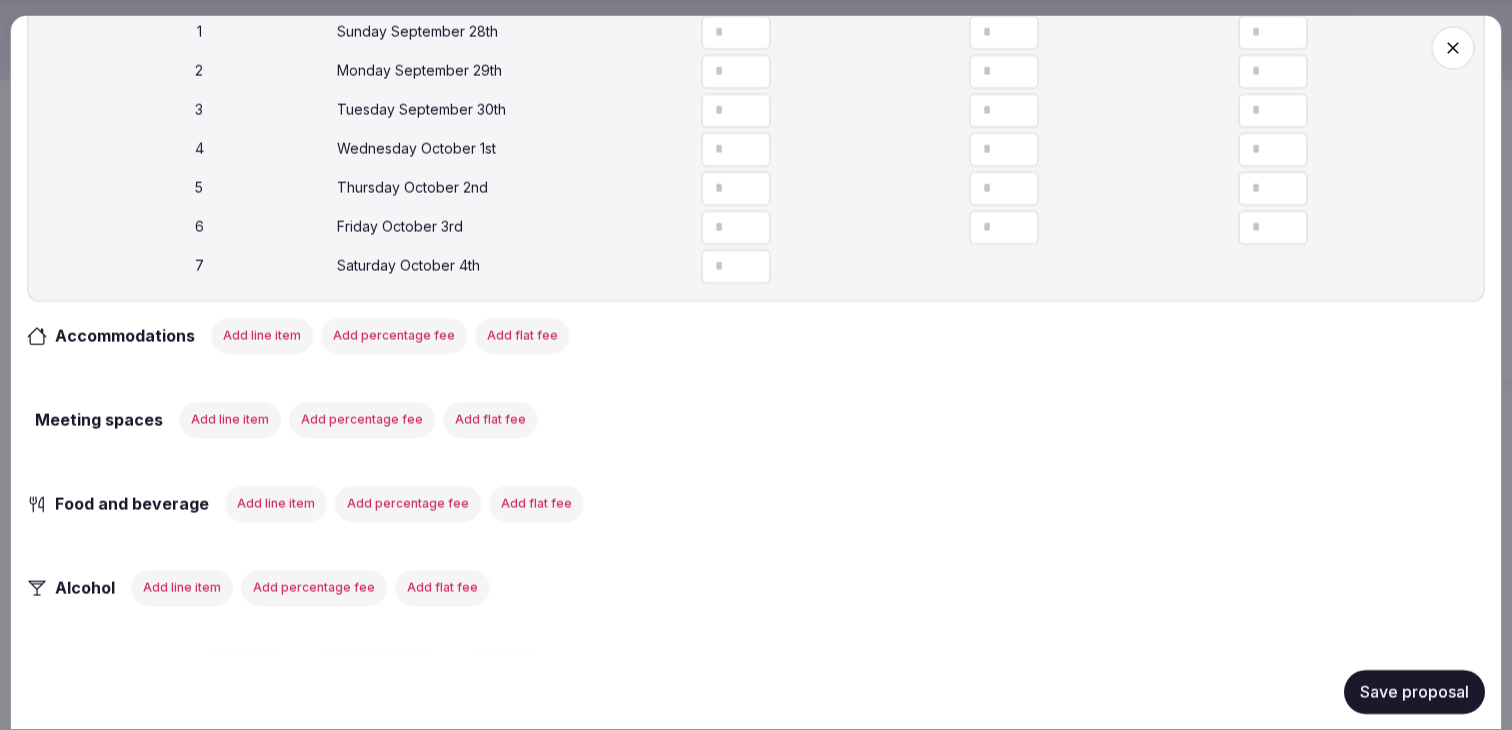 click on "Save proposal" at bounding box center (1414, 691) 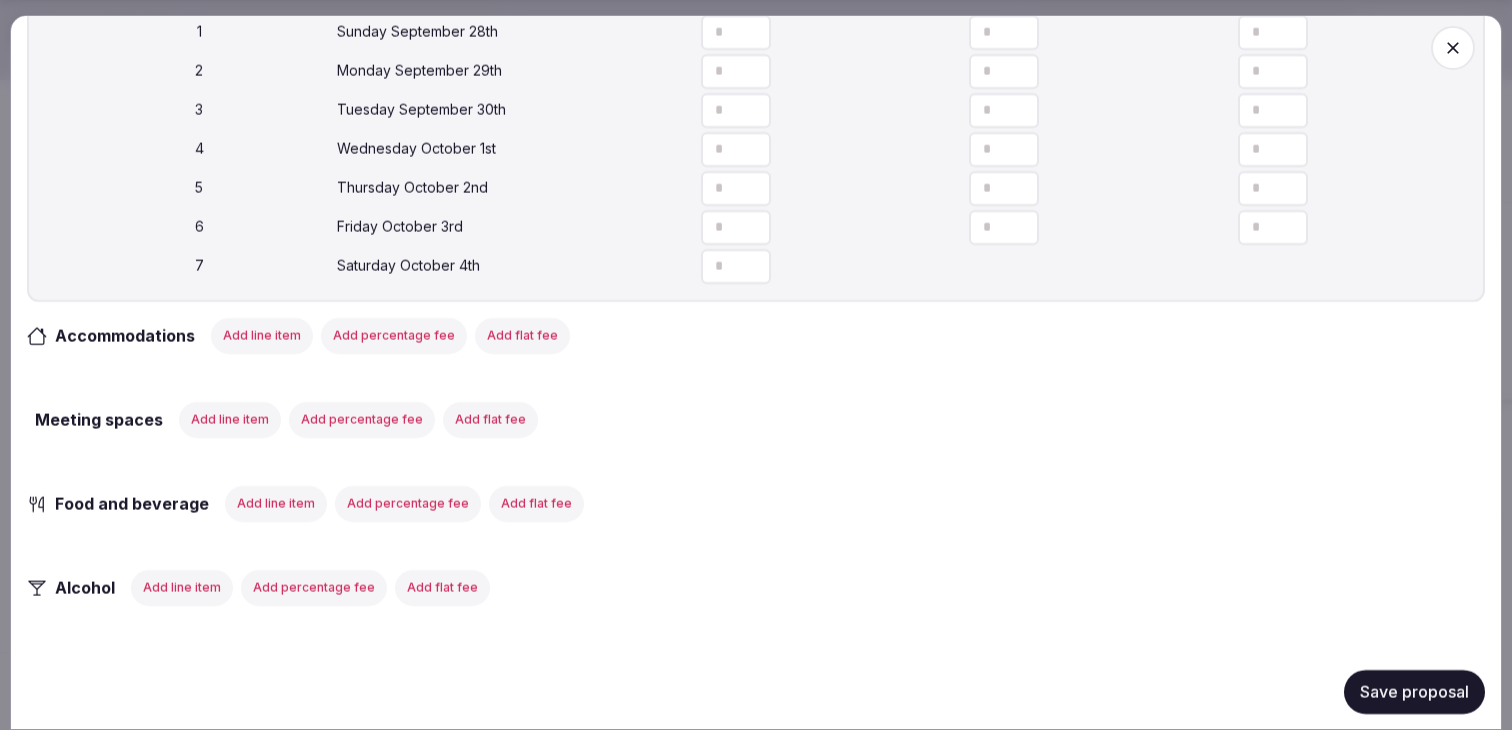 click on "Add line item" at bounding box center [262, 335] 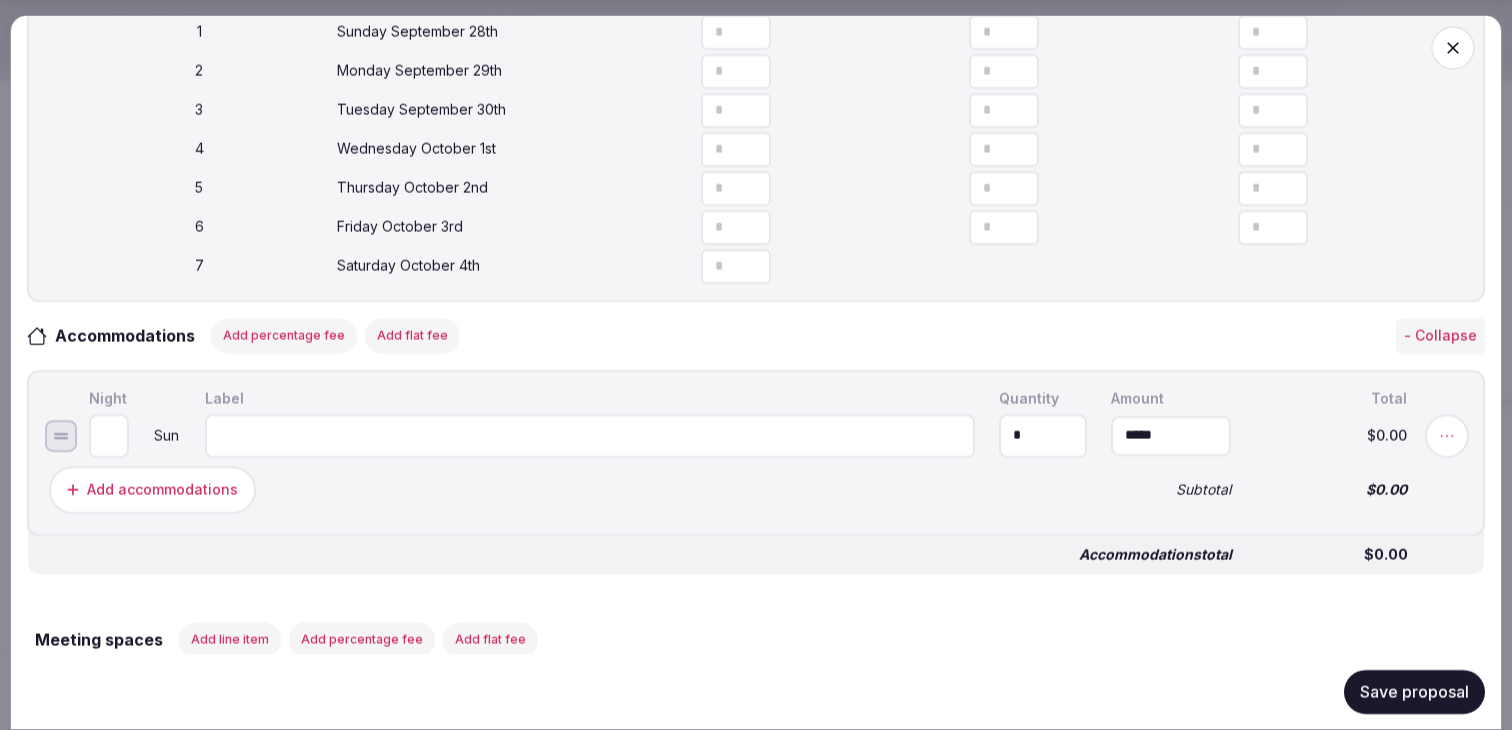 click at bounding box center [590, 435] 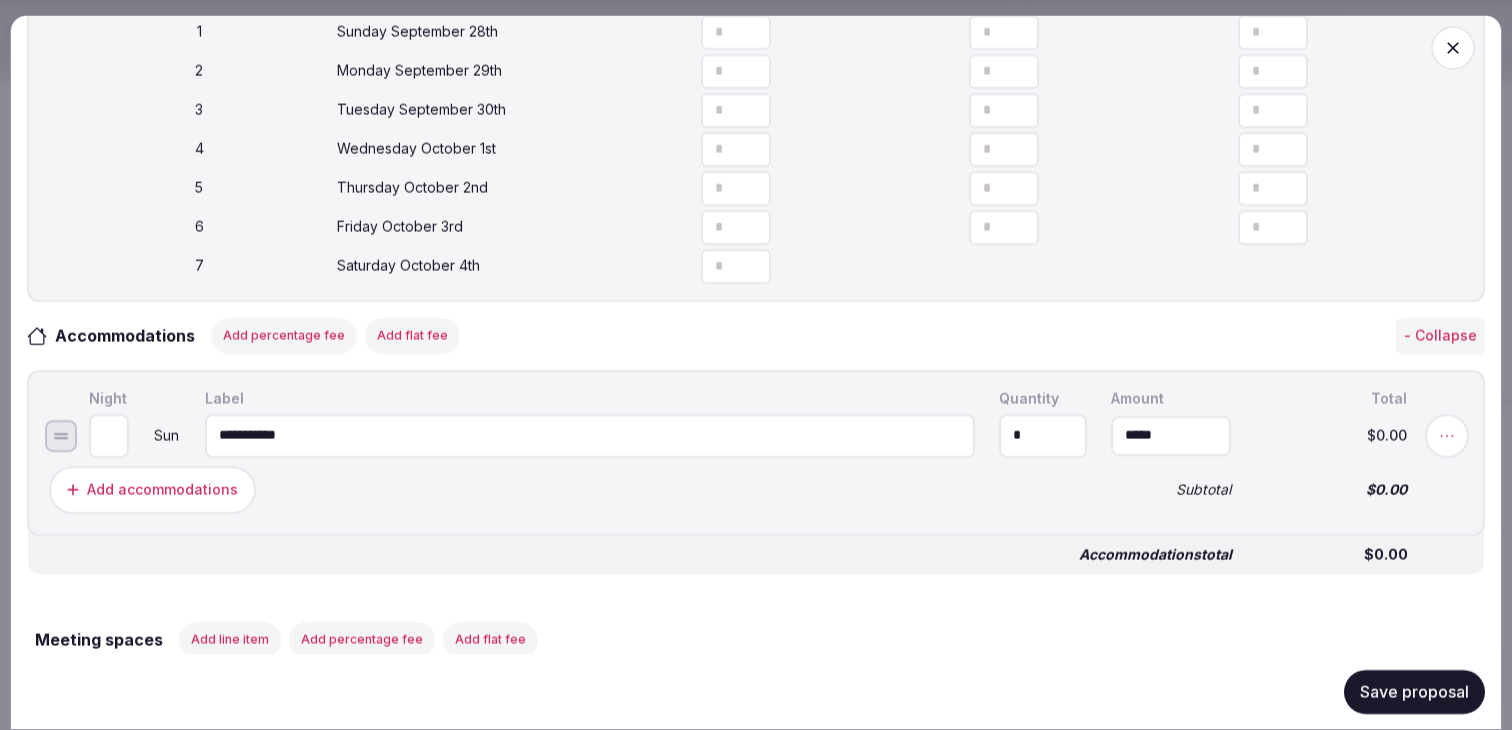 type on "**********" 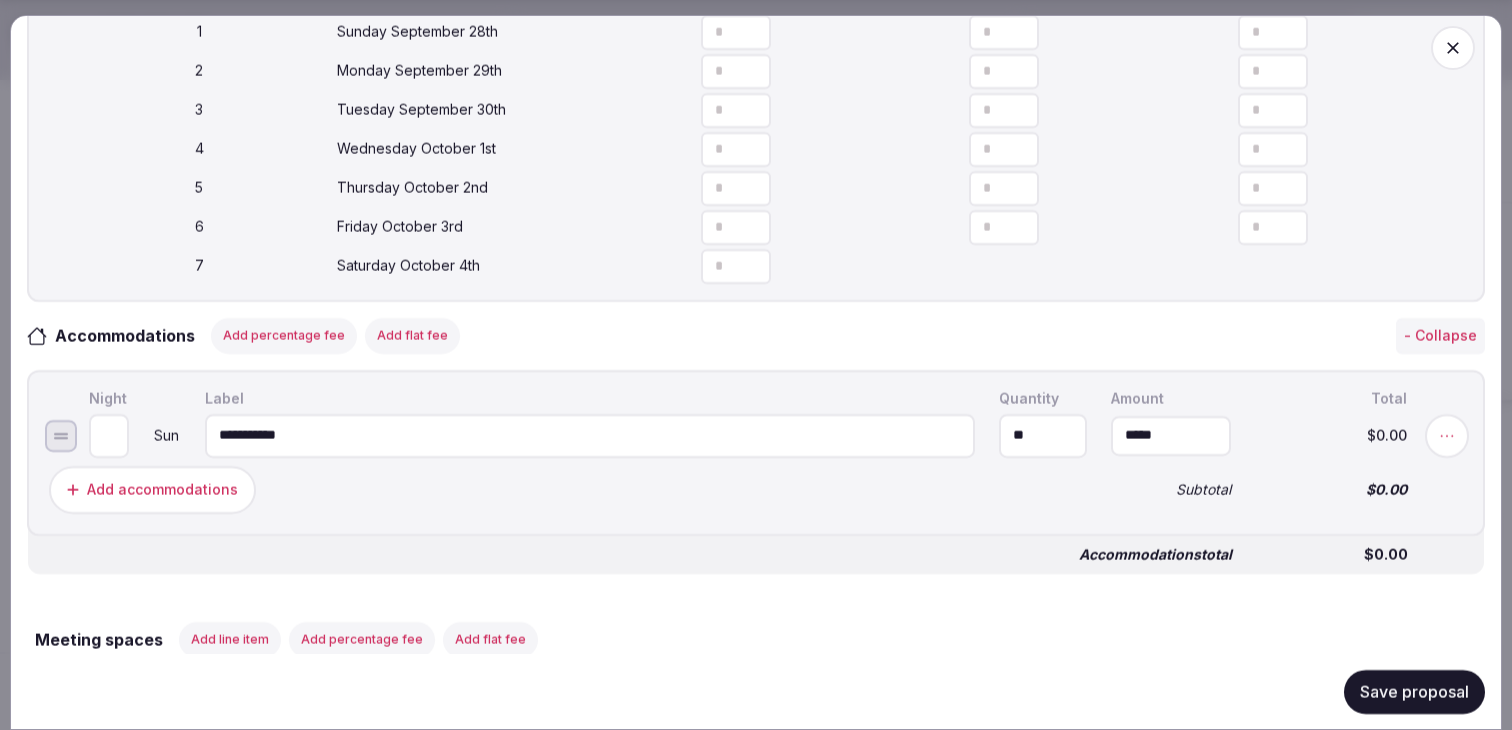 type on "**" 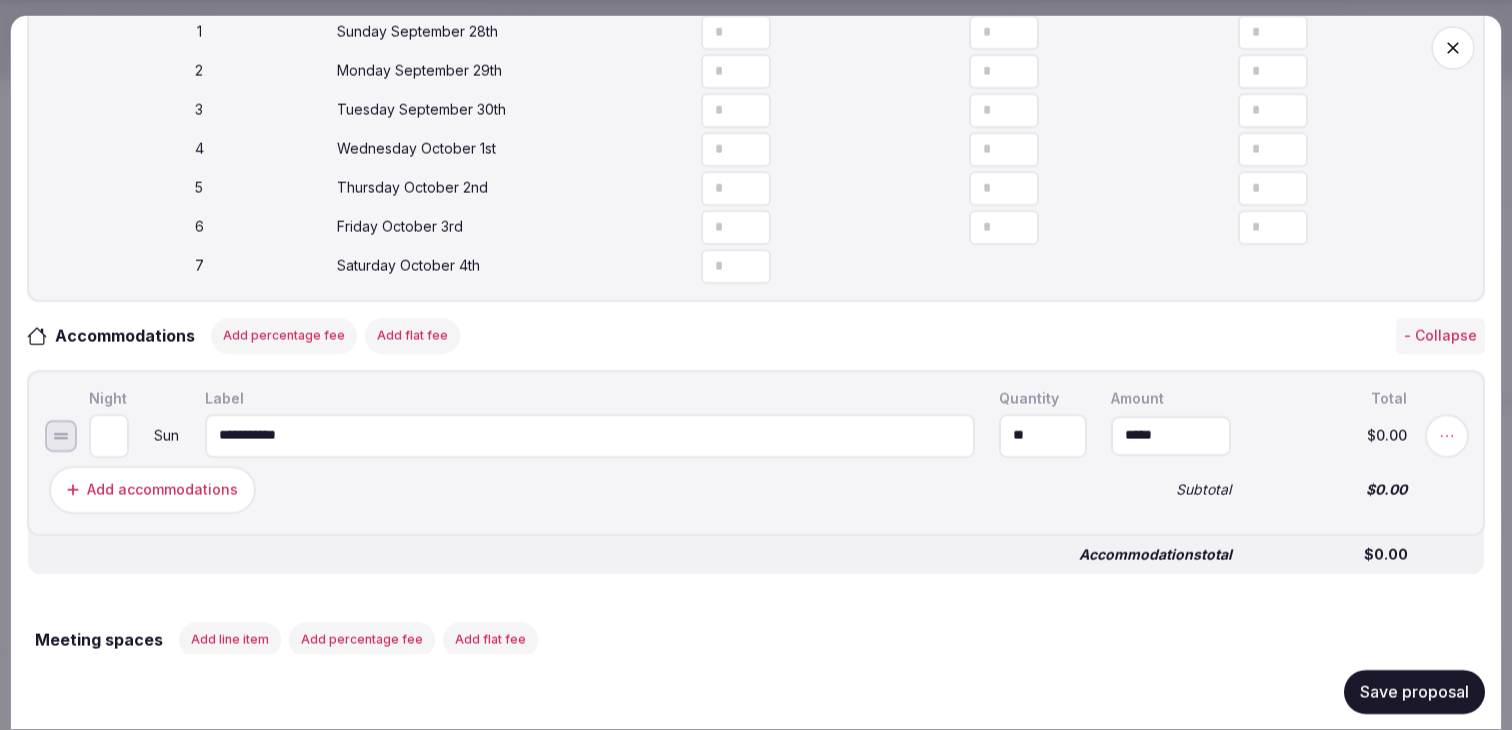 type on "*" 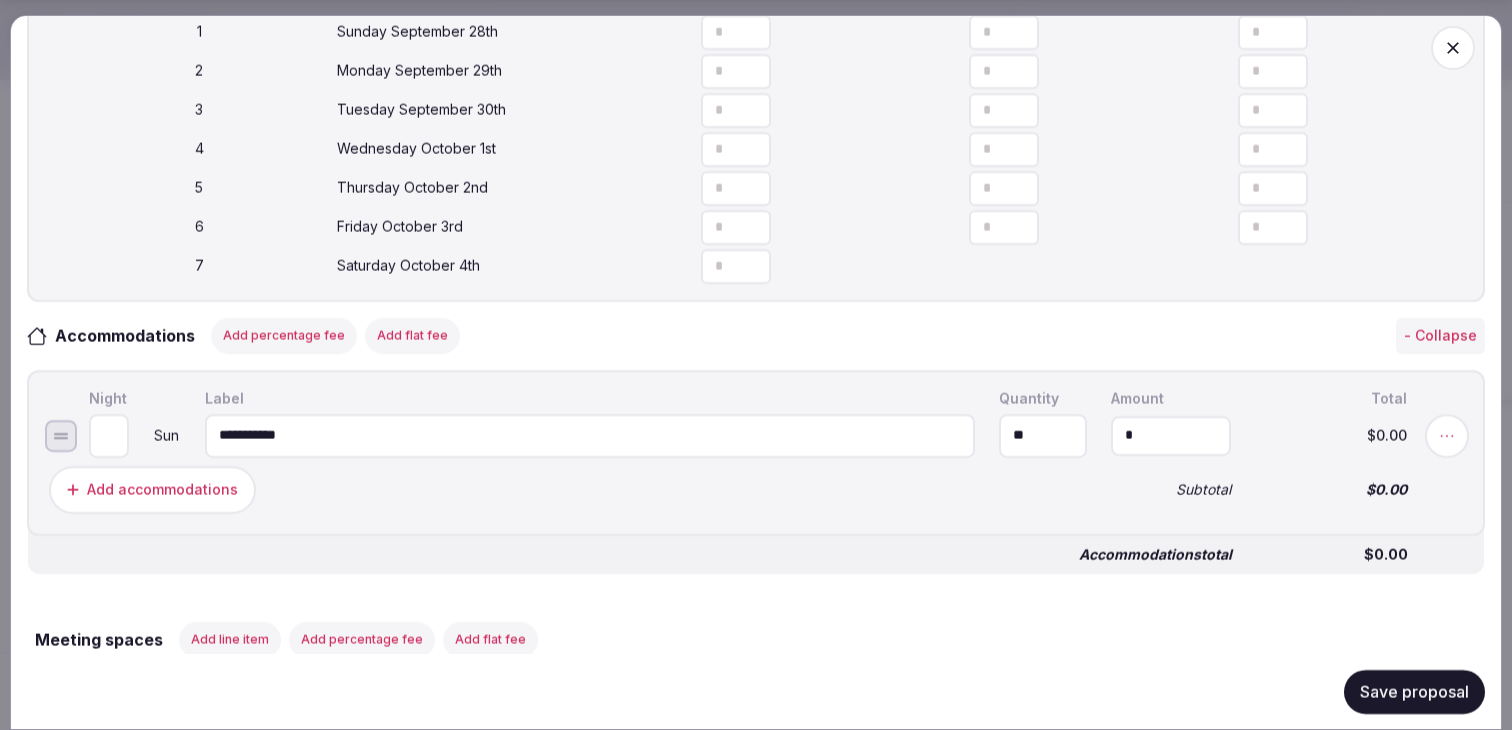 click on "*" at bounding box center (1171, 435) 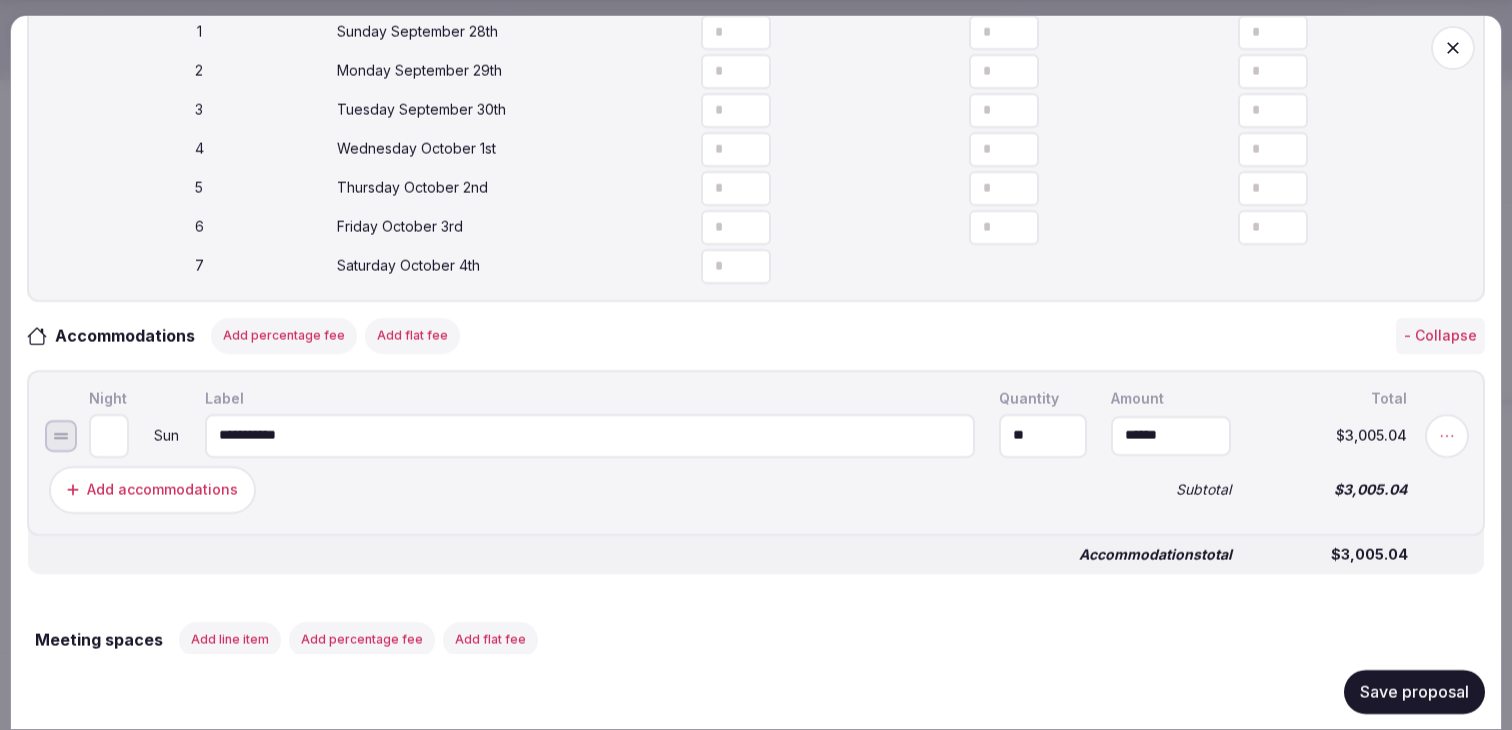 type on "*******" 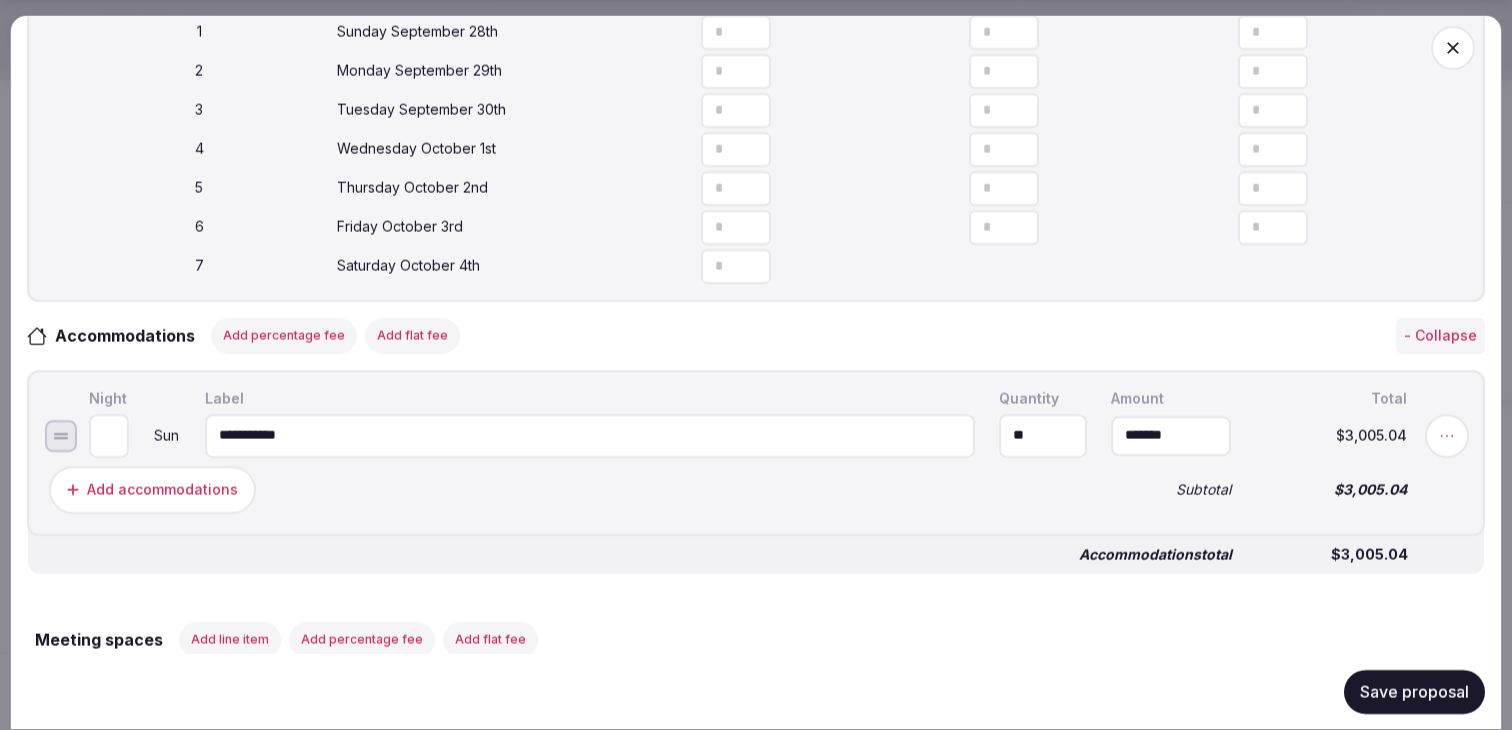 click on "Subtotal" at bounding box center [1171, 489] 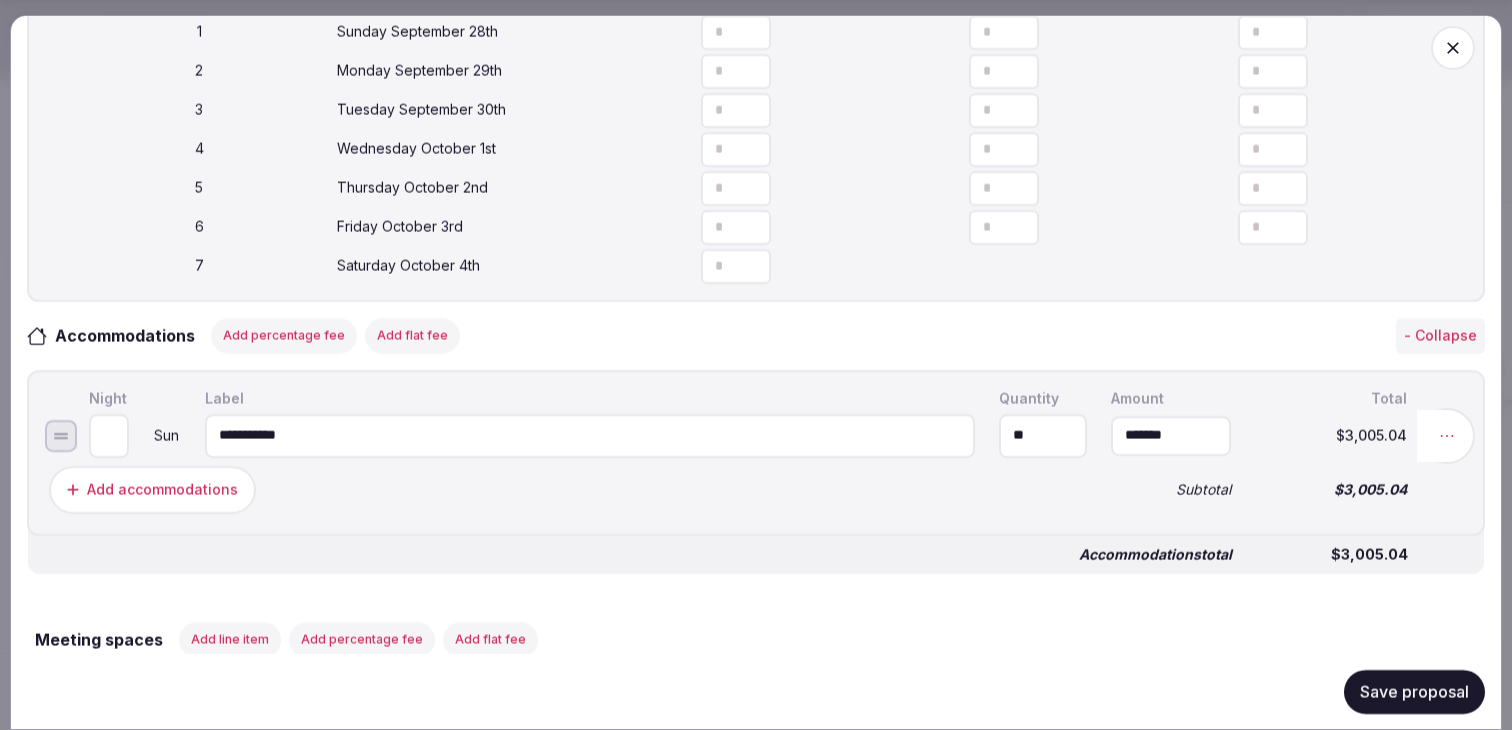click at bounding box center [1447, 435] 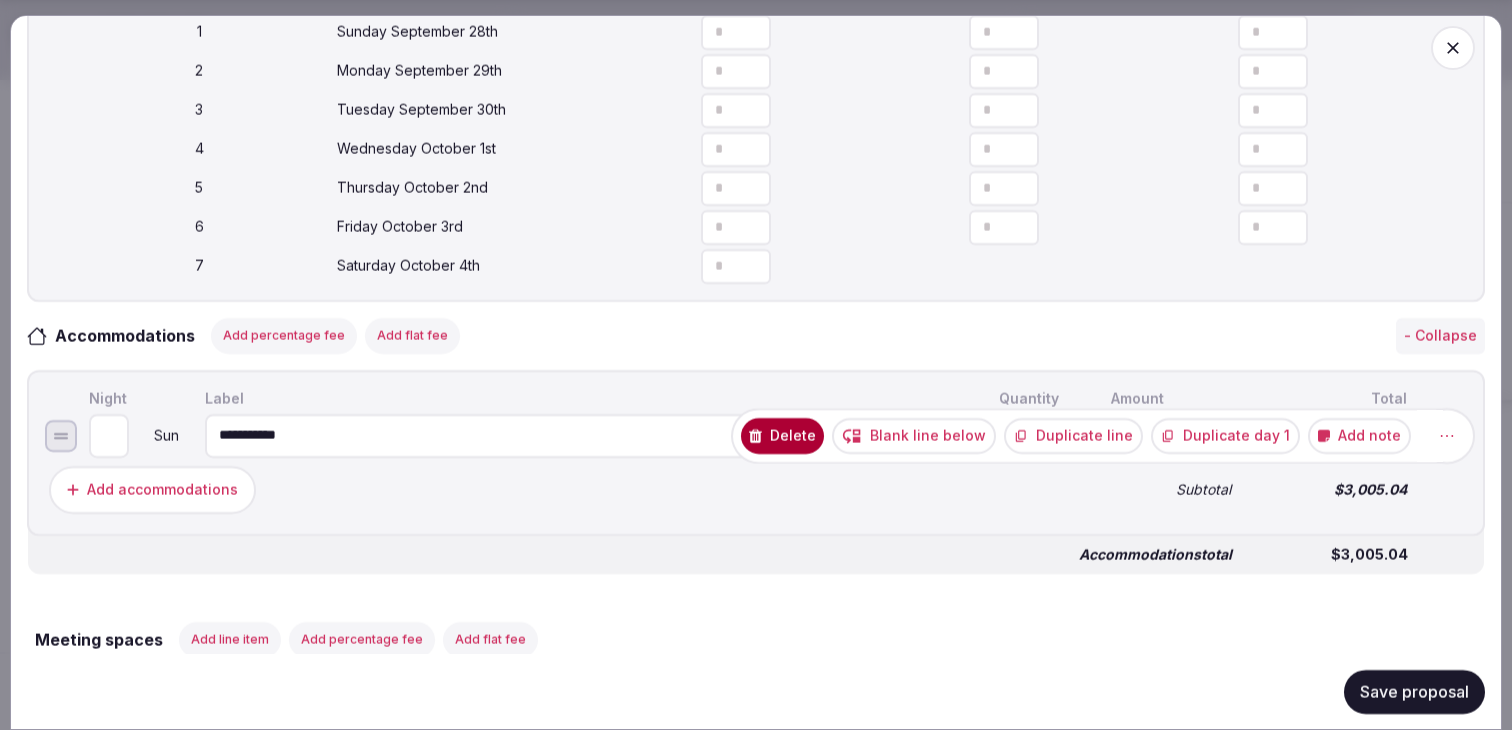 click on "Duplicate day 1" at bounding box center [1225, 435] 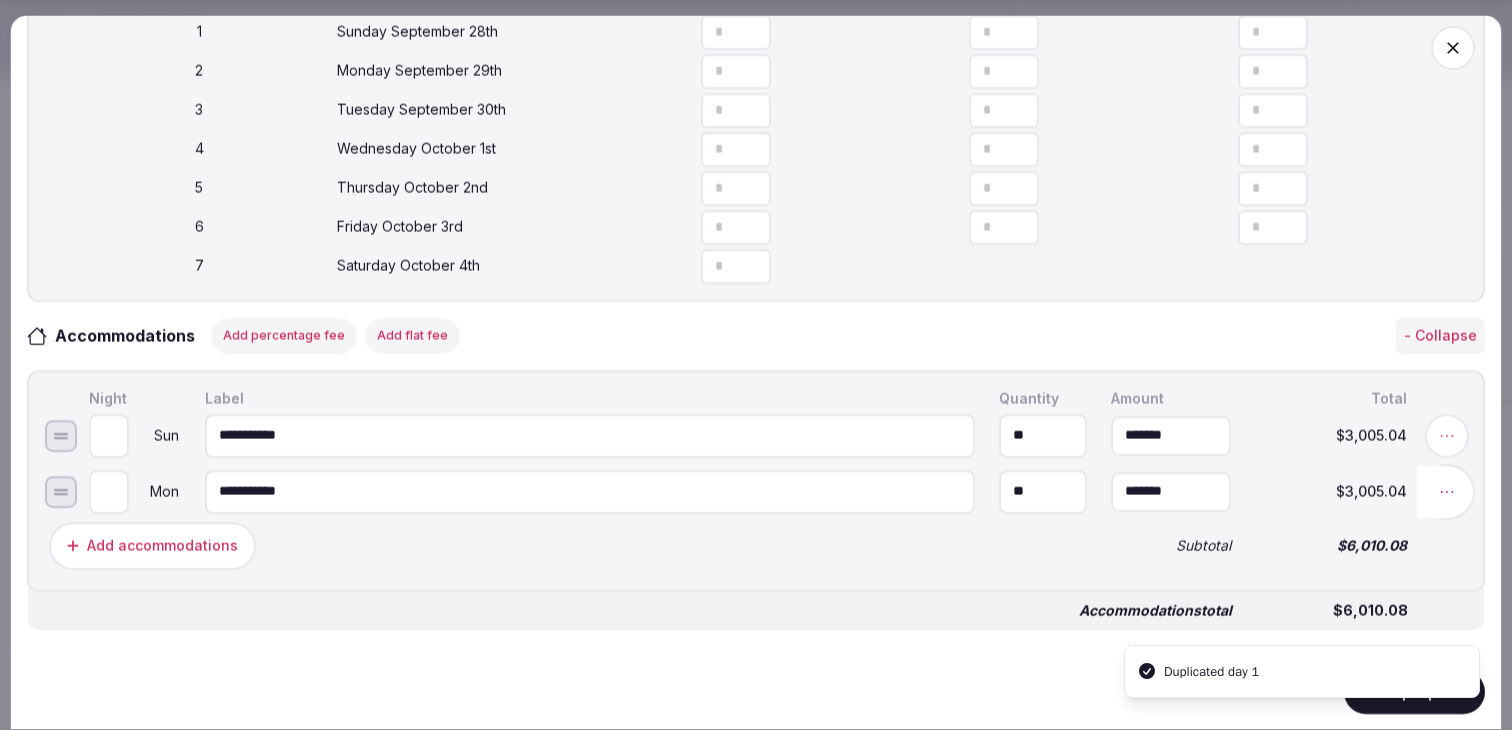 click at bounding box center (1447, 491) 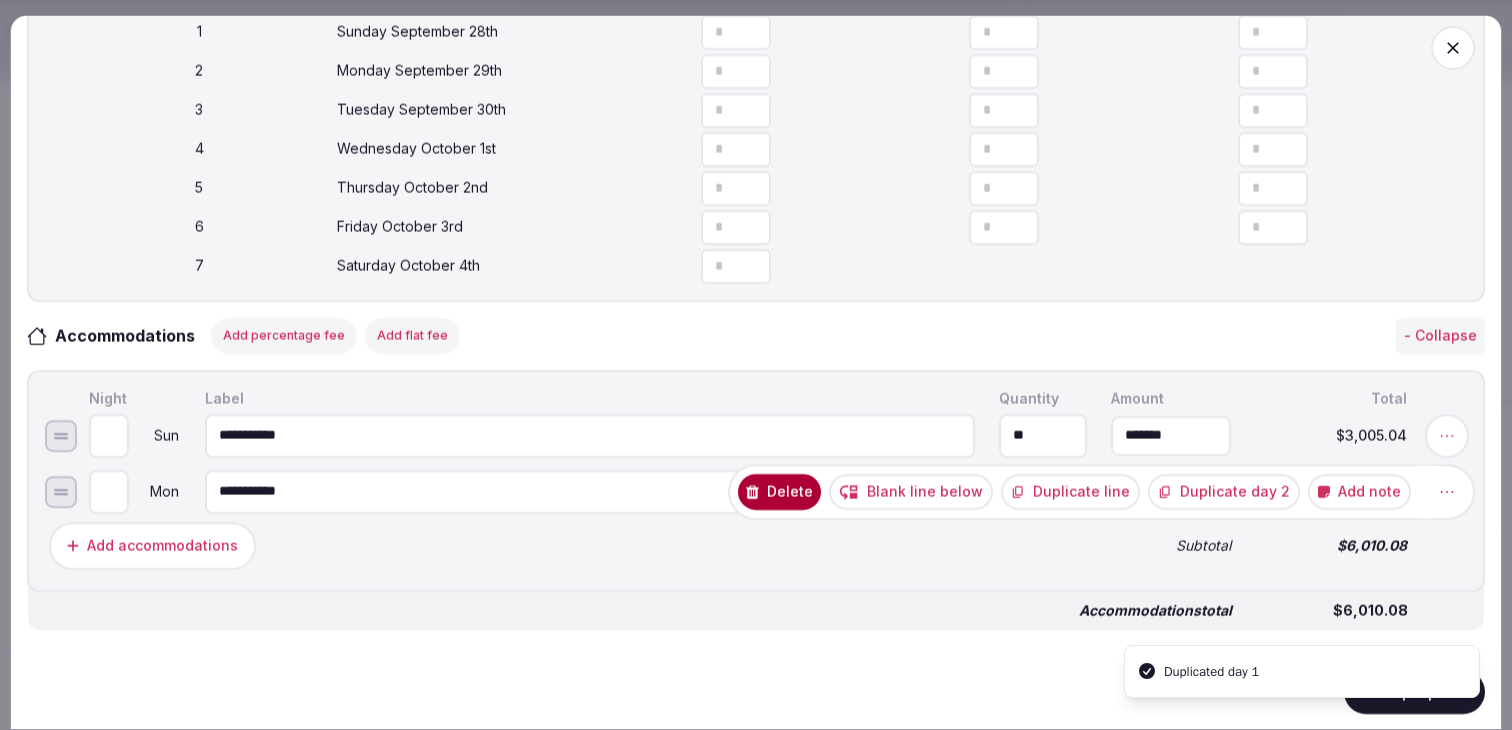 click on "Duplicate day 2" at bounding box center (1224, 491) 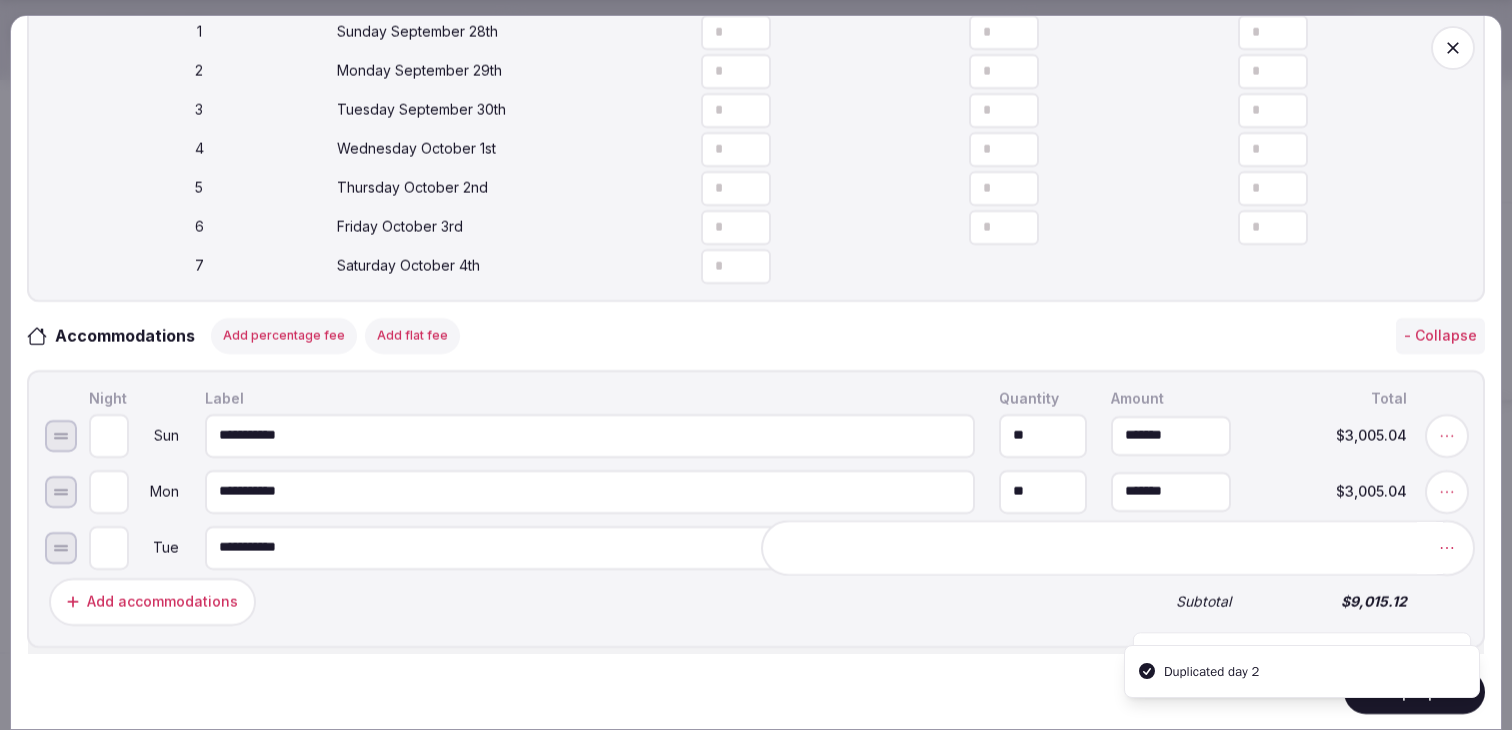 click 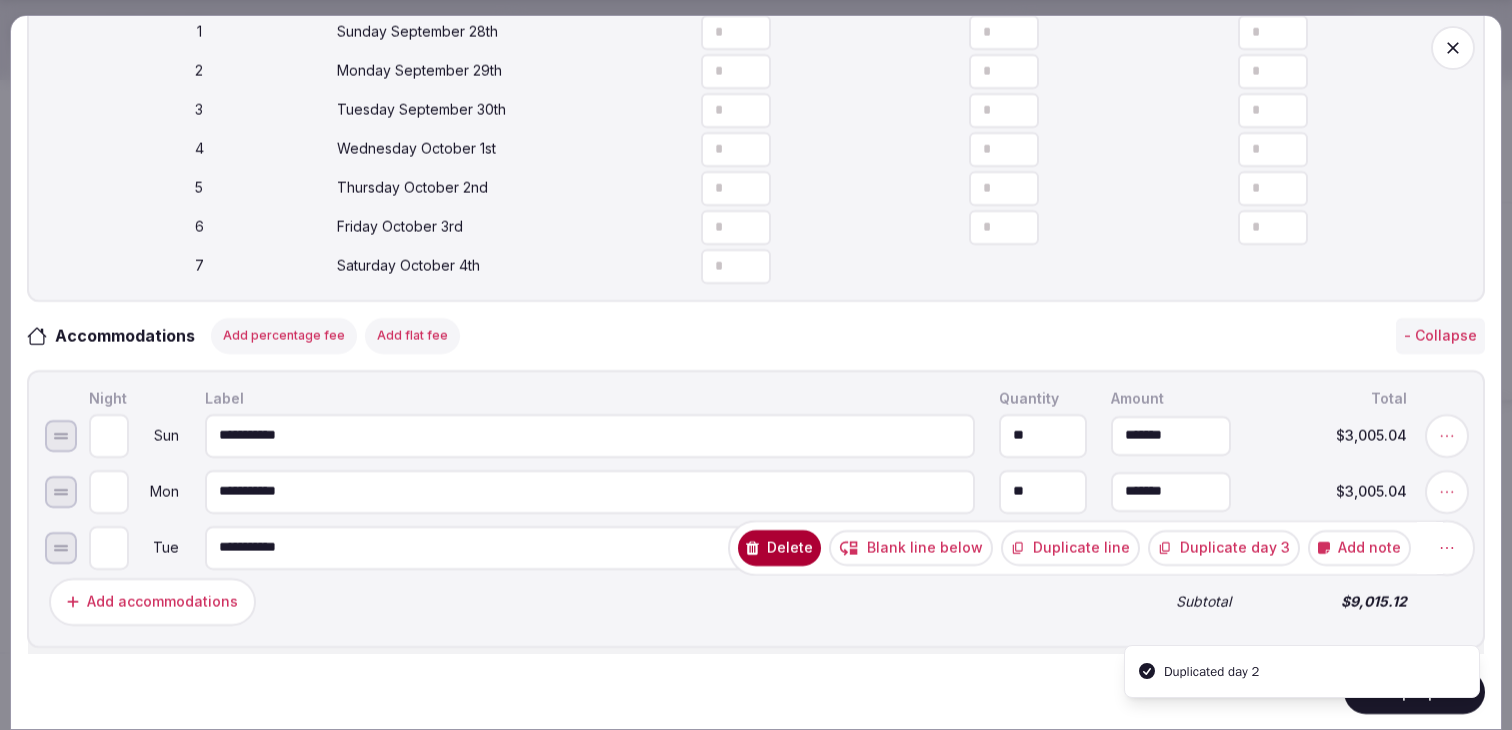 click on "Duplicate day 3" at bounding box center (1224, 547) 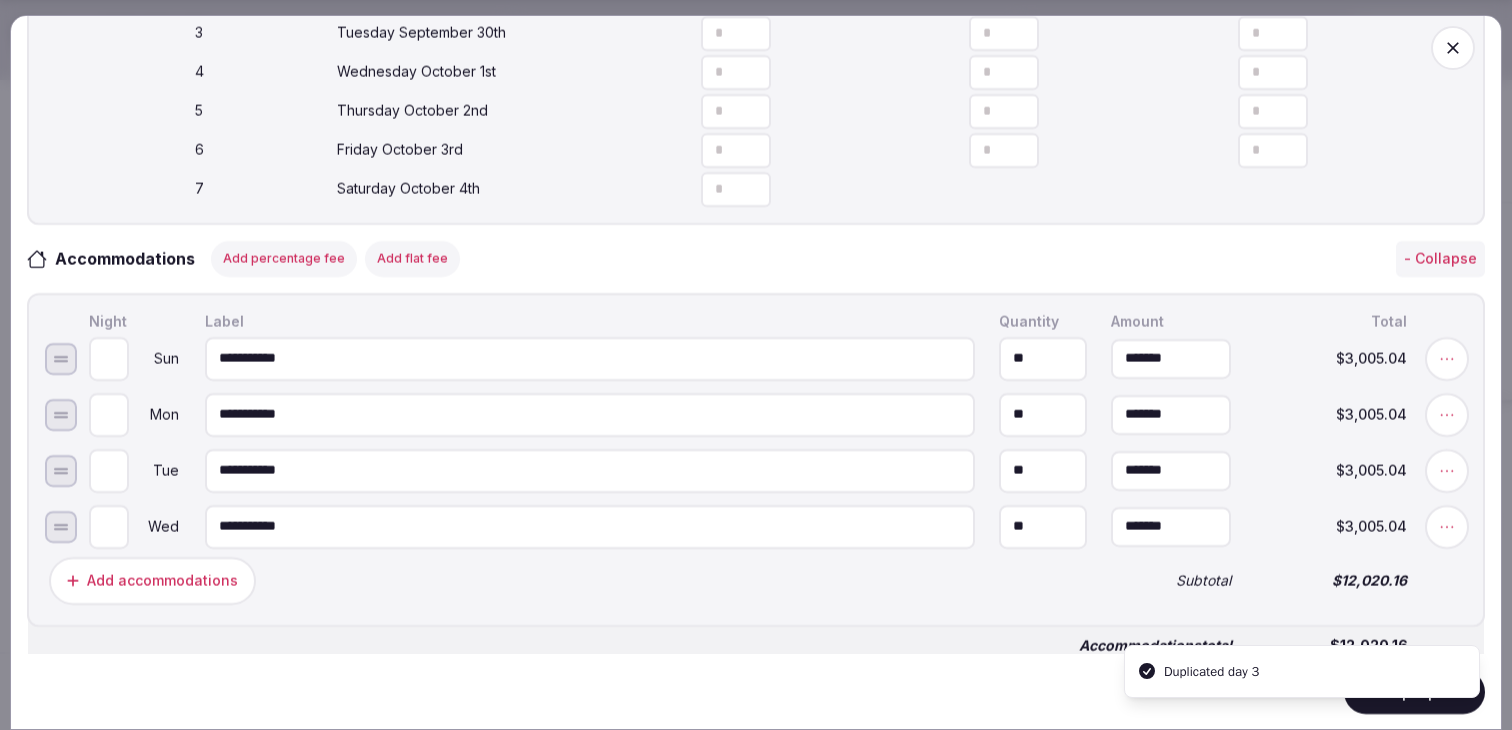 scroll, scrollTop: 888, scrollLeft: 0, axis: vertical 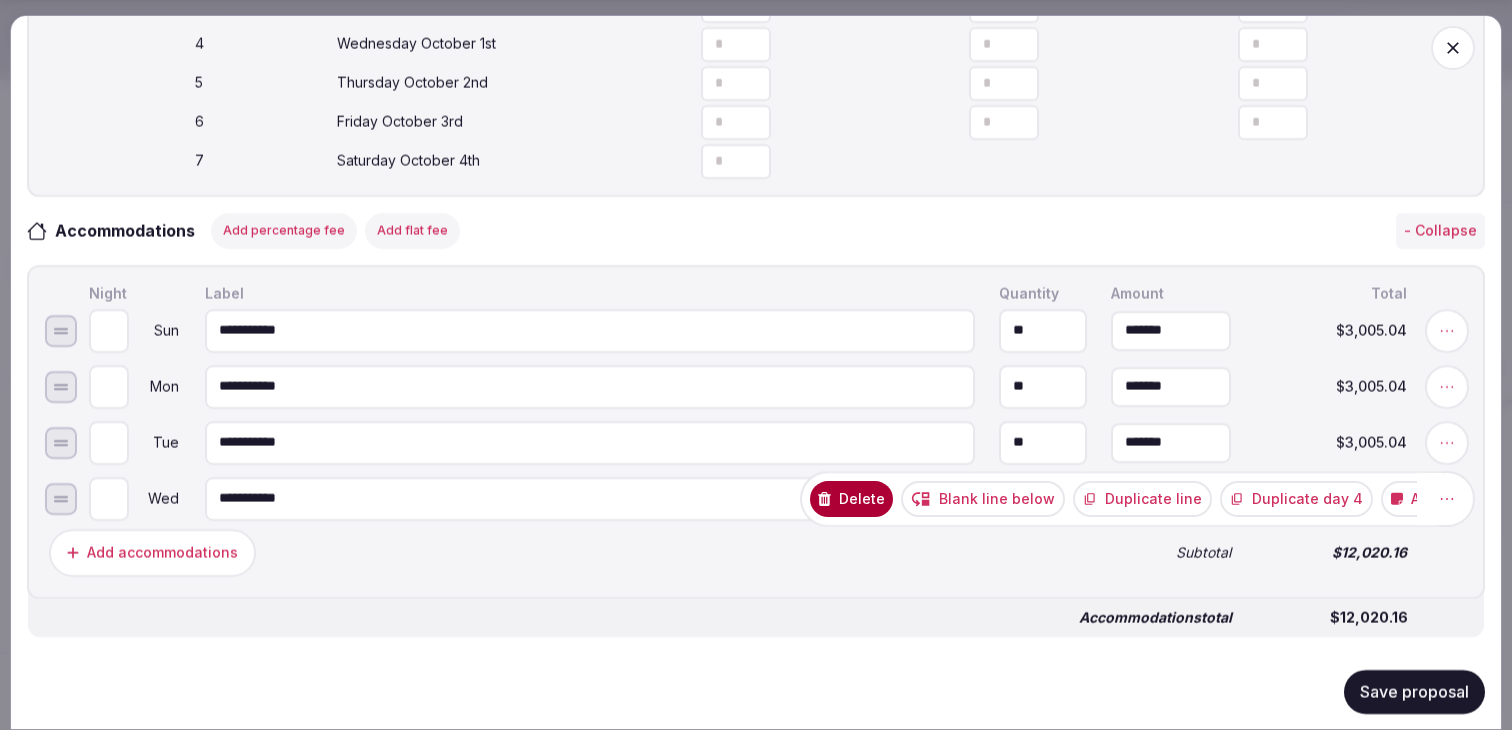click 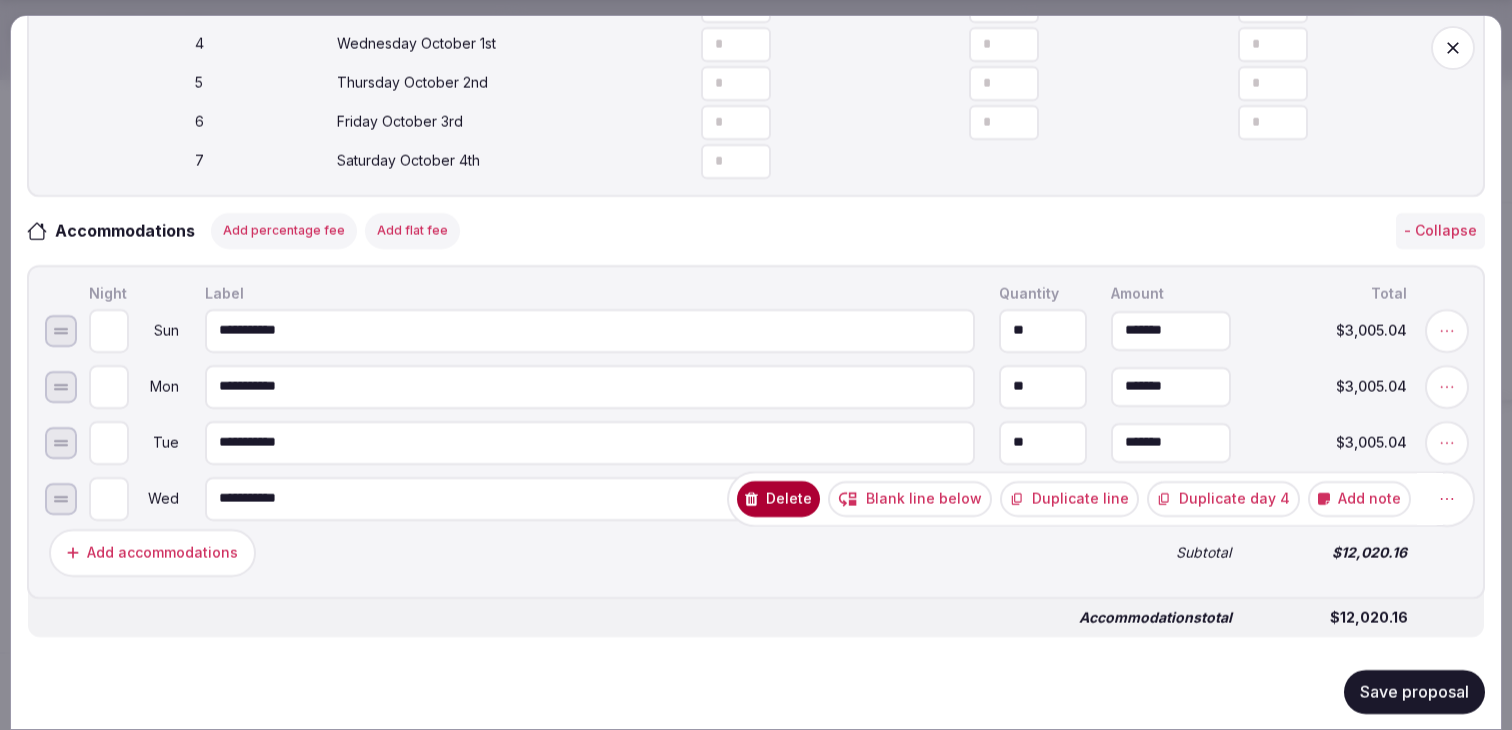 click on "Duplicate day 4" at bounding box center [1223, 498] 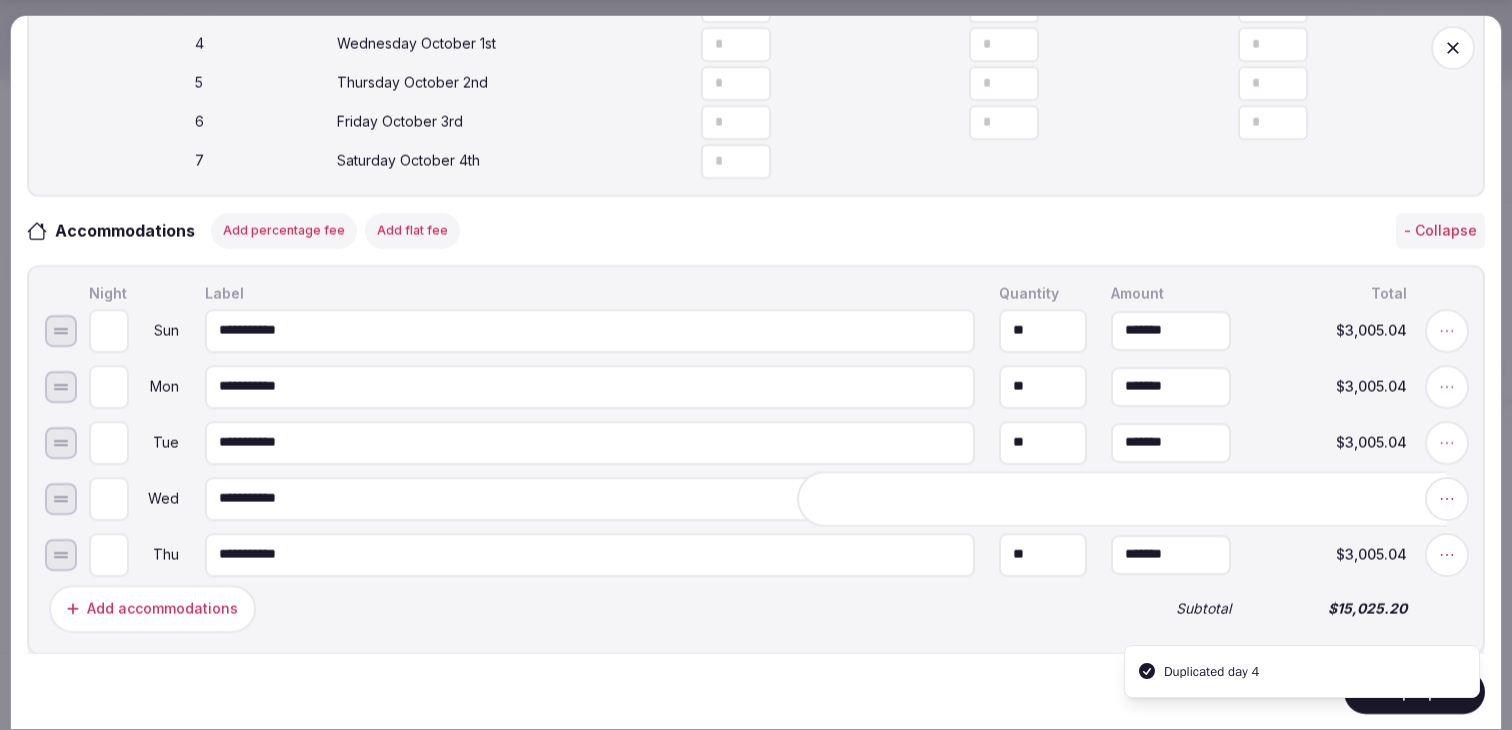 type on "******" 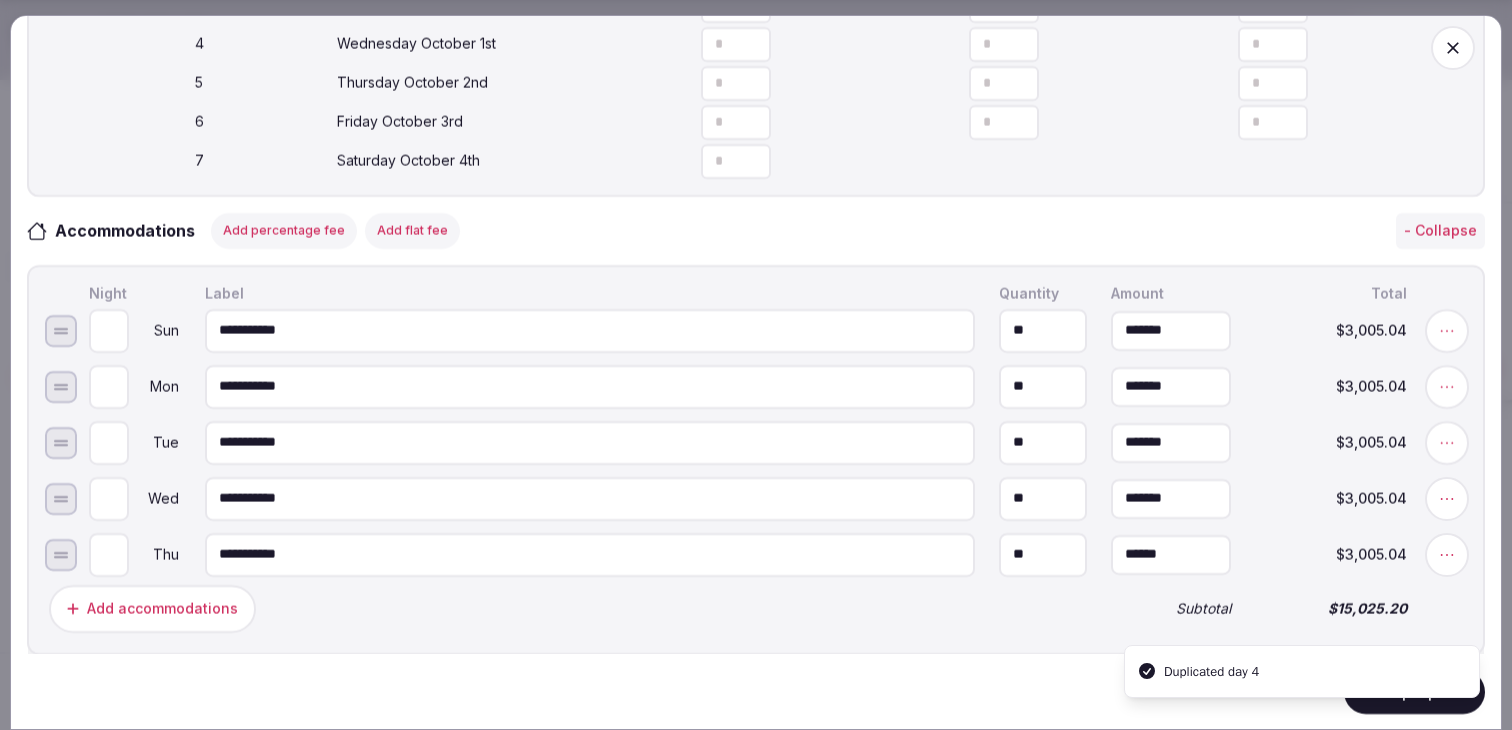 click on "******" at bounding box center [1171, 554] 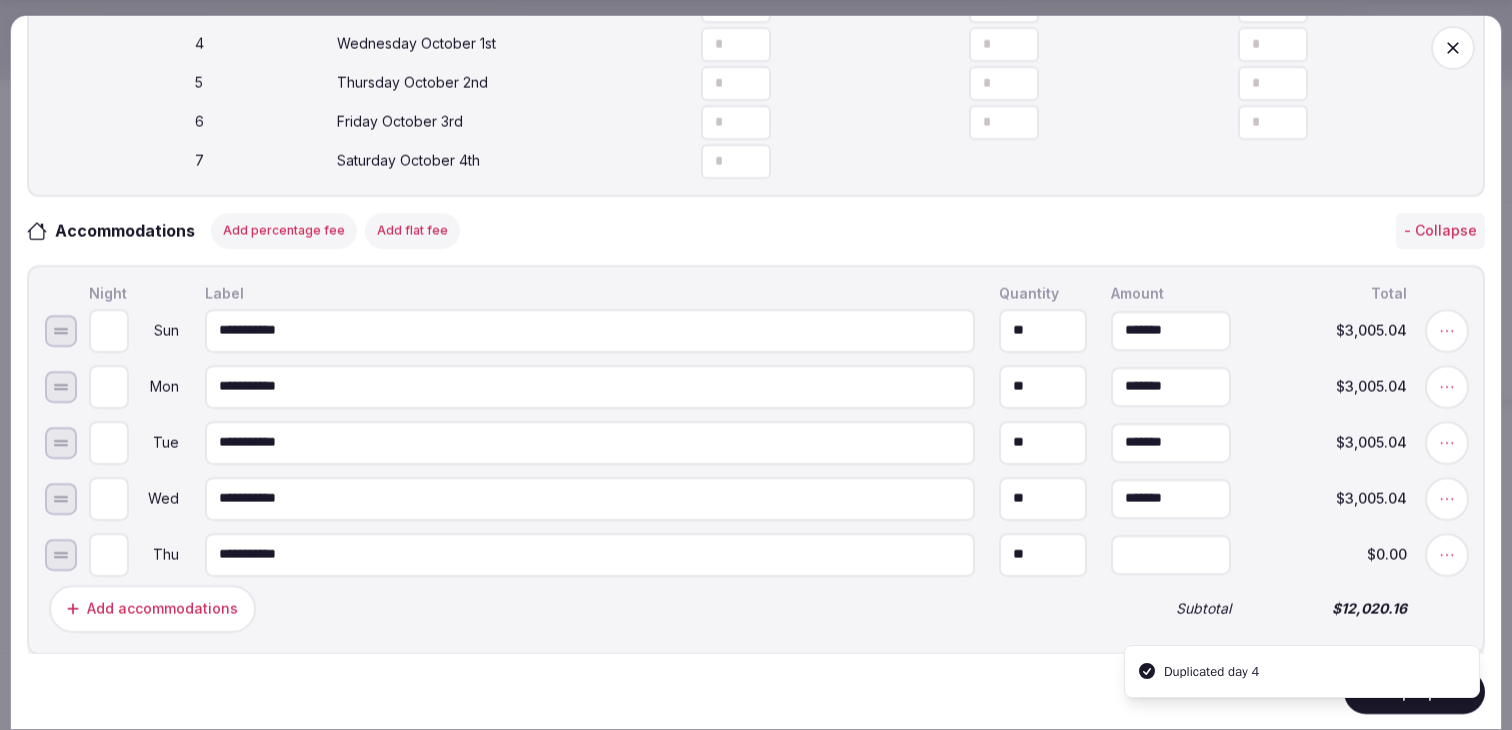 type on "*****" 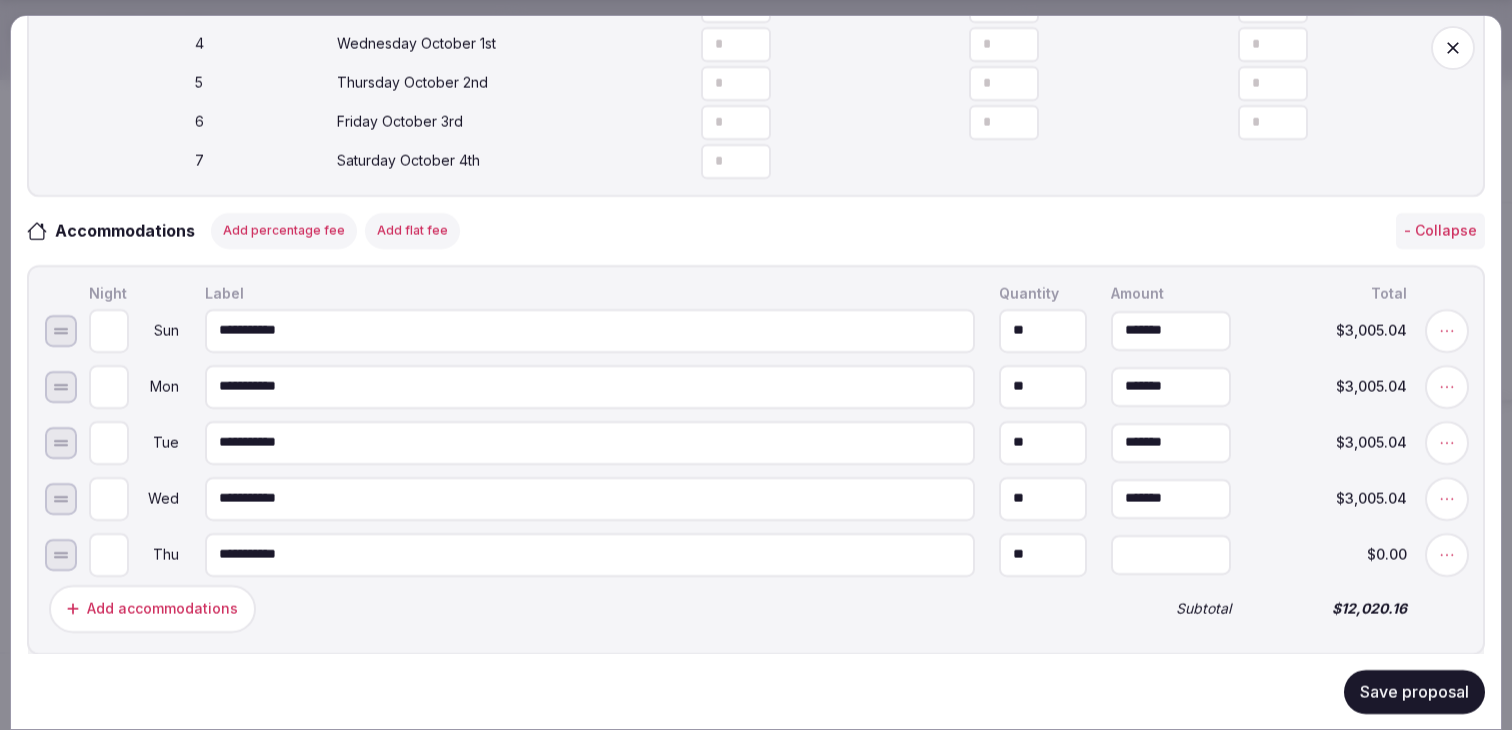 type on "*****" 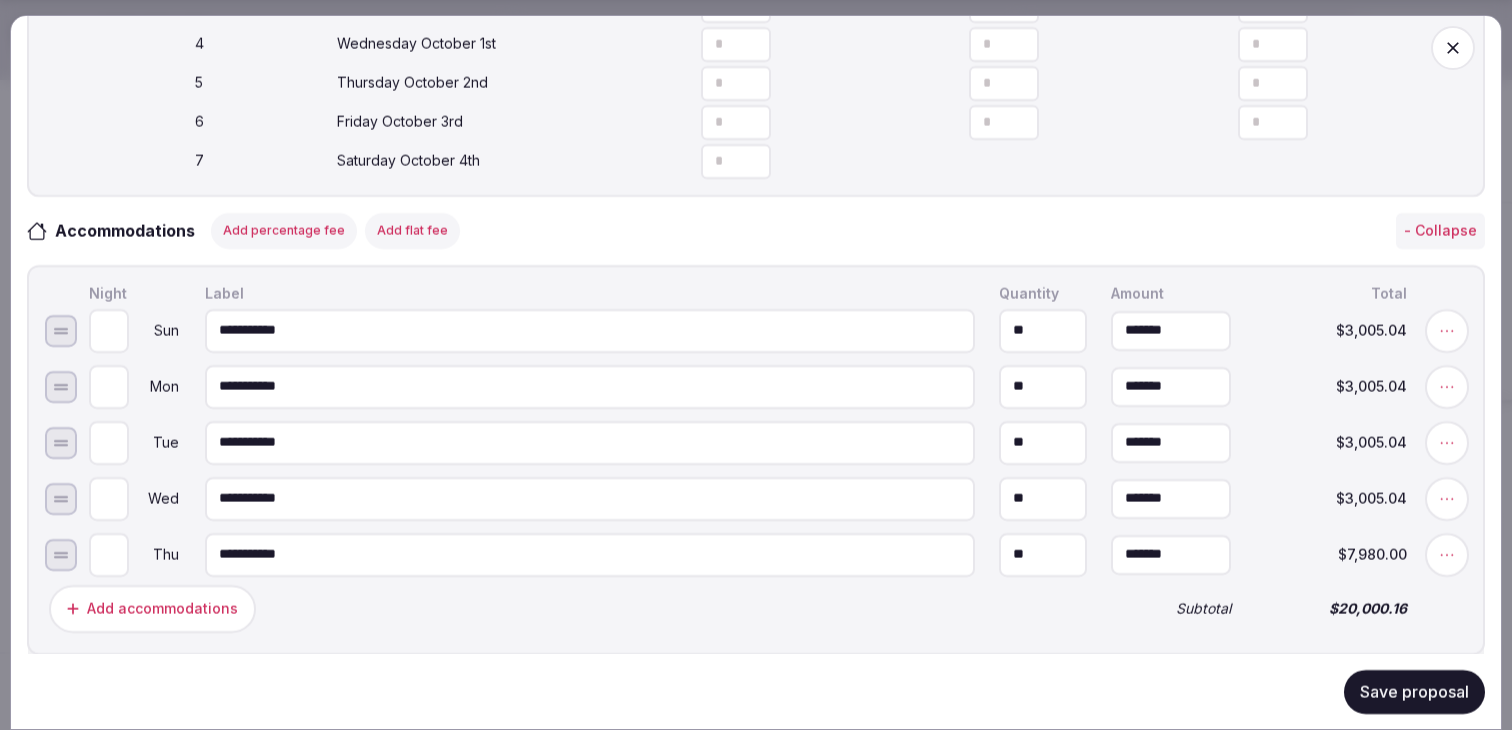click on "Add accommodations Subtotal $20,000.16" at bounding box center [756, 608] 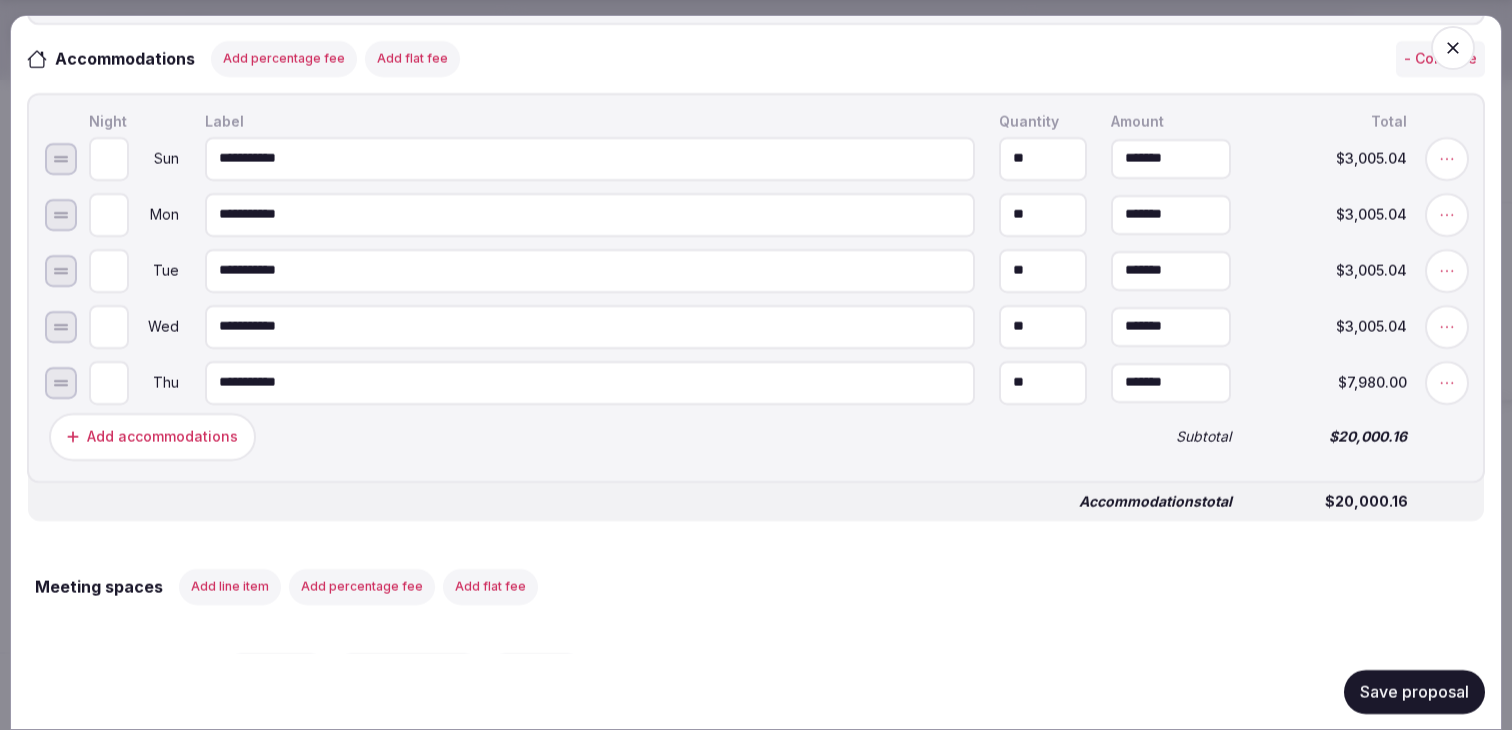 scroll, scrollTop: 1033, scrollLeft: 0, axis: vertical 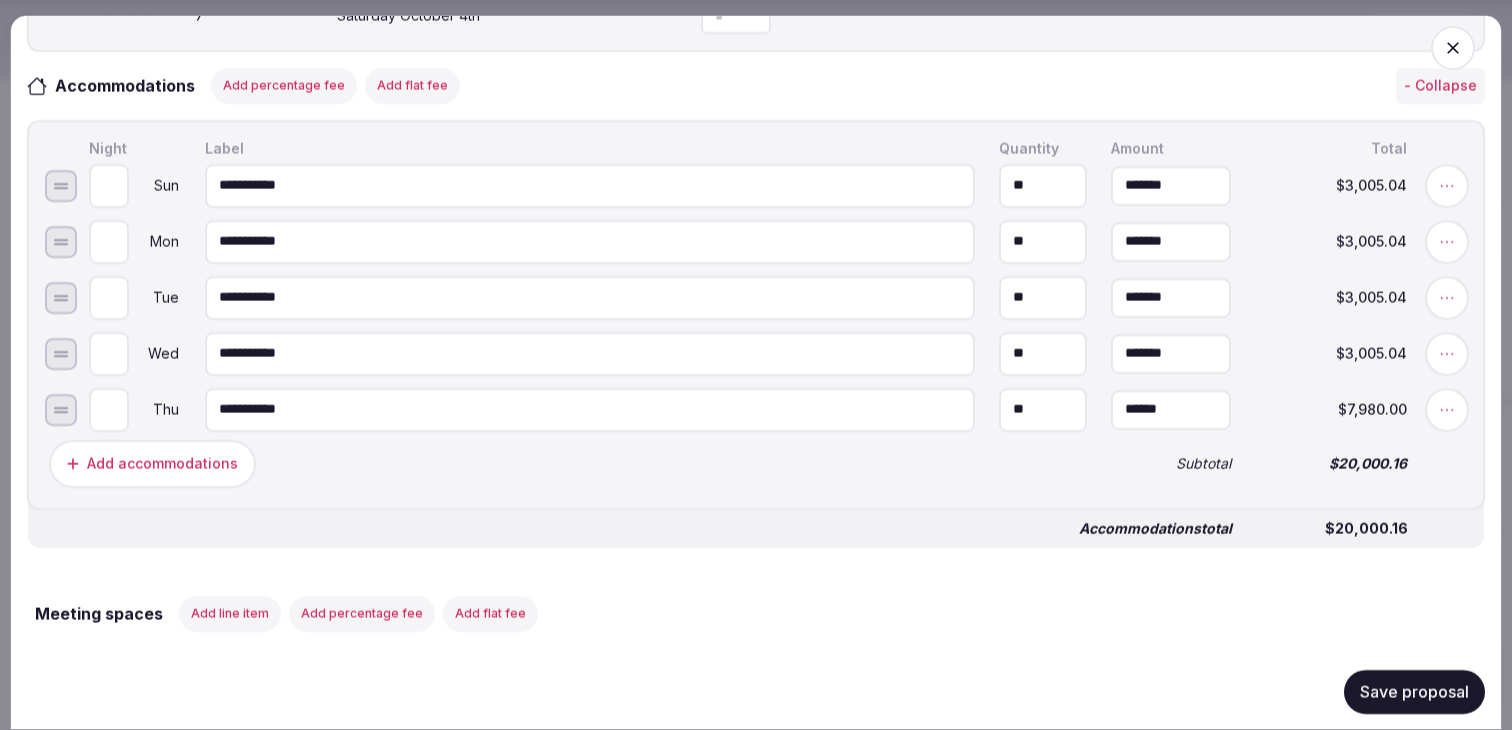 click on "******" at bounding box center (1171, 409) 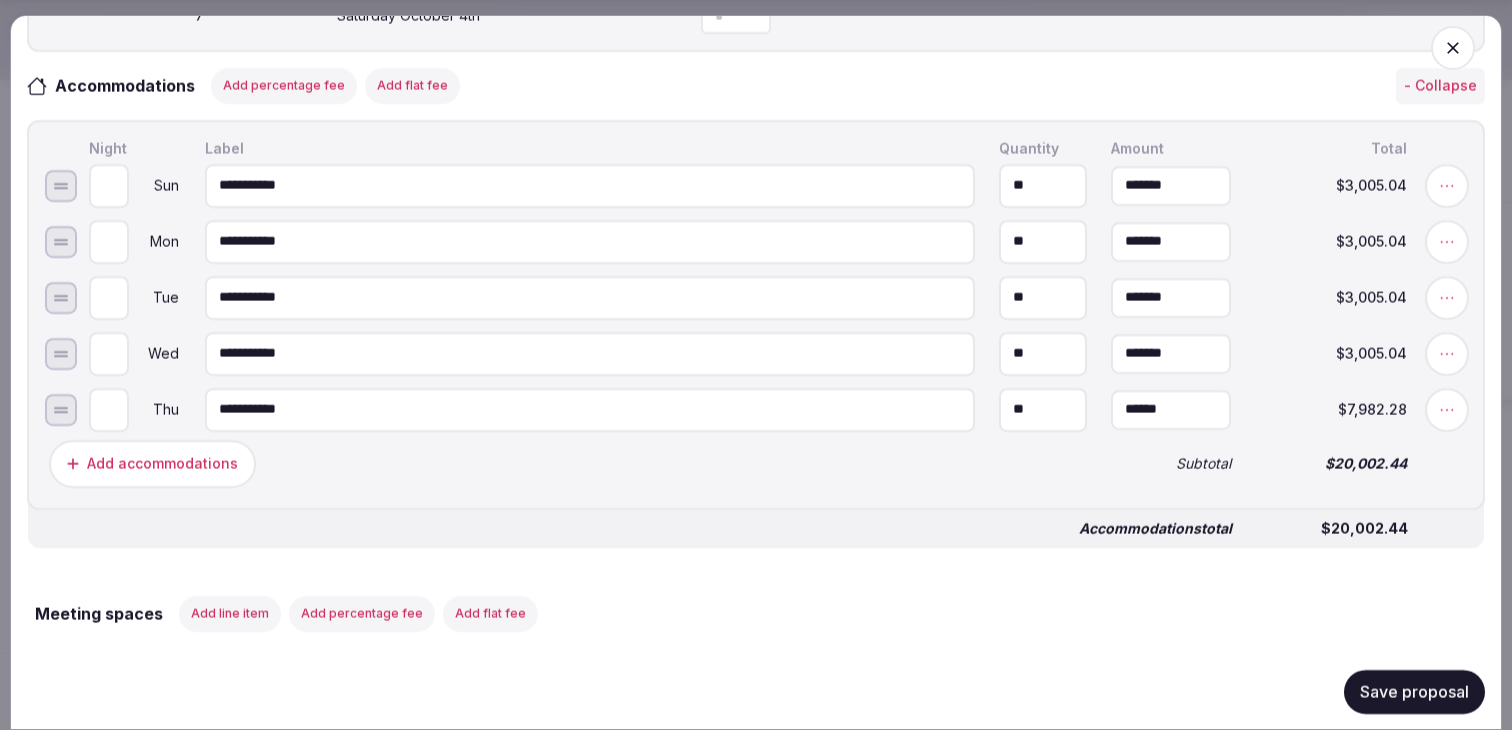 type on "*******" 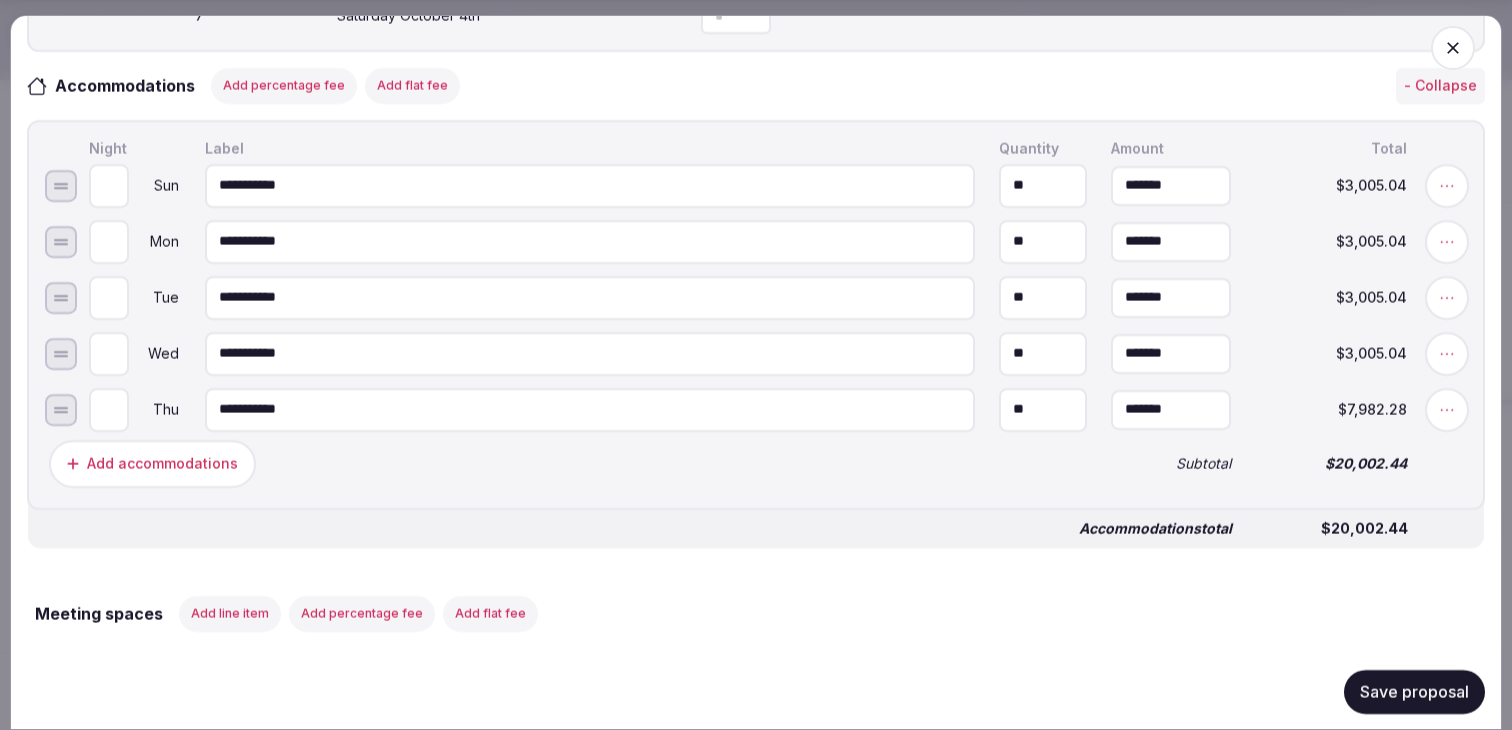 click on "Subtotal" at bounding box center [1171, 463] 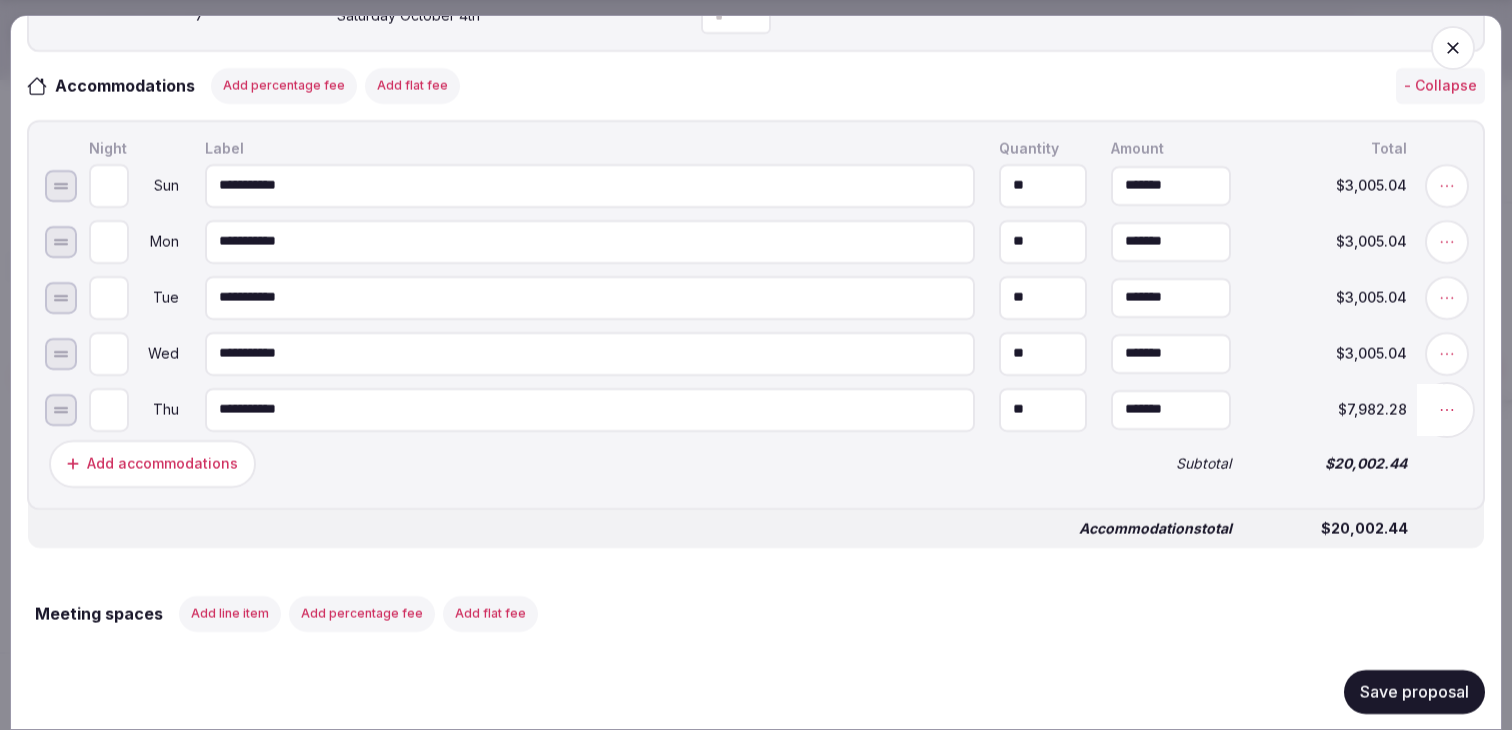 click 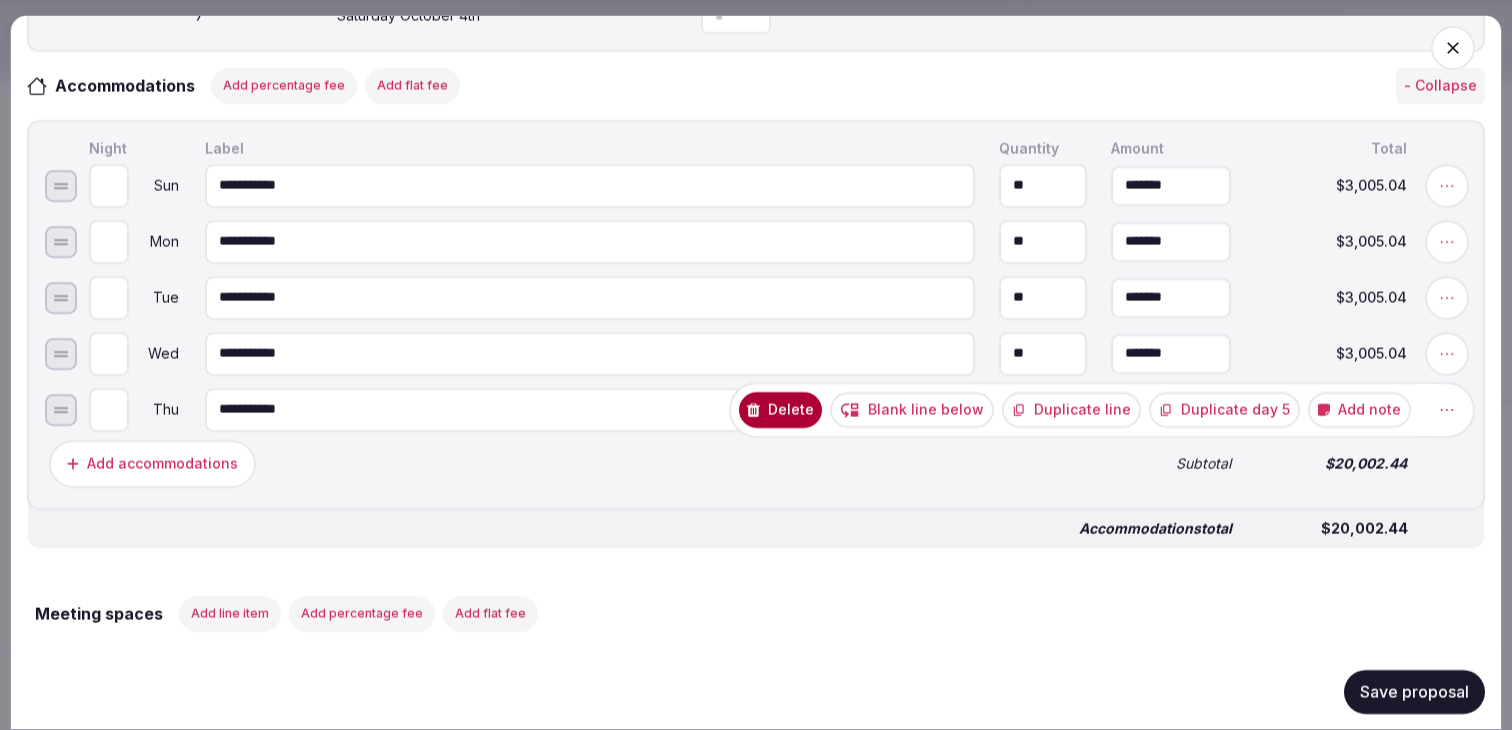click on "Duplicate day 5" at bounding box center [1224, 409] 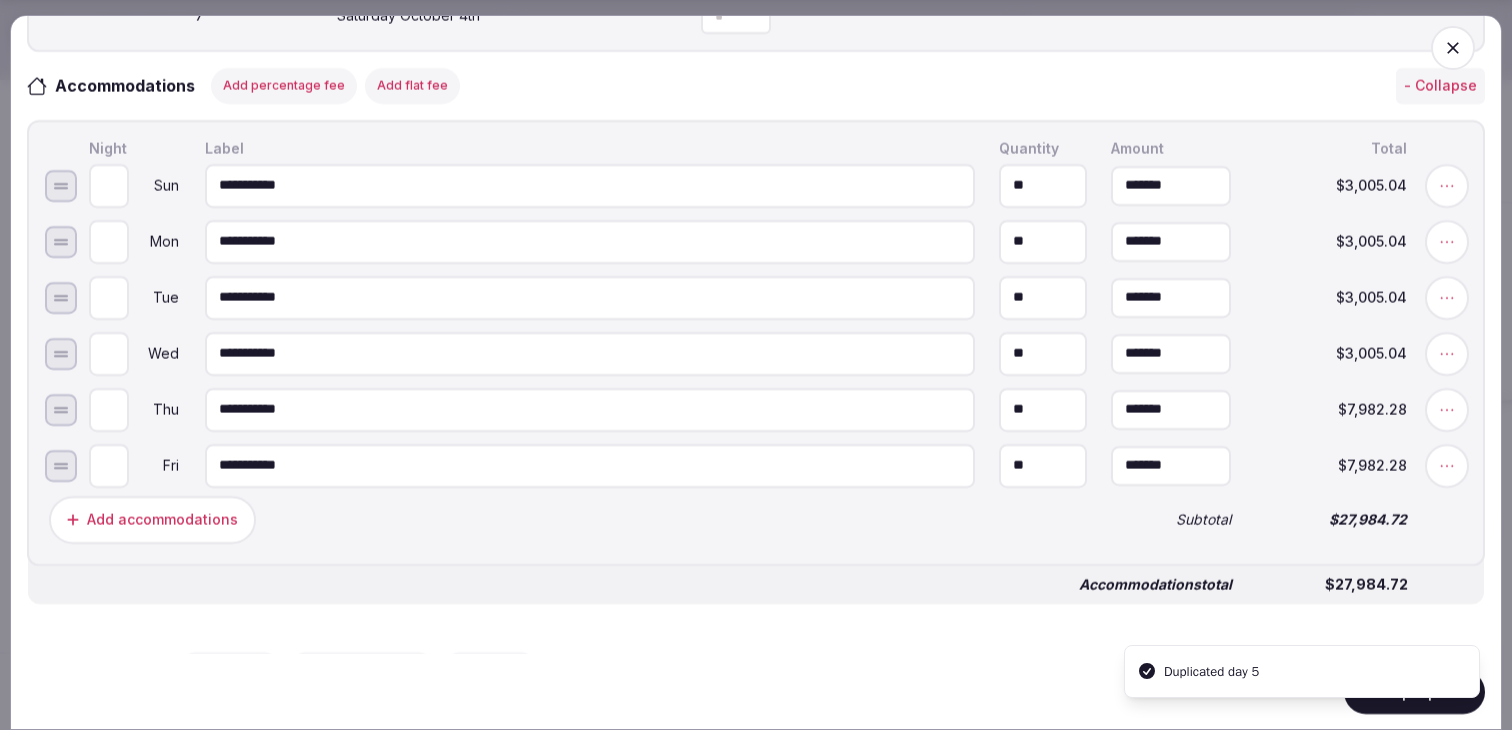 click on "Add accommodations" at bounding box center (568, 519) 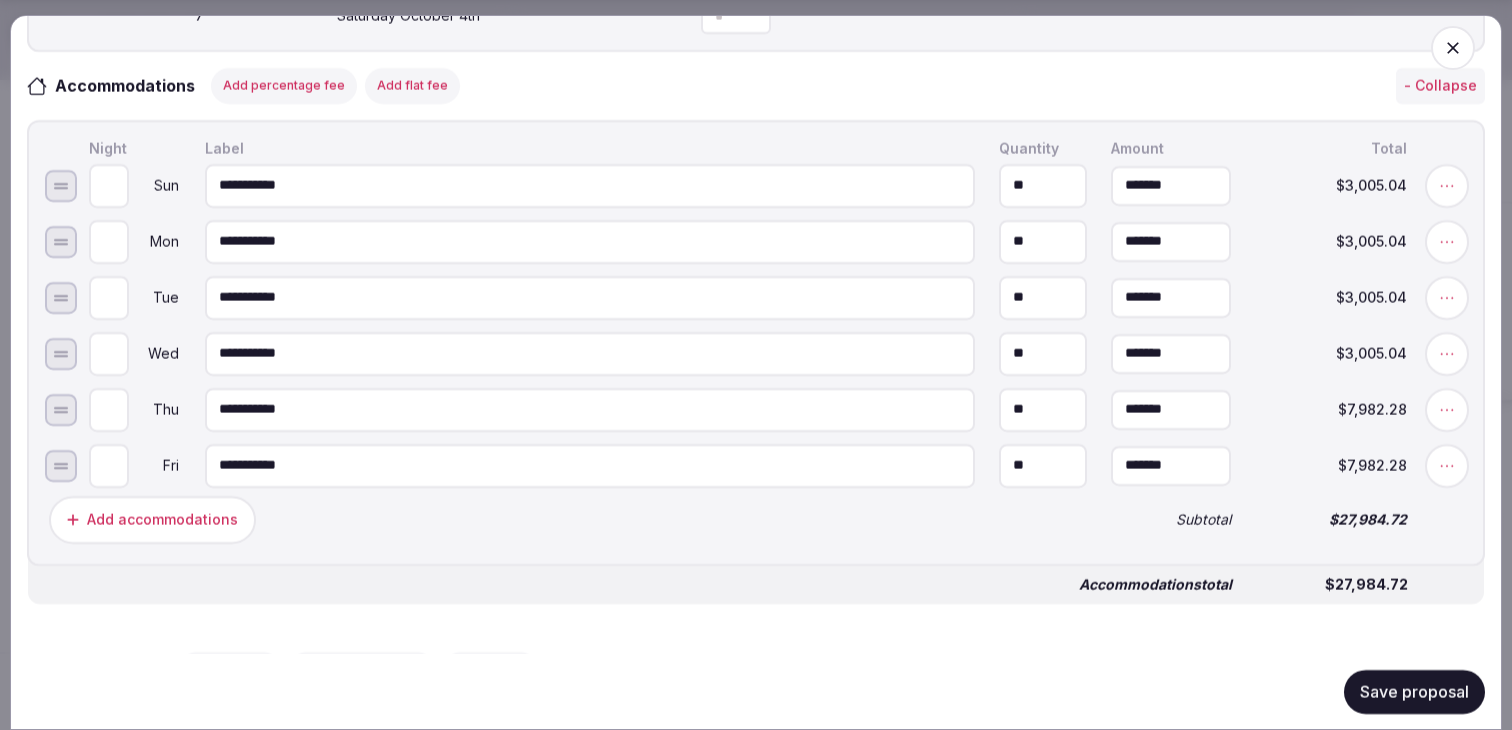 scroll, scrollTop: 1008, scrollLeft: 0, axis: vertical 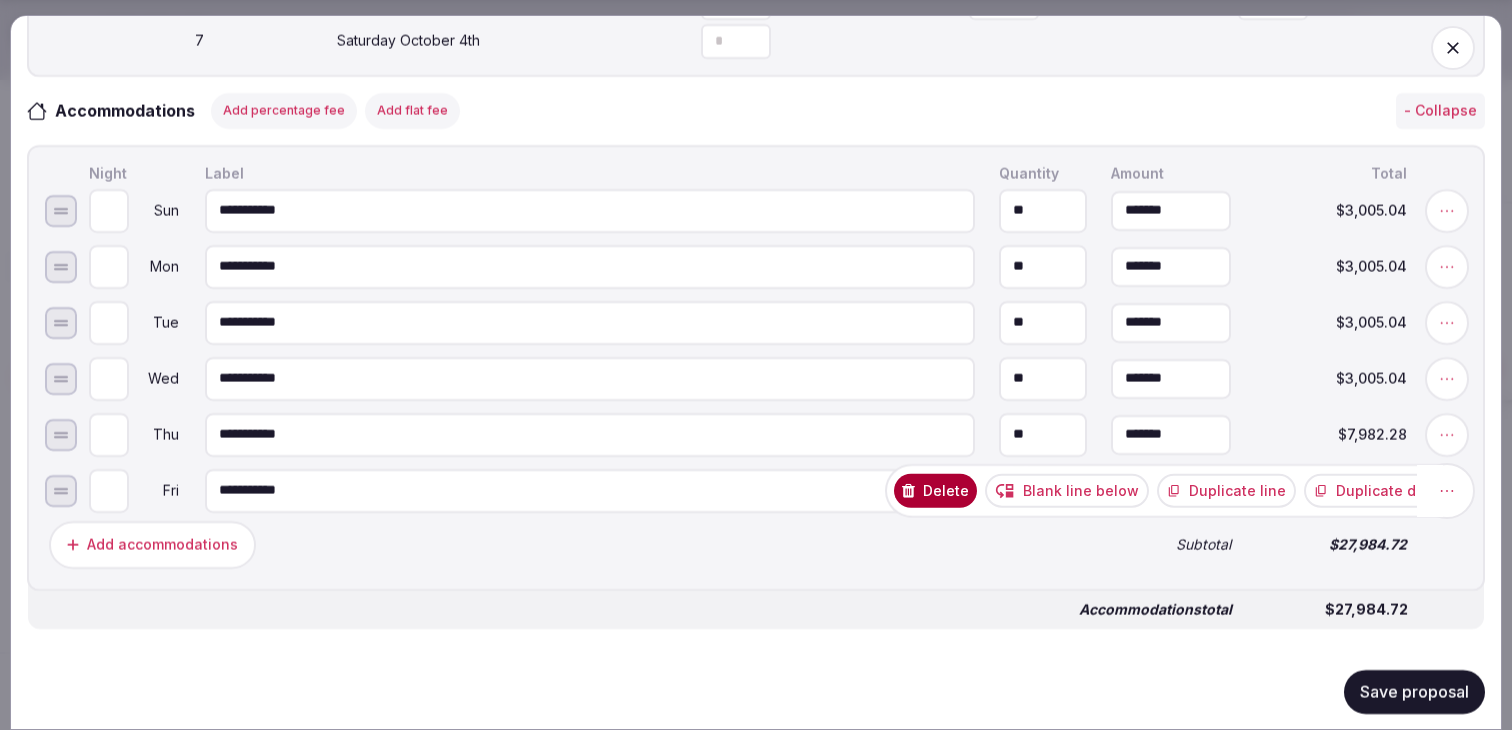 click at bounding box center (1447, 490) 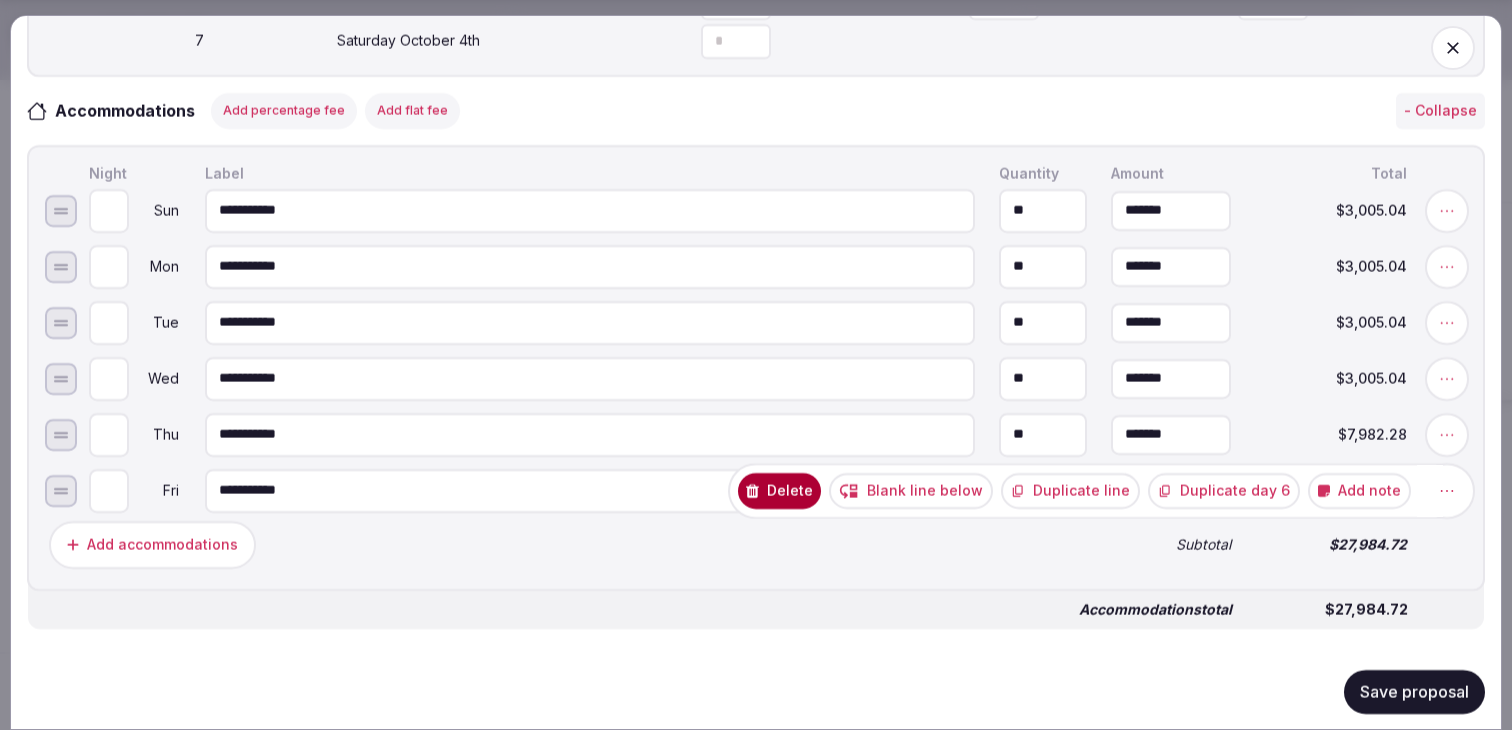 click on "Duplicate day 6" at bounding box center [1224, 490] 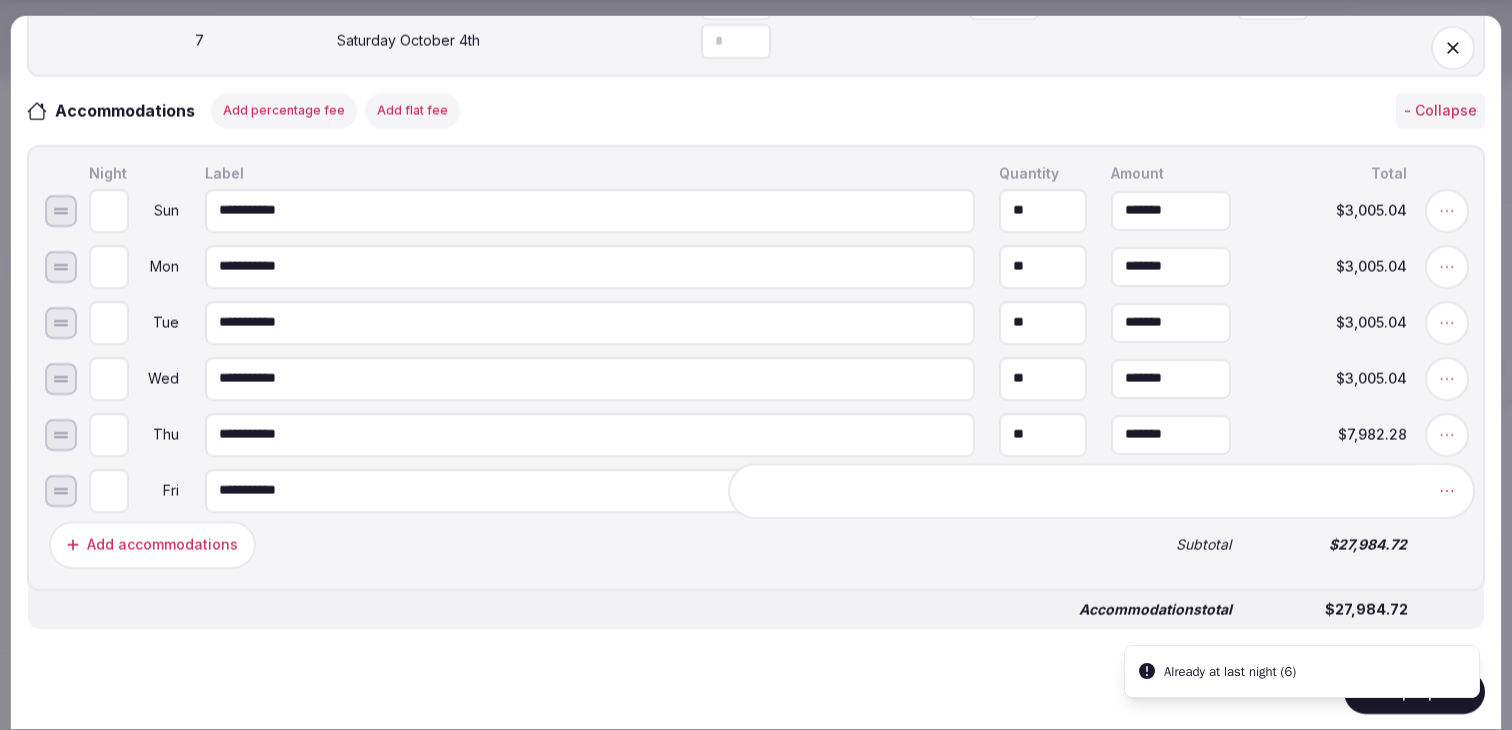 click on "Accommodations  total" at bounding box center [1155, 609] 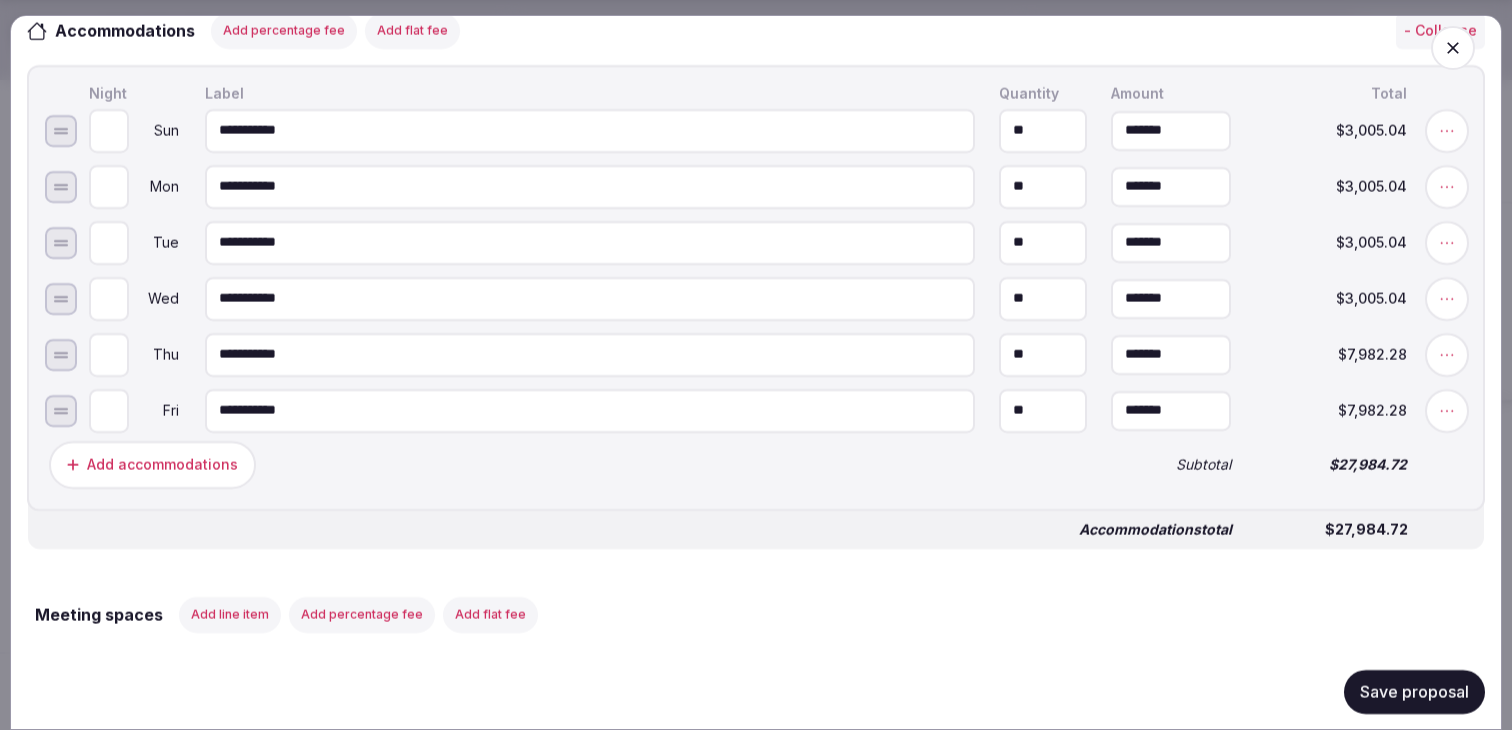 scroll, scrollTop: 1046, scrollLeft: 0, axis: vertical 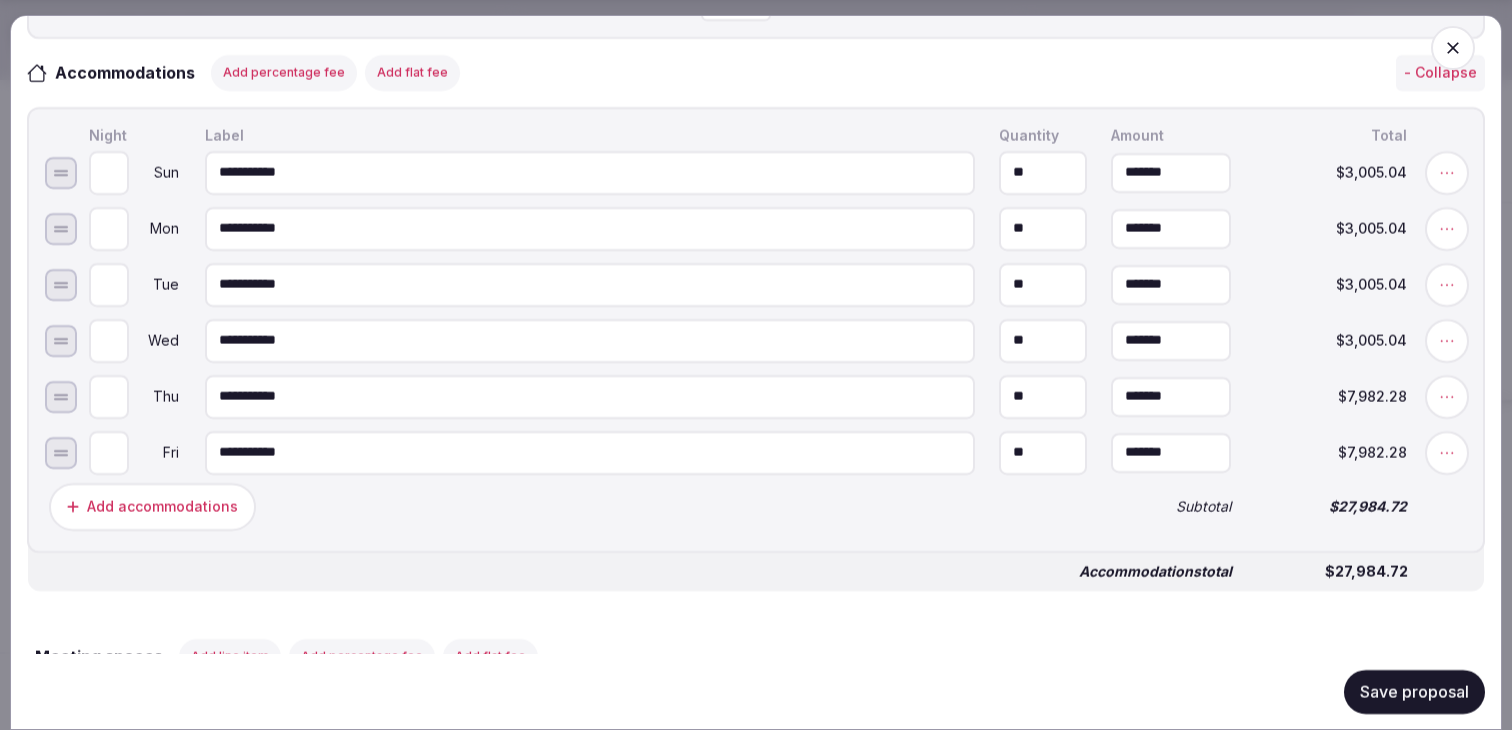 click on "Add percentage fee" at bounding box center [284, 72] 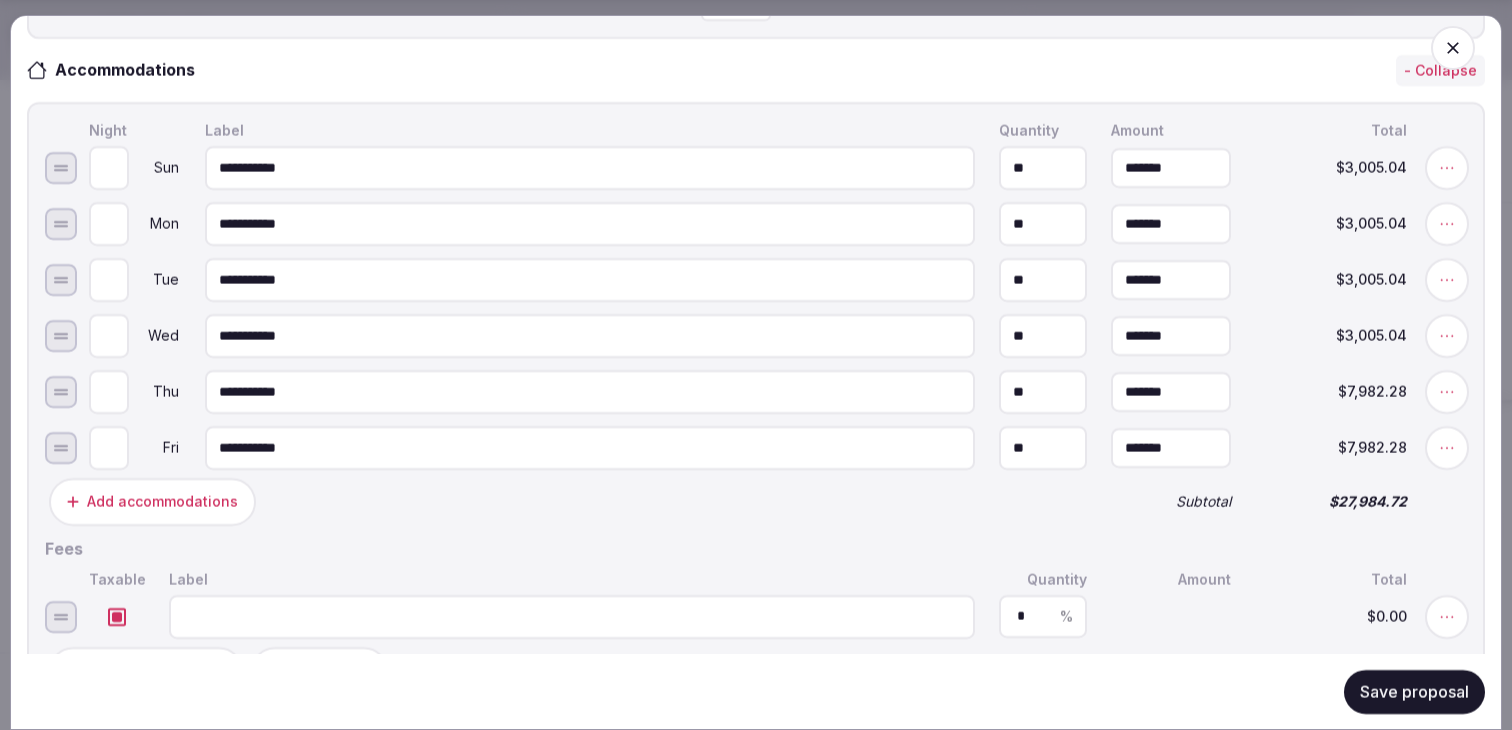 click at bounding box center (572, 616) 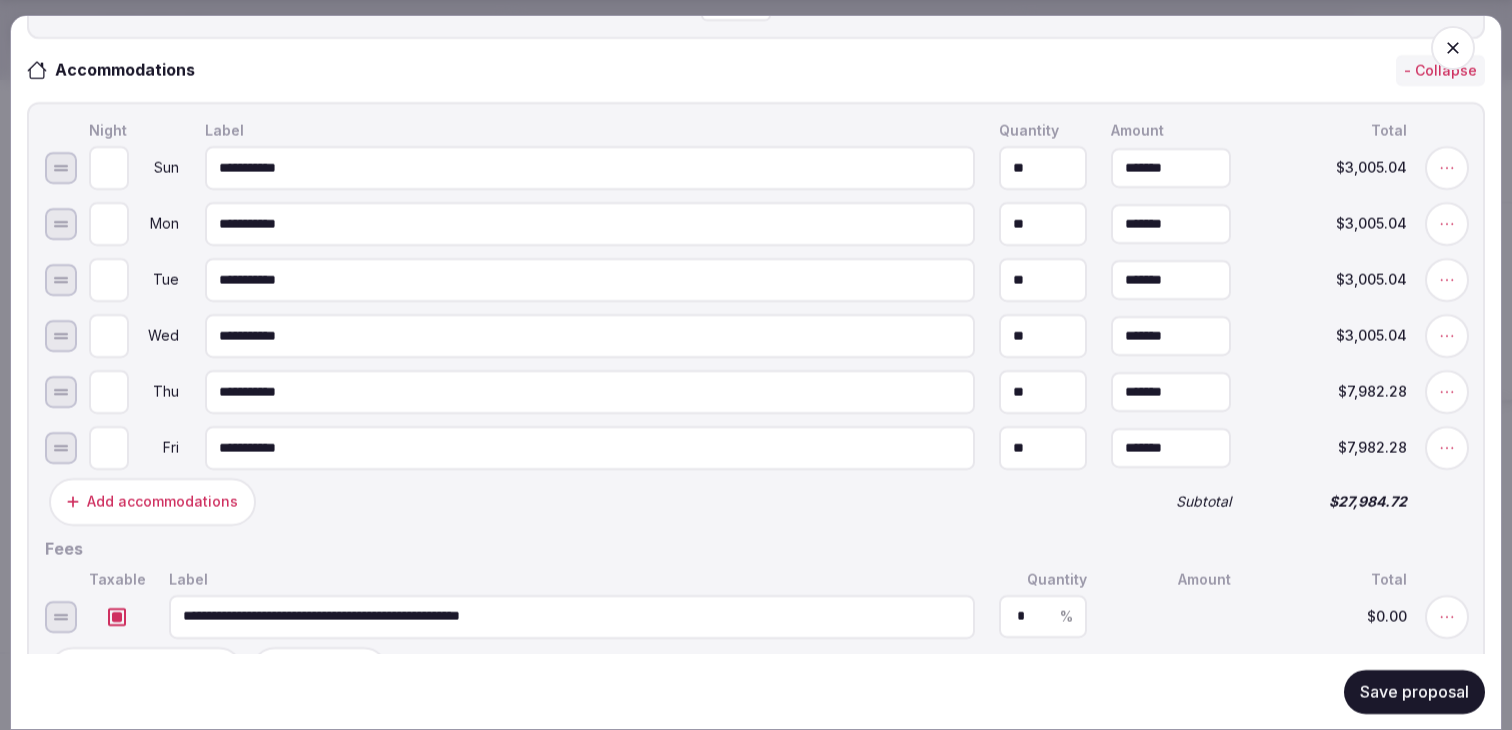 scroll, scrollTop: 1233, scrollLeft: 0, axis: vertical 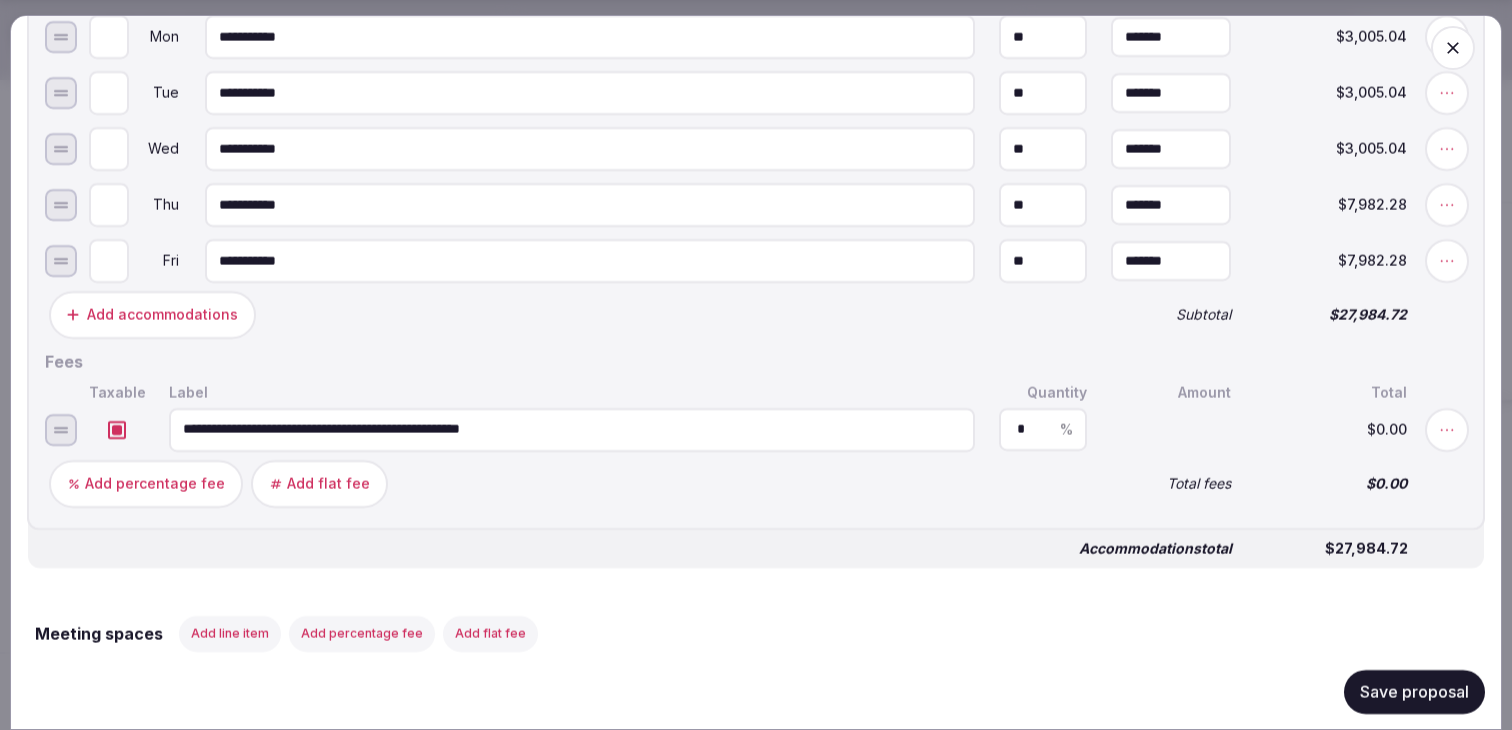 drag, startPoint x: 585, startPoint y: 446, endPoint x: 407, endPoint y: 445, distance: 178.0028 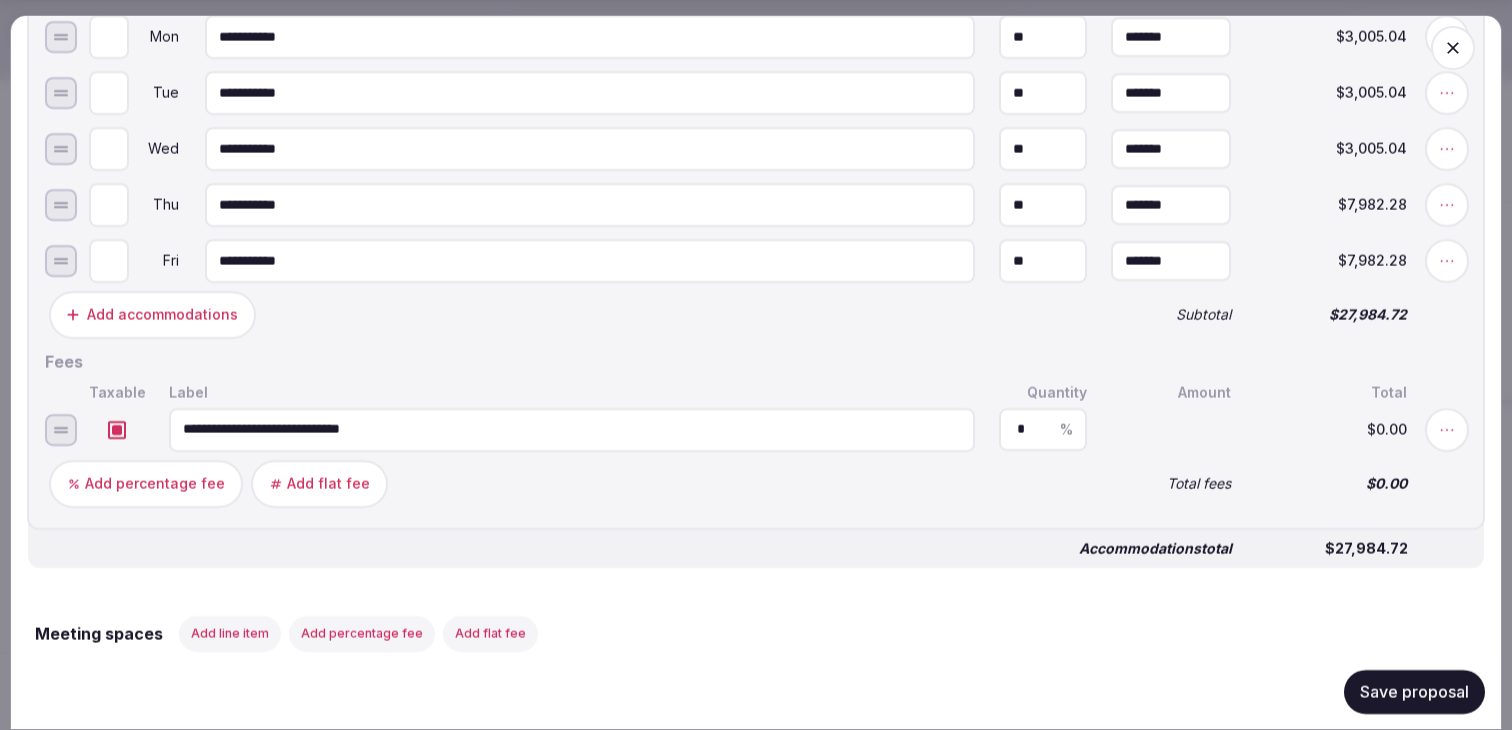 type on "**********" 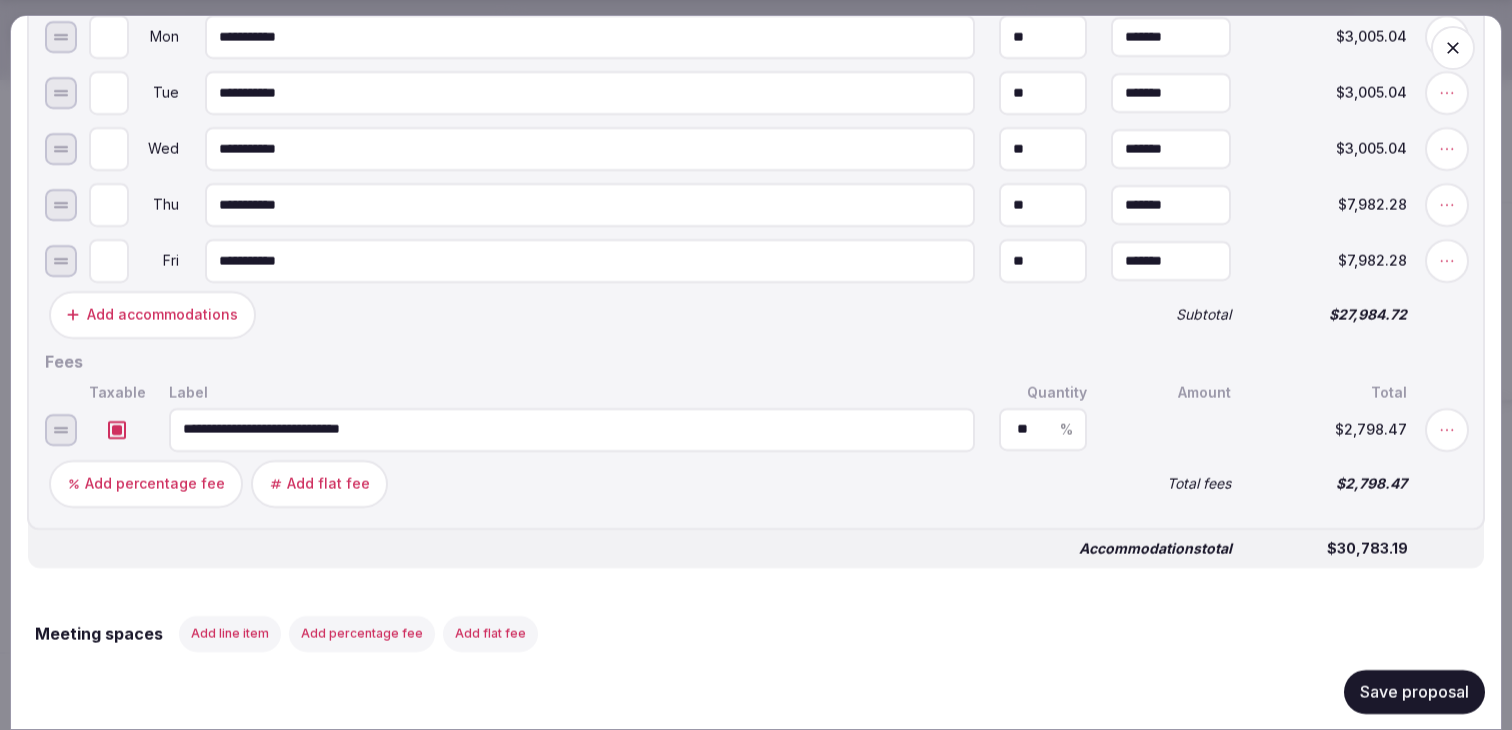 type on "**" 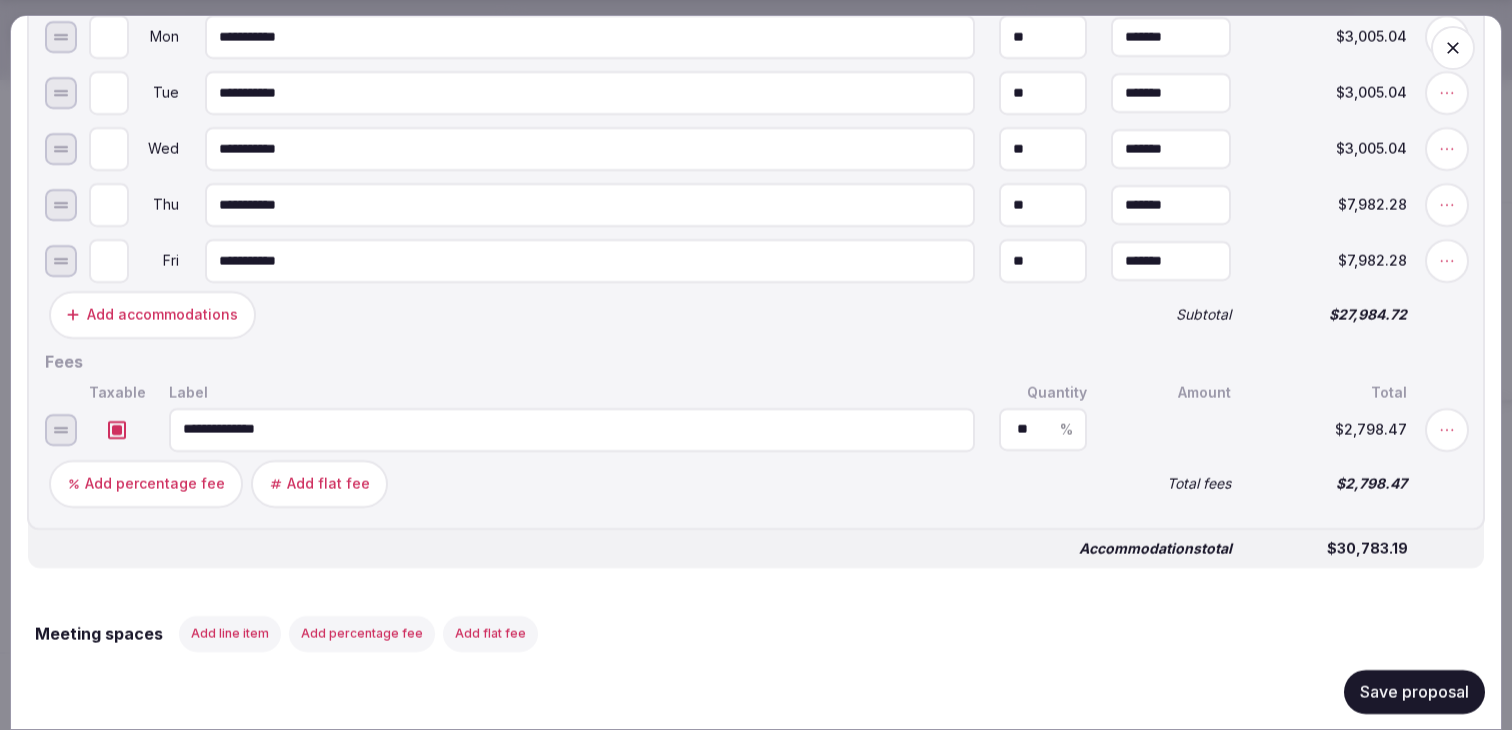 type on "**********" 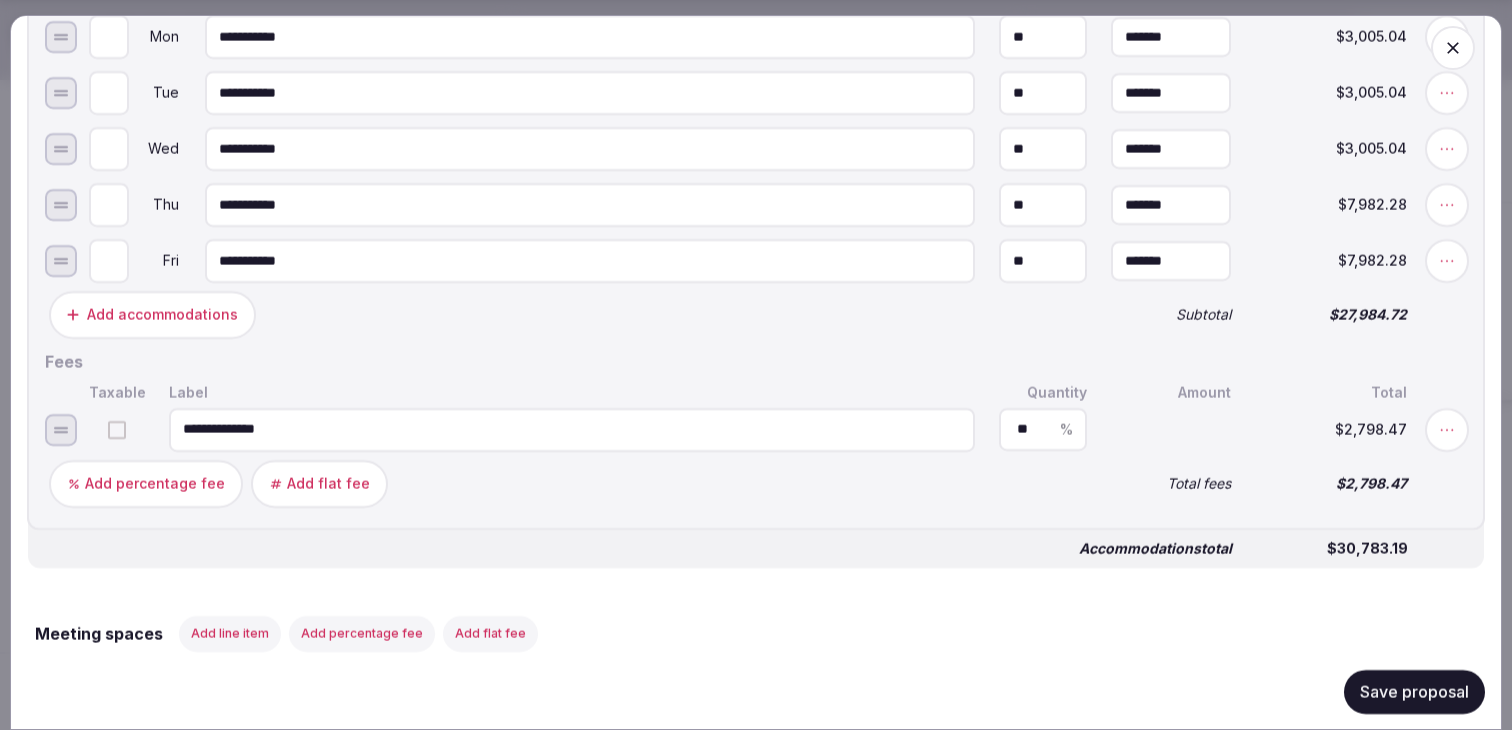 click on "**********" at bounding box center [756, 222] 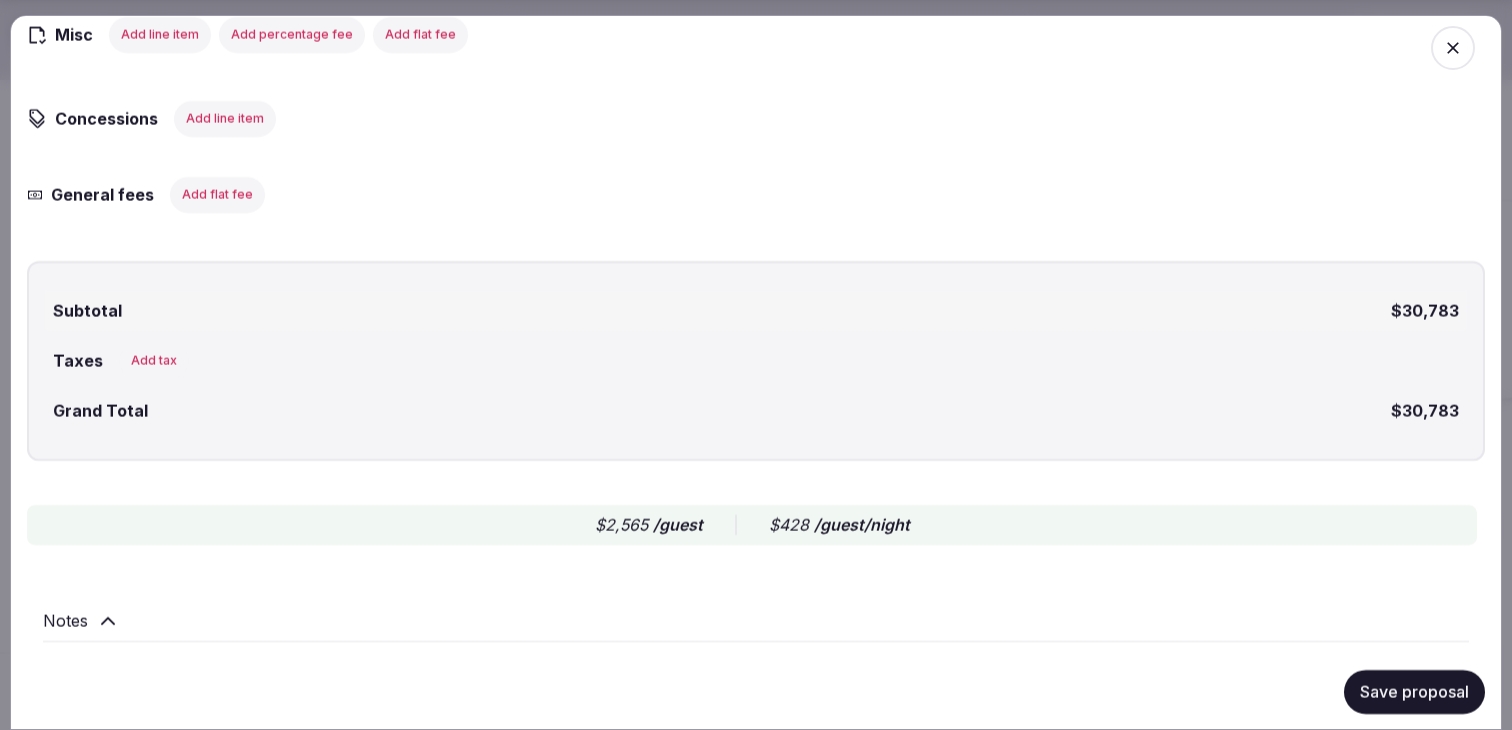 scroll, scrollTop: 2353, scrollLeft: 0, axis: vertical 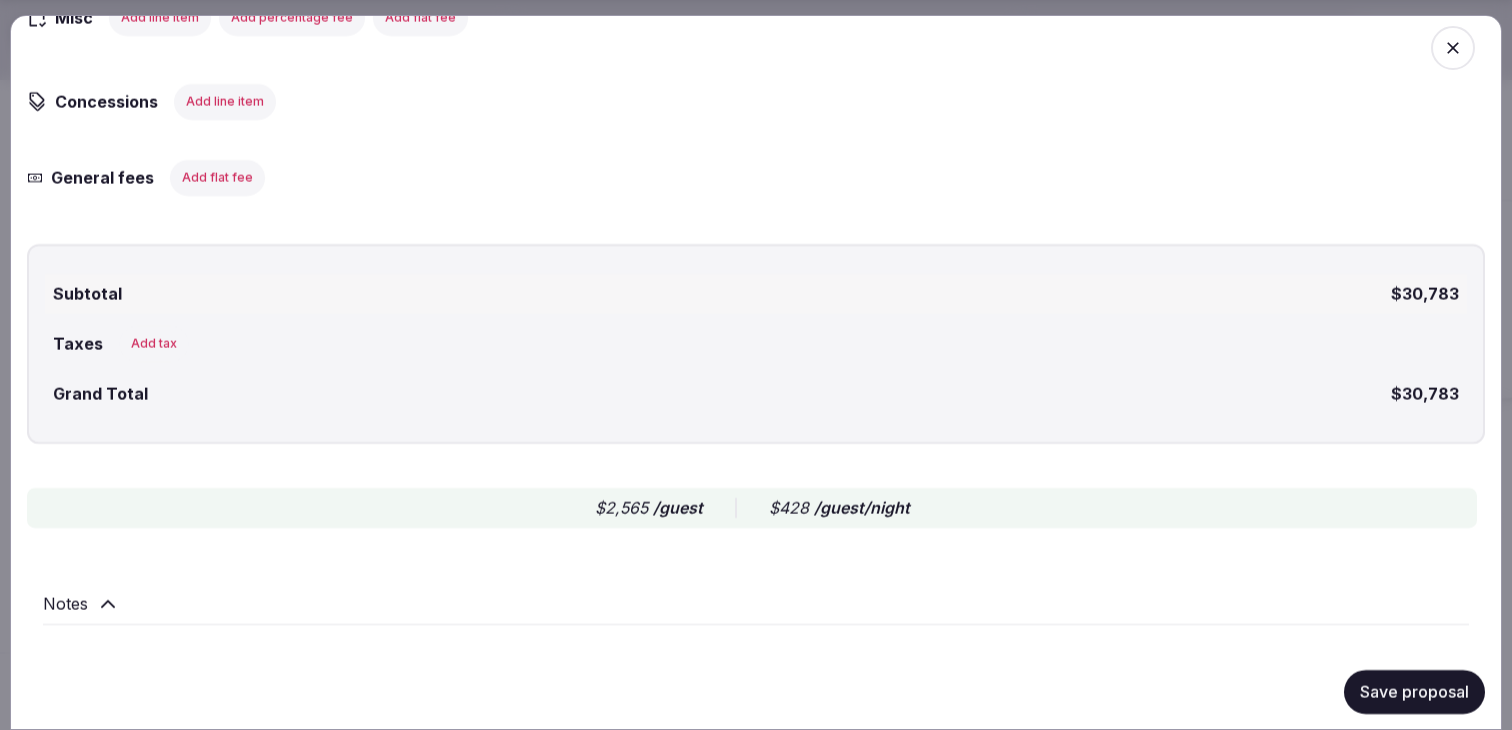 click on "Add tax" at bounding box center (154, 343) 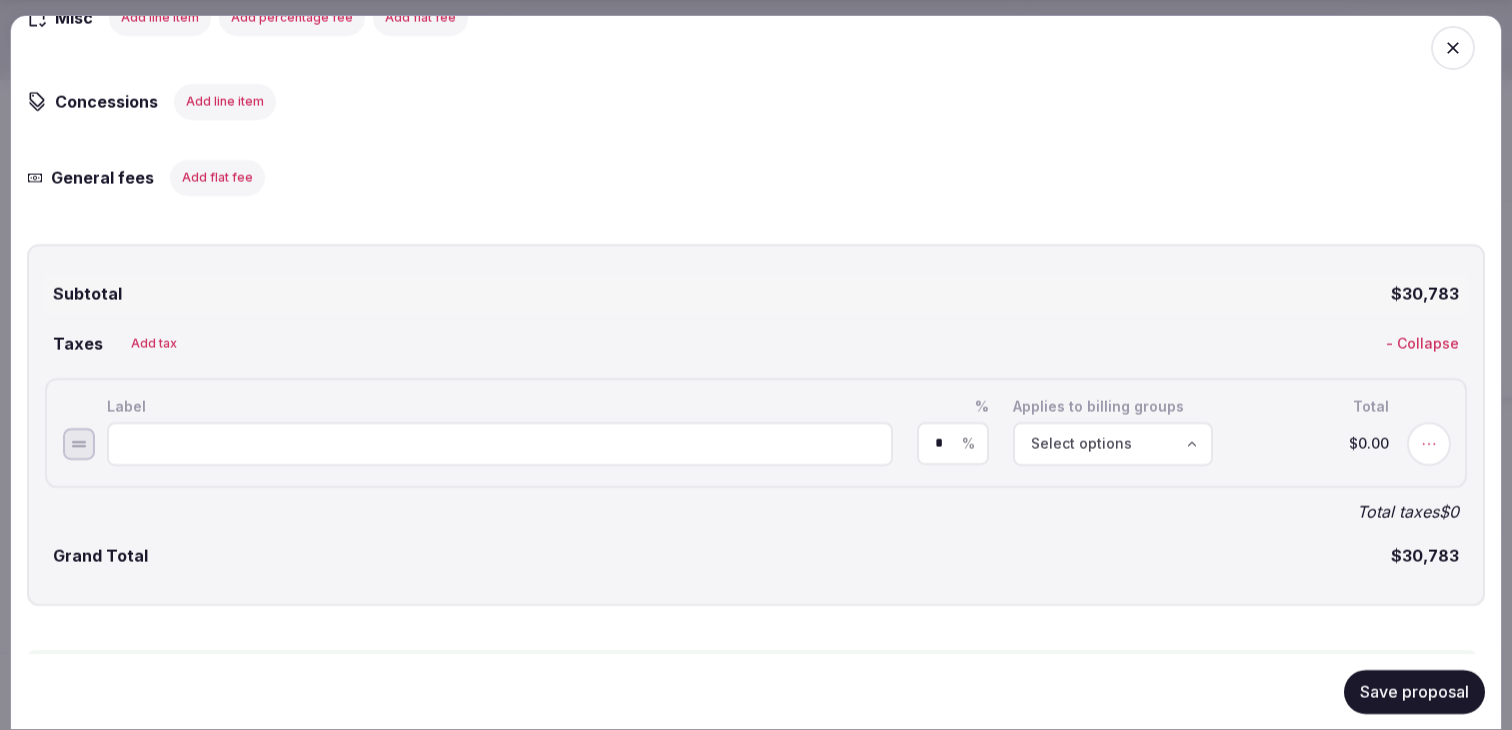 click at bounding box center (500, 443) 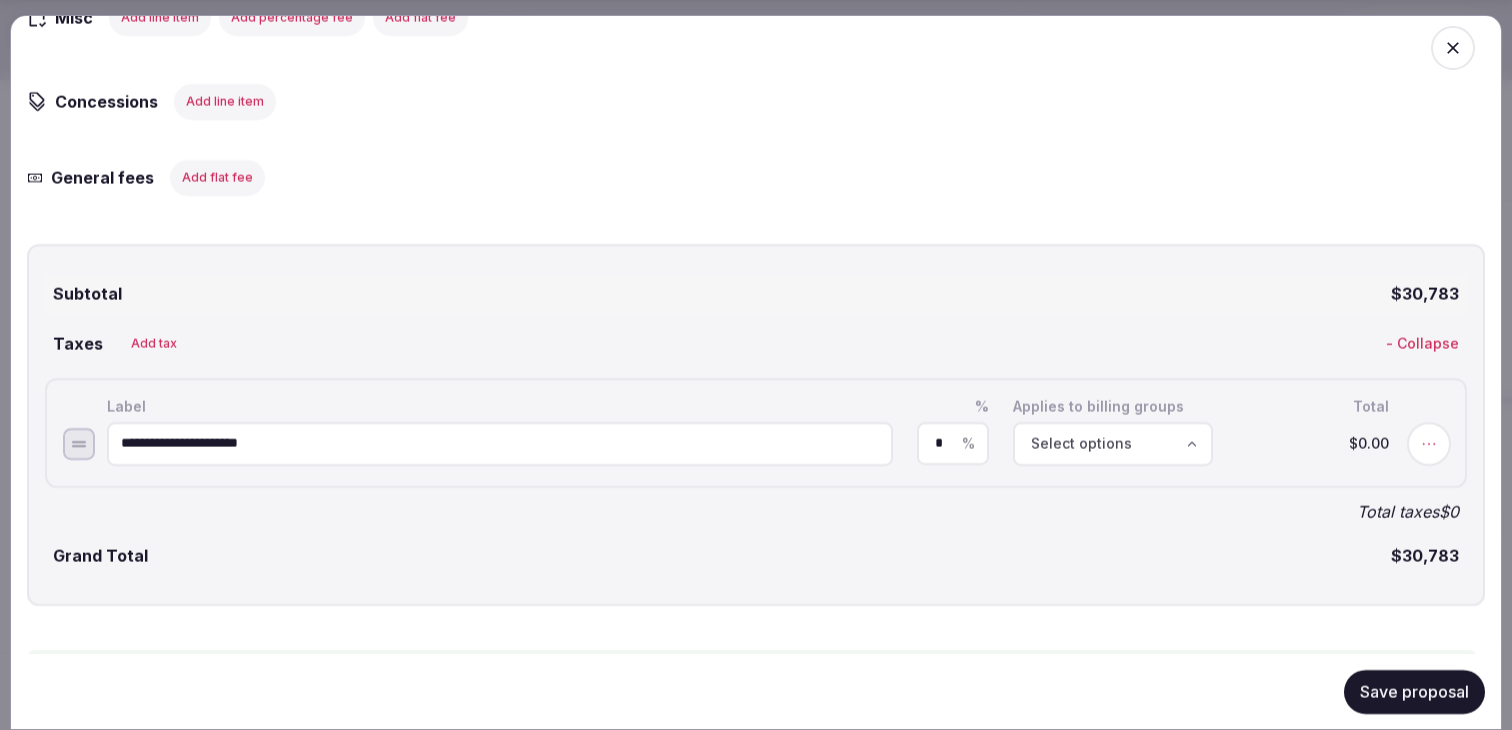 drag, startPoint x: 175, startPoint y: 458, endPoint x: 87, endPoint y: 457, distance: 88.005684 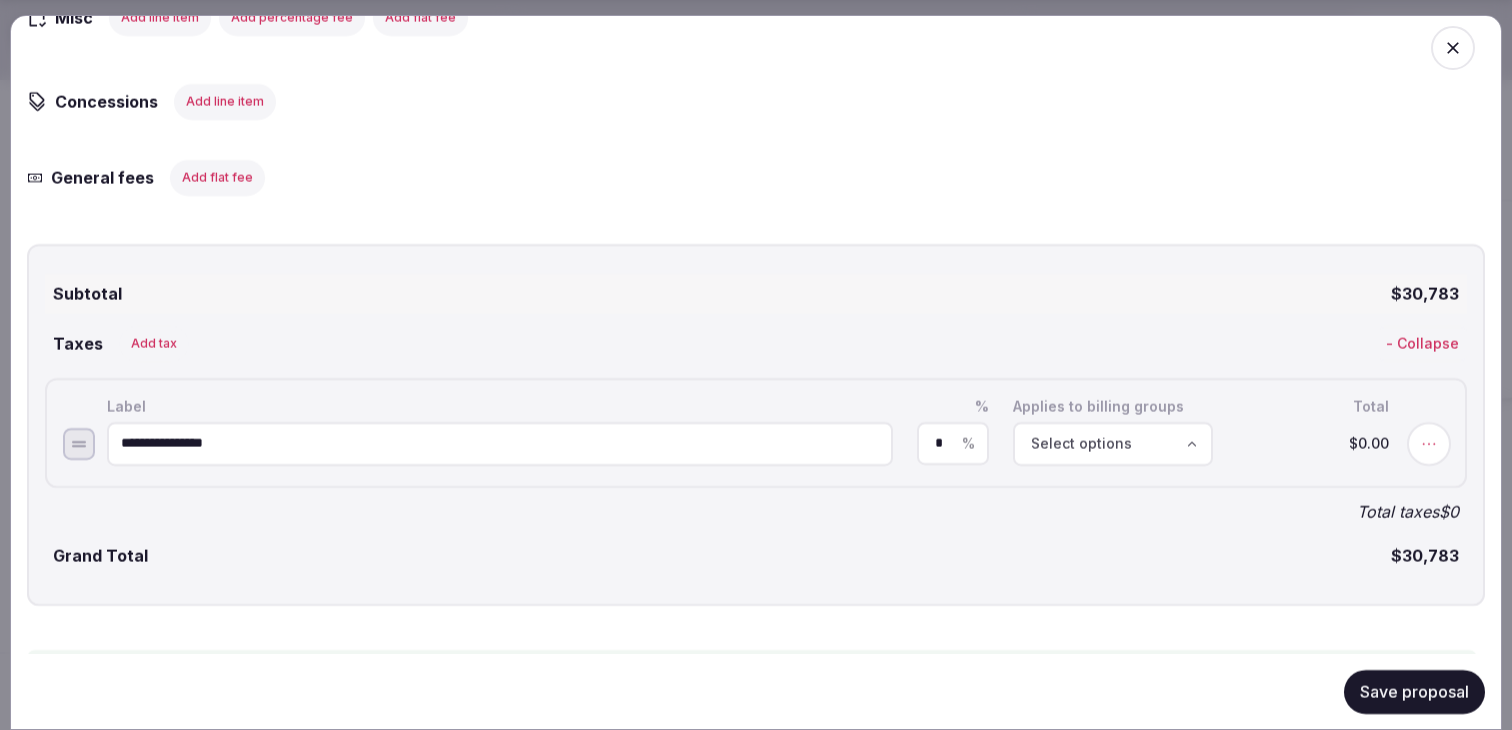 type on "**********" 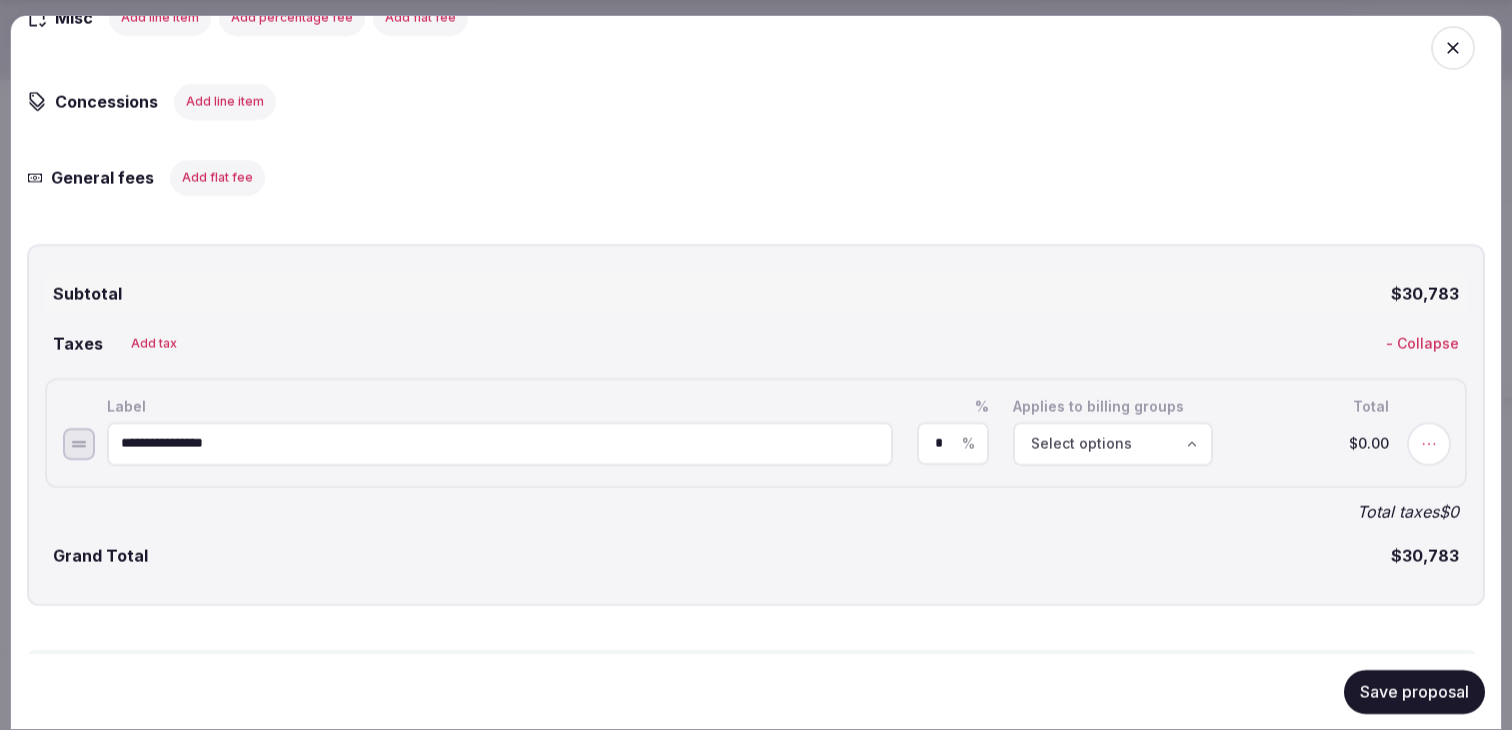 type on "*" 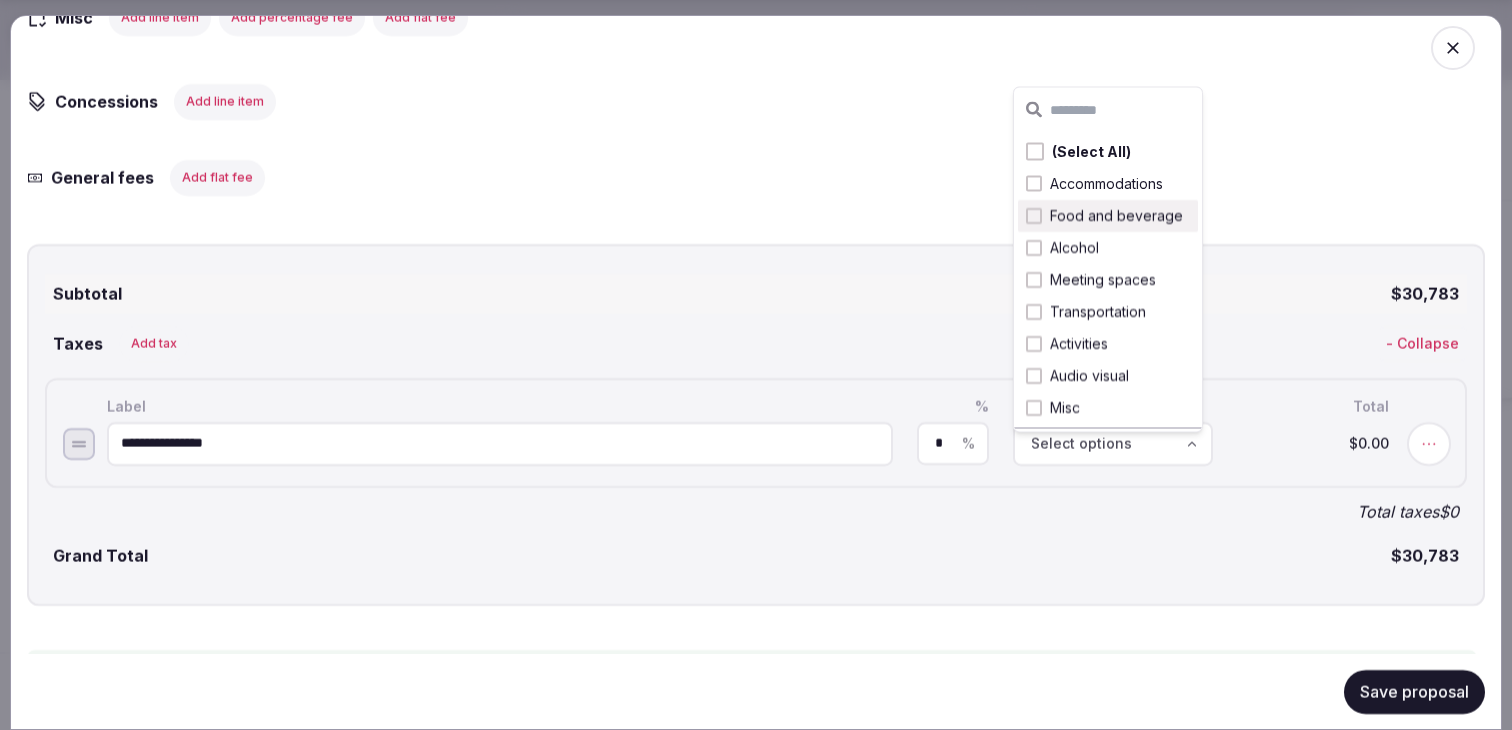 click at bounding box center (1034, 216) 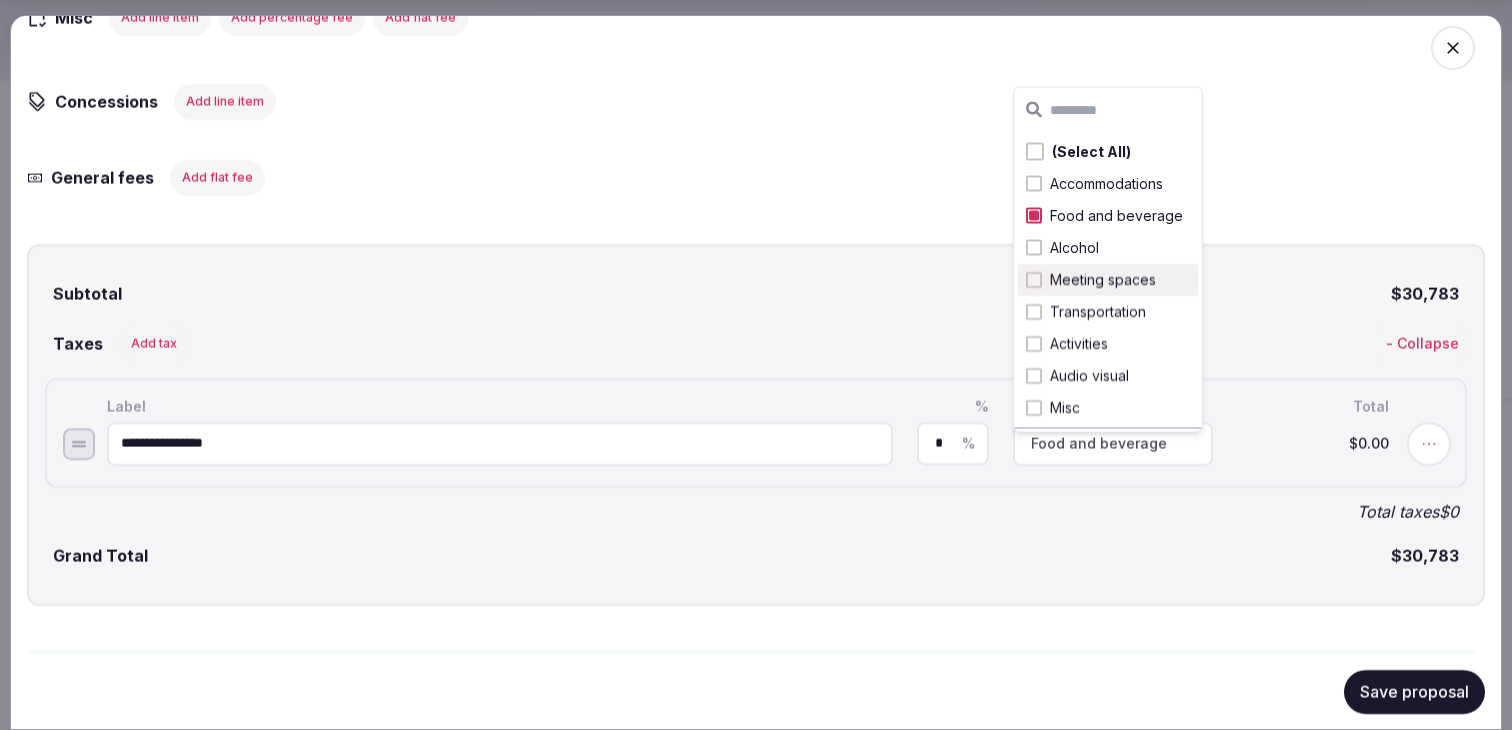 click at bounding box center (1034, 280) 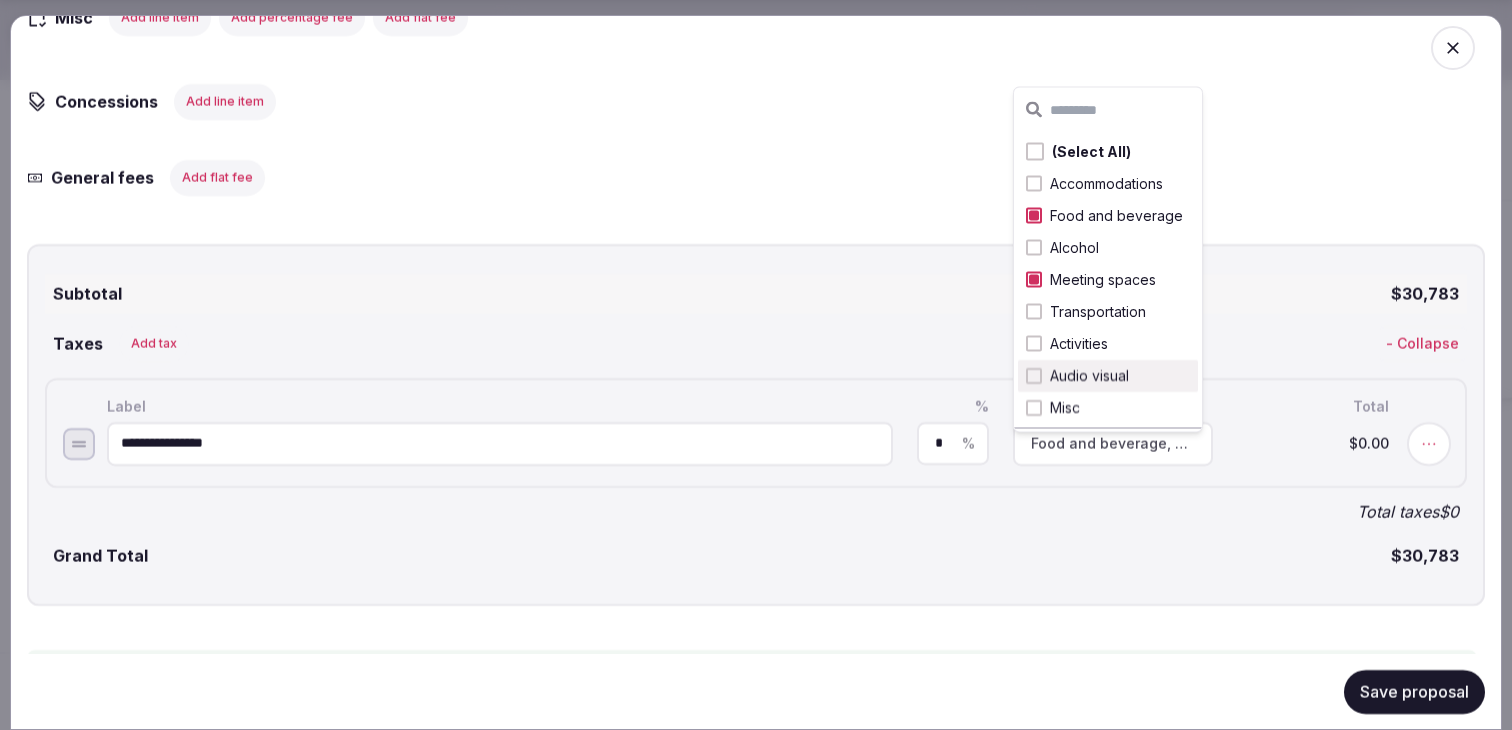 click at bounding box center (1034, 376) 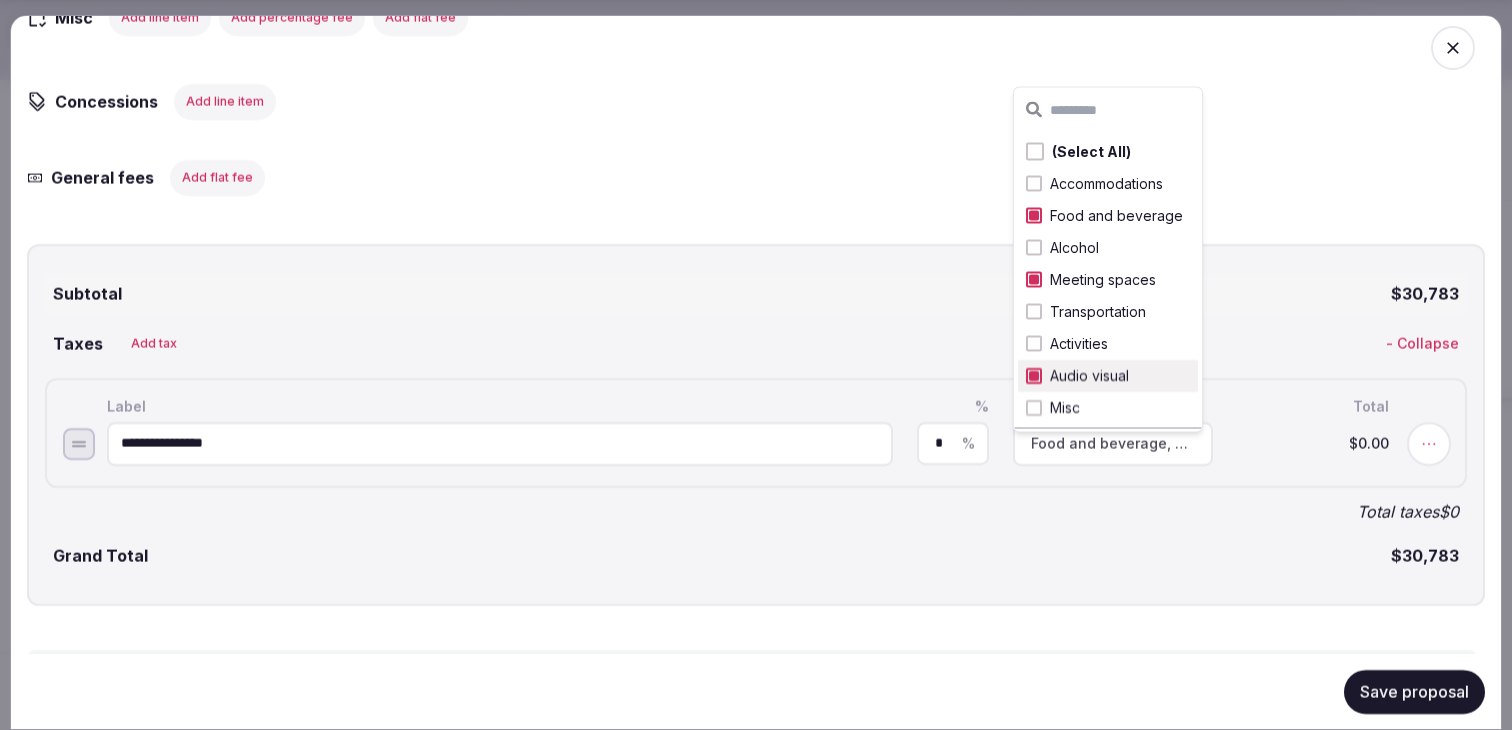 click at bounding box center [1034, 376] 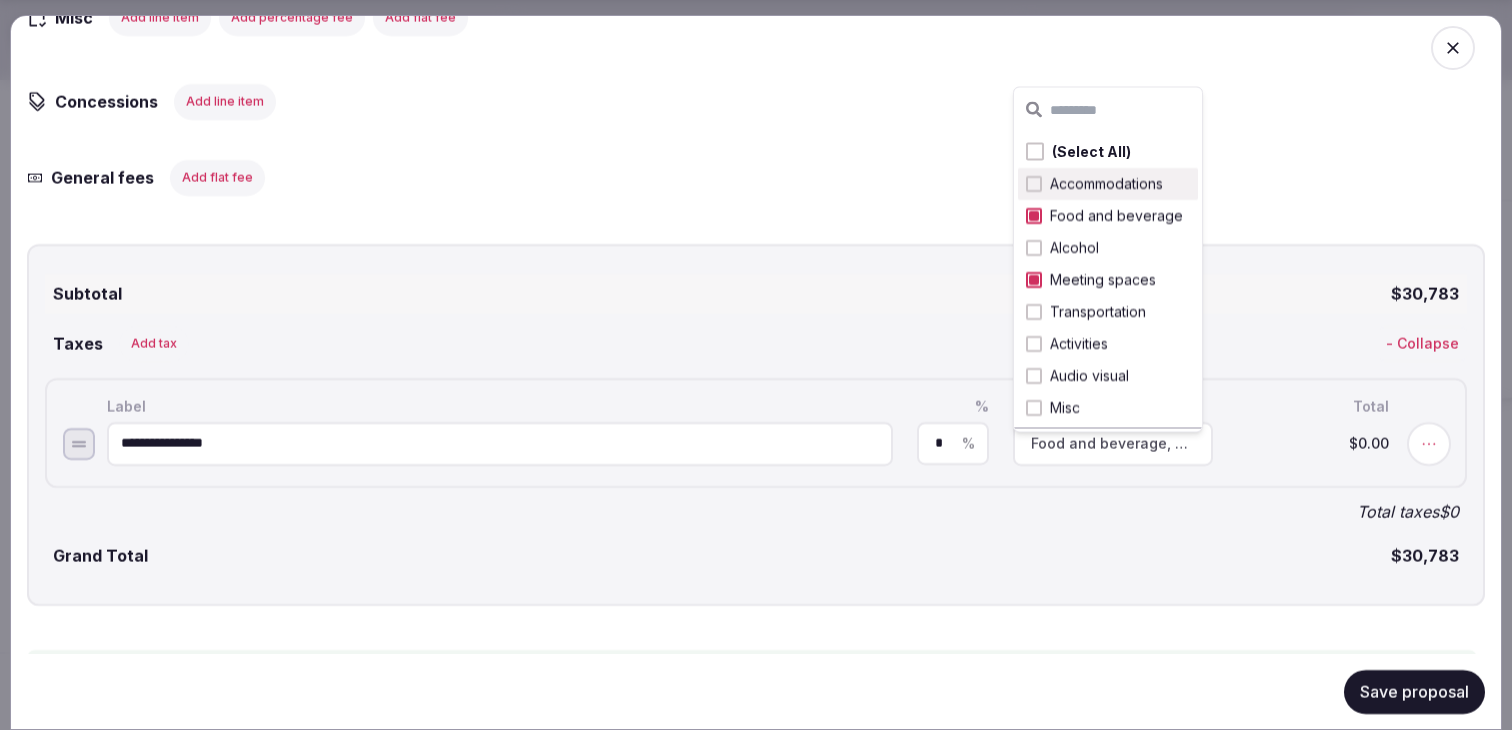 click on "Accommodations" at bounding box center (1108, 184) 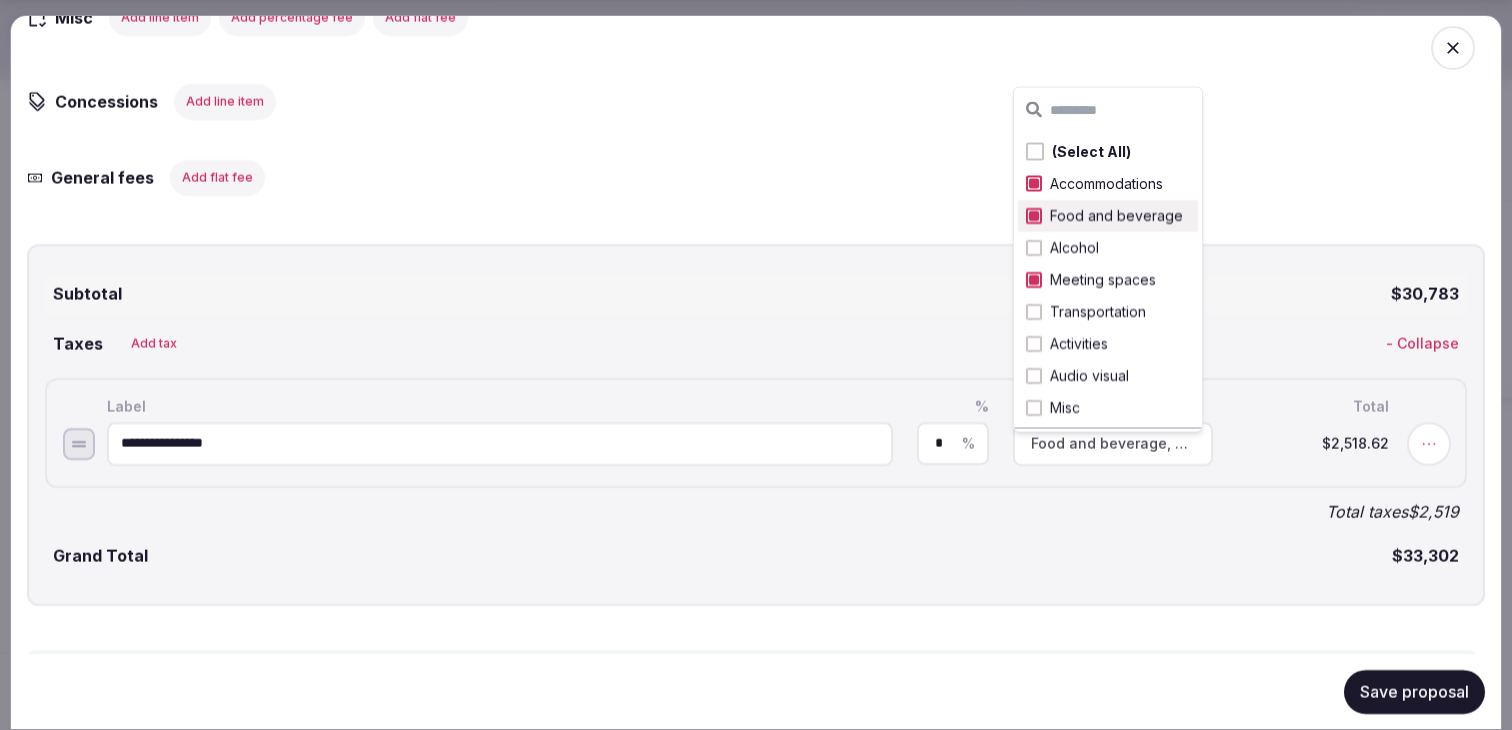 click on "Save proposal" at bounding box center [1414, 691] 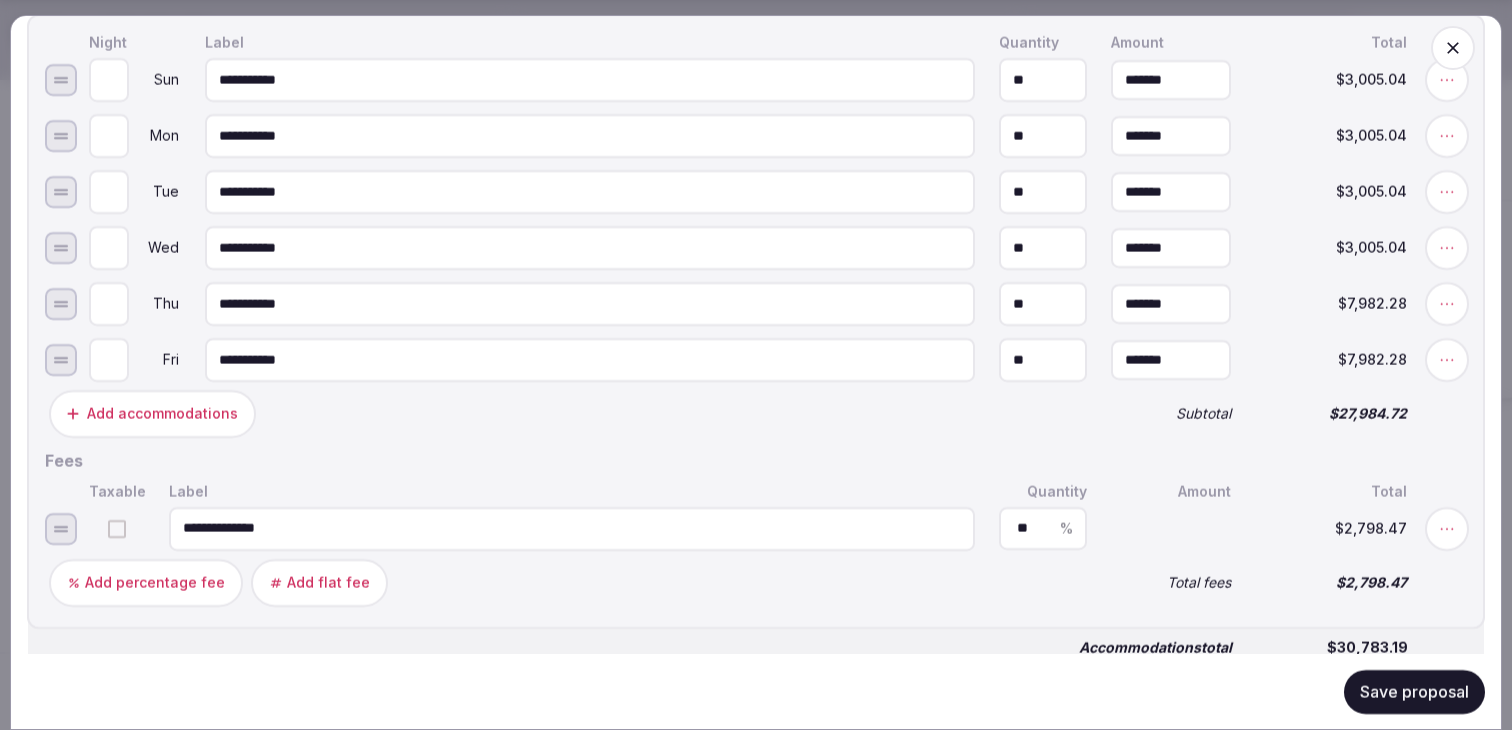 scroll, scrollTop: 1131, scrollLeft: 0, axis: vertical 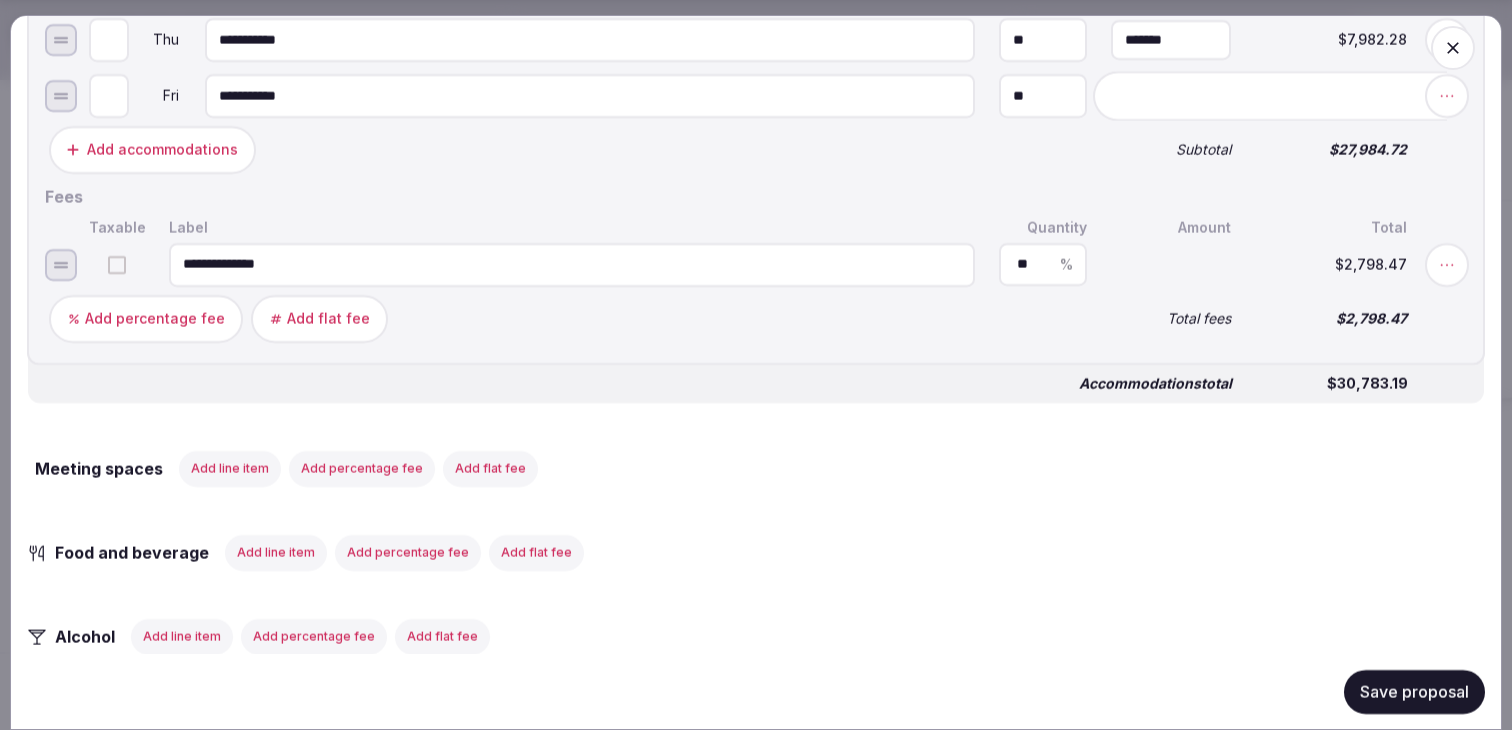 click at bounding box center (1431, 70) 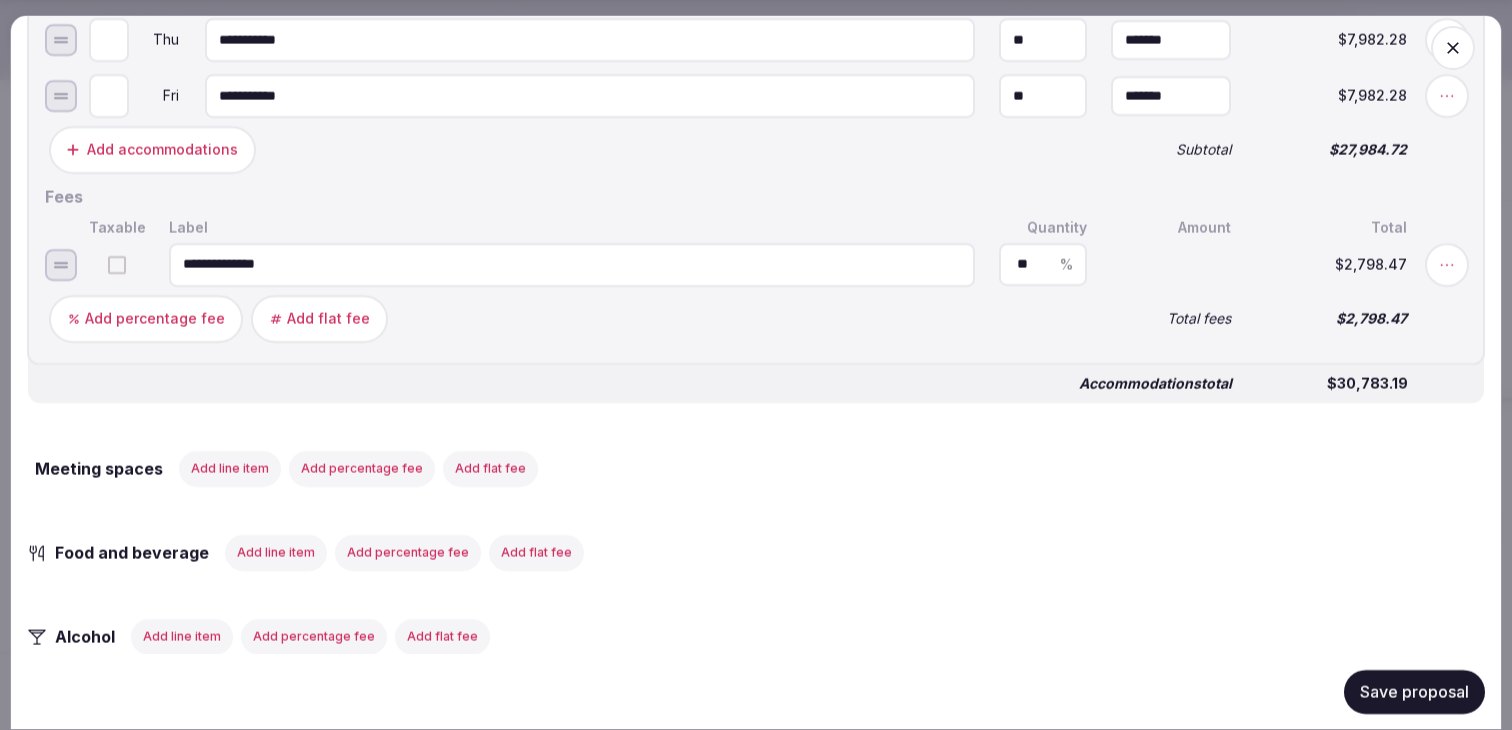 click at bounding box center (1431, 70) 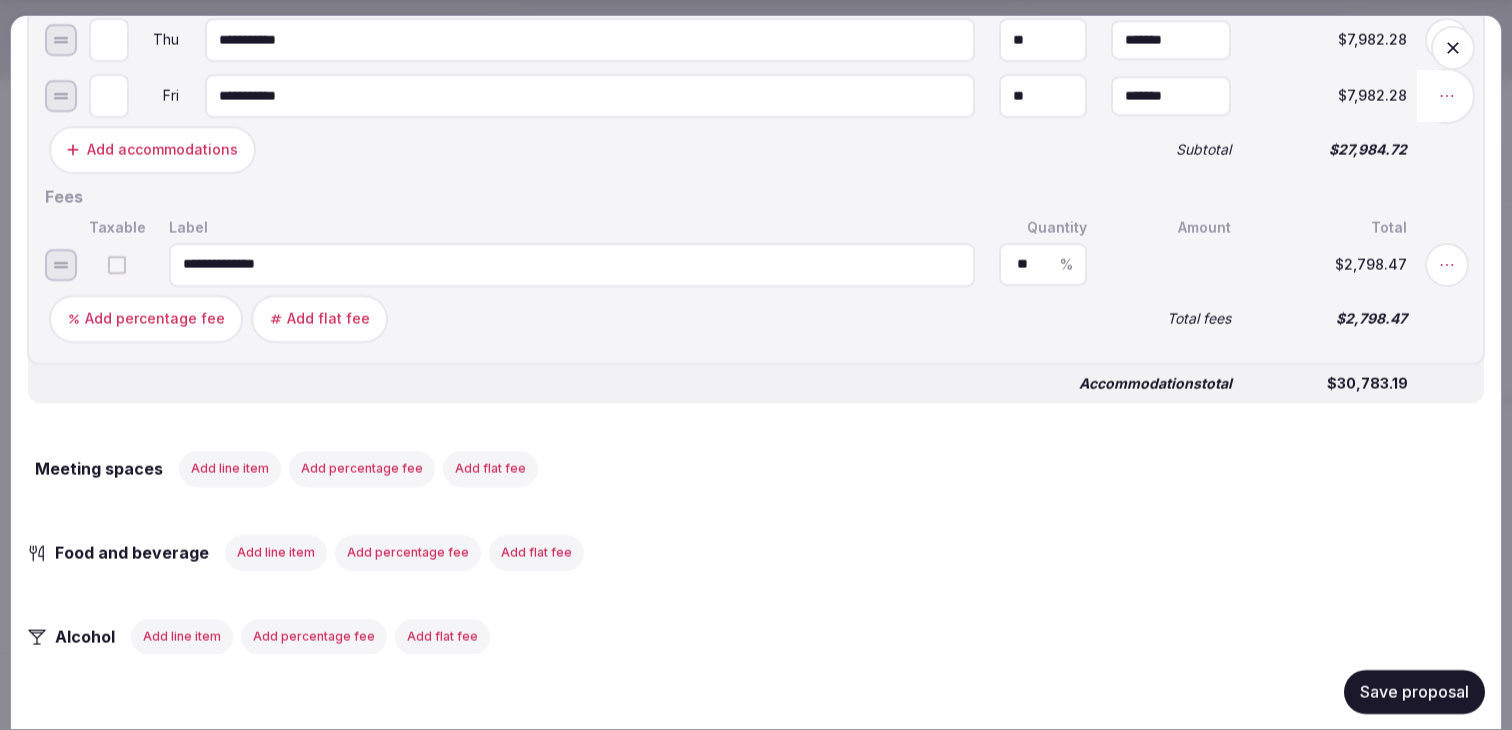 click 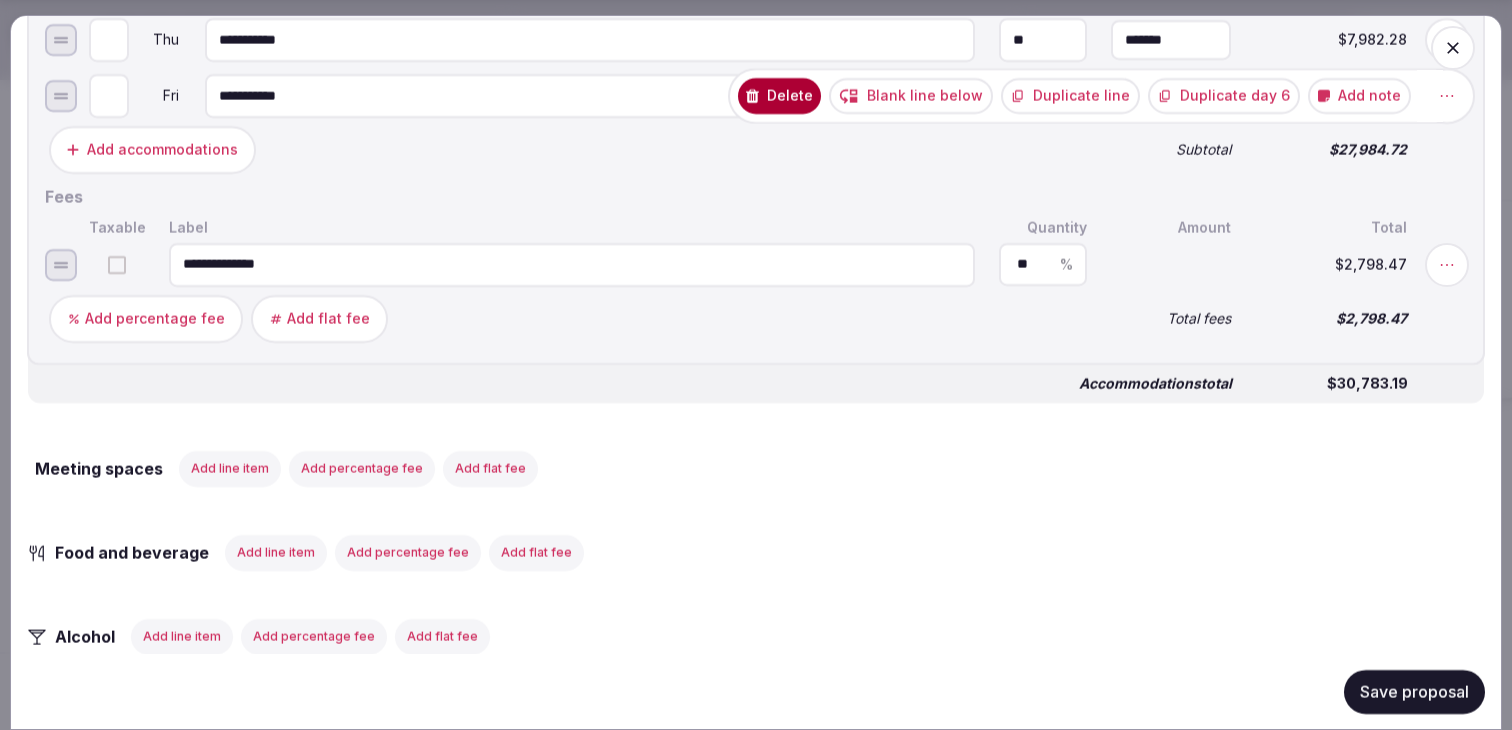 click on "Add note" at bounding box center [1359, 96] 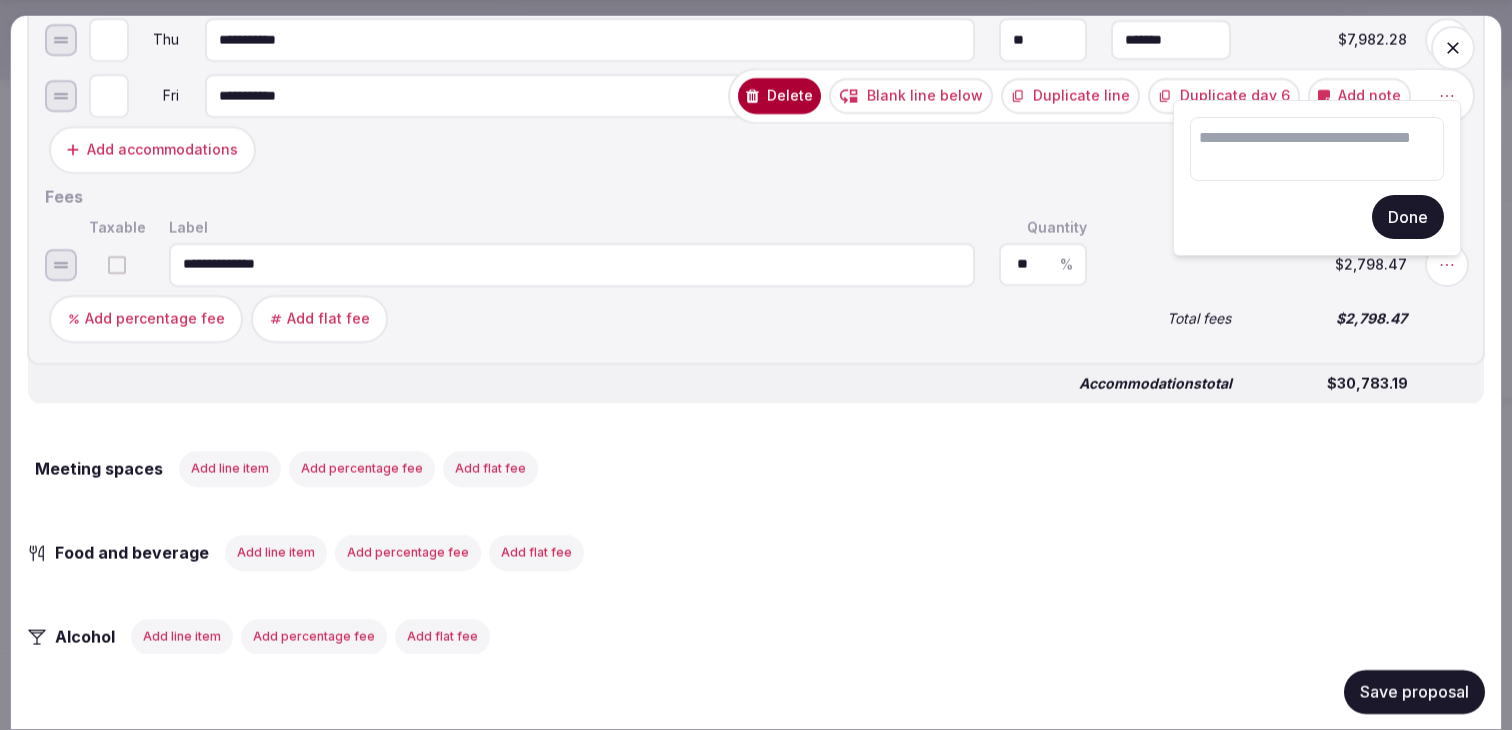 click at bounding box center [1317, 149] 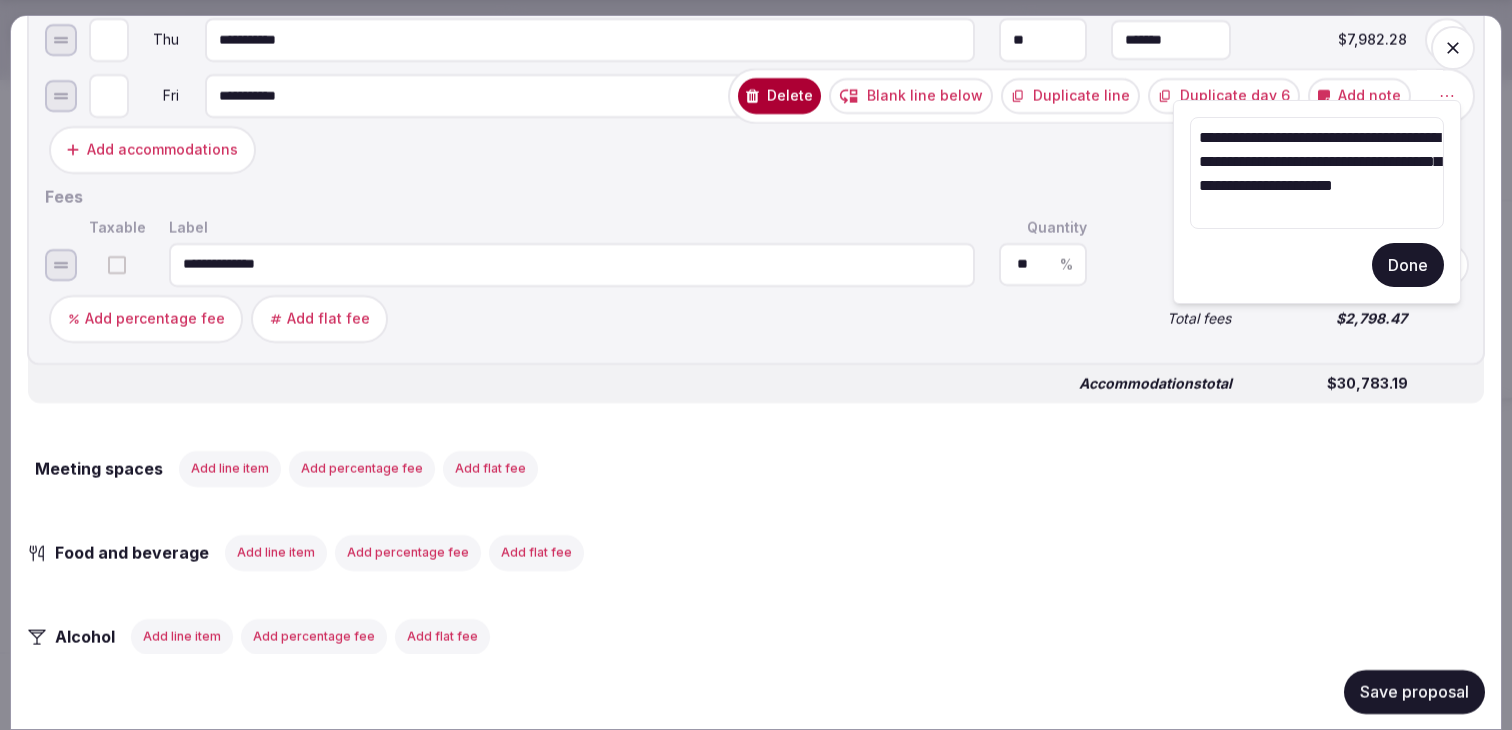 click on "**********" at bounding box center (1317, 173) 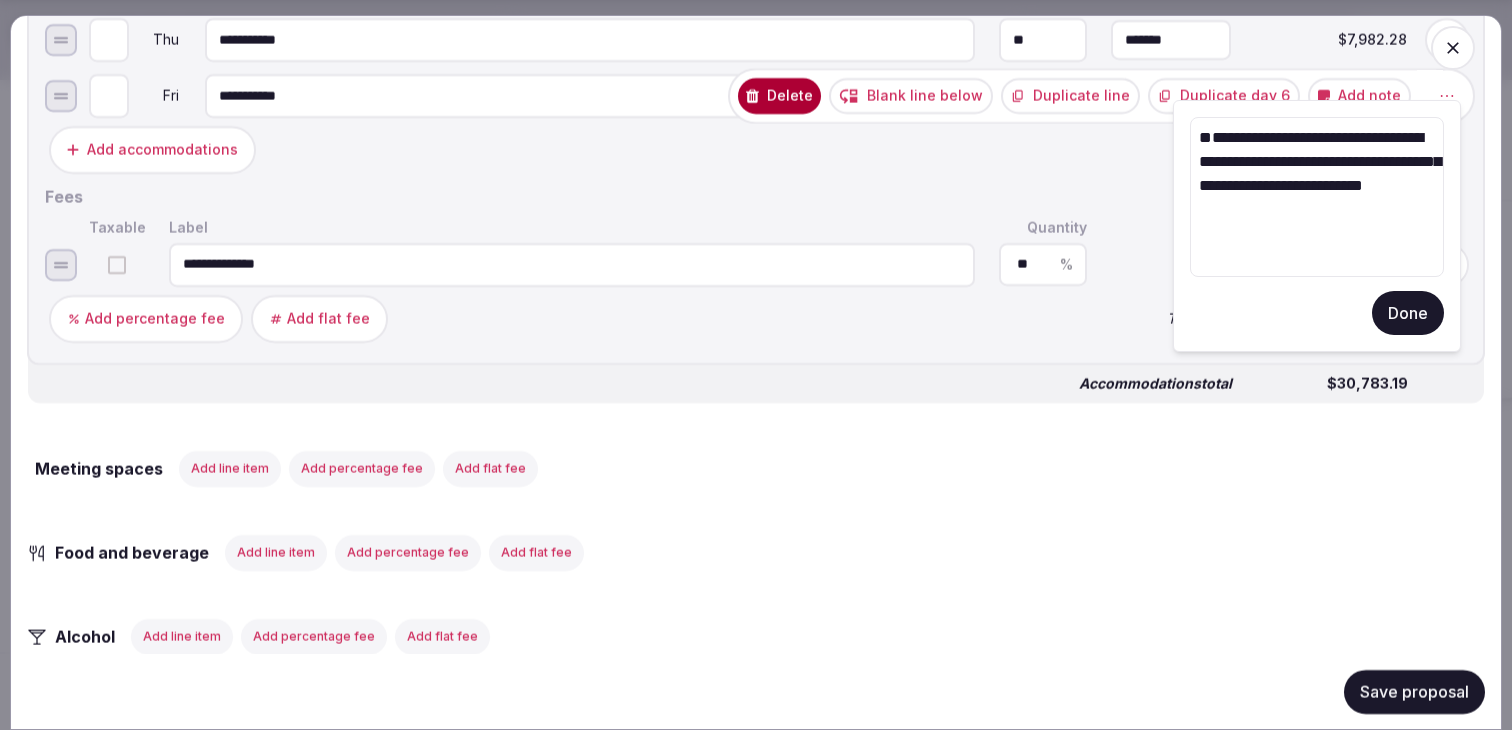 click on "**********" at bounding box center [1317, 197] 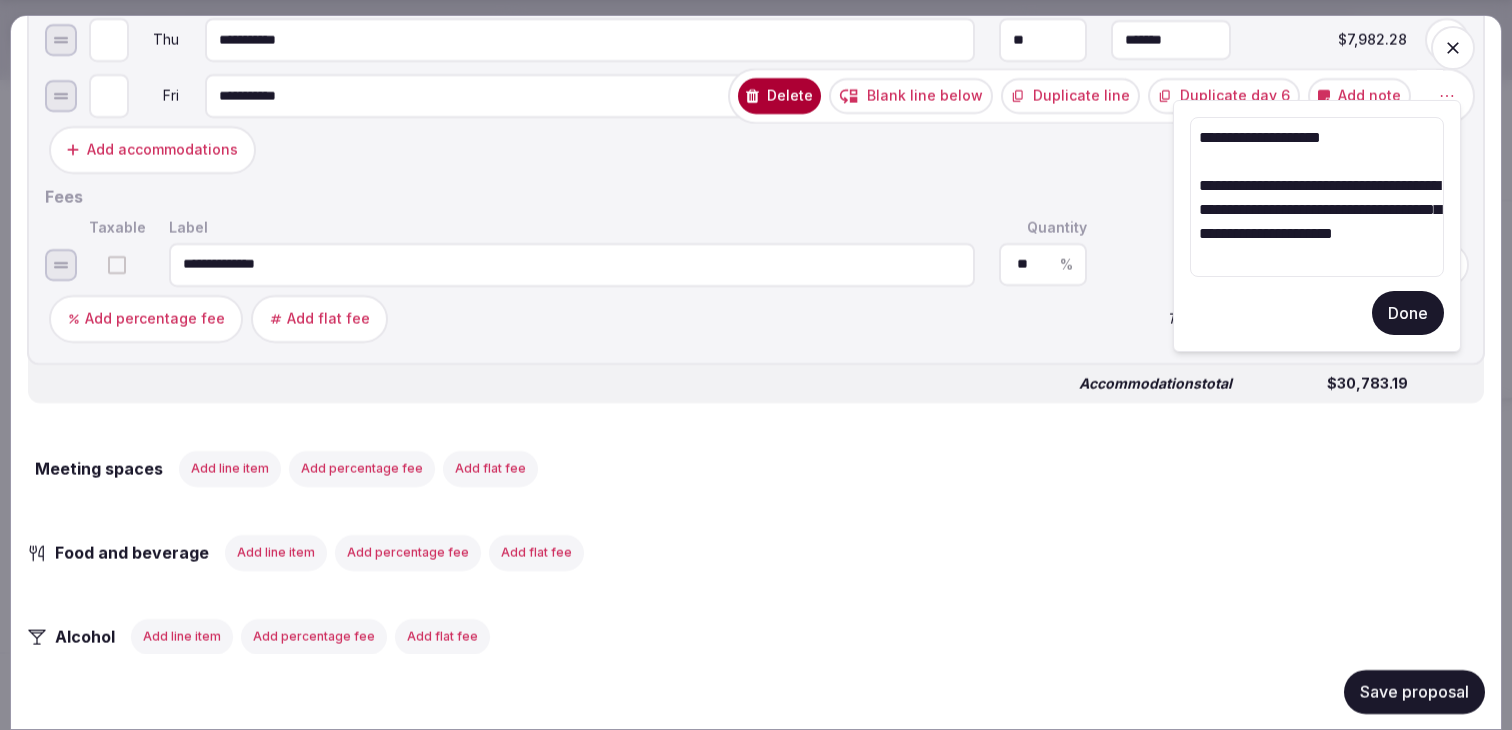 type on "**********" 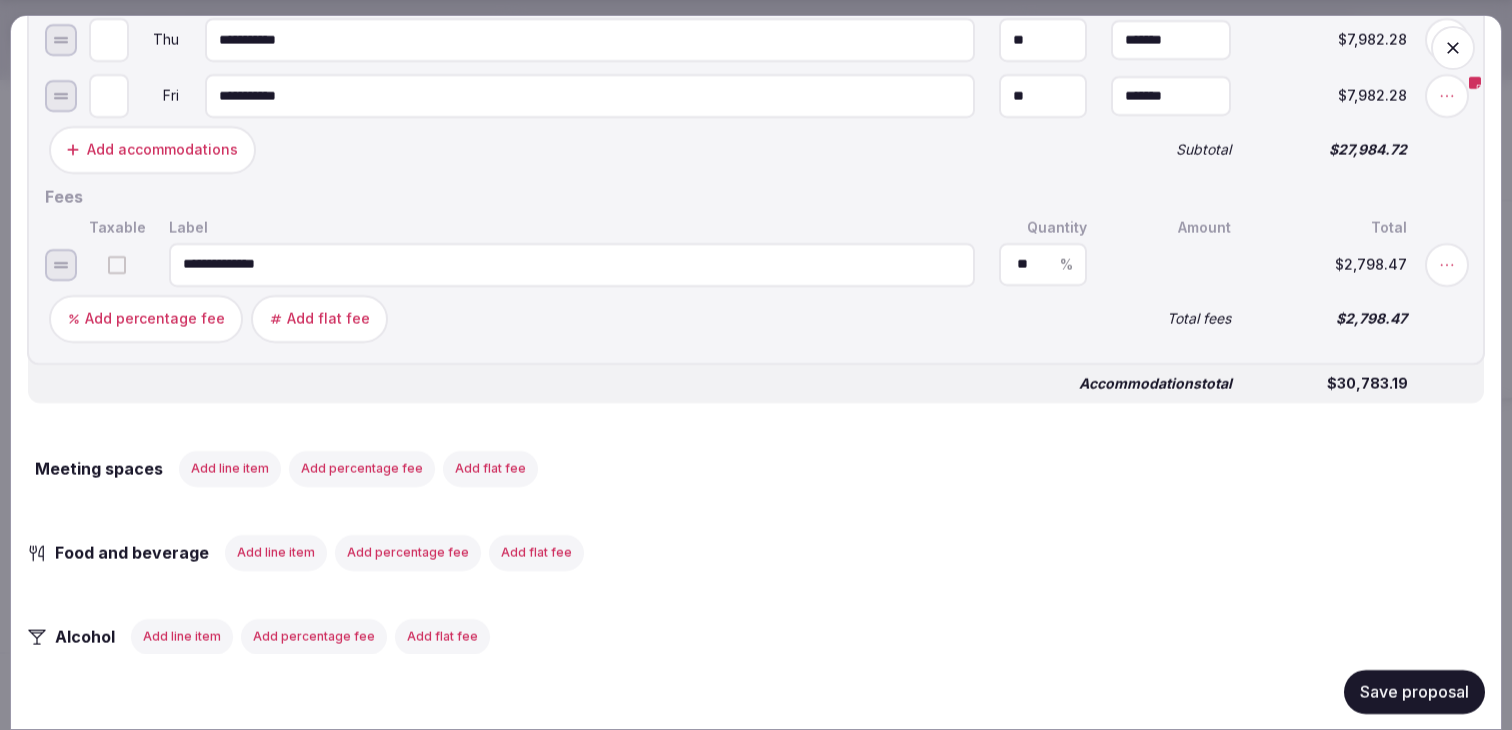 click on "Save proposal" at bounding box center [1414, 691] 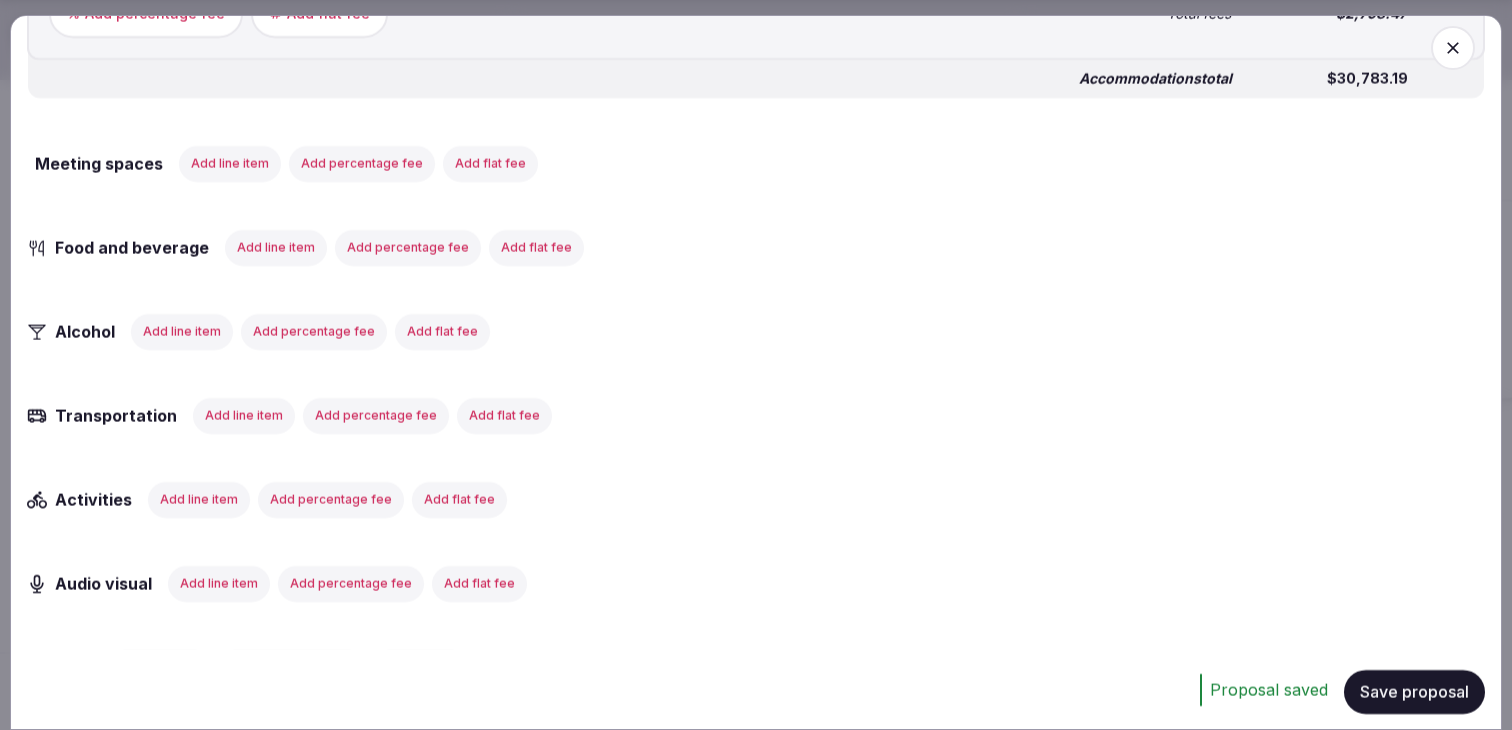 scroll, scrollTop: 1745, scrollLeft: 0, axis: vertical 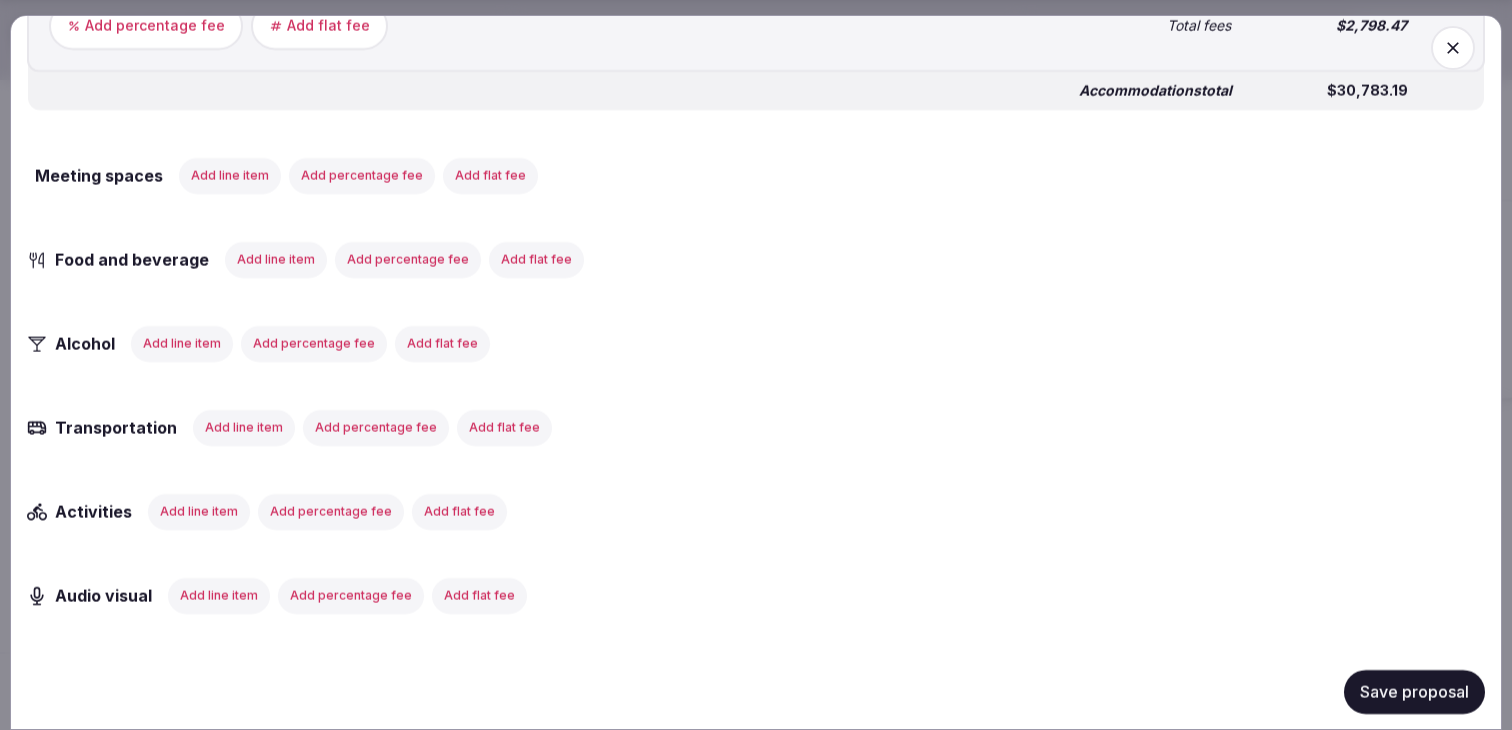 click on "Add line item" at bounding box center [230, 175] 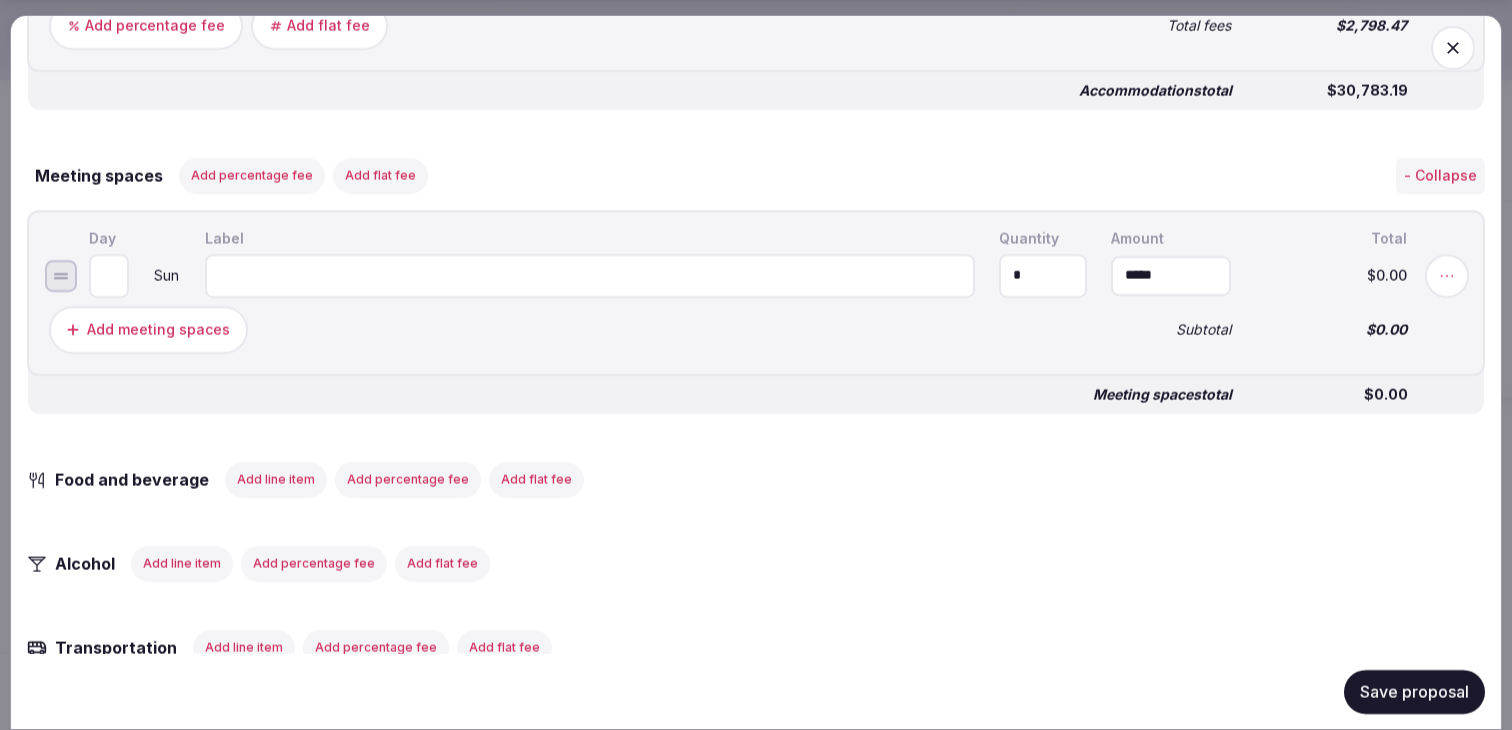 click at bounding box center (590, 275) 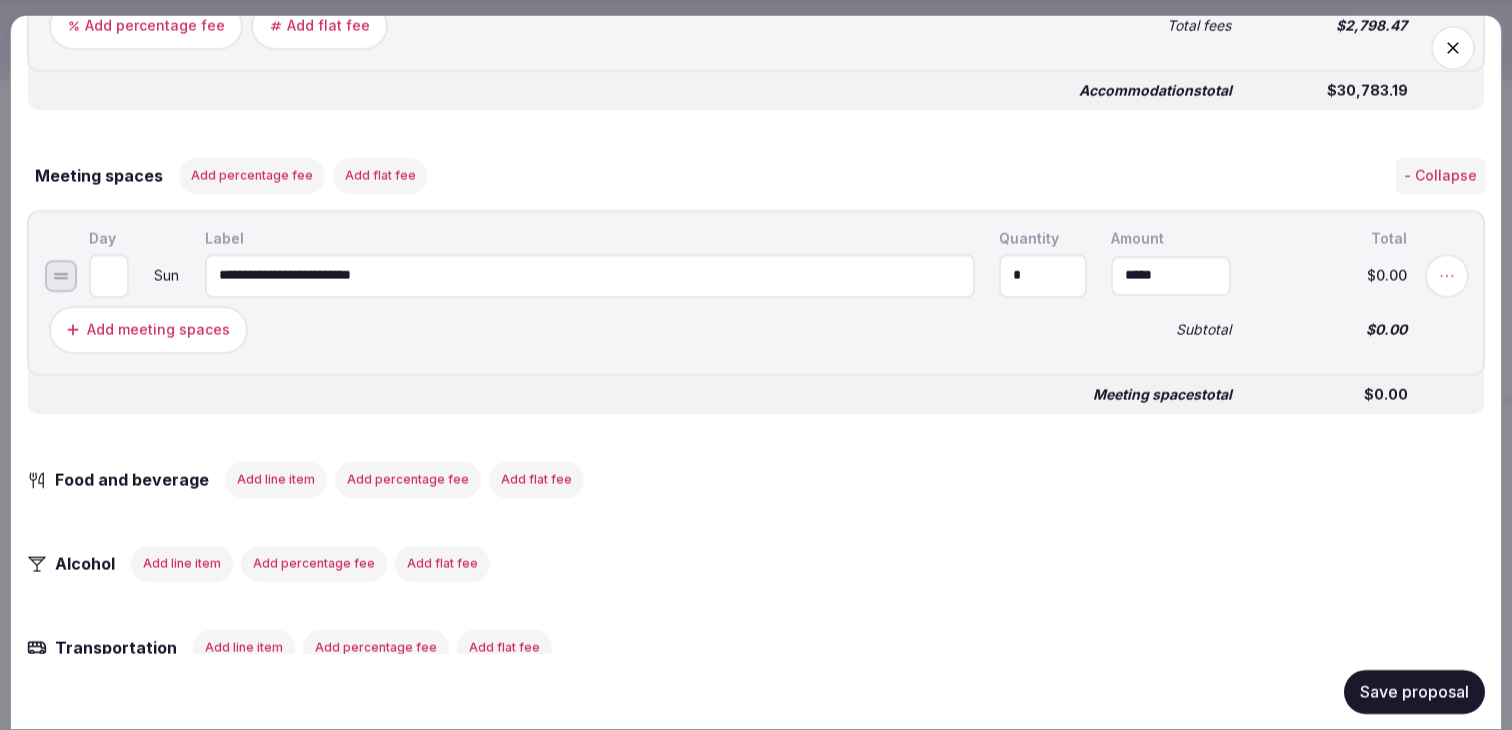 type on "**********" 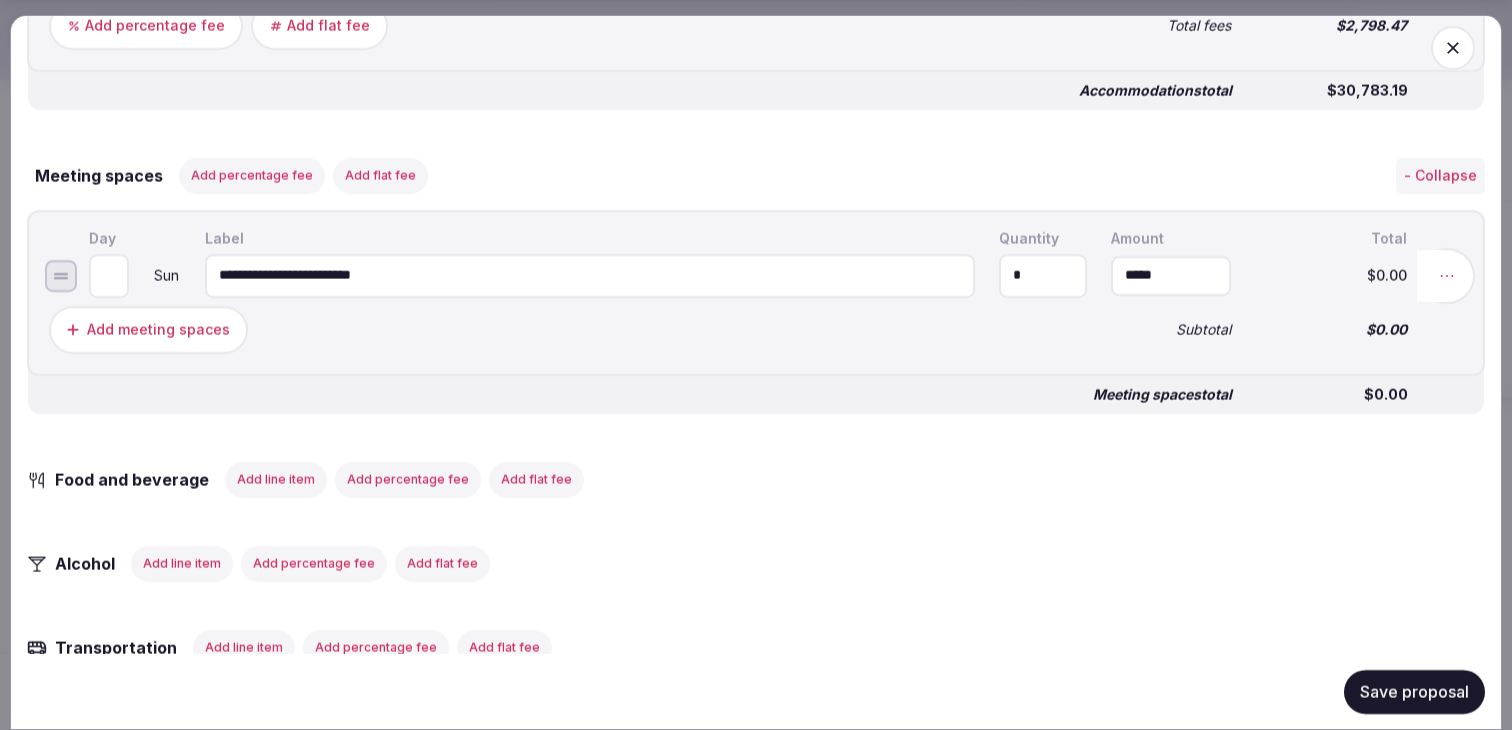 click 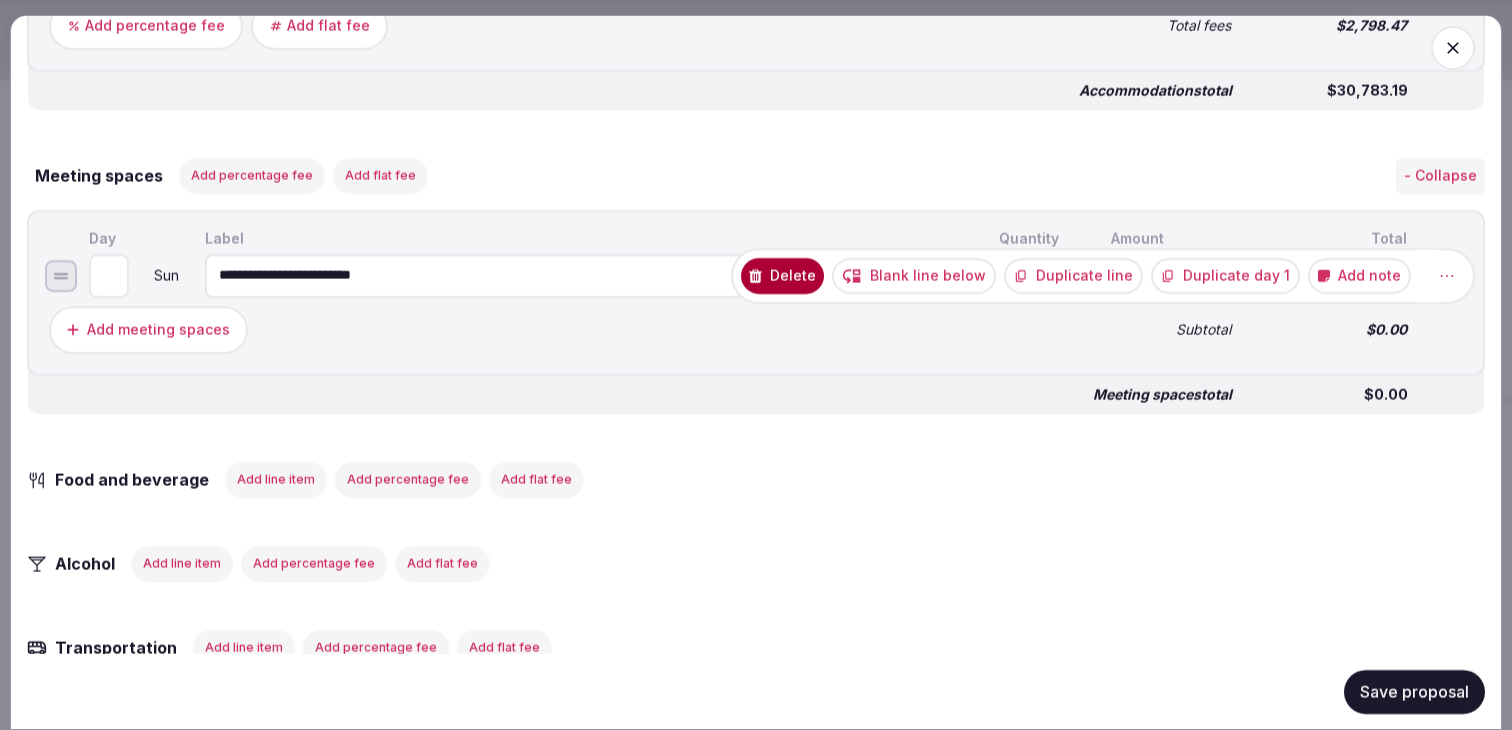 click on "Add note" at bounding box center [1359, 275] 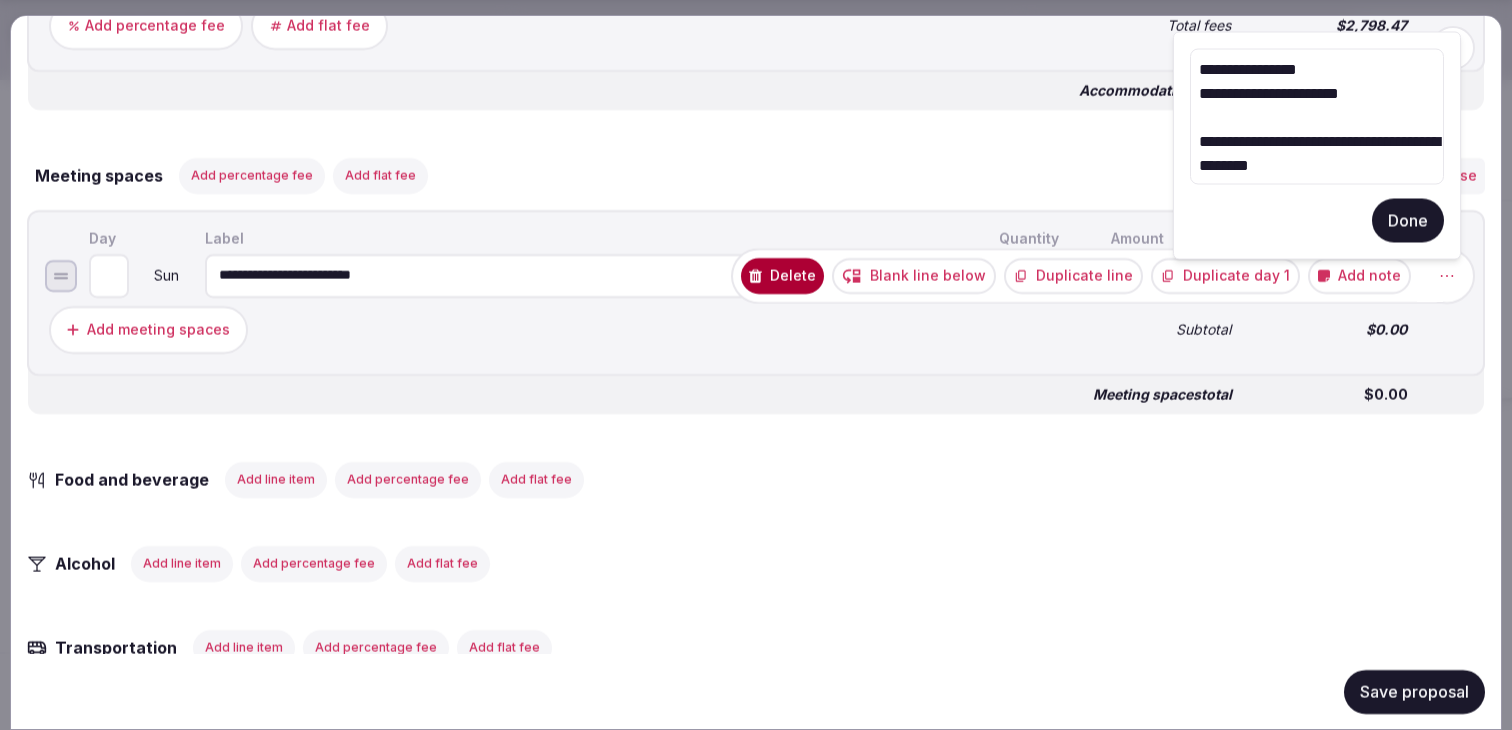 click on "**********" at bounding box center (1317, 117) 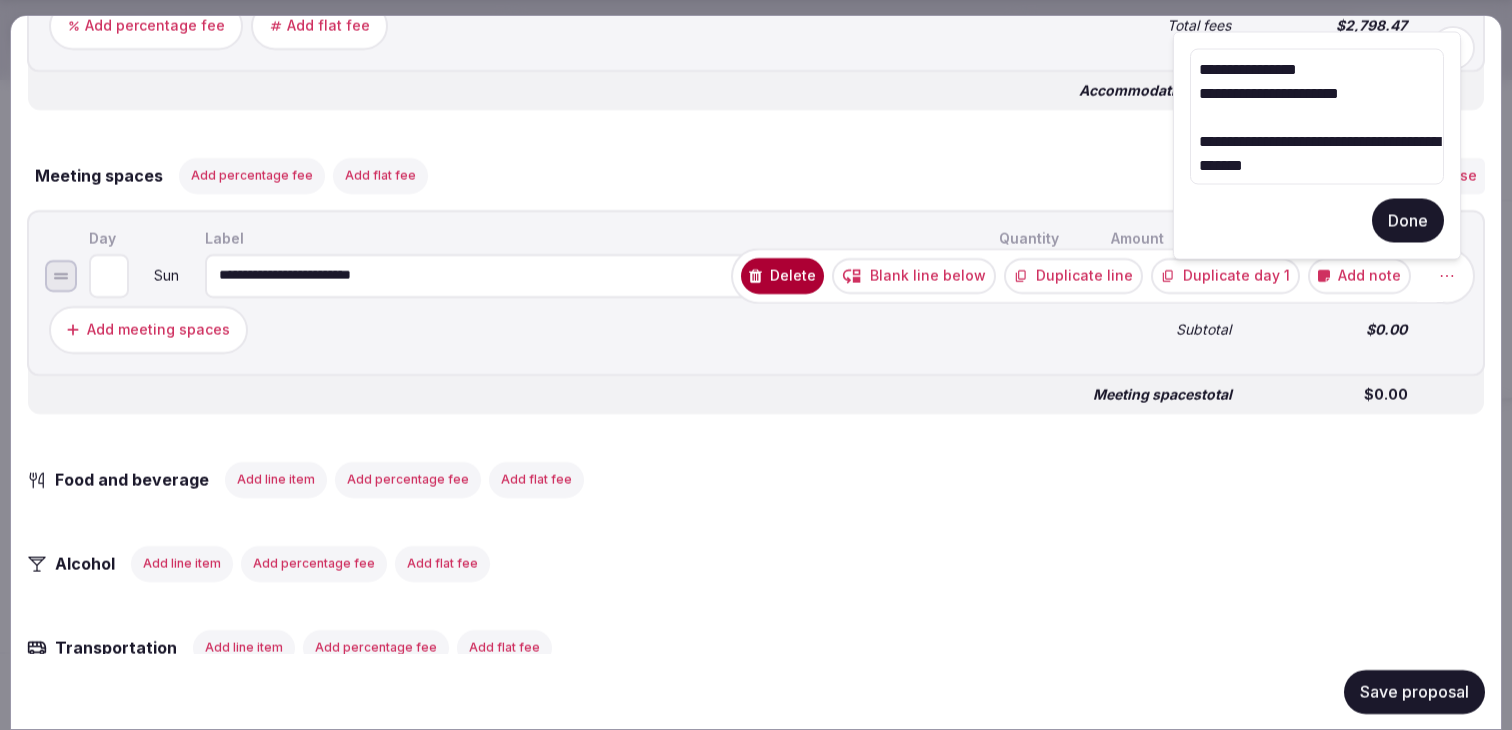 click on "**********" at bounding box center (1317, 117) 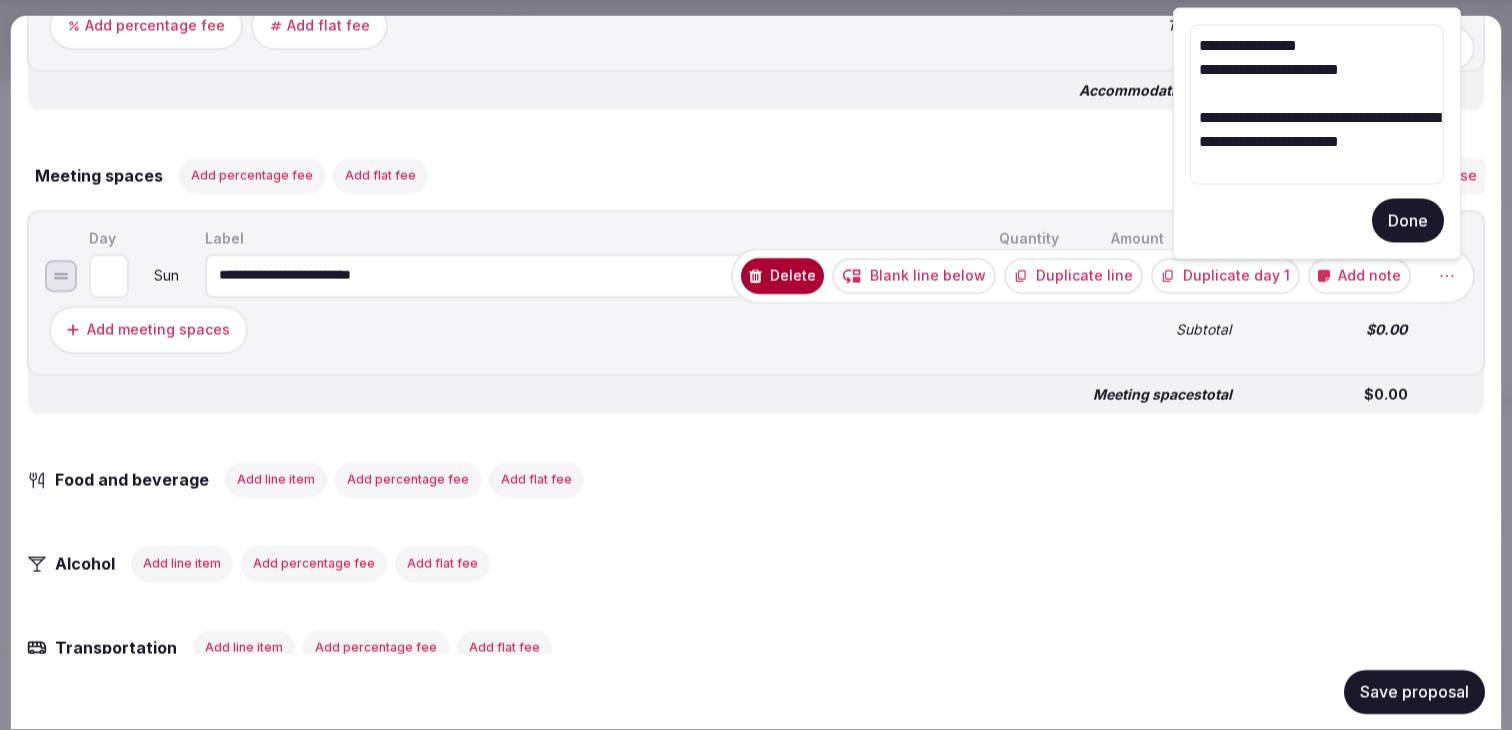 click on "**********" at bounding box center [1317, 105] 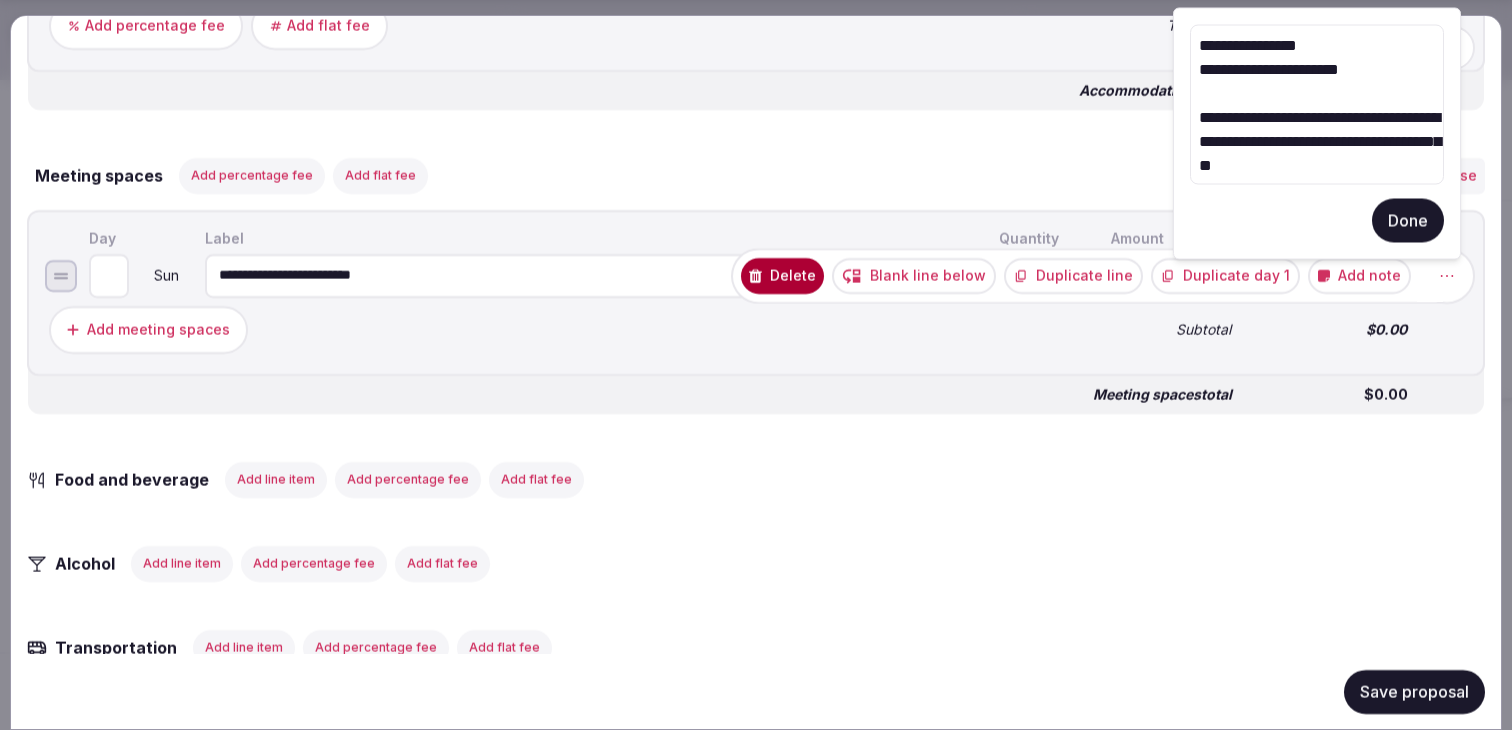 type on "**********" 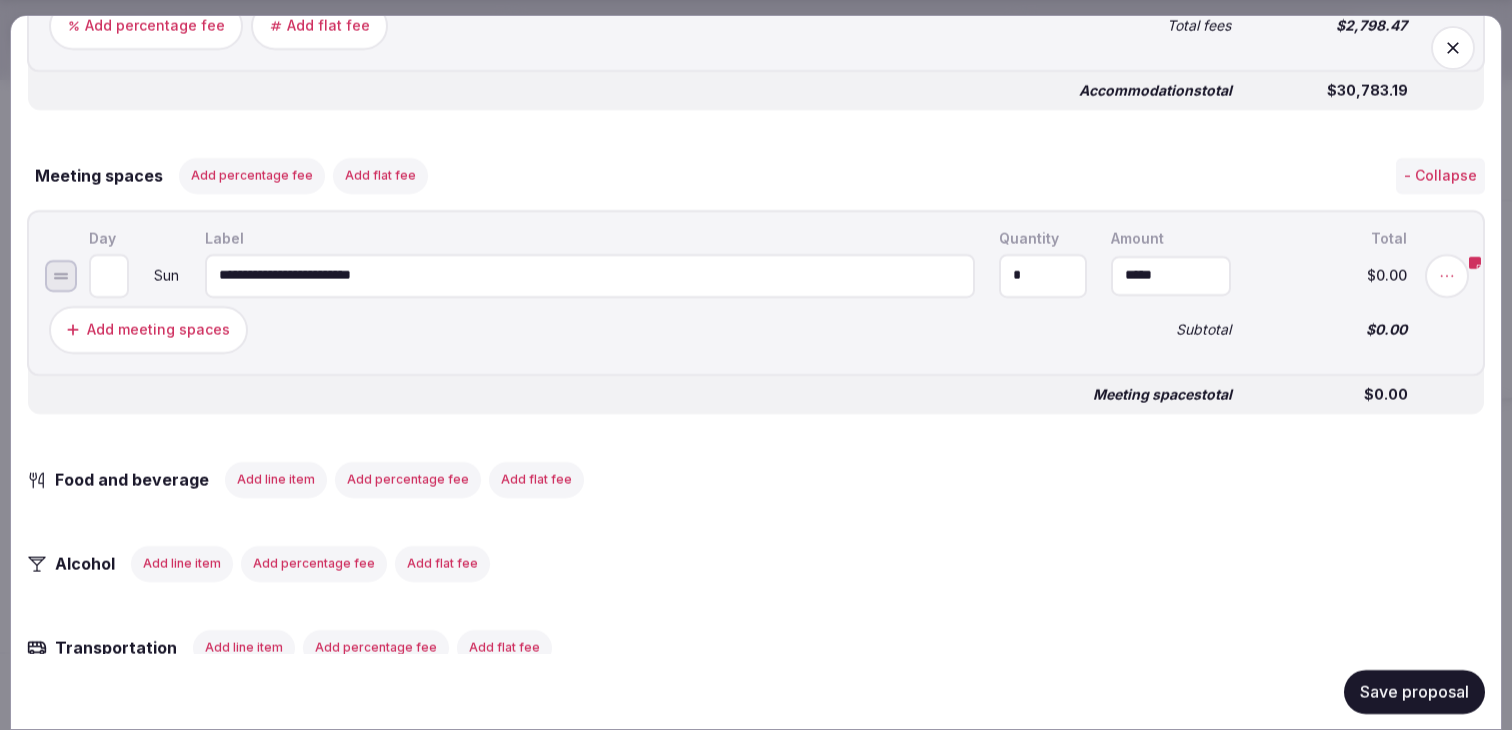 click on "Save proposal" at bounding box center [1414, 691] 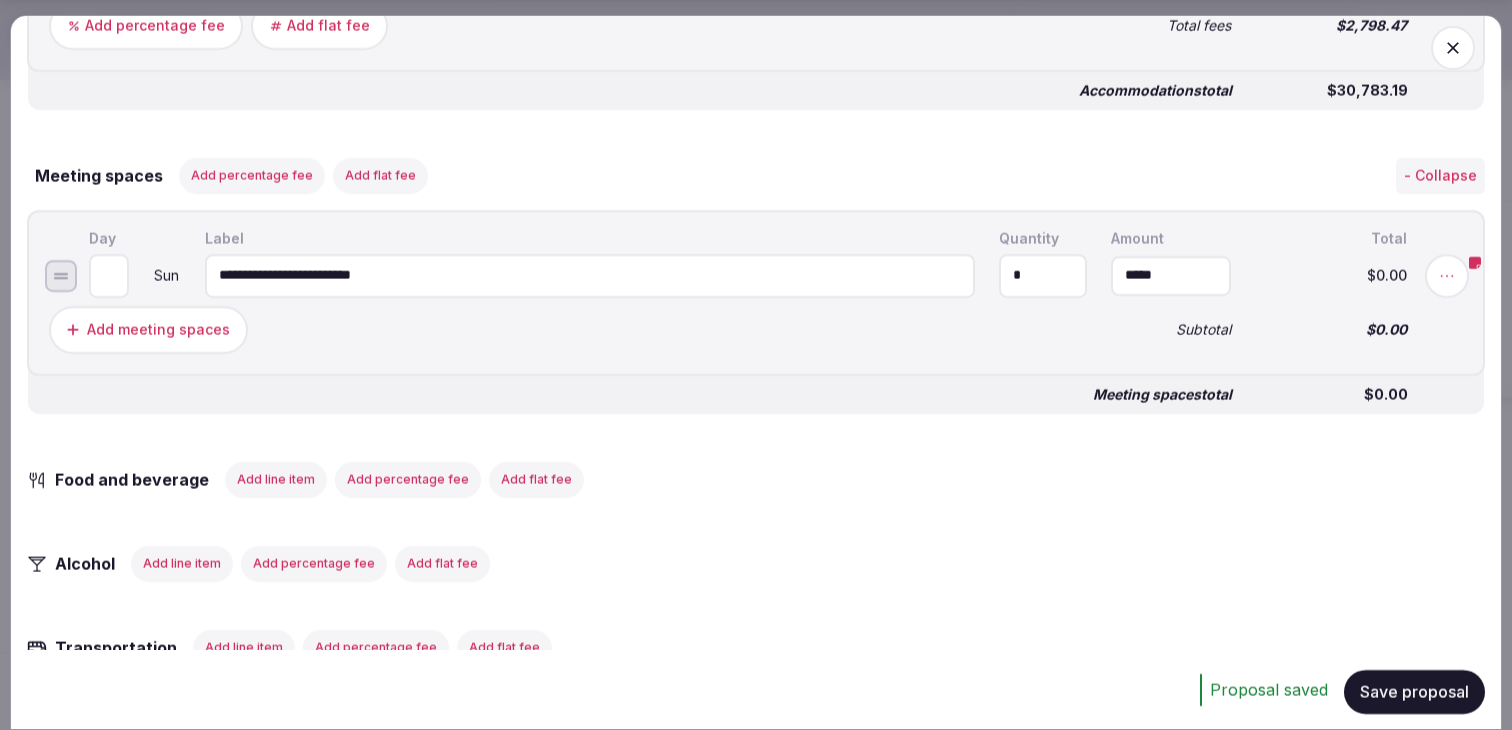 click on "*" at bounding box center [1043, 275] 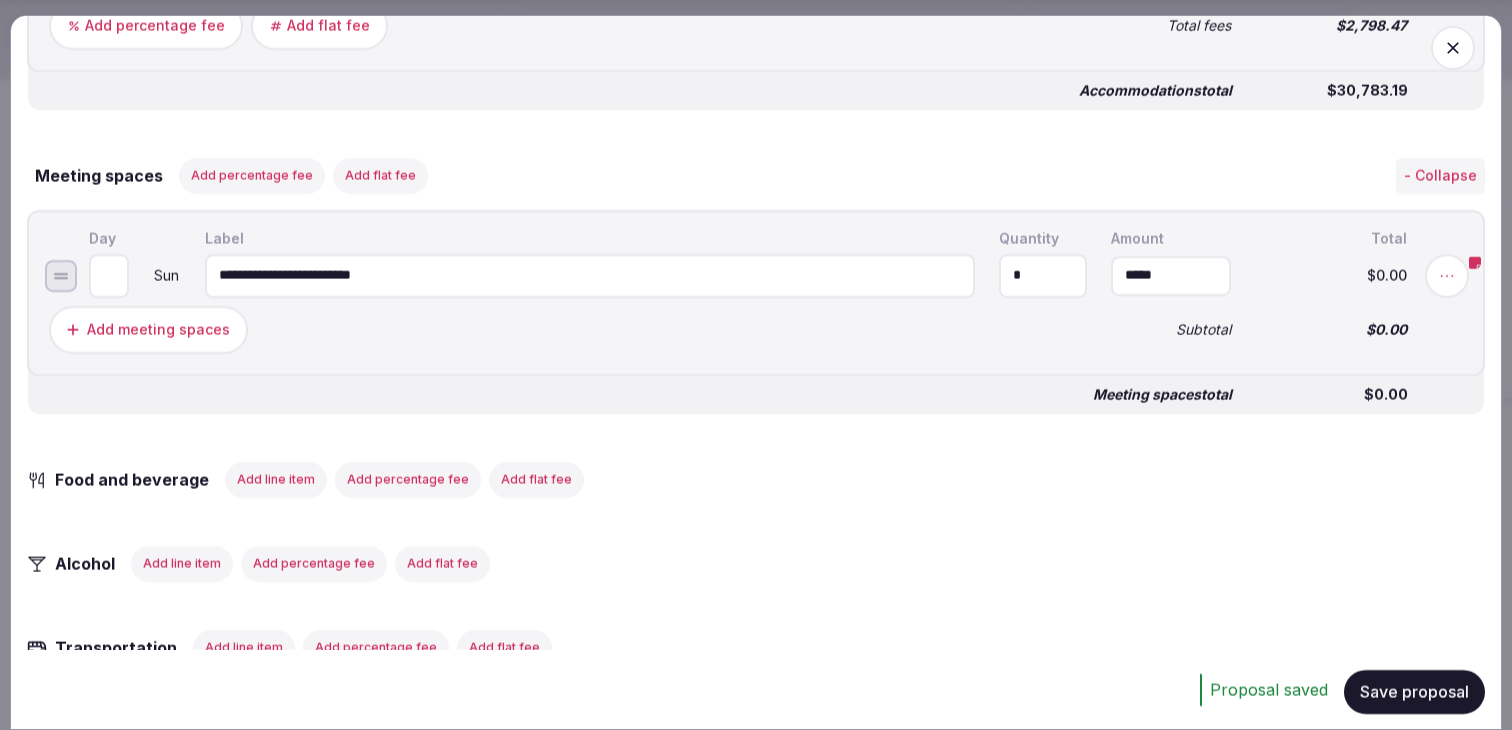 type on "*" 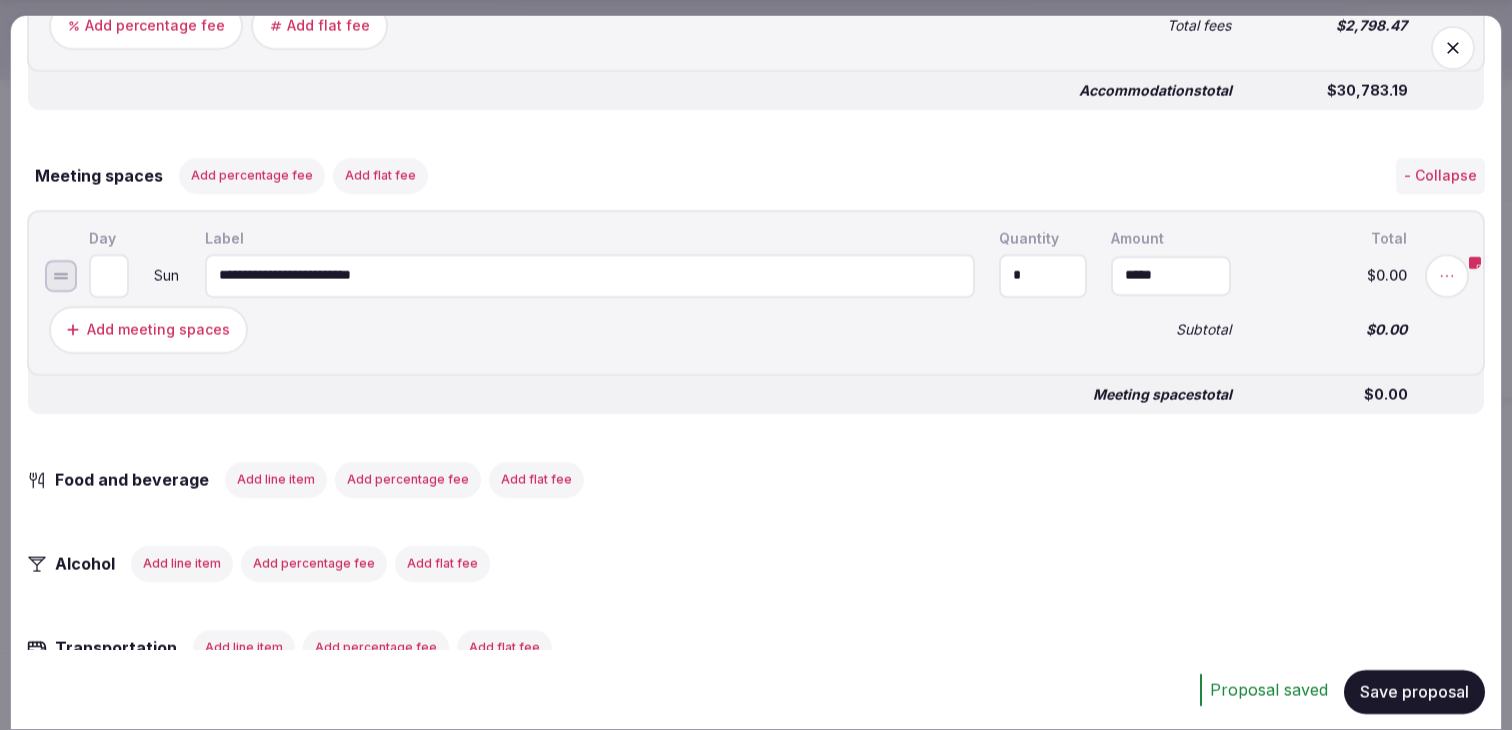 click on "**********" at bounding box center [756, 292] 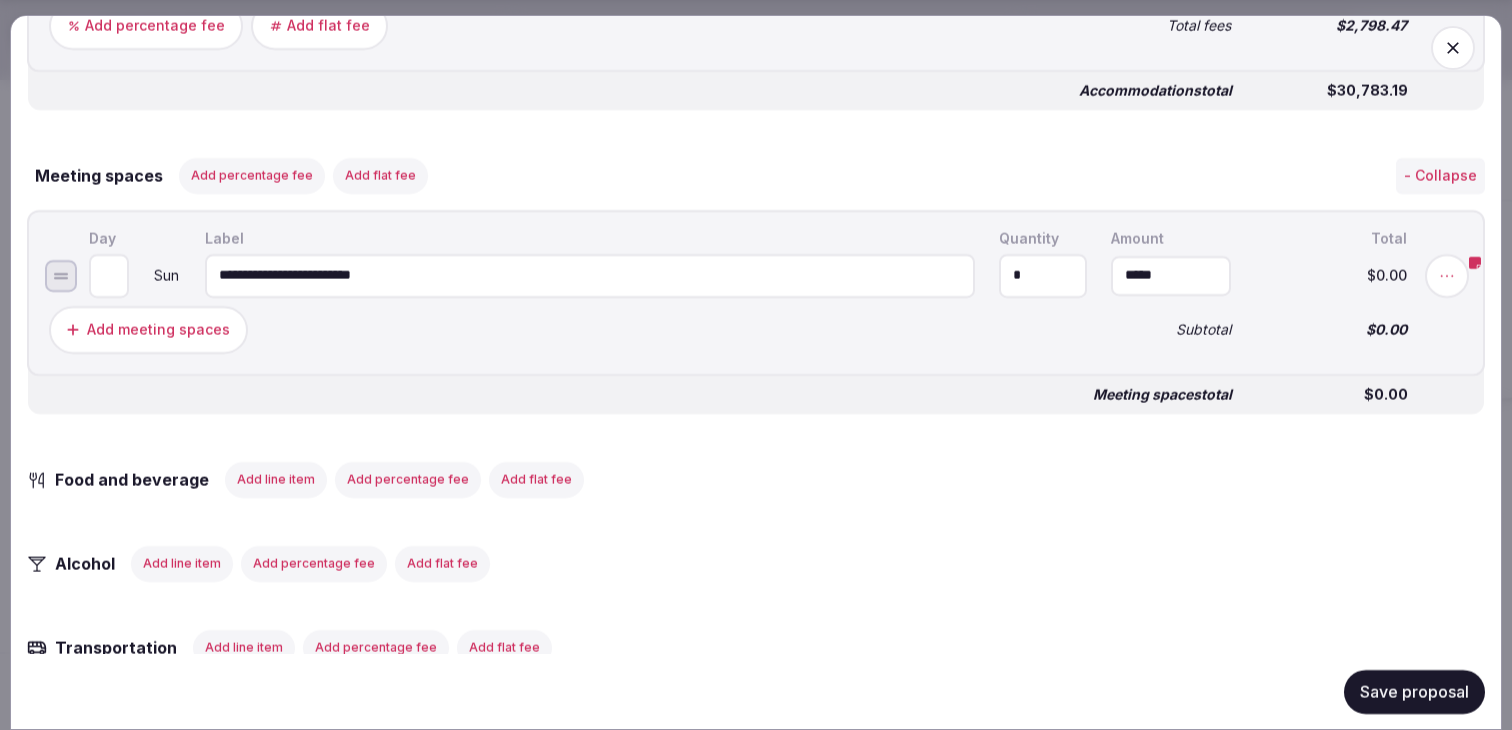 click on "Save proposal" at bounding box center [1414, 691] 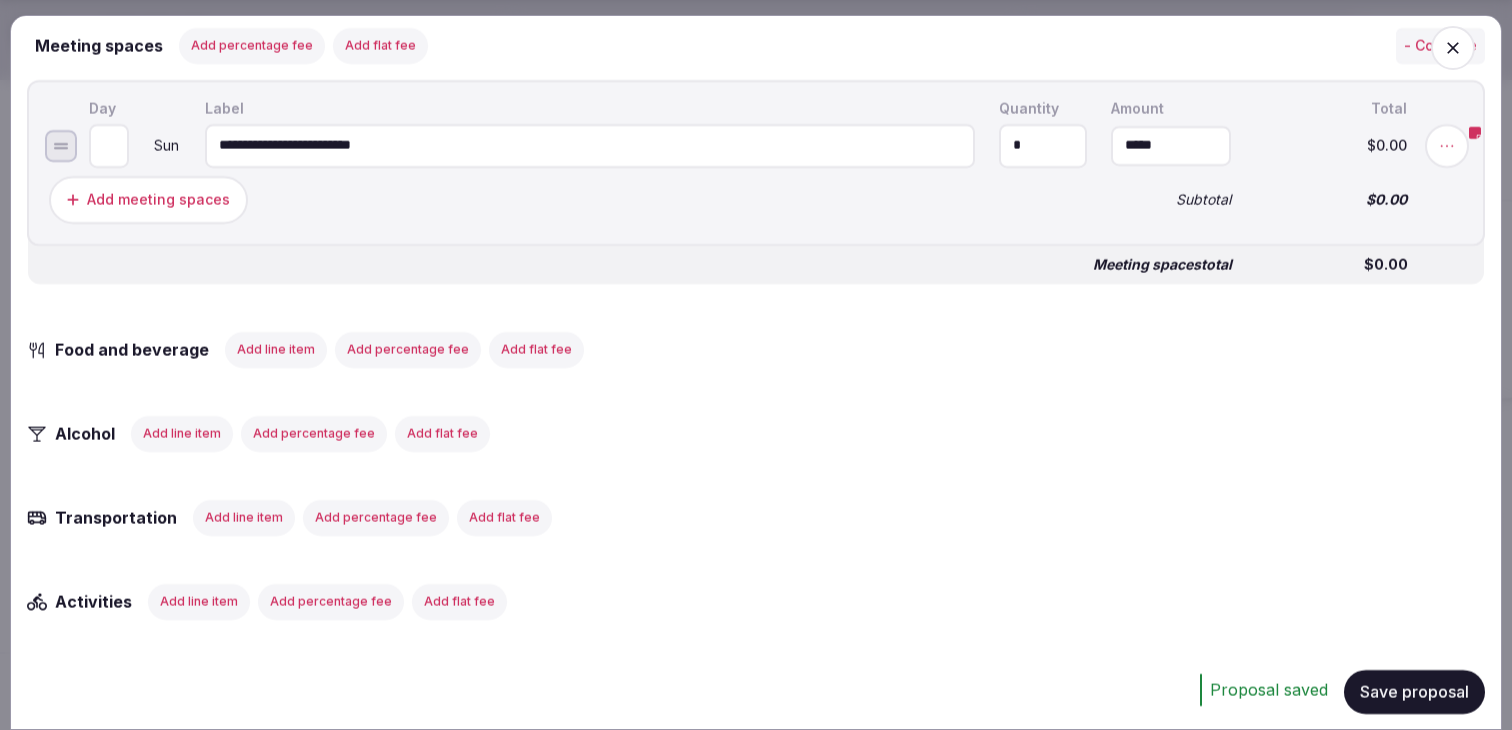 scroll, scrollTop: 1860, scrollLeft: 0, axis: vertical 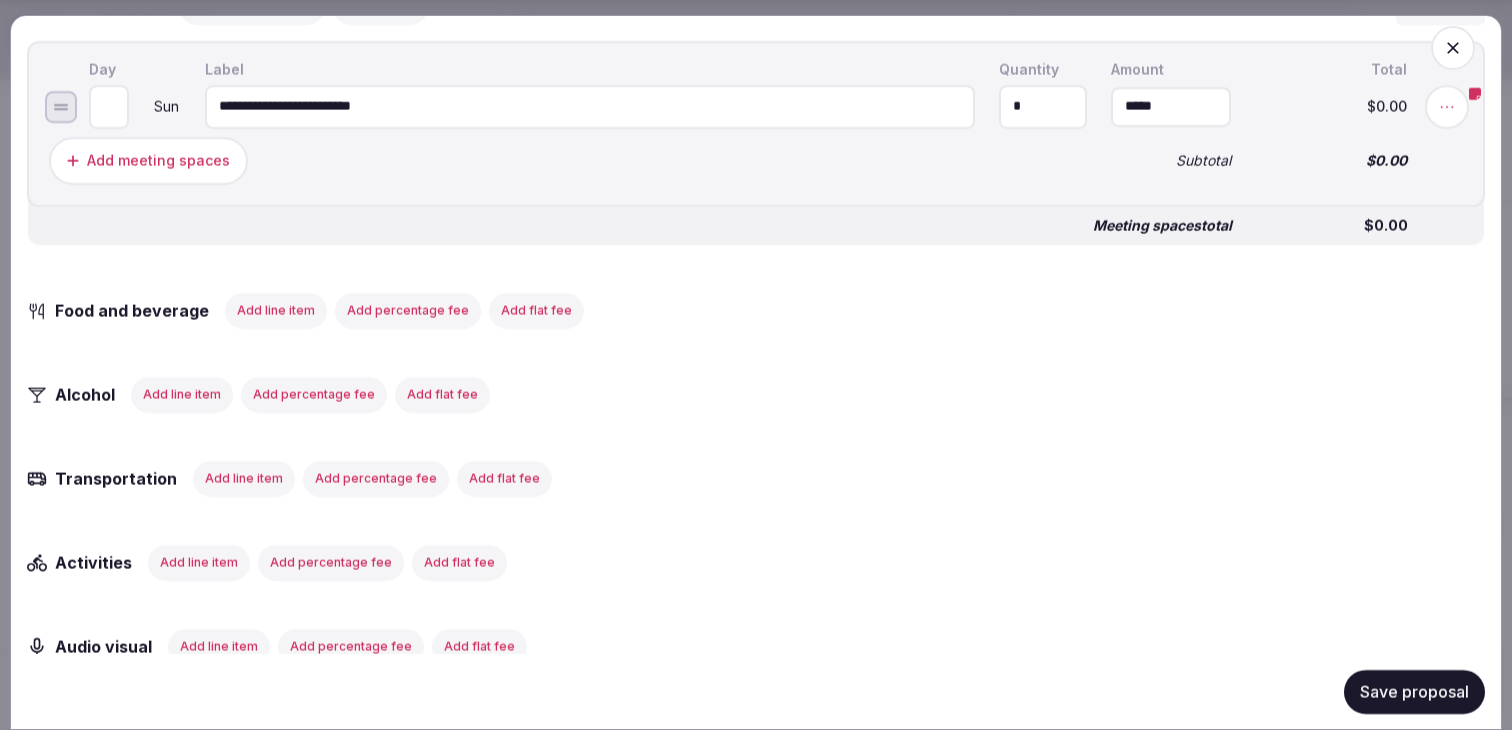 click on "Add line item" at bounding box center (276, 310) 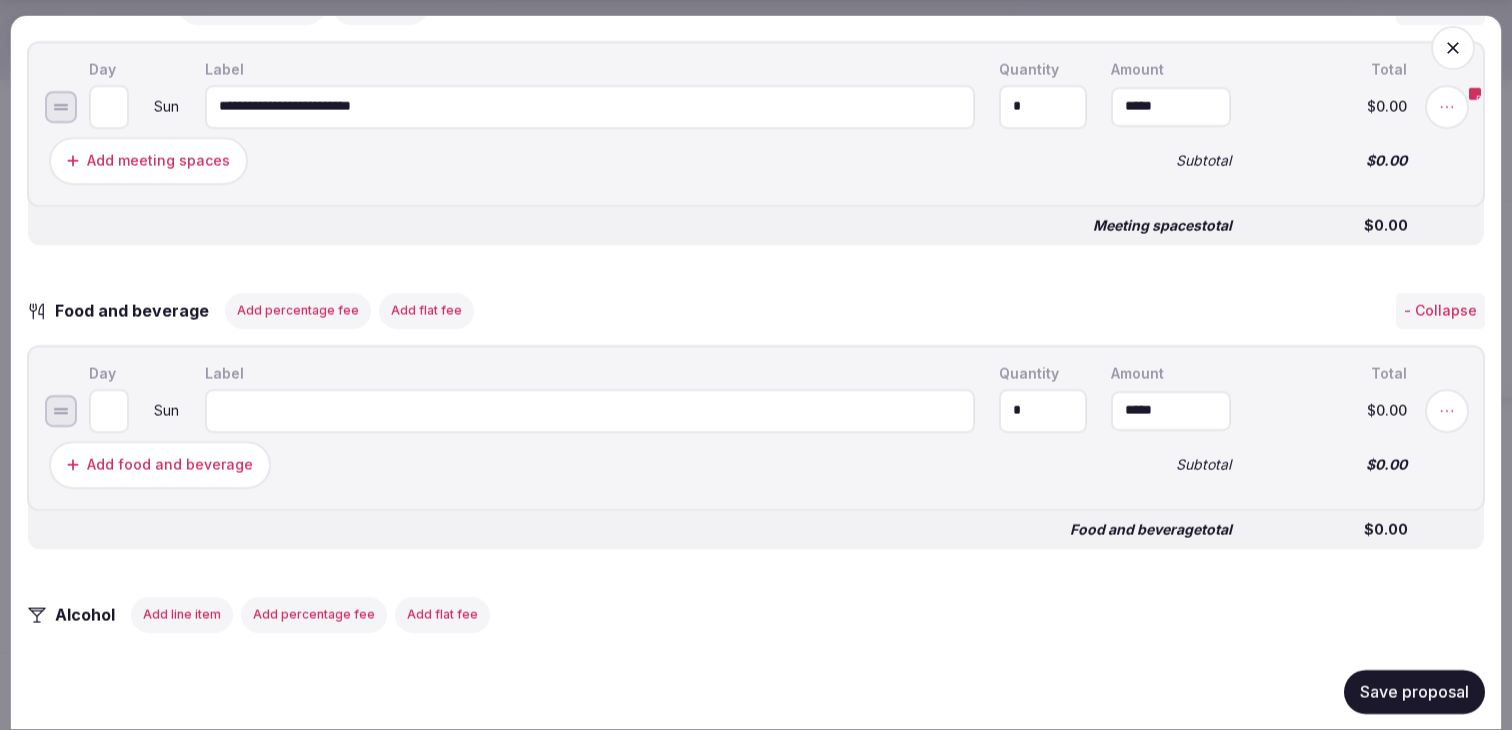 click at bounding box center [590, 410] 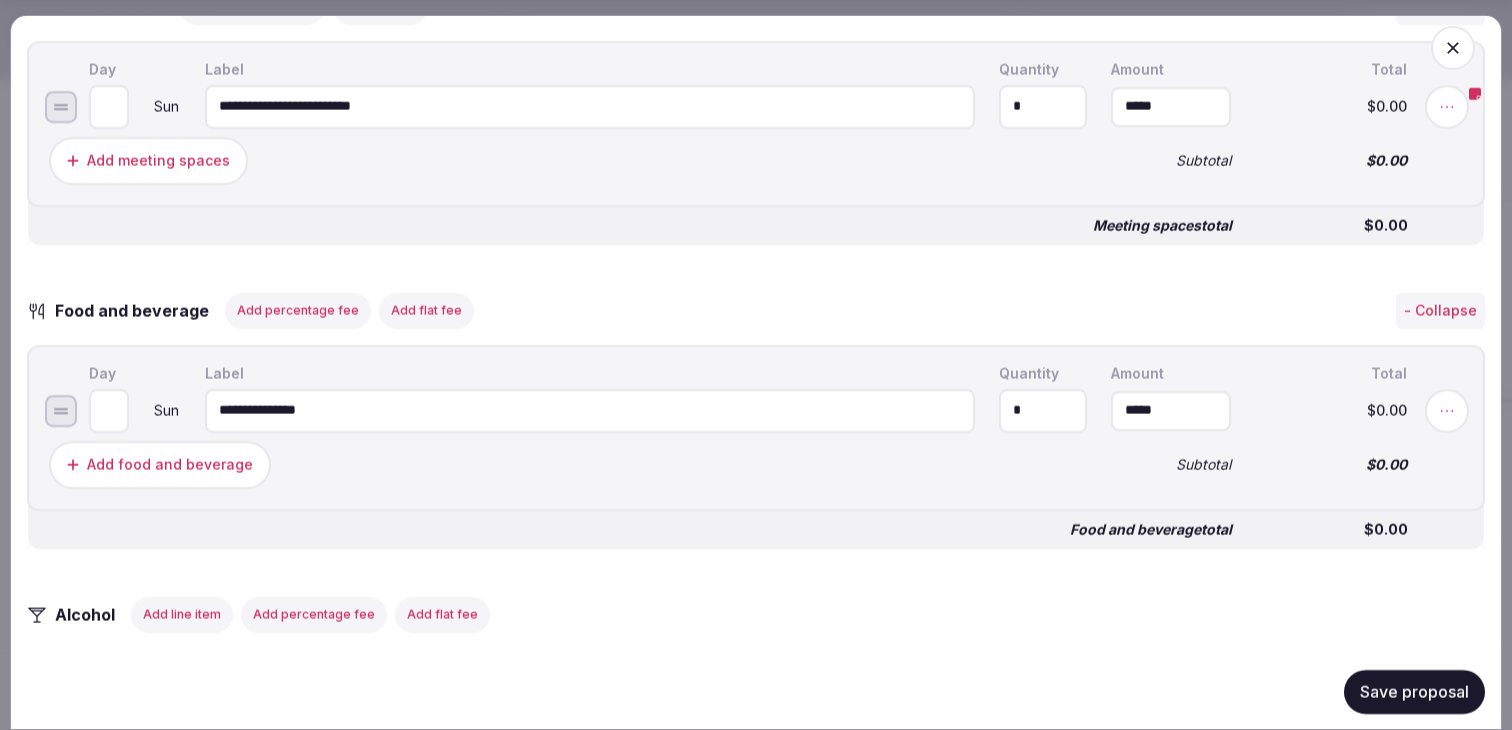 type on "**********" 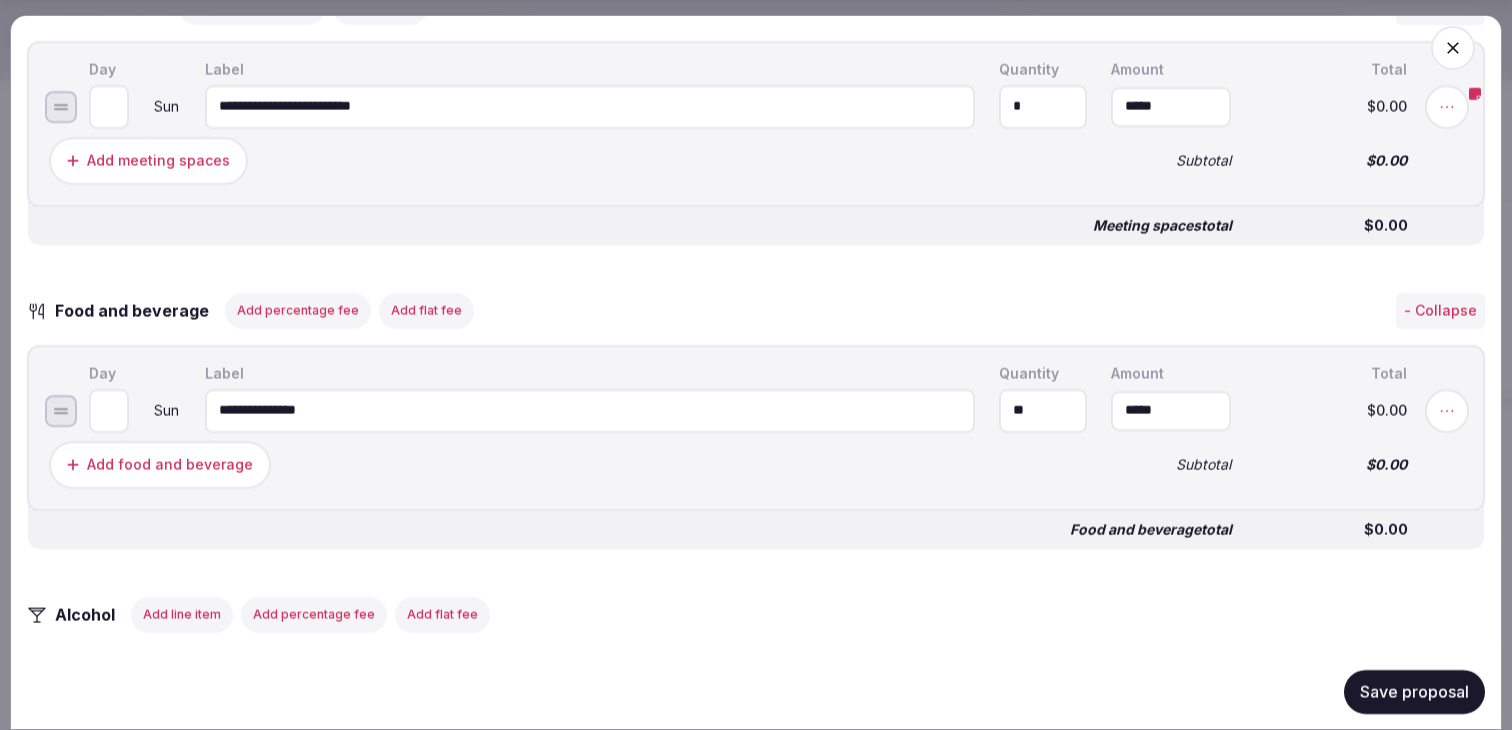 type on "**" 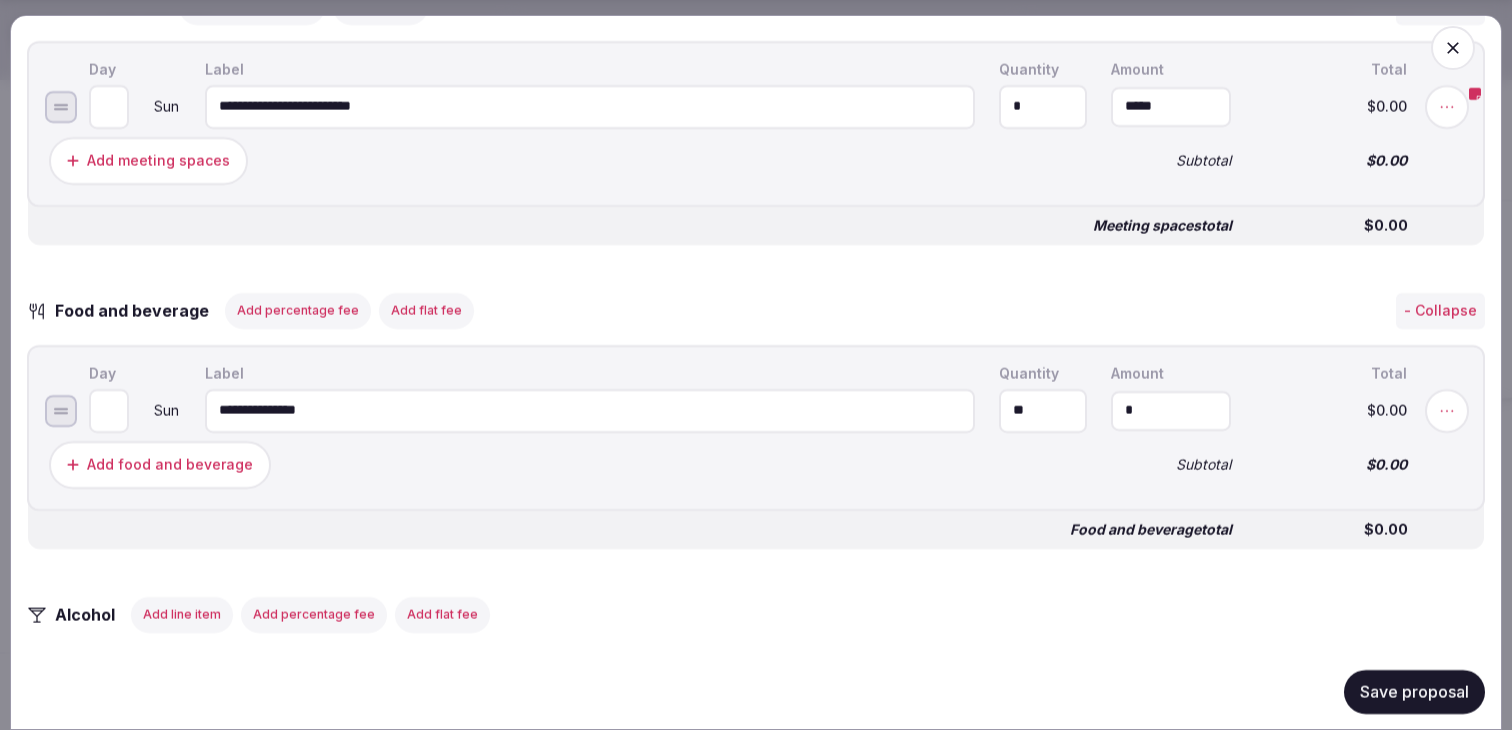 click on "*" at bounding box center [1171, 410] 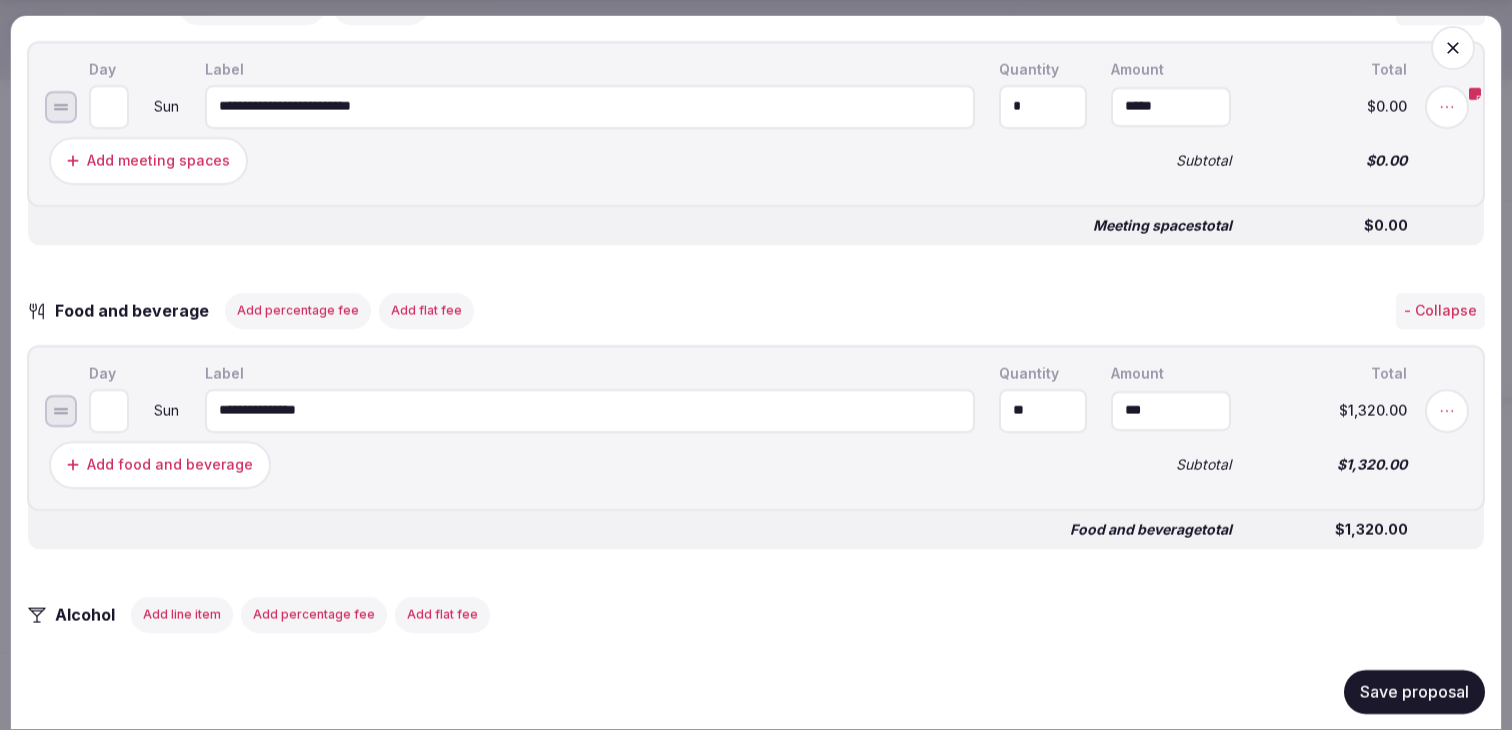 type on "*******" 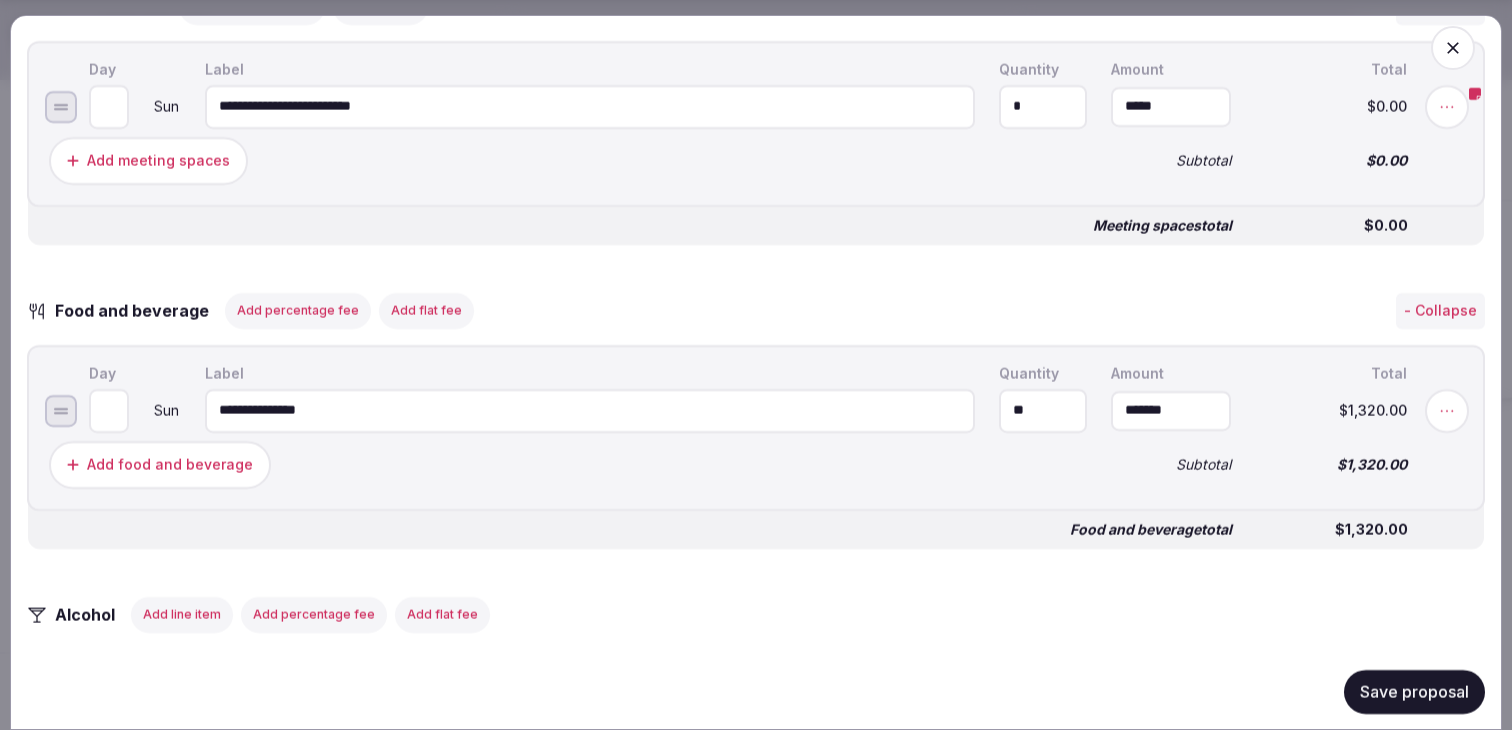 click on "Add food and beverage" at bounding box center [568, 464] 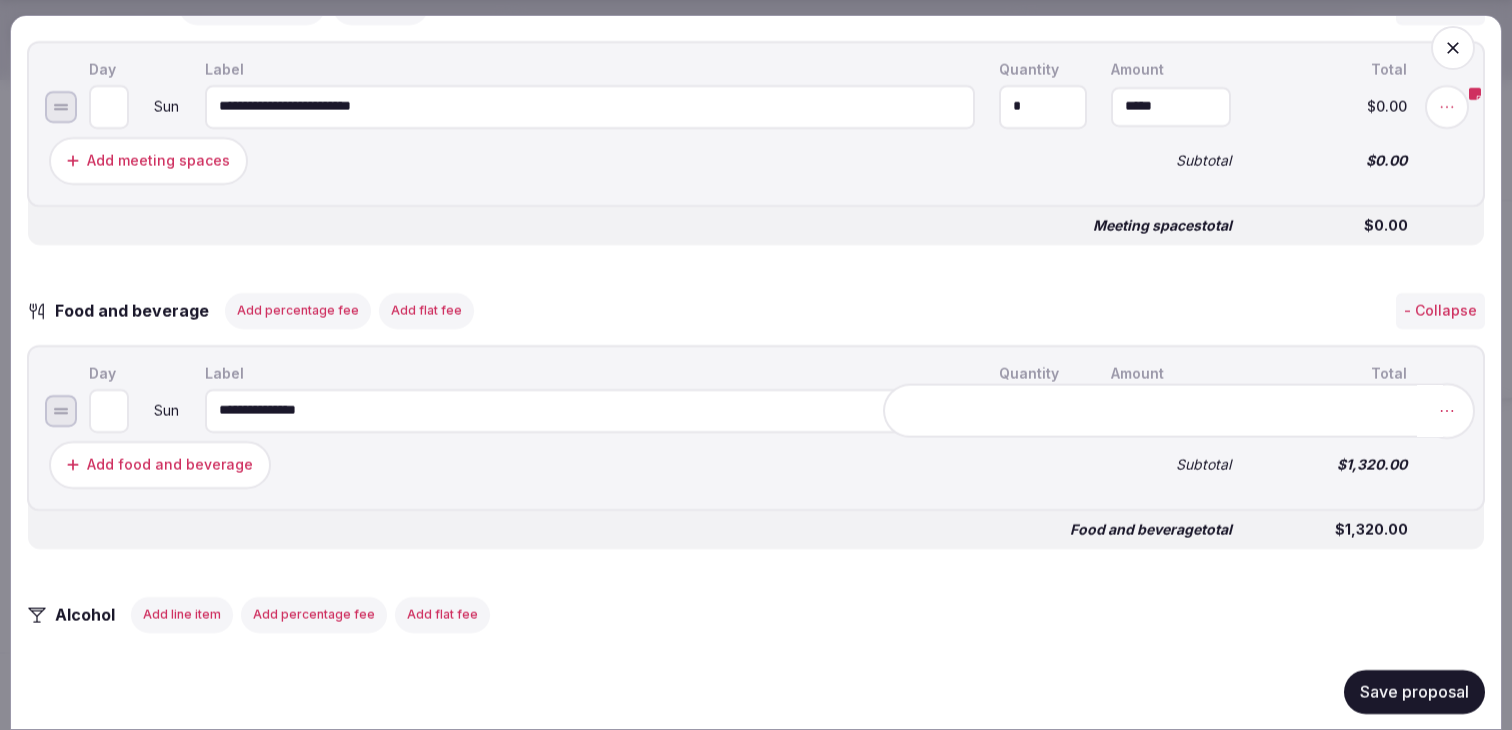 click 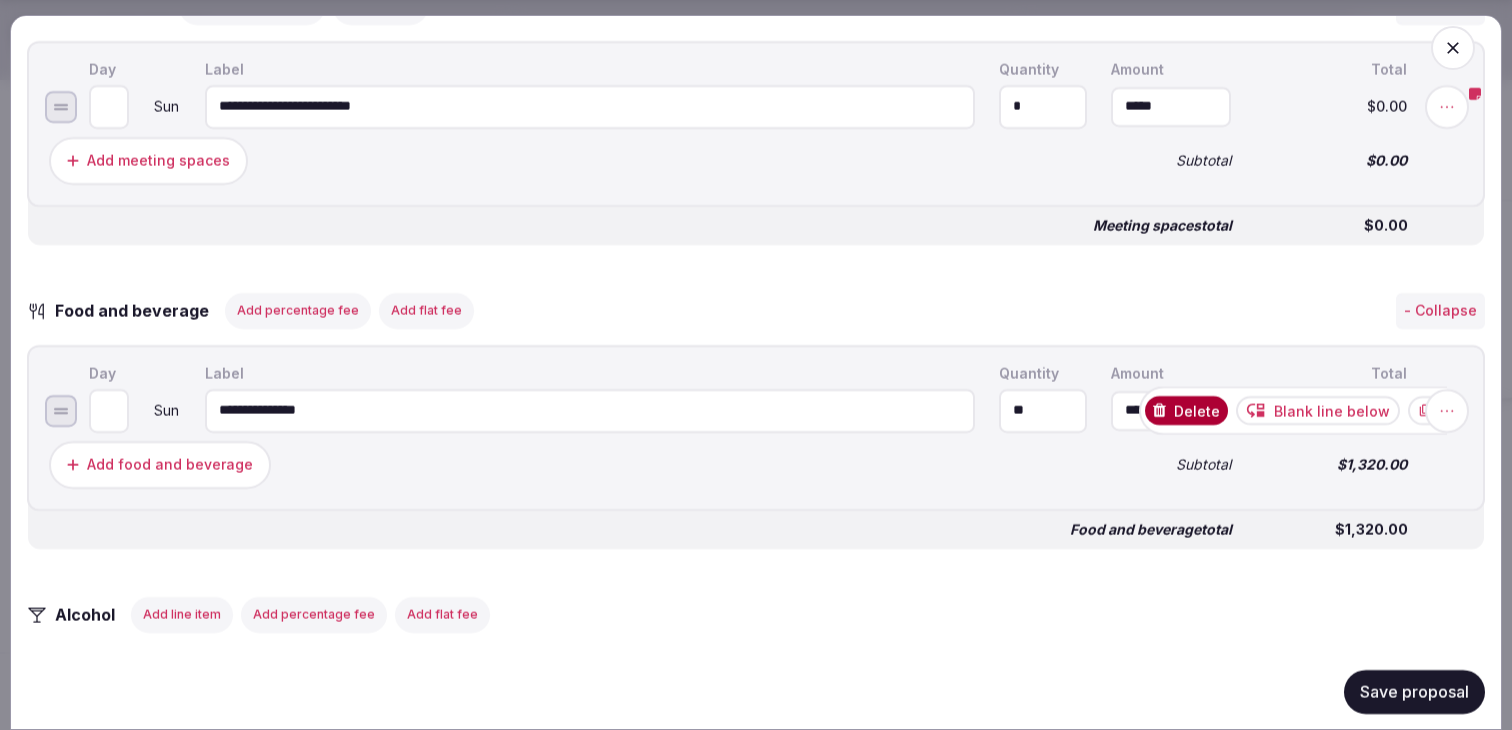 click on "Add food and beverage Subtotal $1,320.00" at bounding box center [756, 464] 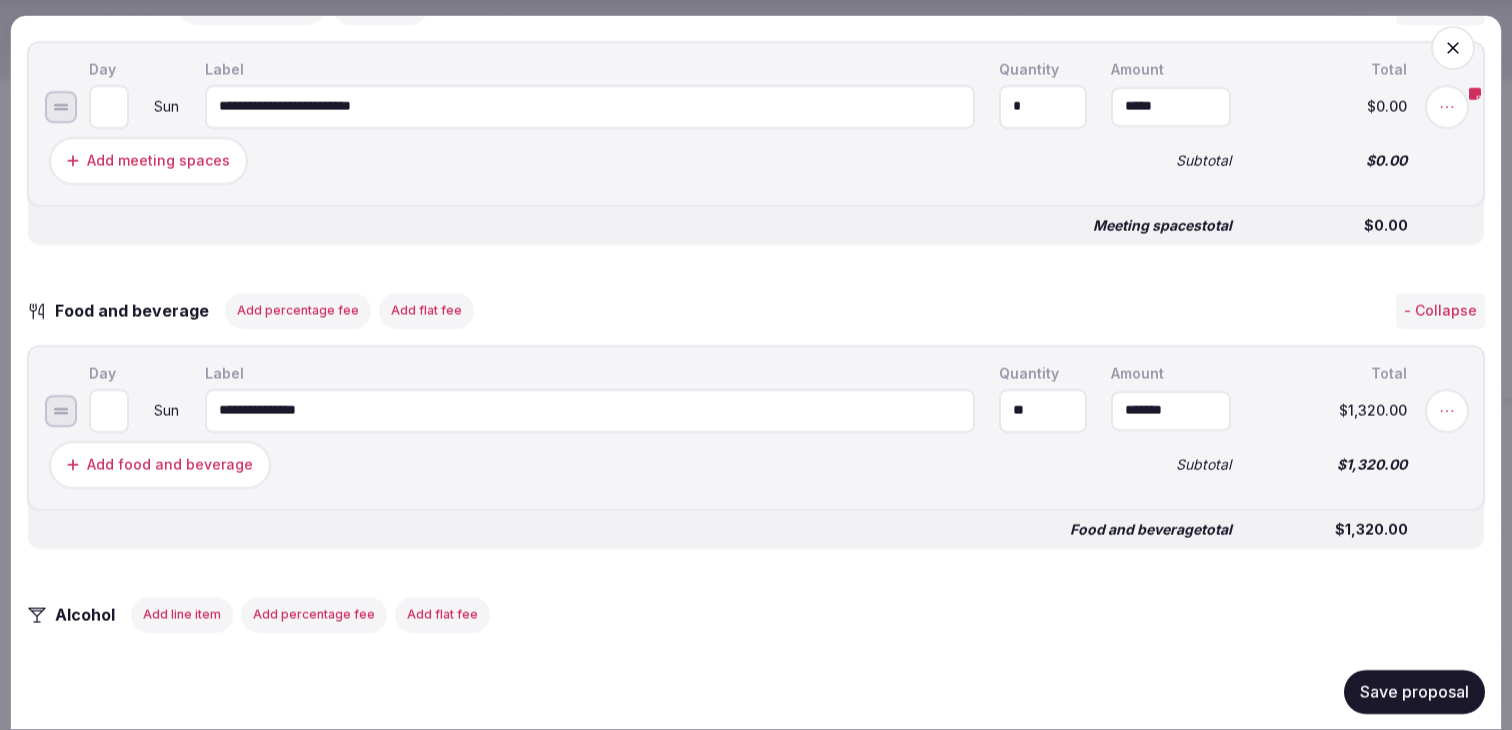 click on "Add food and beverage" at bounding box center [160, 464] 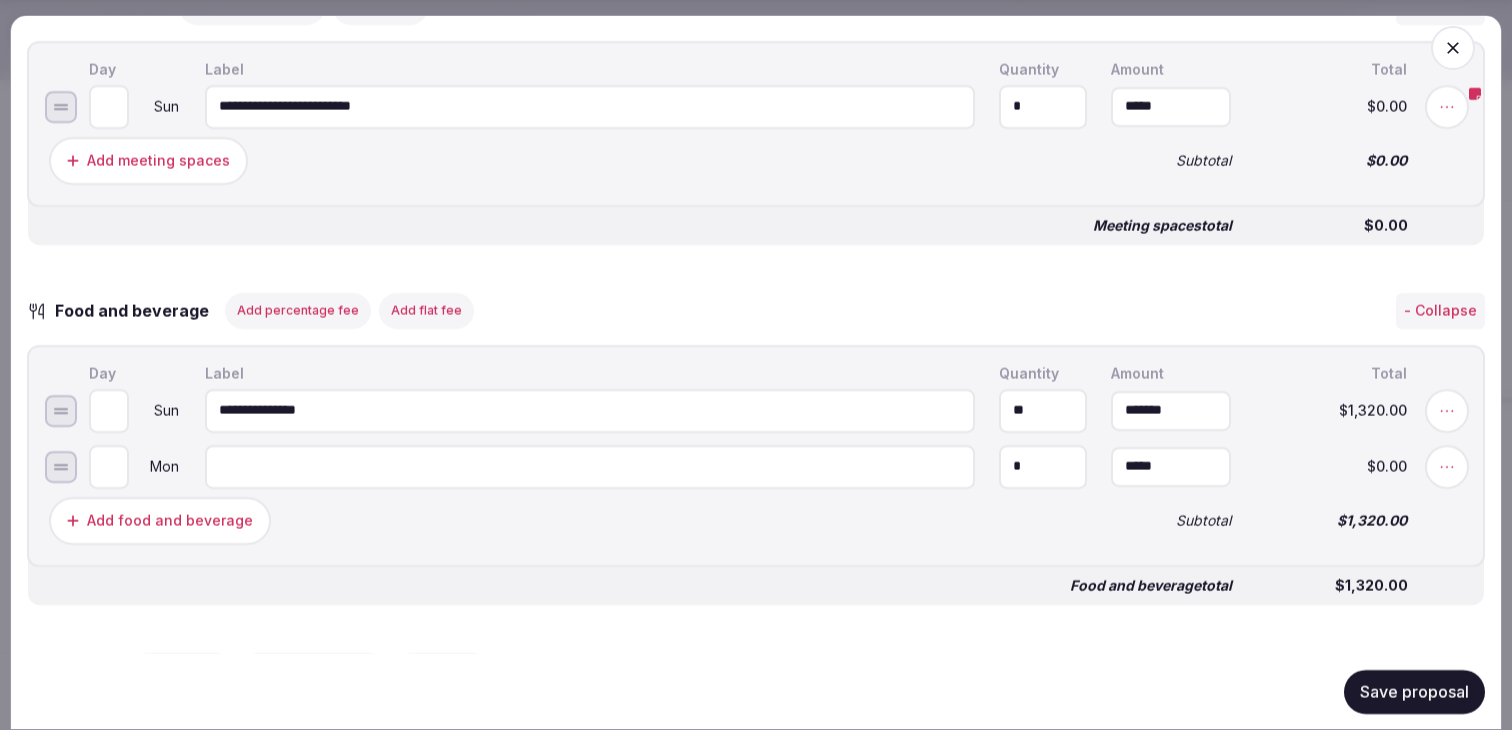 type on "*" 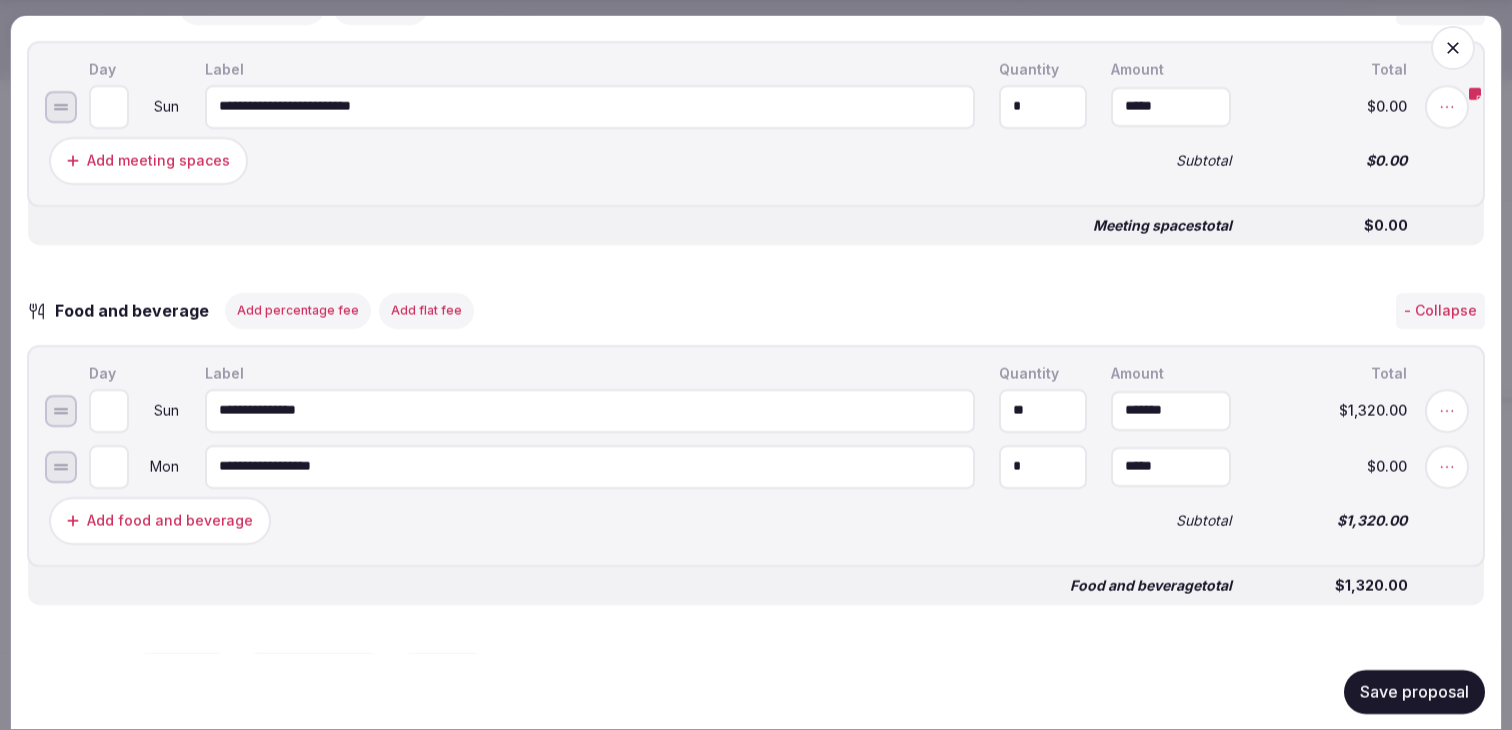 type on "**********" 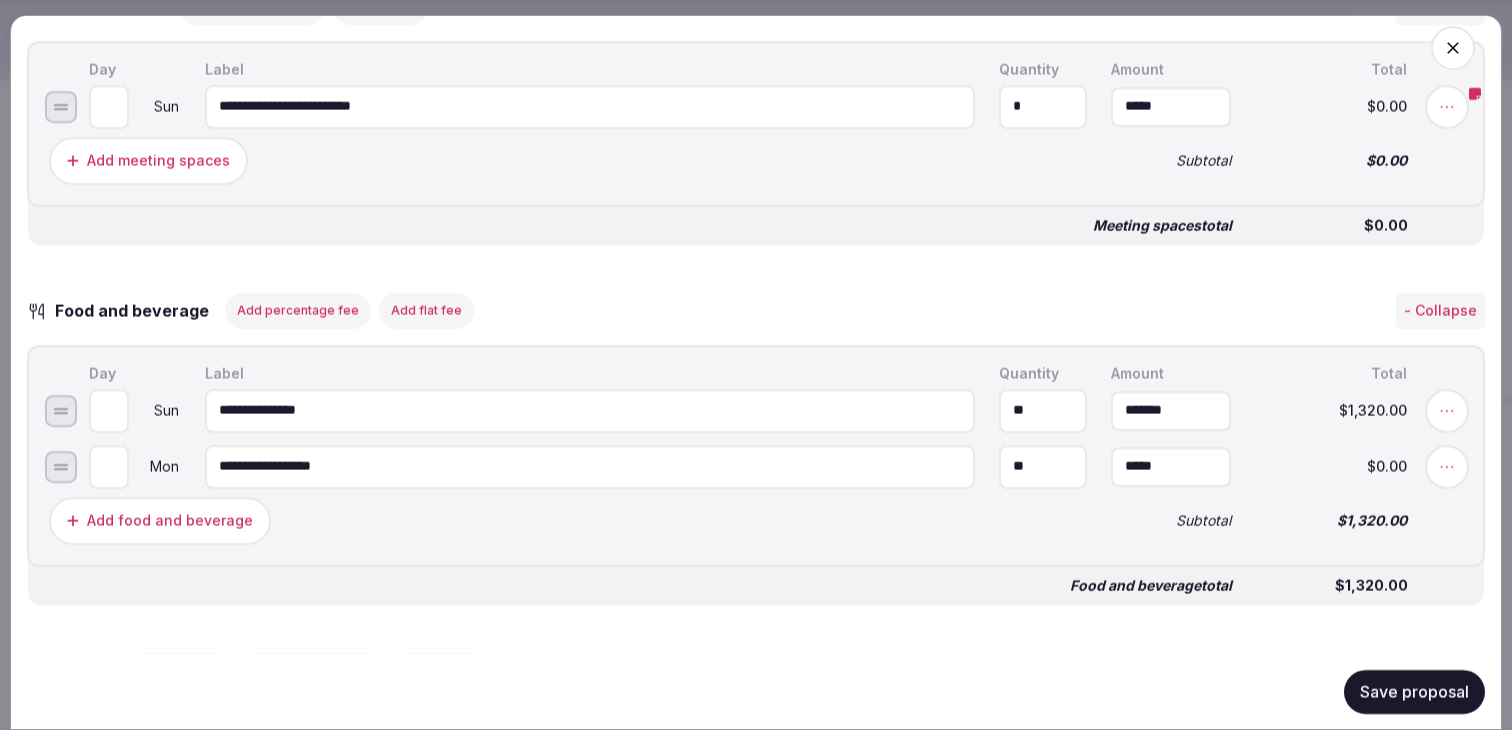 type on "**" 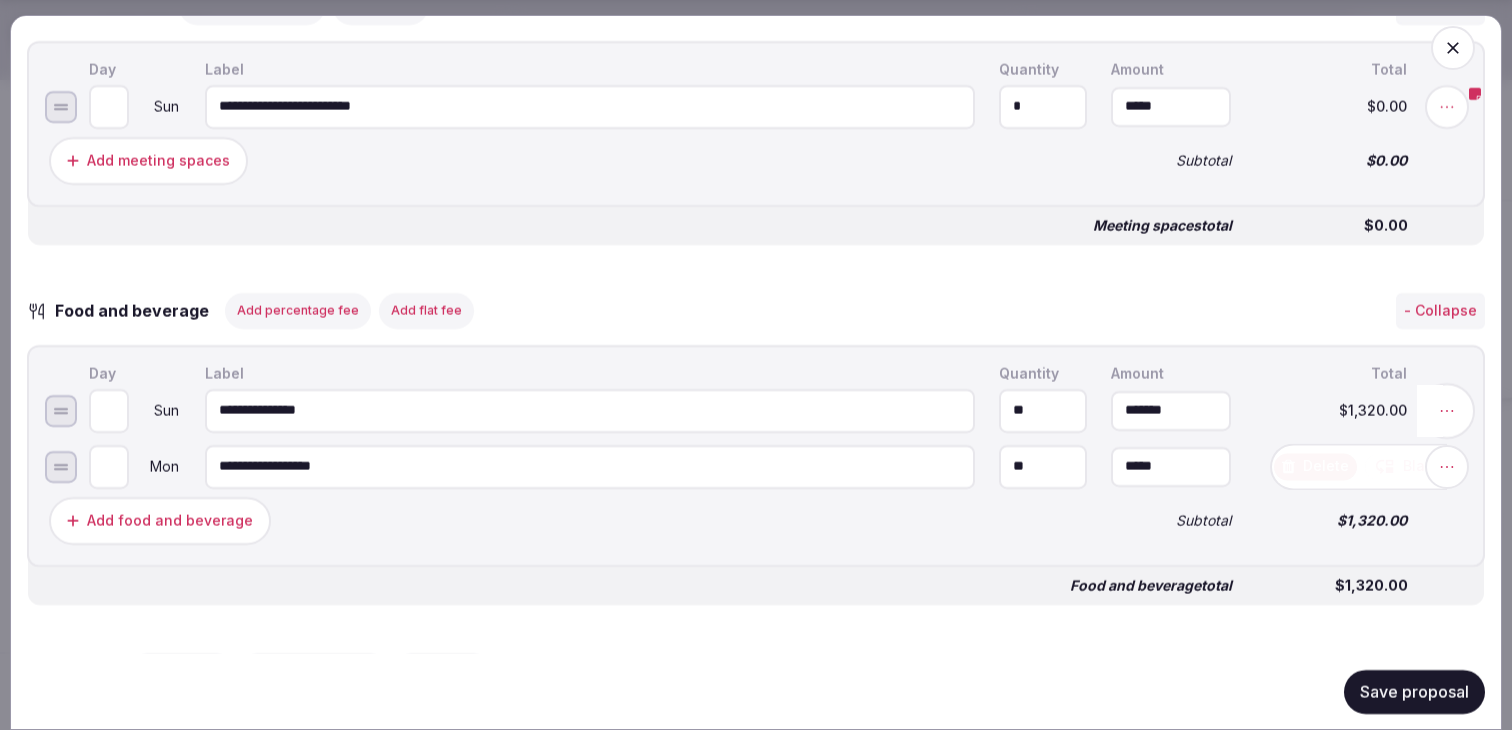 click 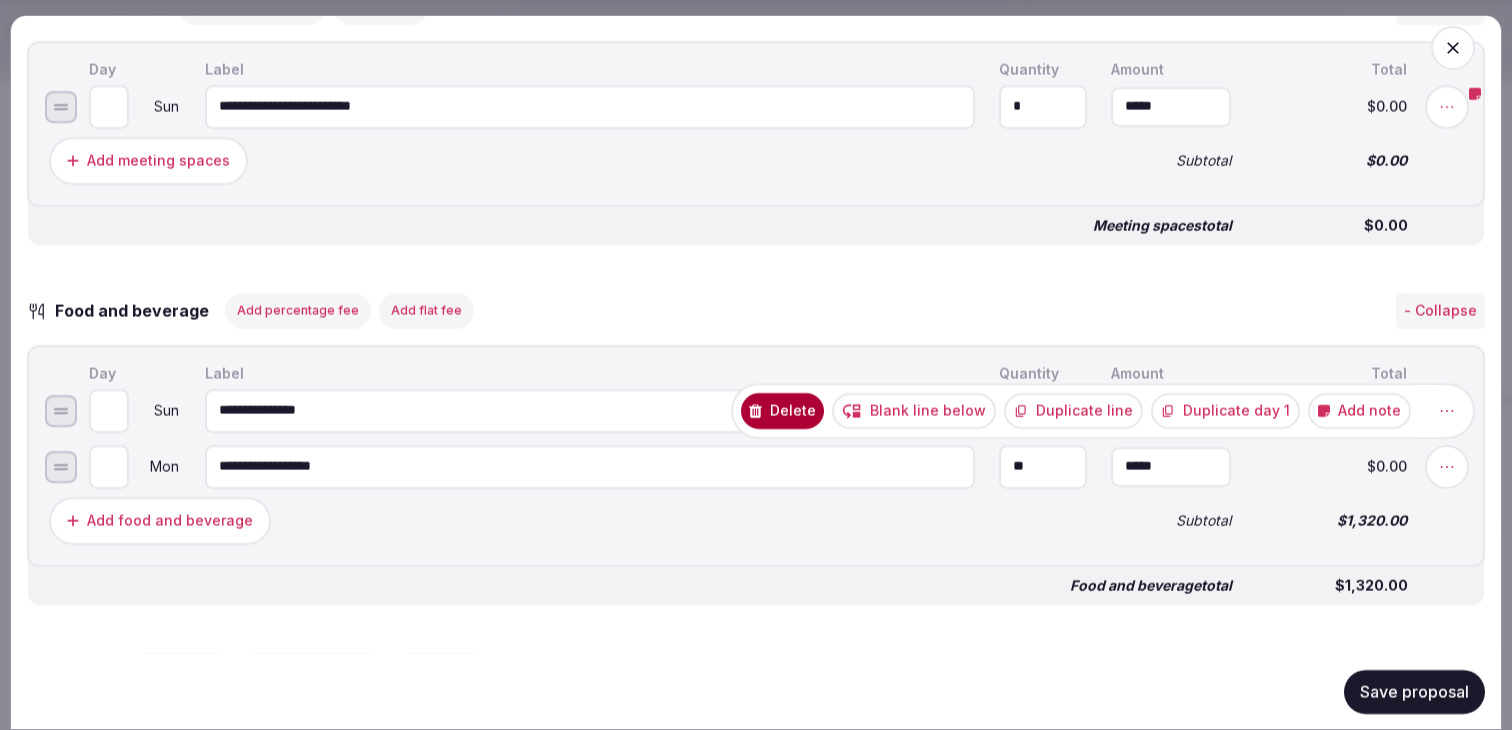 click on "Duplicate line" at bounding box center (1073, 410) 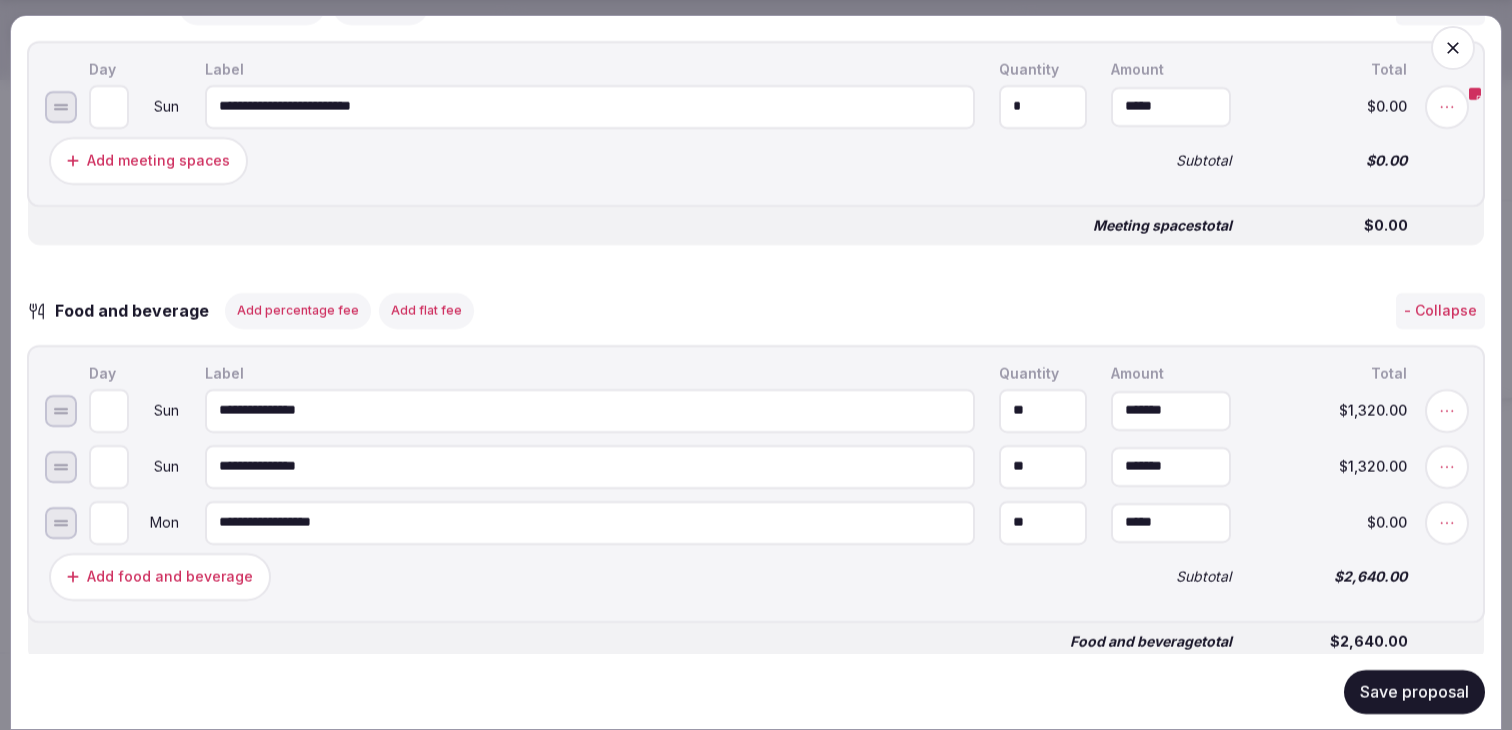 type on "*" 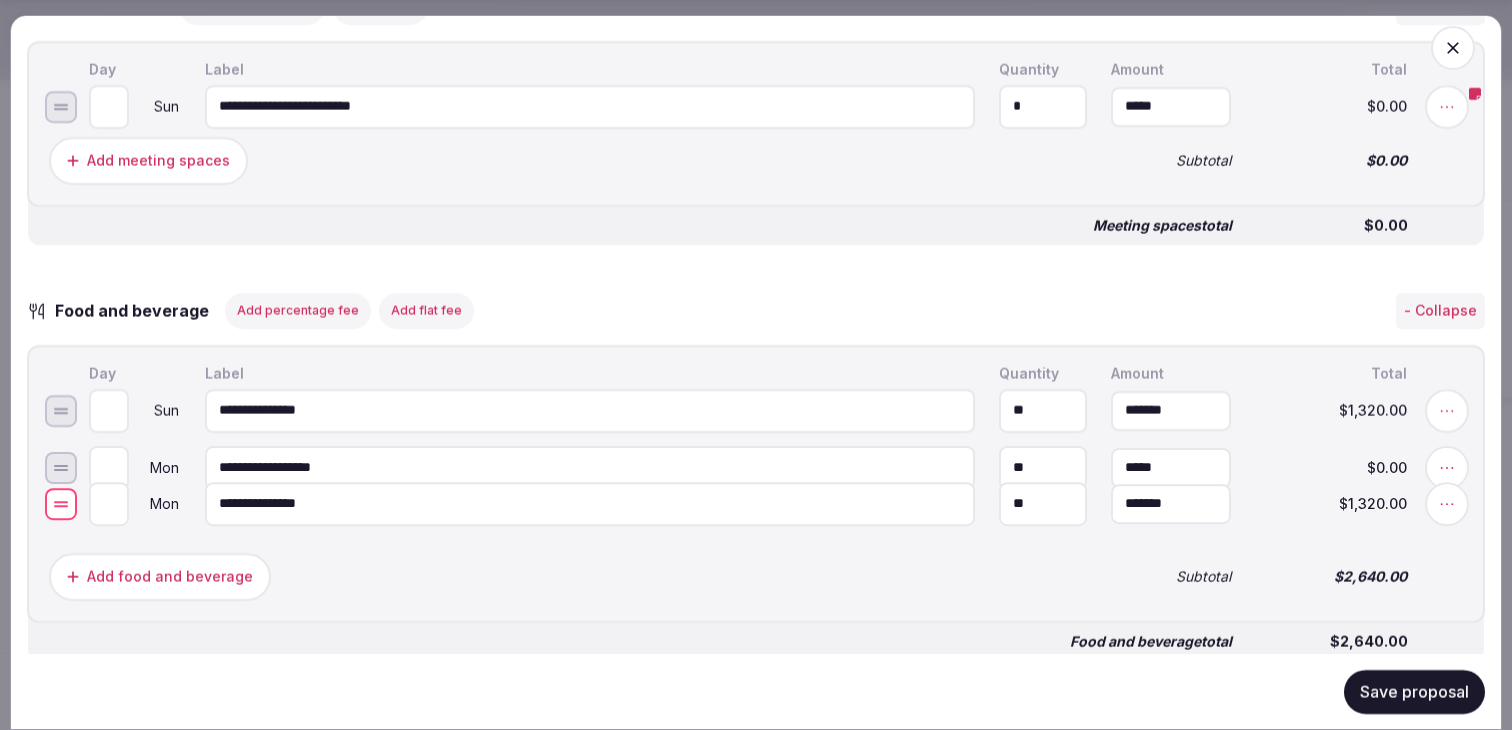 drag, startPoint x: 63, startPoint y: 483, endPoint x: 62, endPoint y: 520, distance: 37.01351 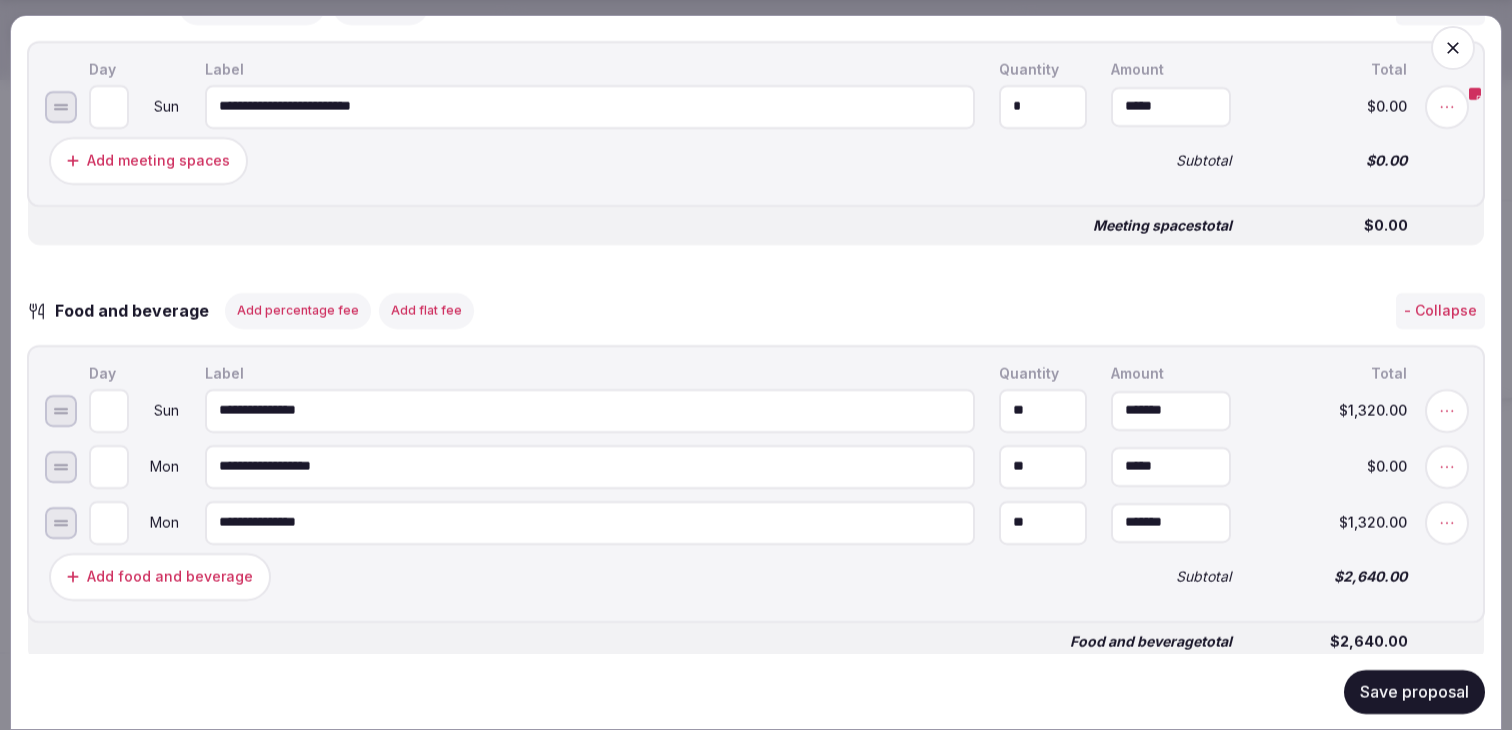 scroll, scrollTop: 1956, scrollLeft: 0, axis: vertical 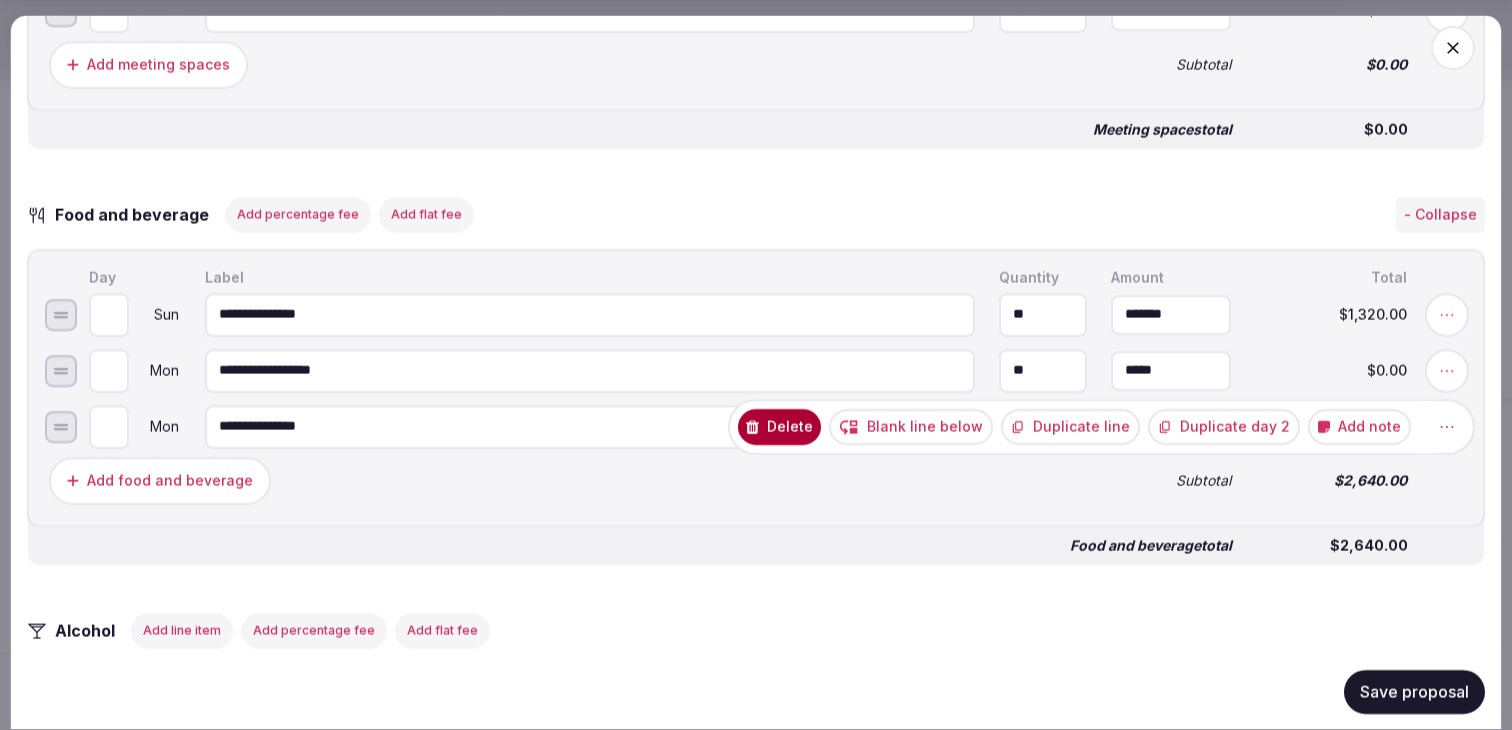 click on "Duplicate day 2" at bounding box center [1224, 426] 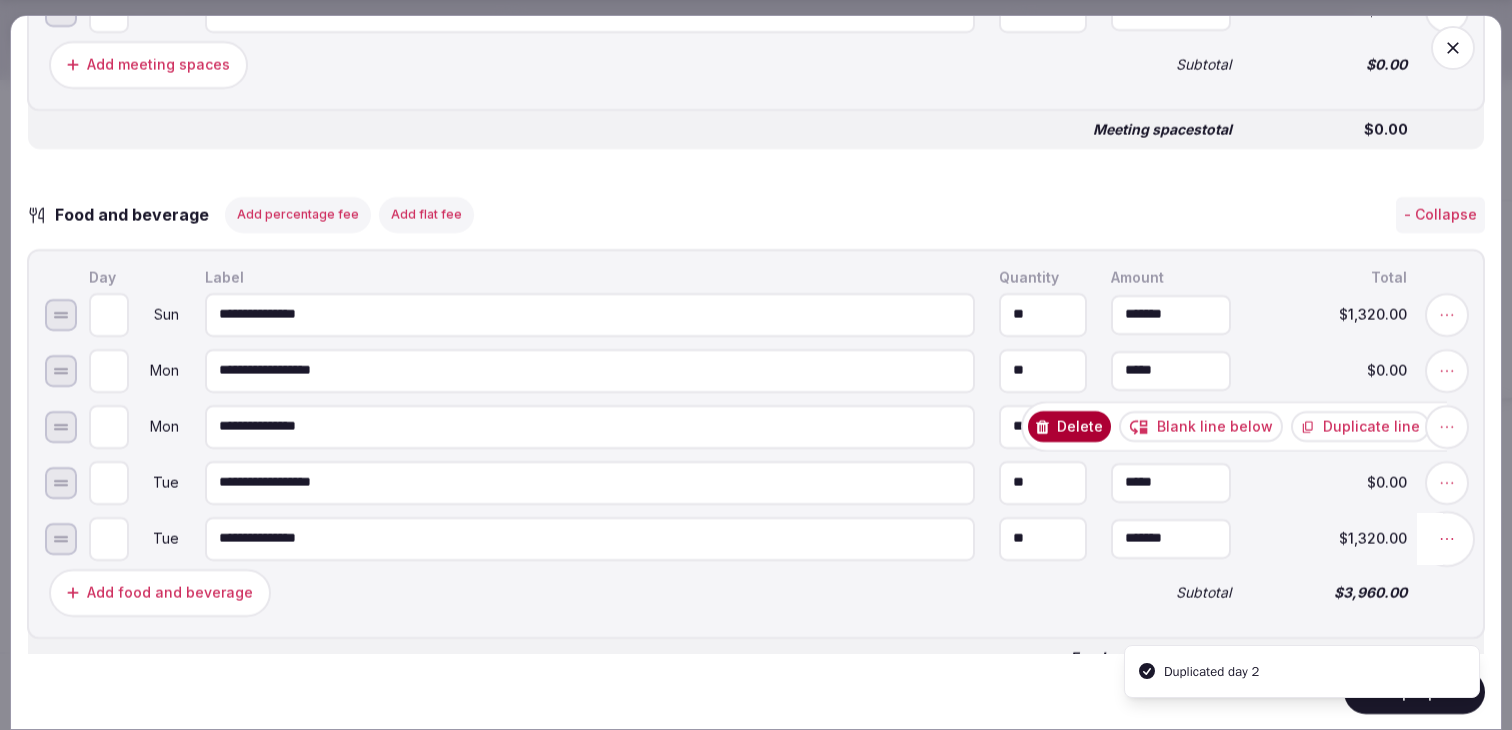 click 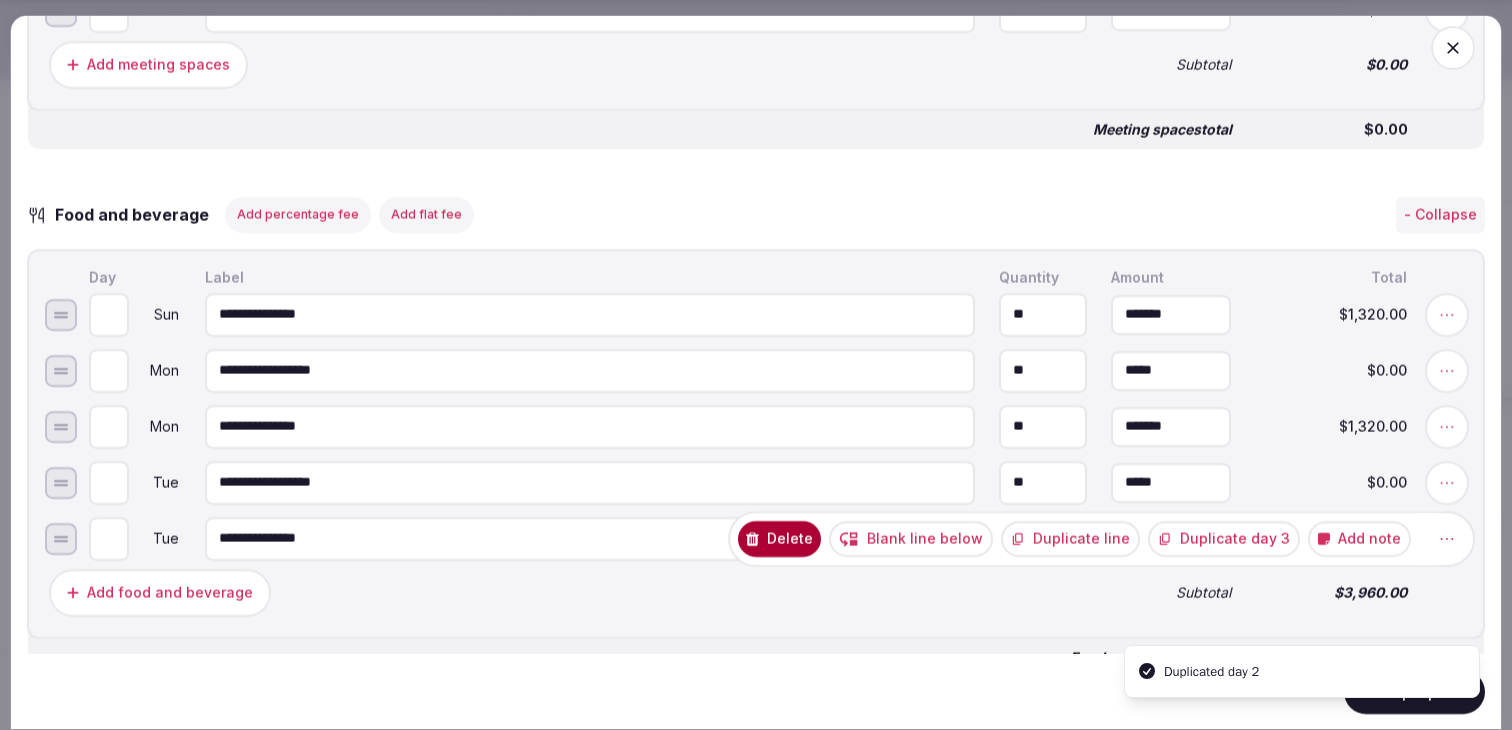 click on "Duplicate day 3" at bounding box center (1224, 538) 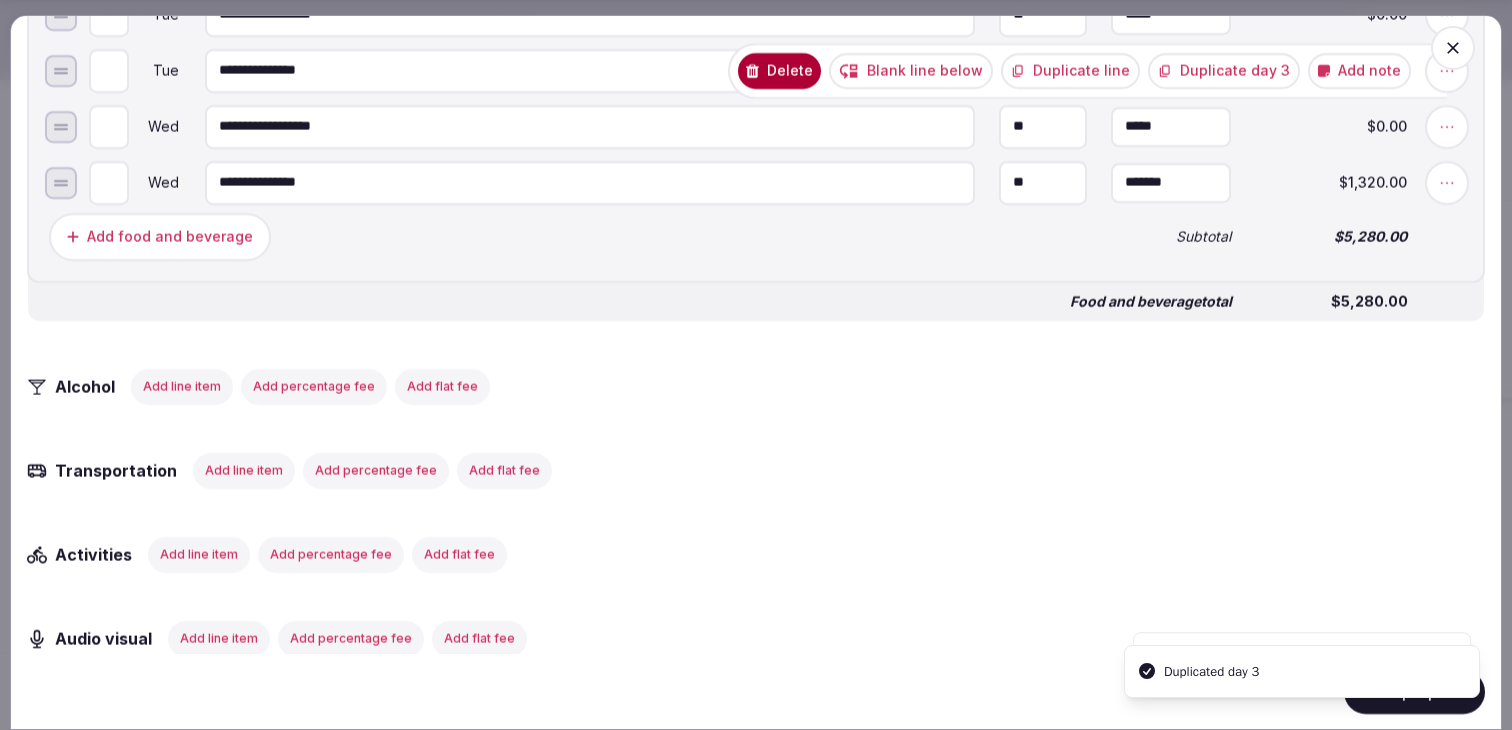 scroll, scrollTop: 2443, scrollLeft: 0, axis: vertical 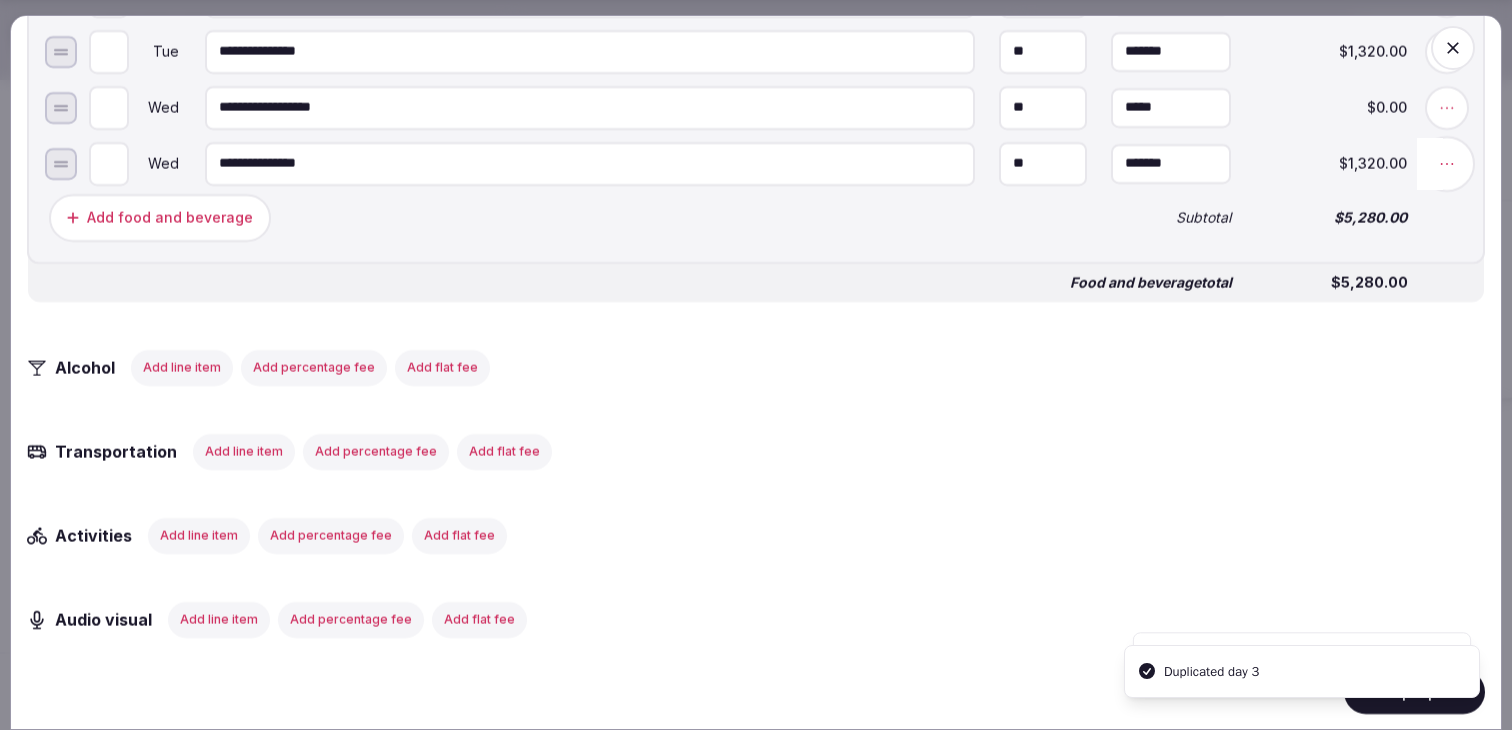 click at bounding box center (1447, 163) 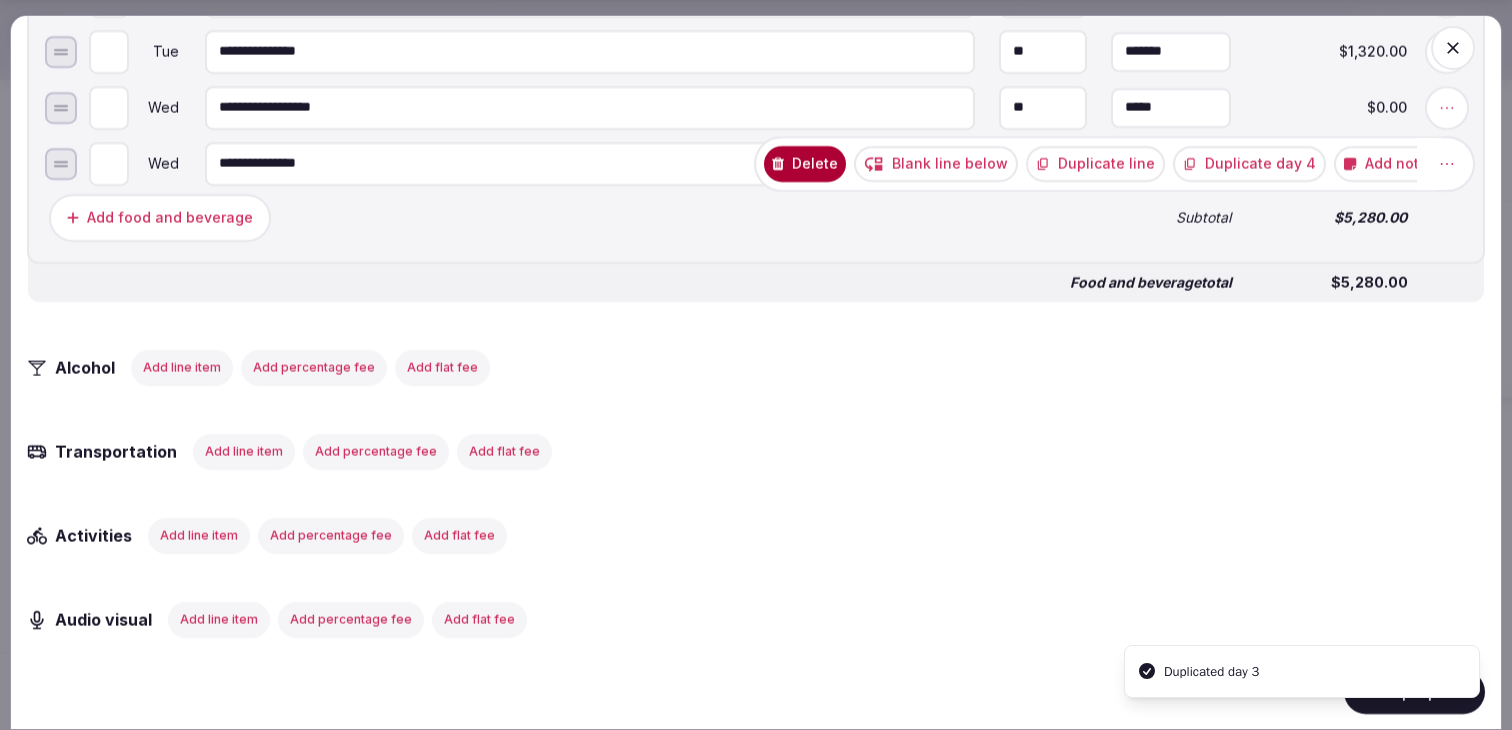 click on "Duplicate day 4" at bounding box center (1249, 163) 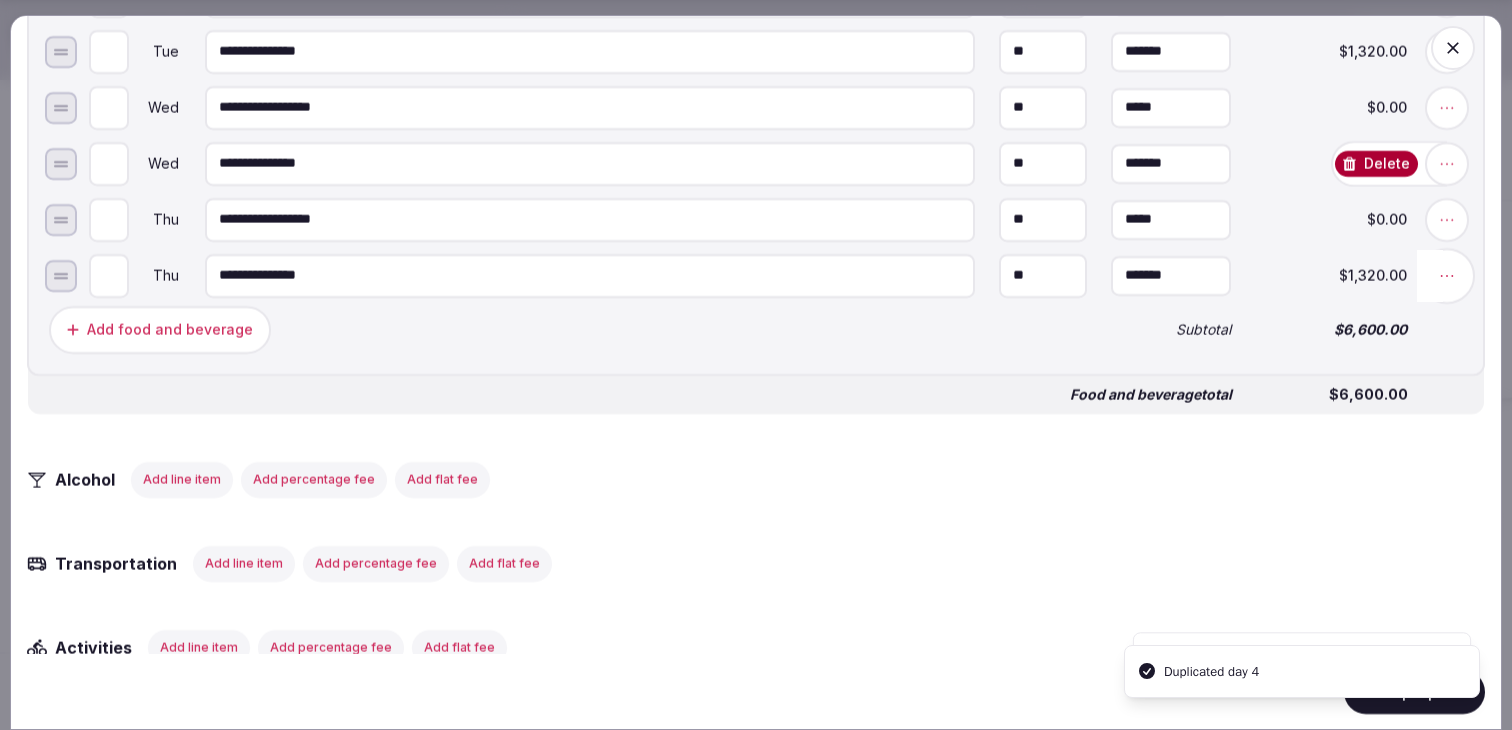 click 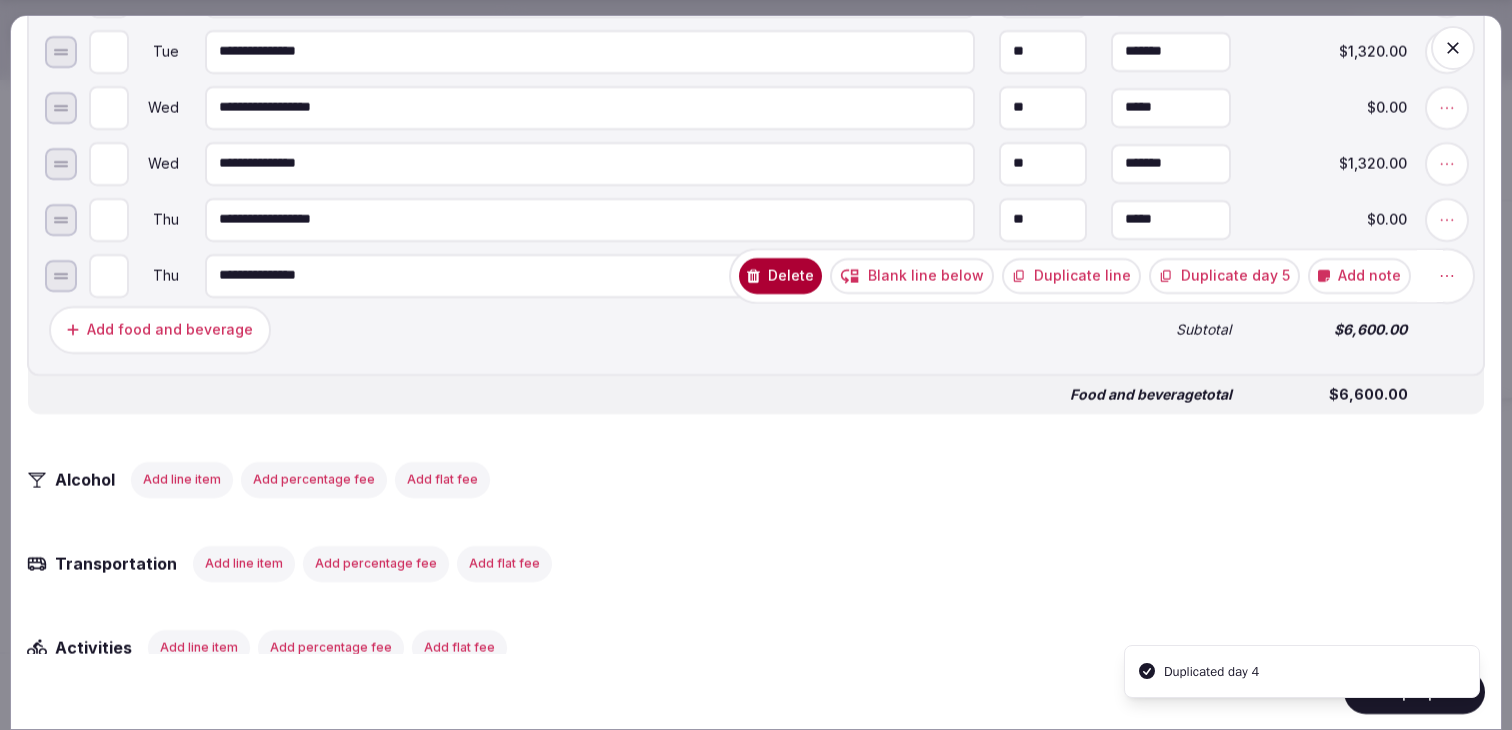 click on "Duplicate day 5" at bounding box center (1224, 275) 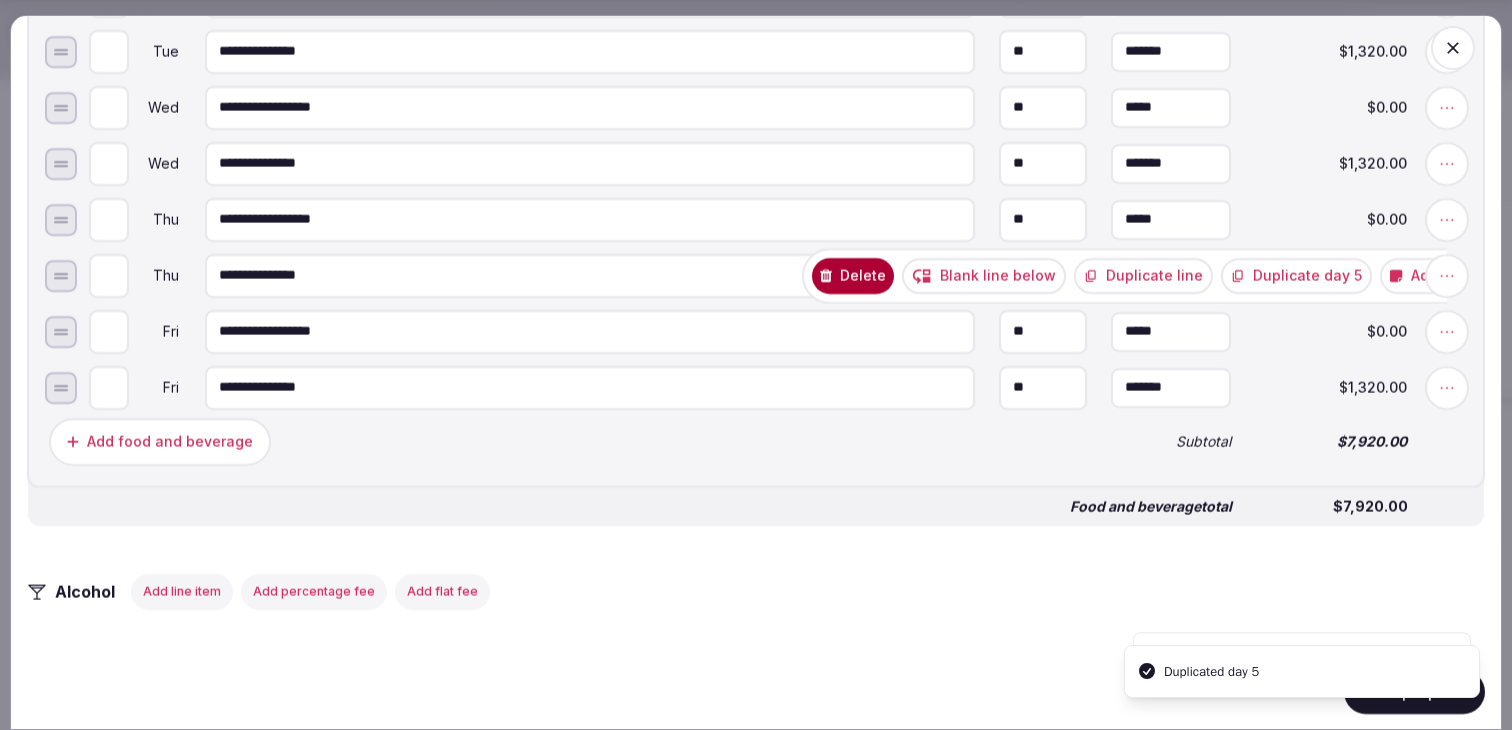 click at bounding box center (1447, 387) 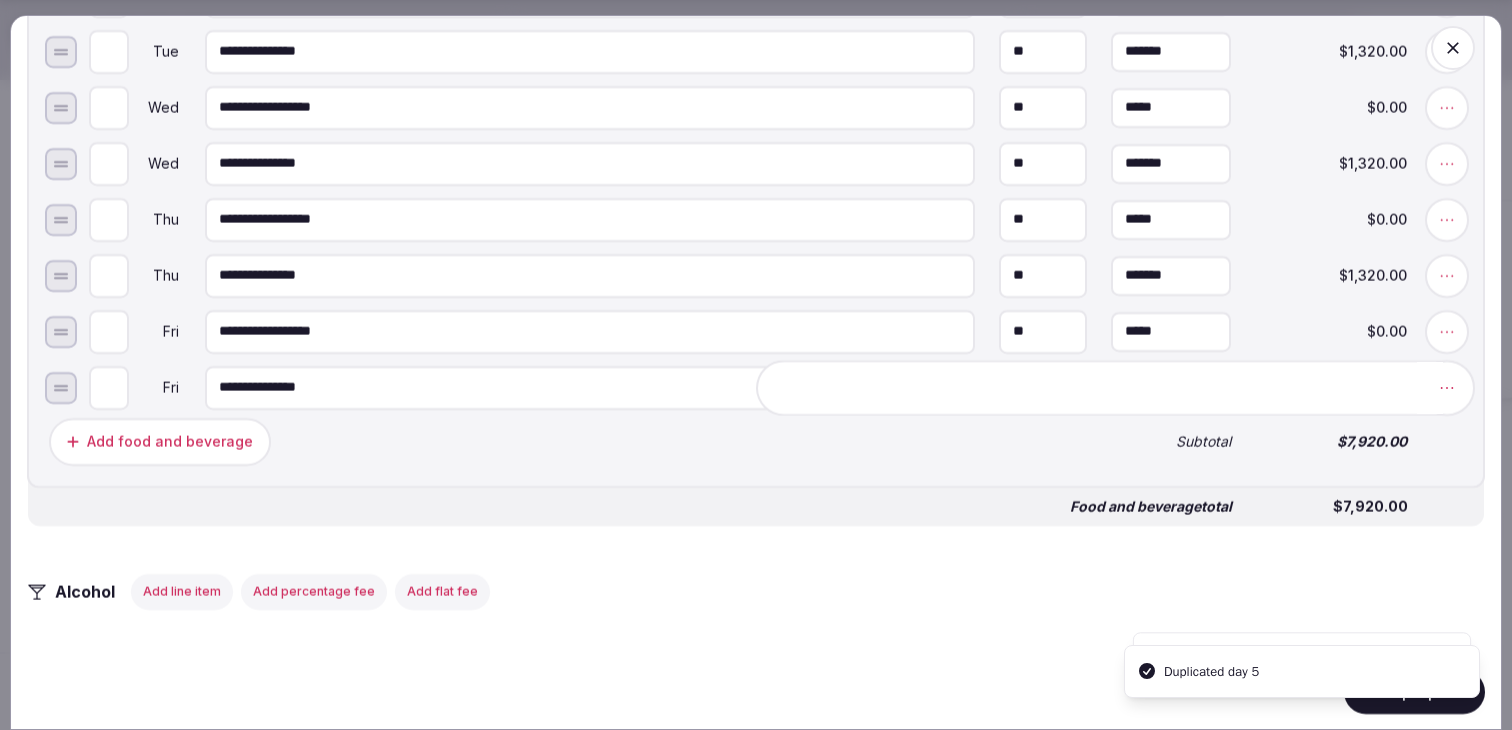 click on "Duplicate day 6" at bounding box center [1252, 387] 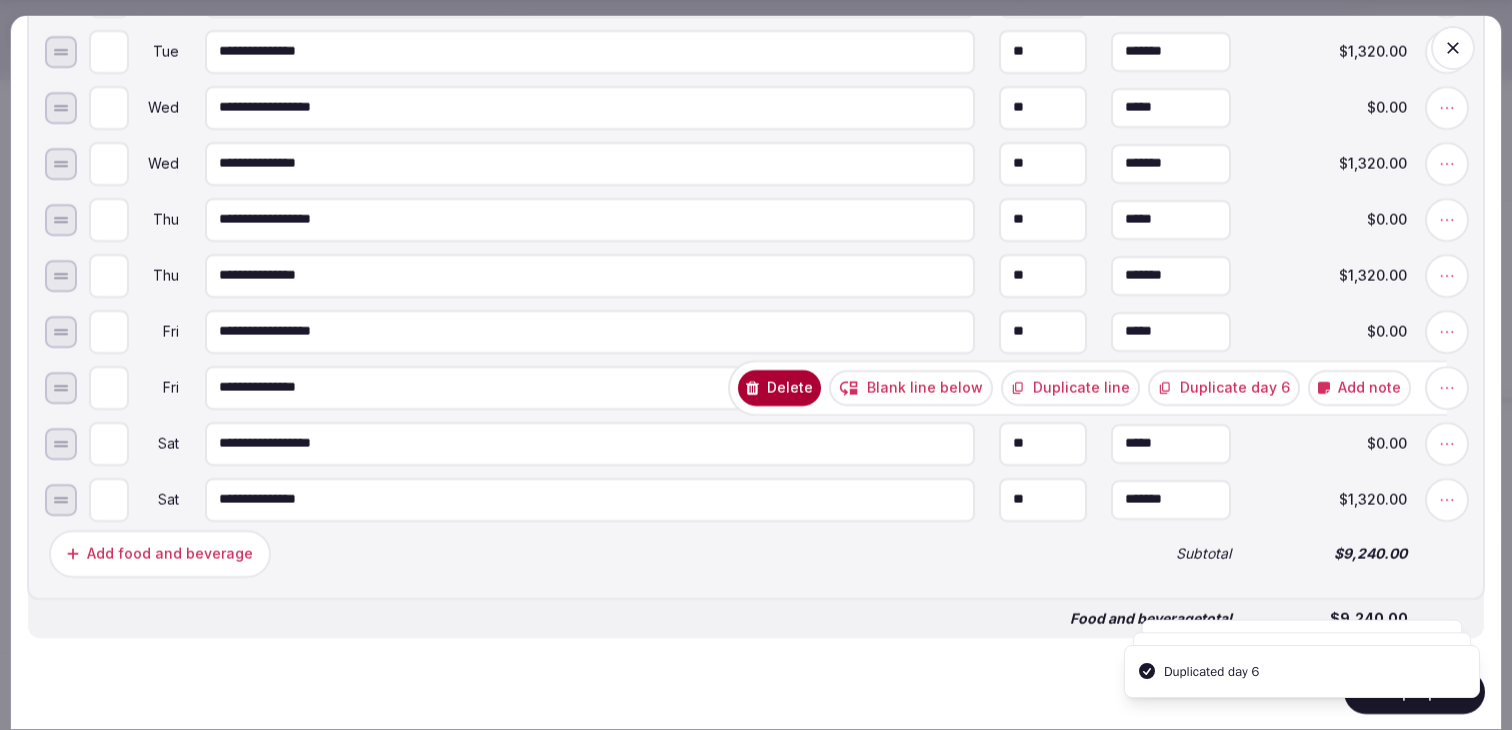 scroll, scrollTop: 2566, scrollLeft: 0, axis: vertical 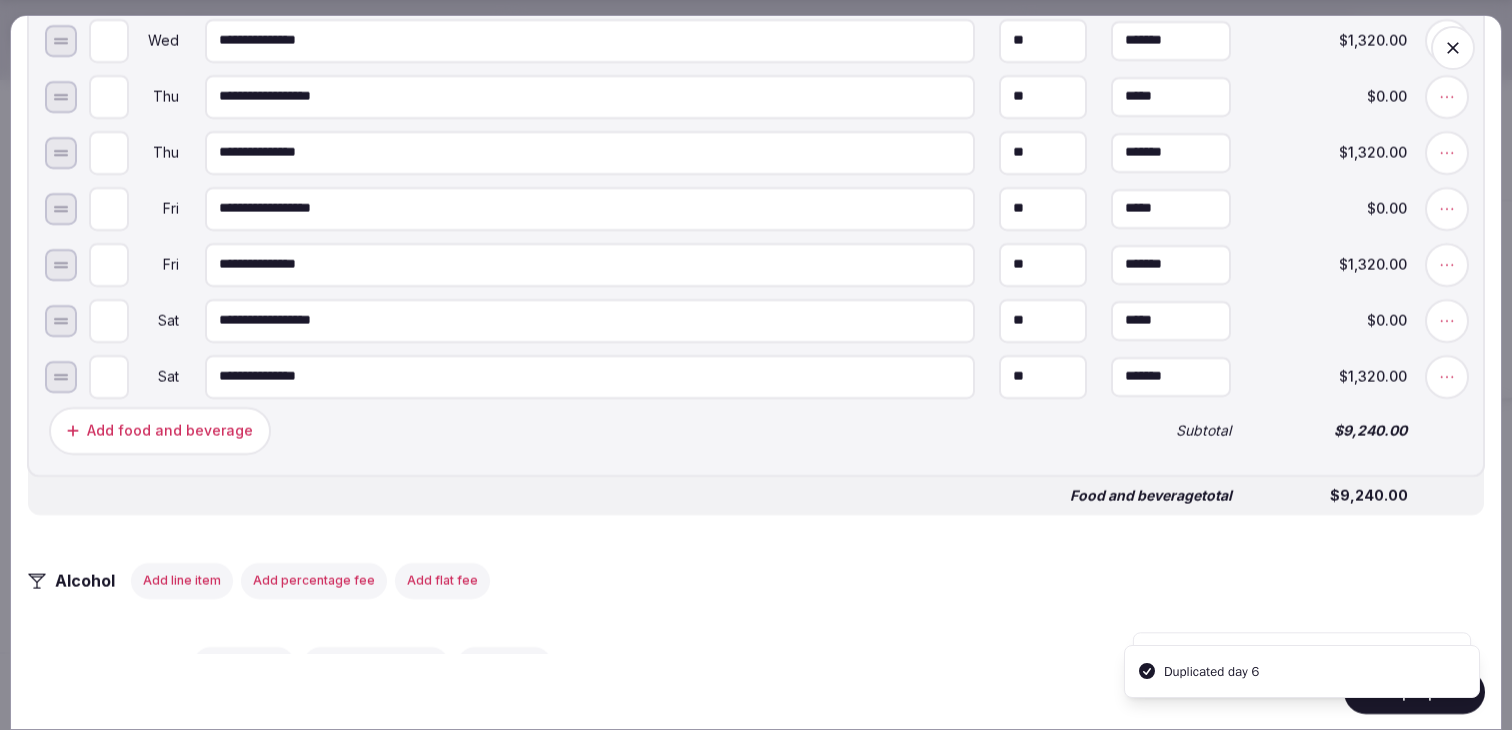 click 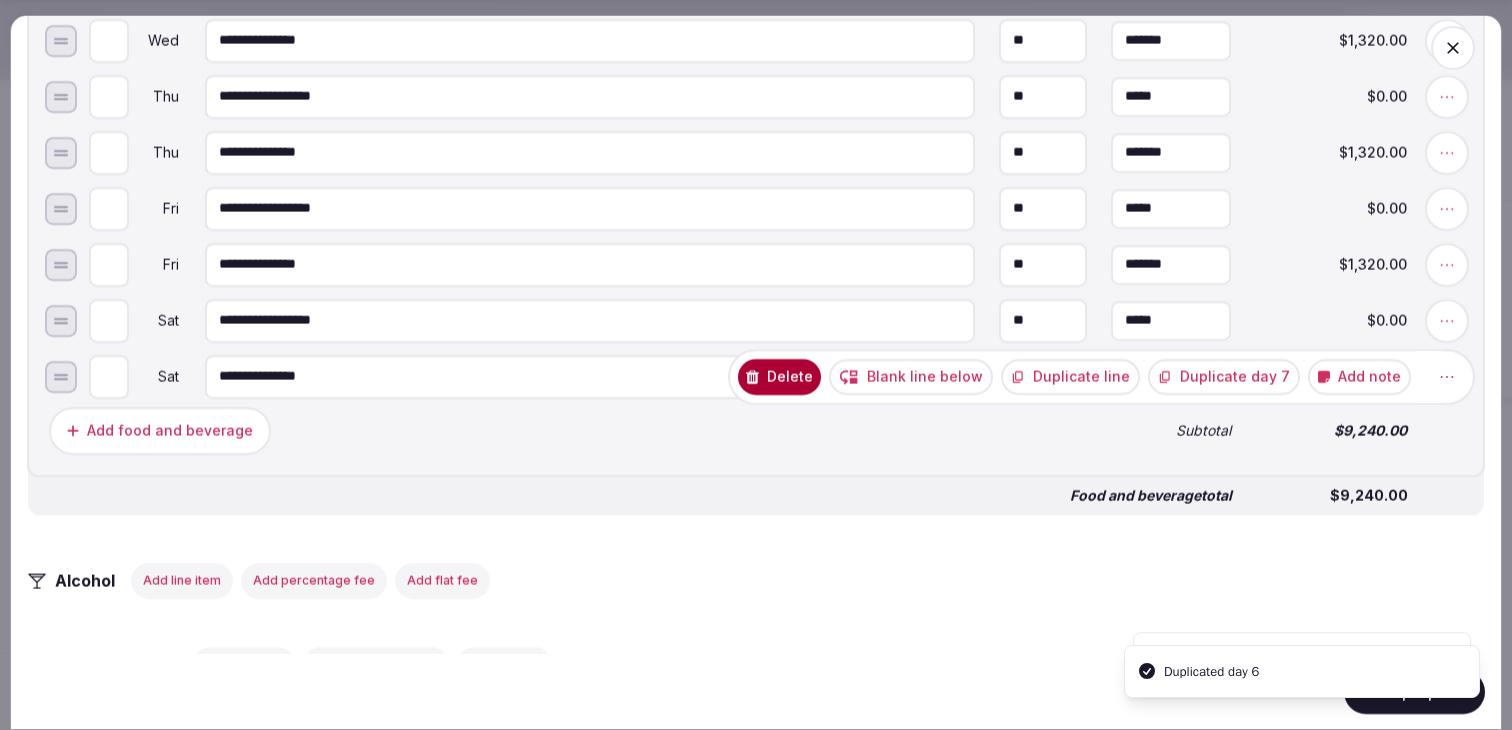 click on "Duplicate day 7" at bounding box center [1224, 376] 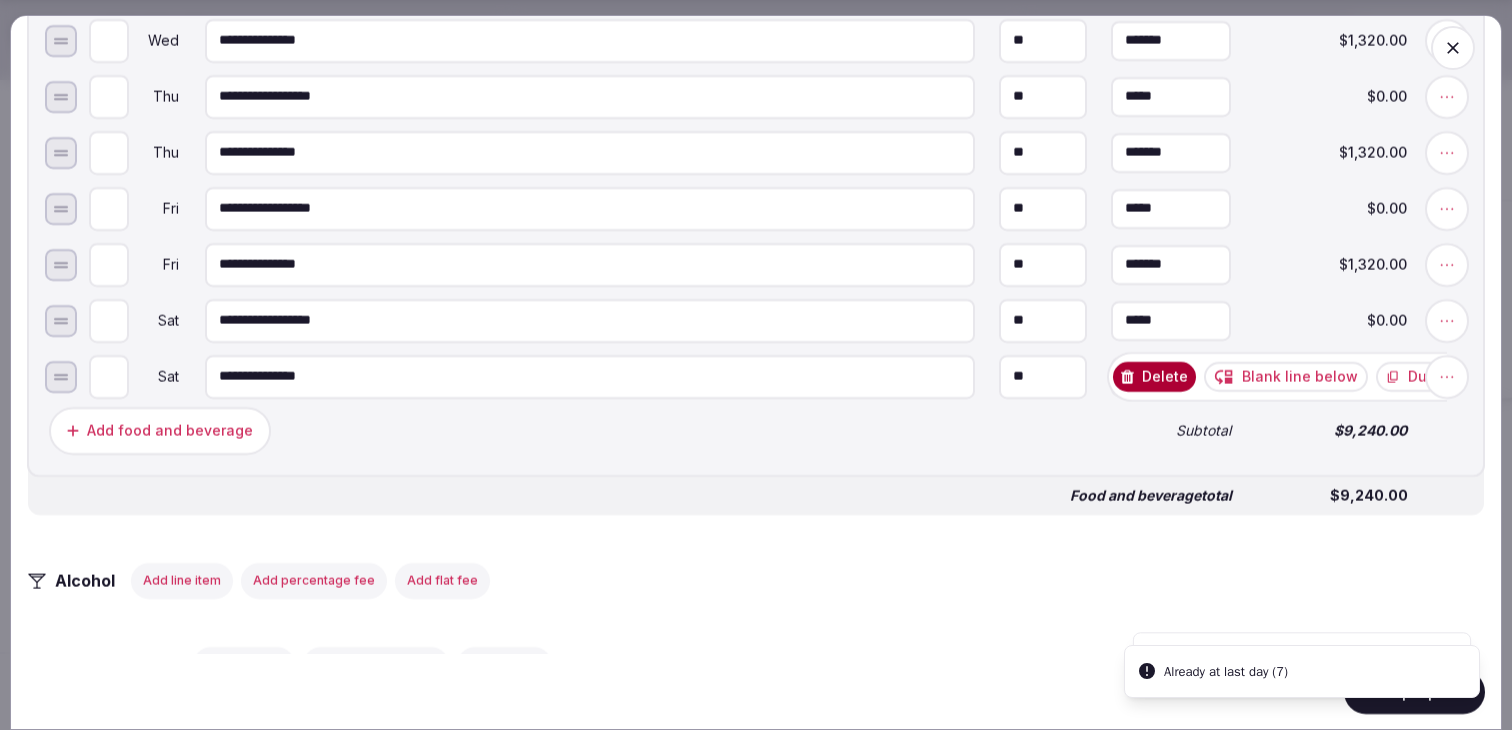 click on "**********" at bounding box center [756, 57] 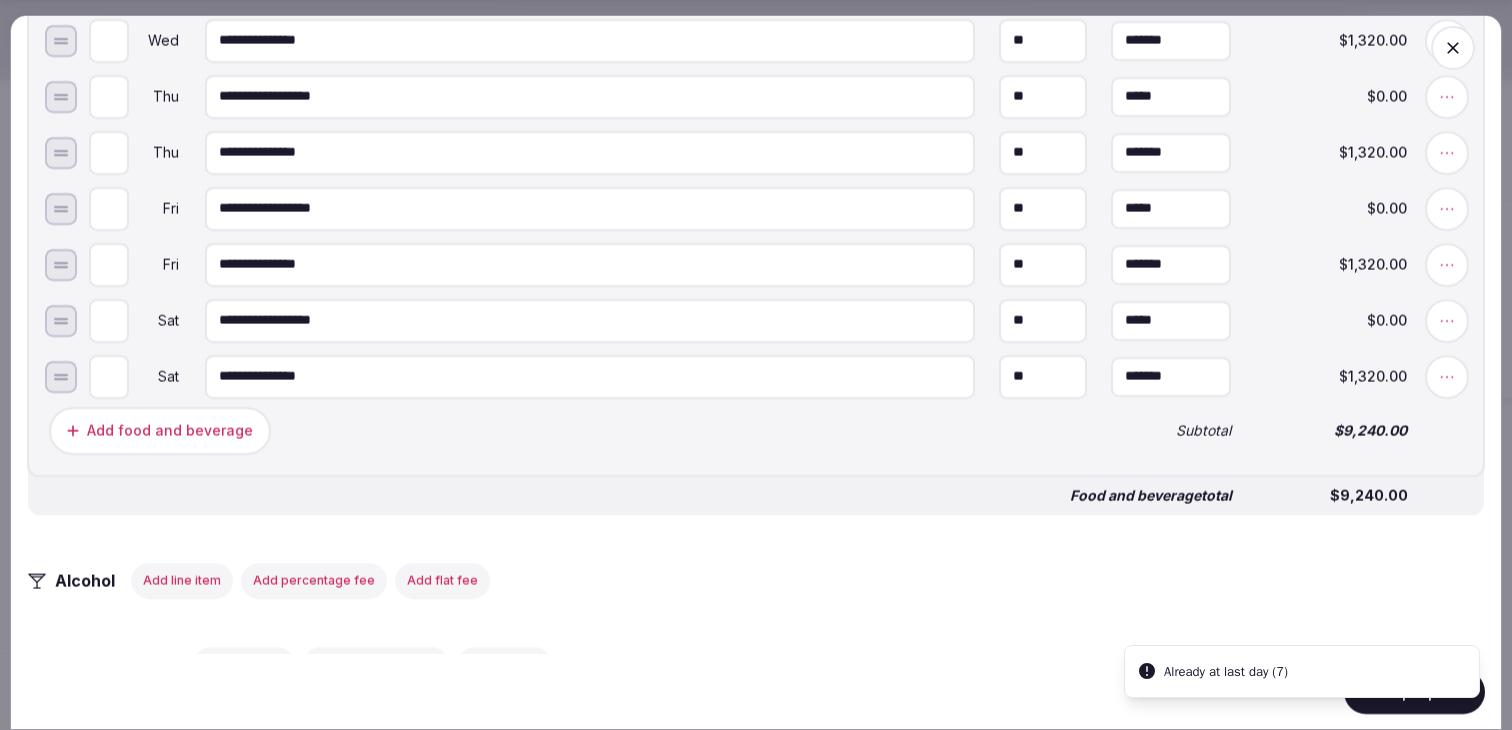 click on "**********" at bounding box center [756, 57] 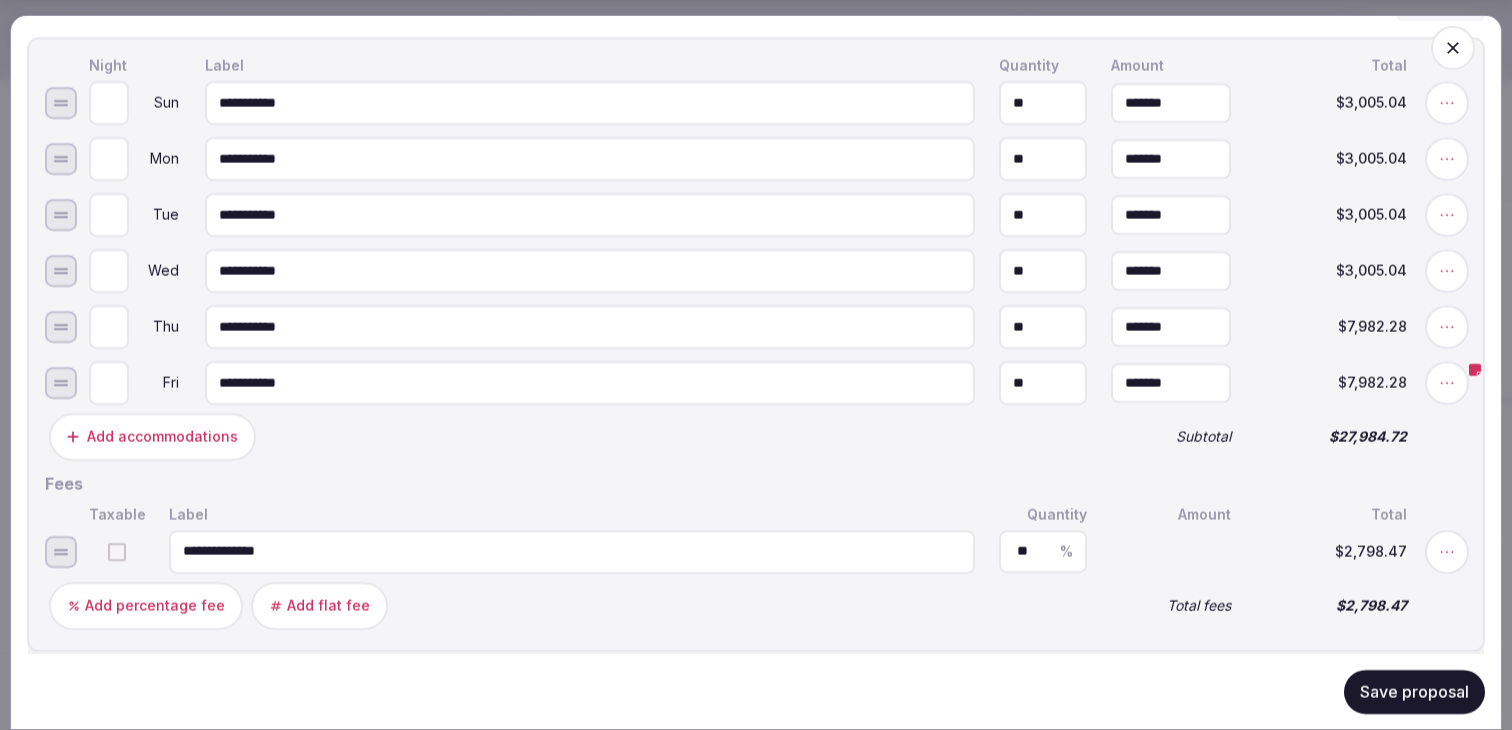 scroll, scrollTop: 1106, scrollLeft: 0, axis: vertical 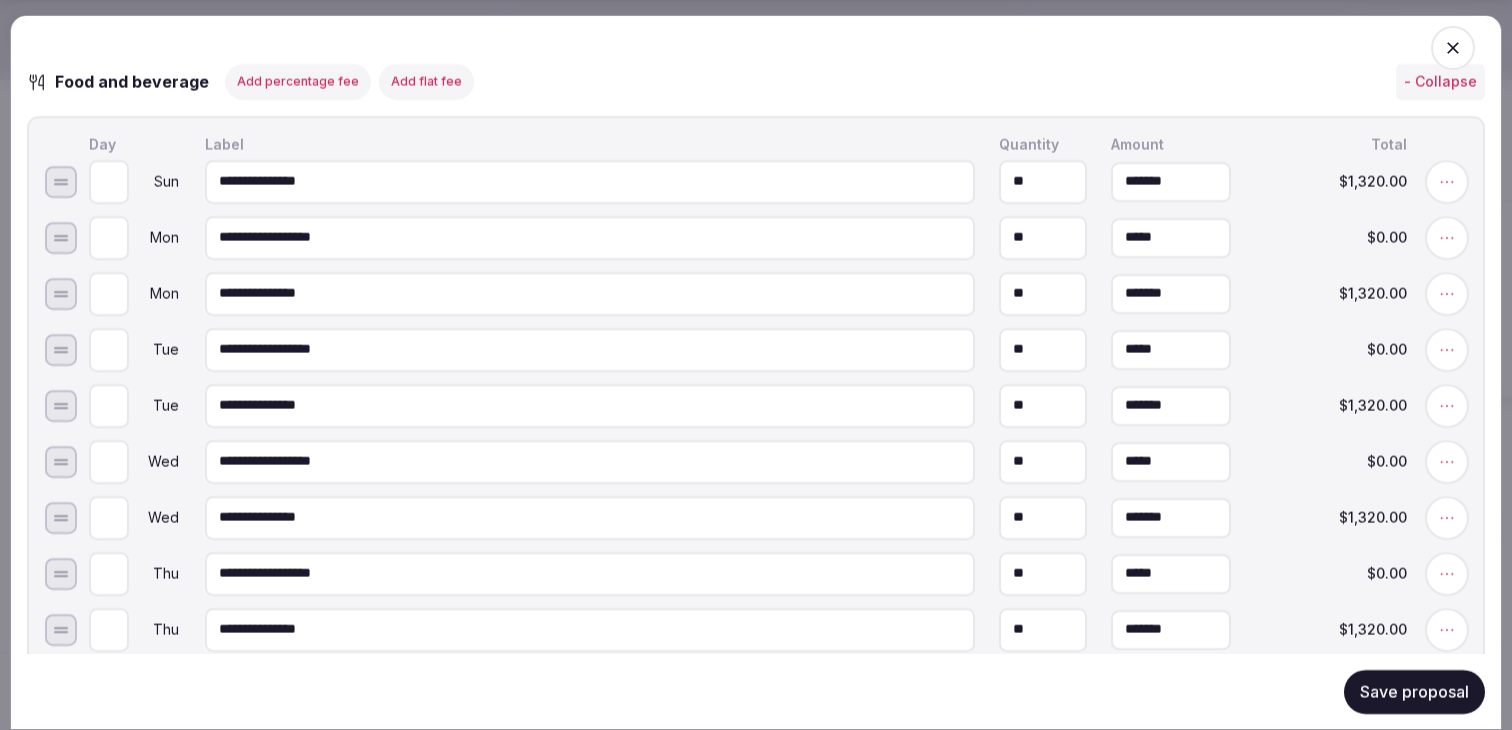 click on "Add percentage fee" at bounding box center (298, 81) 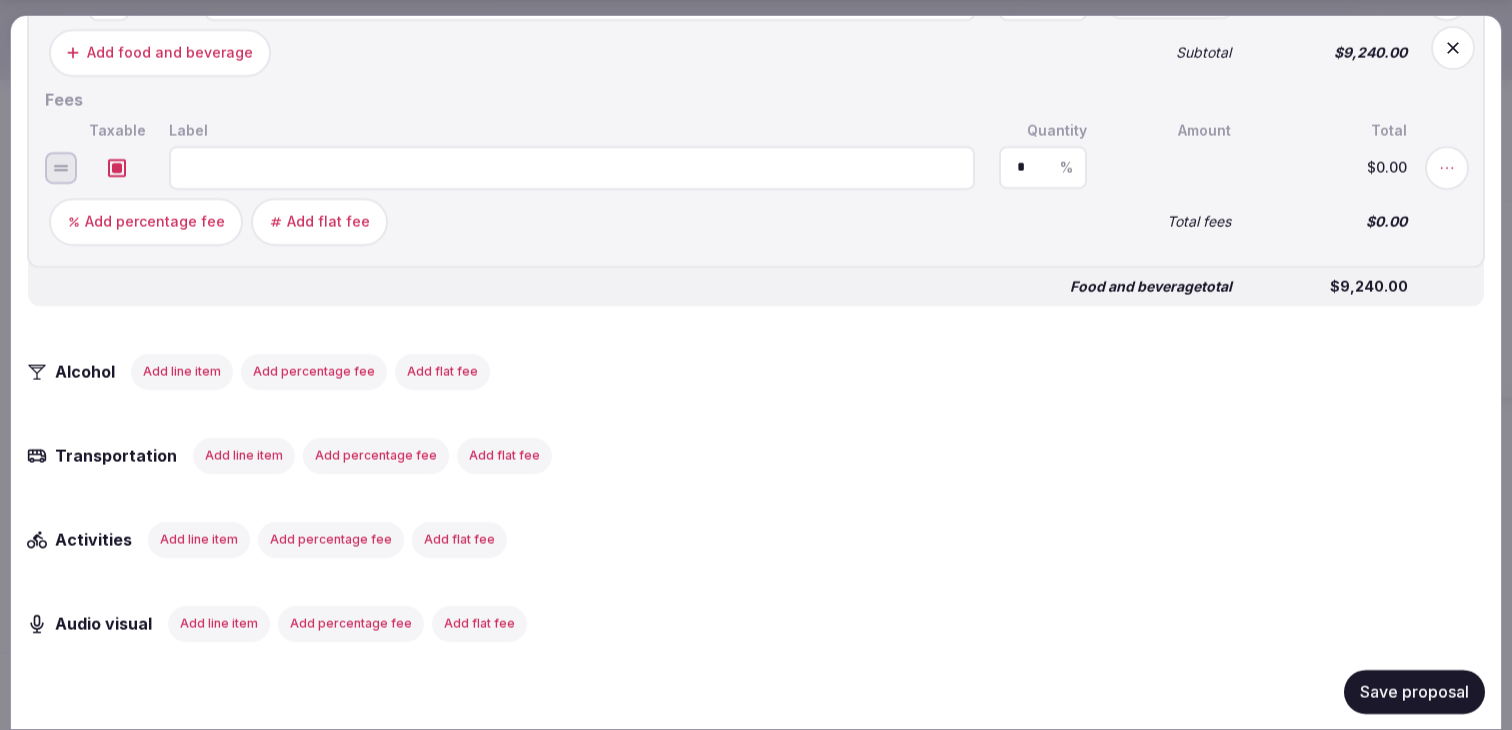 scroll, scrollTop: 2959, scrollLeft: 0, axis: vertical 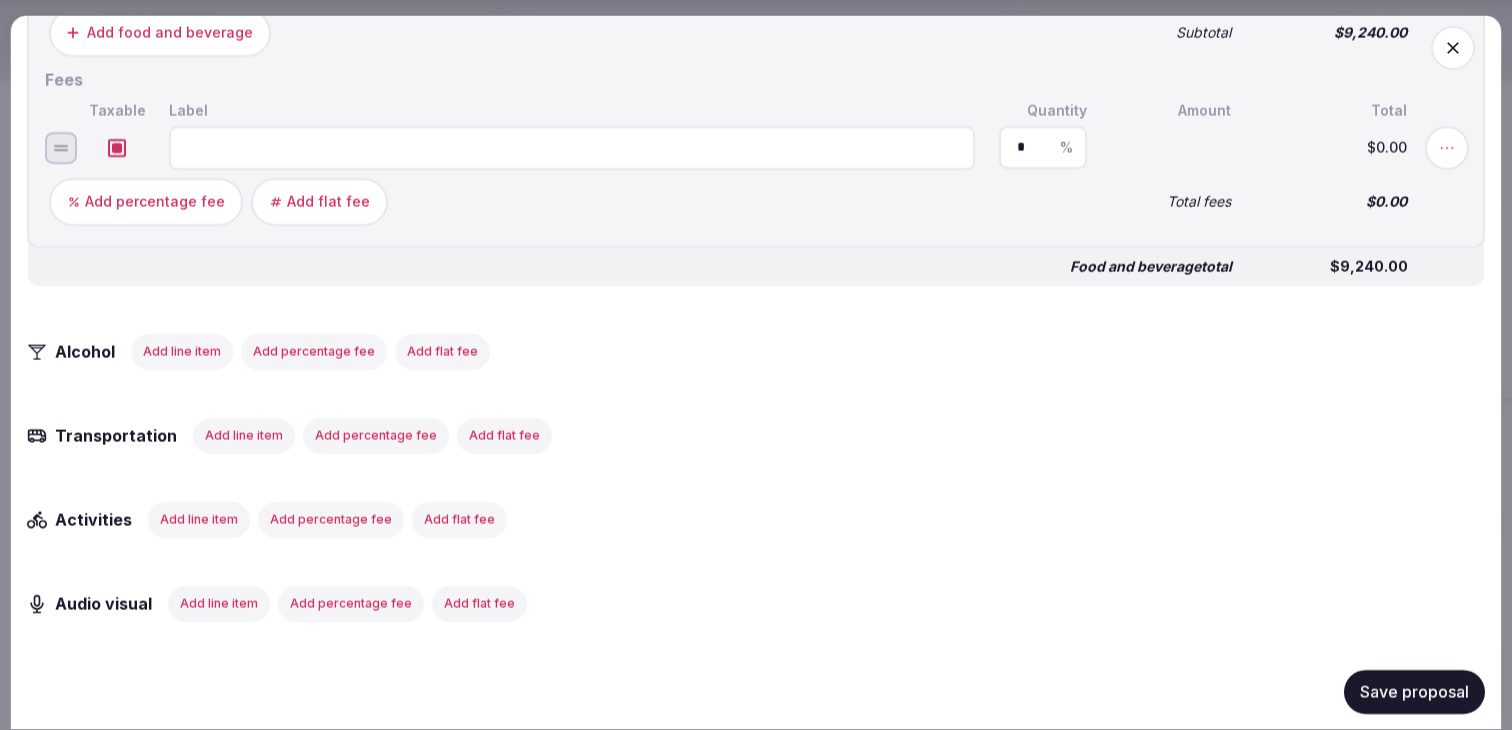 click at bounding box center [117, 147] 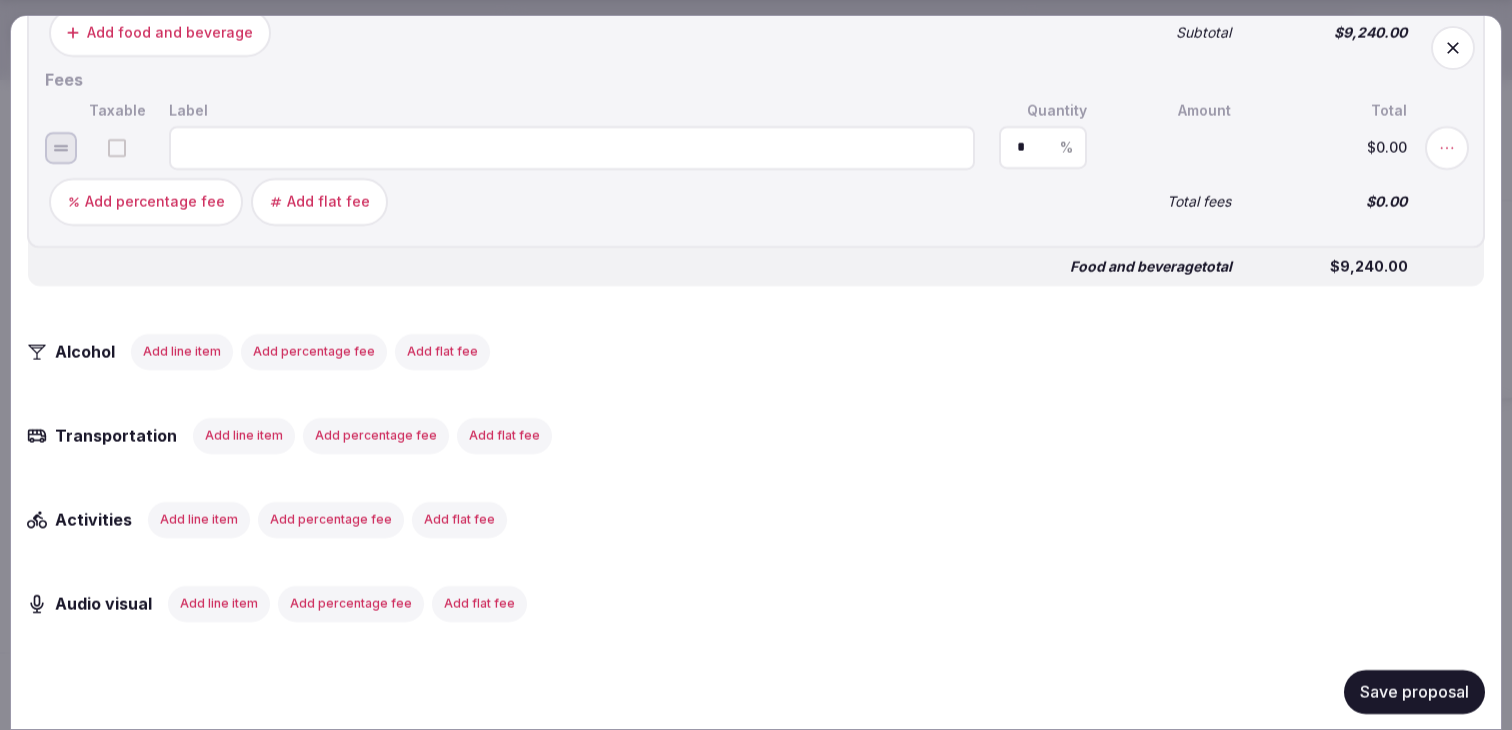click at bounding box center [572, 147] 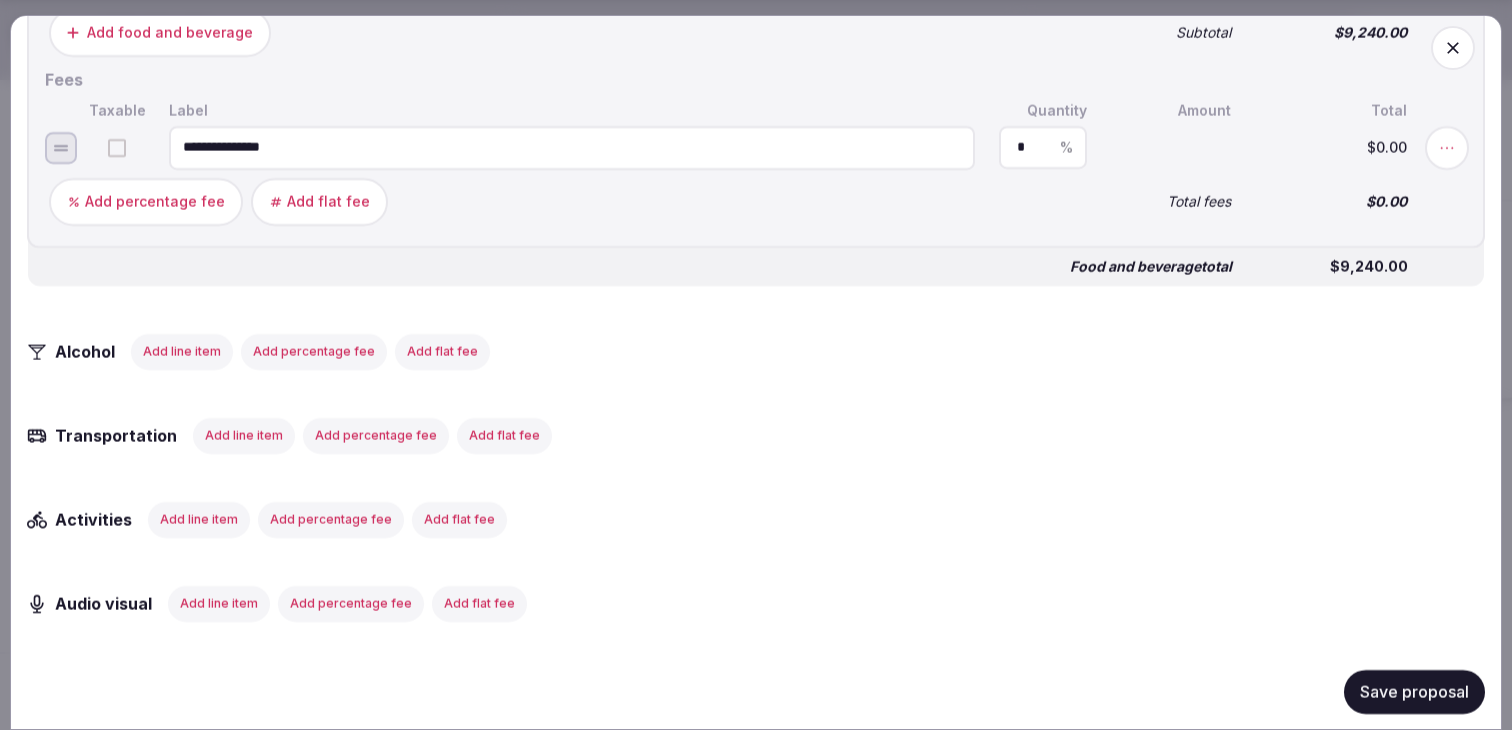 type on "**********" 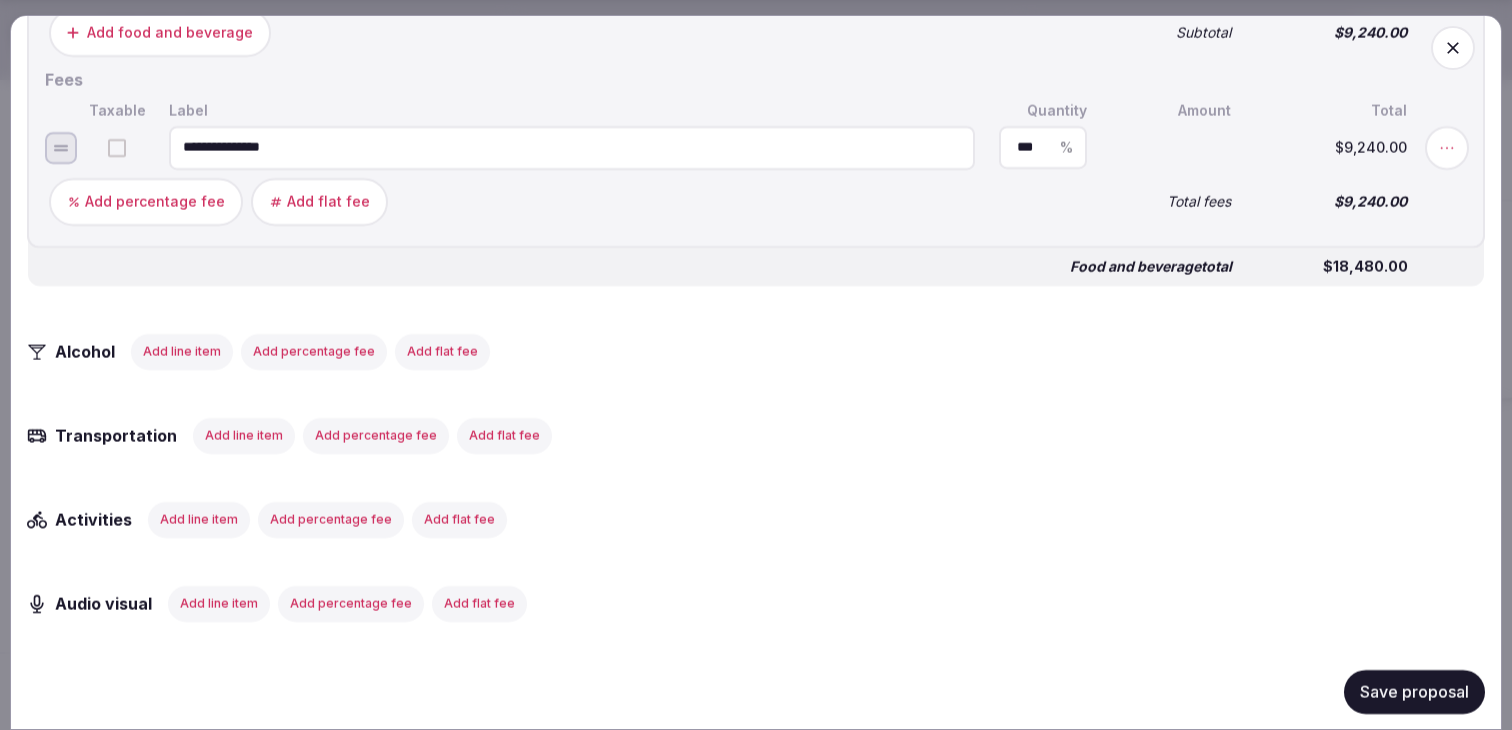 click on "***" at bounding box center [1043, 147] 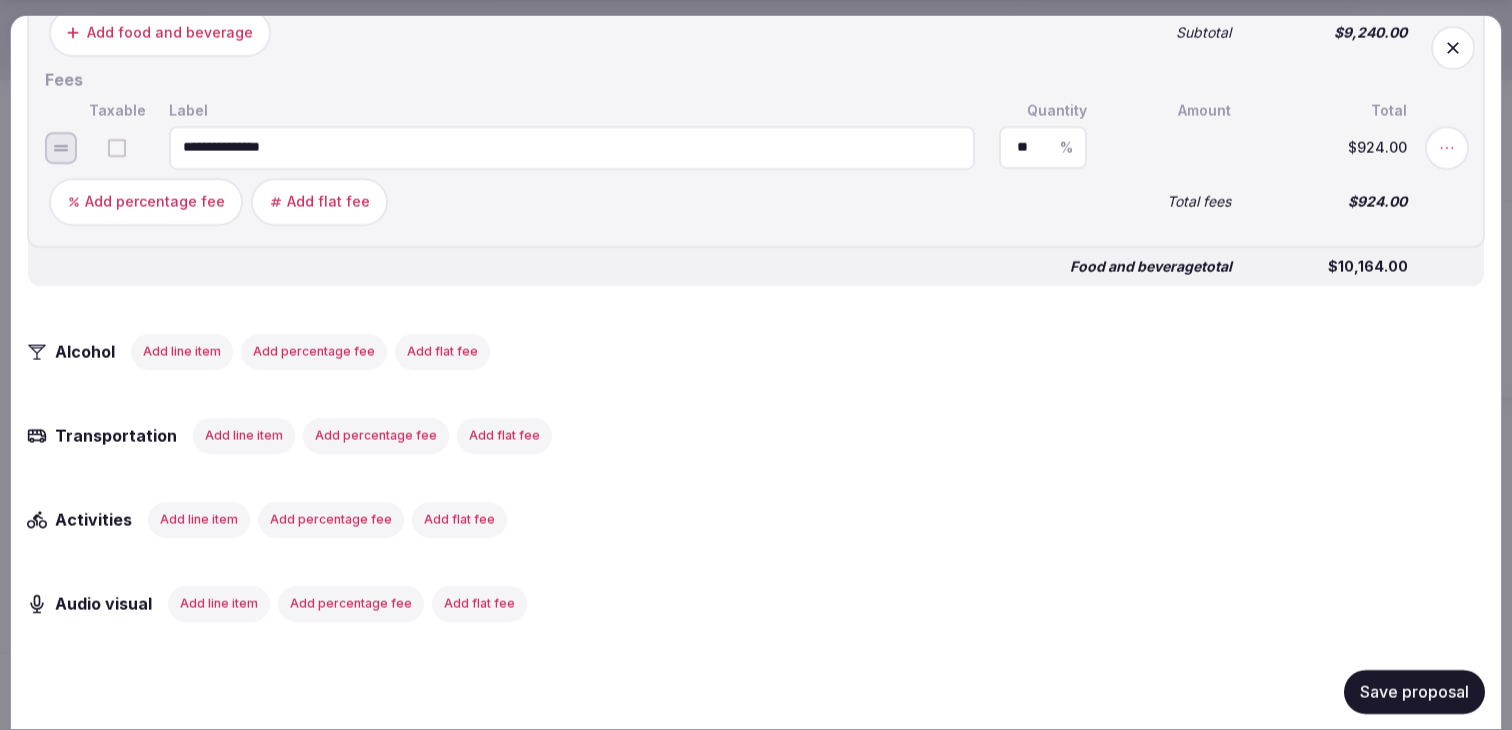 type on "**" 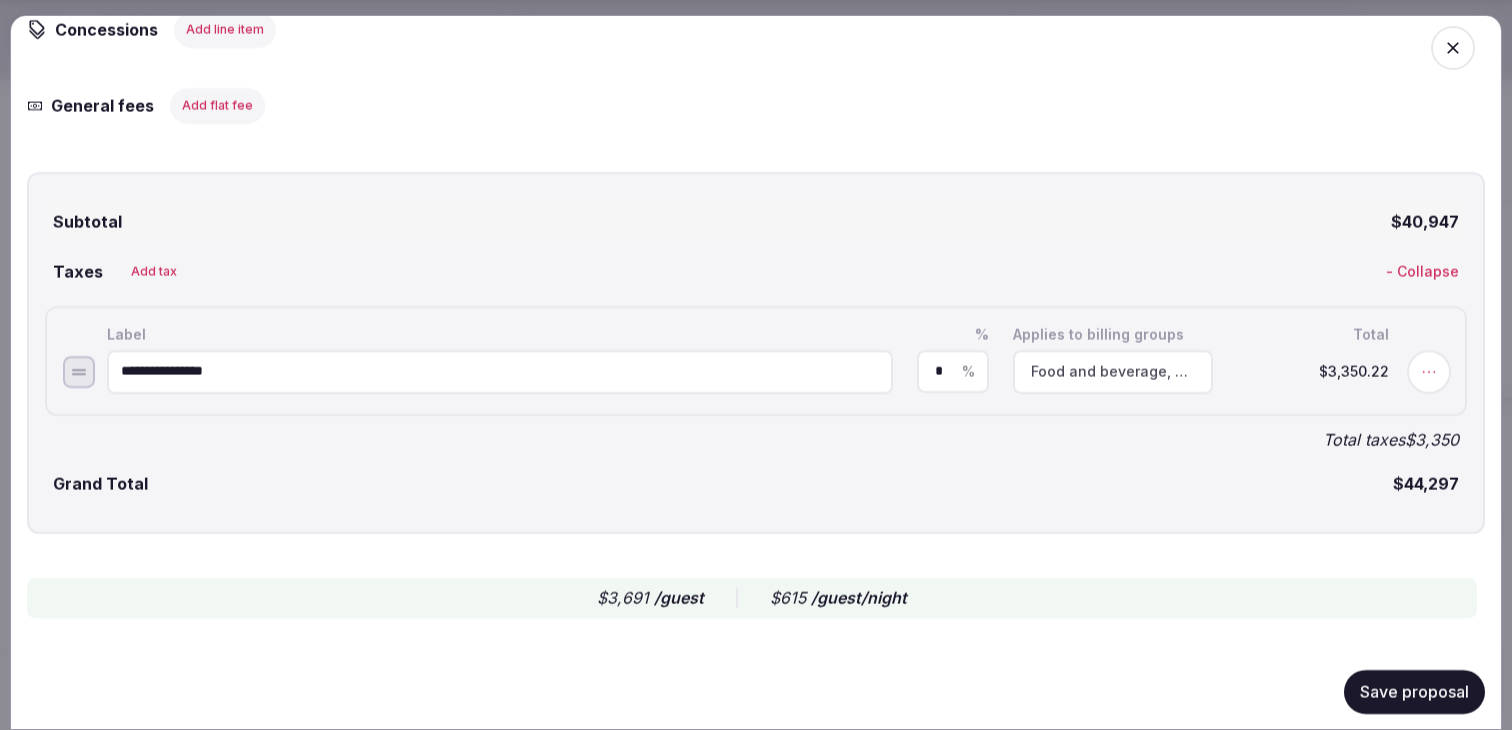scroll, scrollTop: 3704, scrollLeft: 0, axis: vertical 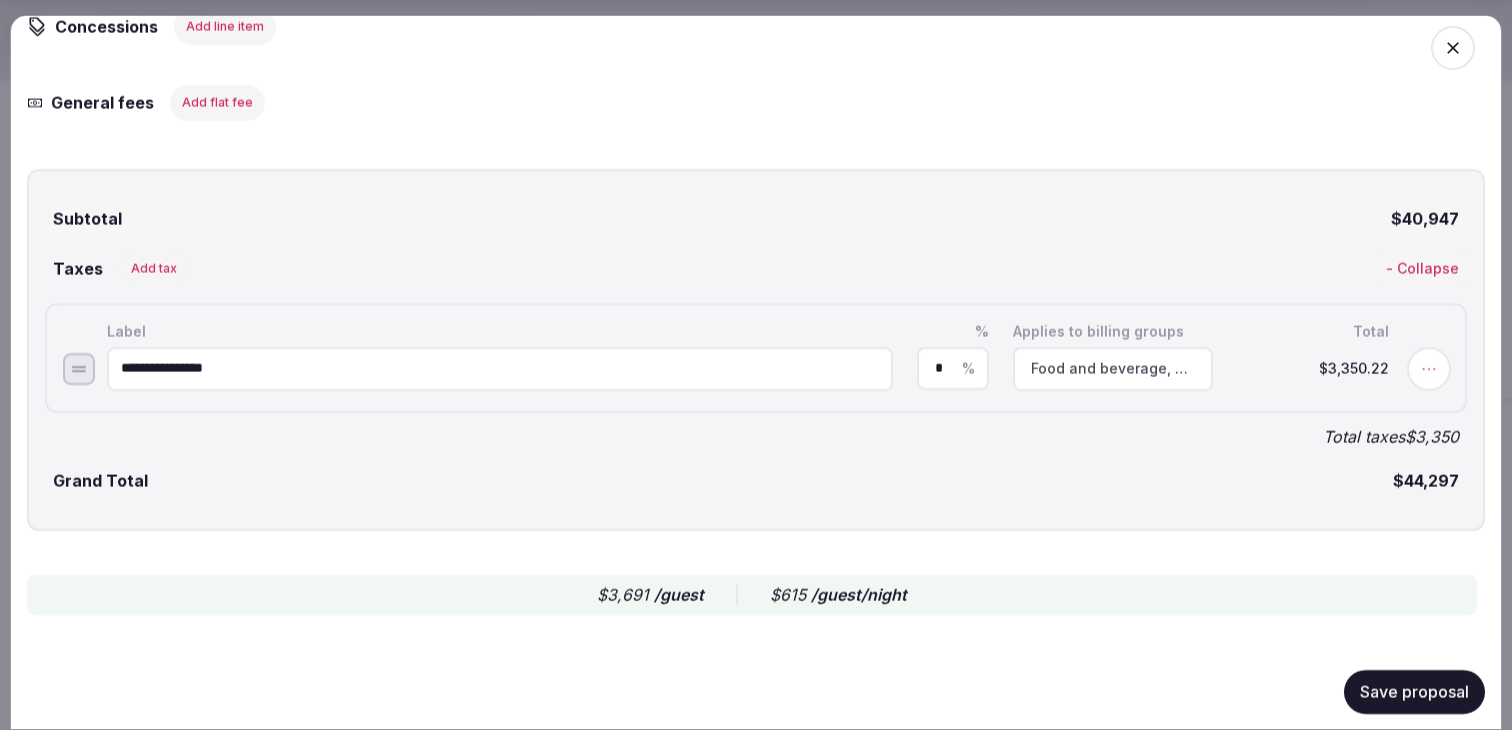 click on "Food and beverage, Meeting spaces, Accommodations" at bounding box center [1113, 368] 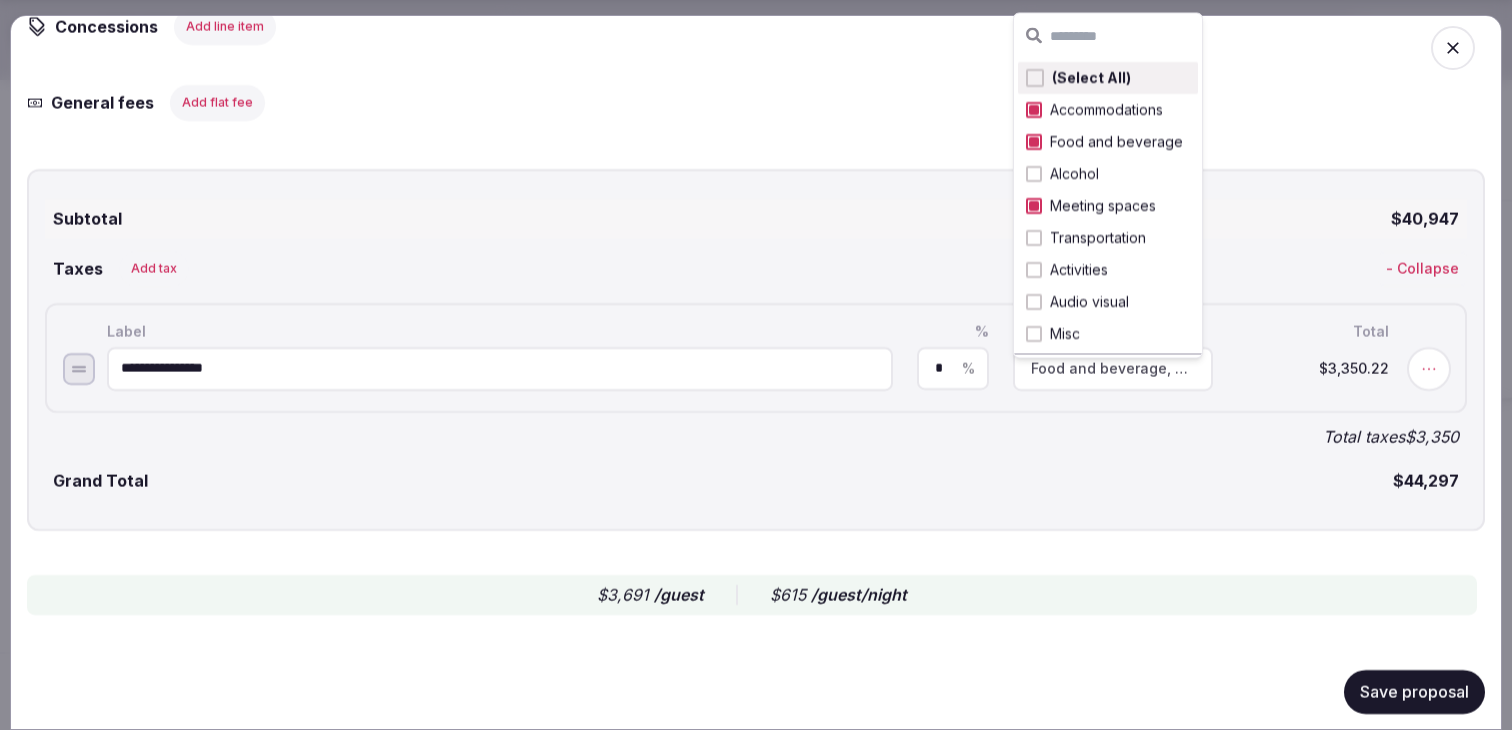 click on "**********" at bounding box center (756, 357) 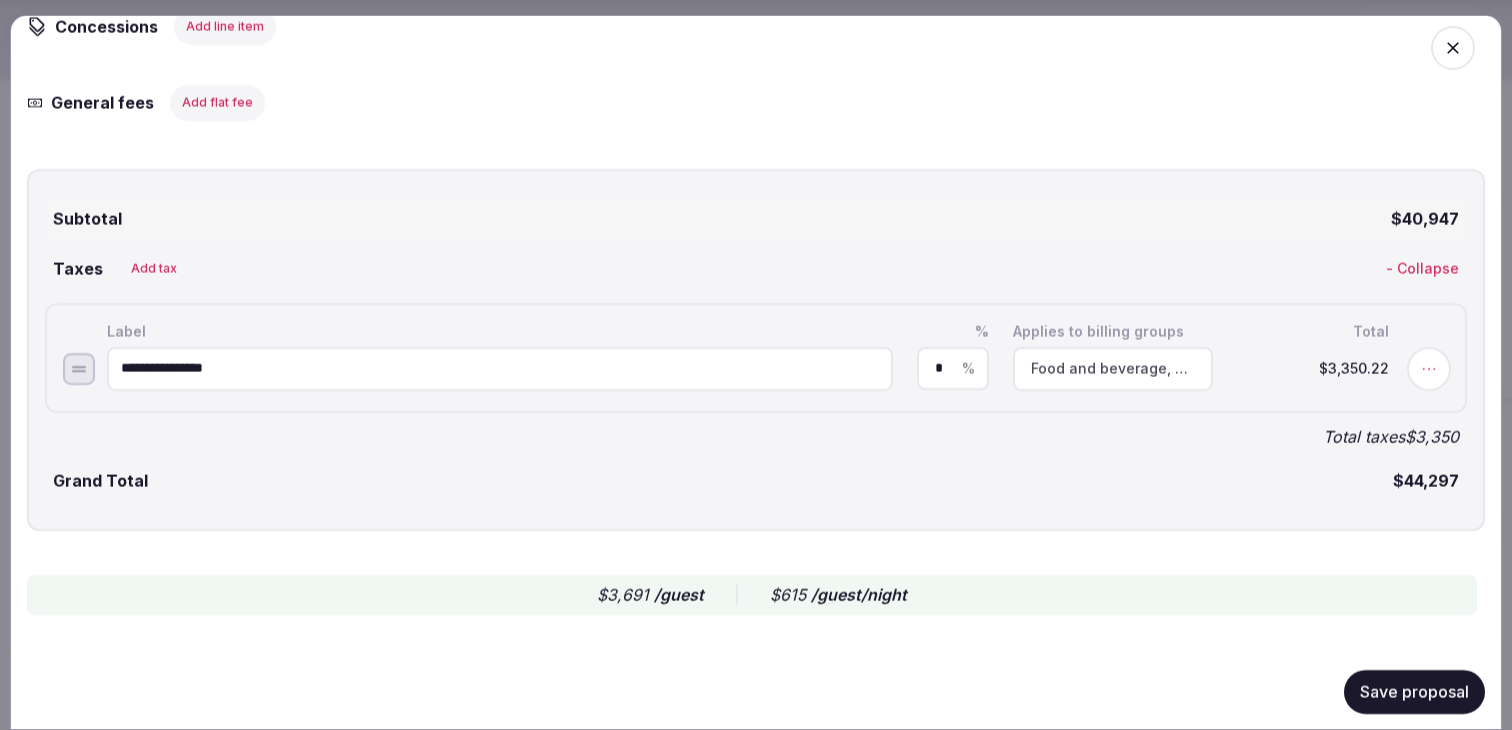 click on "Save proposal" at bounding box center [1414, 691] 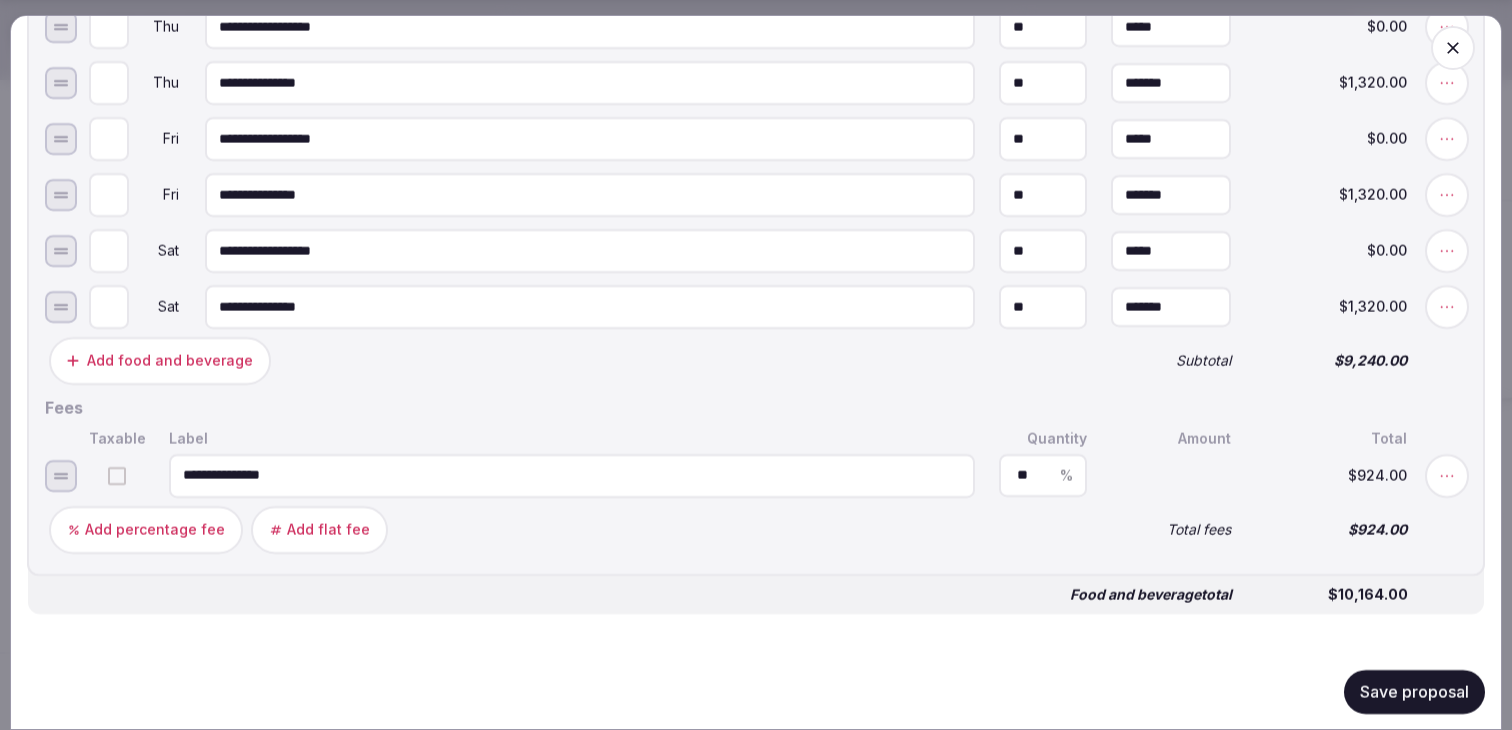 scroll, scrollTop: 2678, scrollLeft: 0, axis: vertical 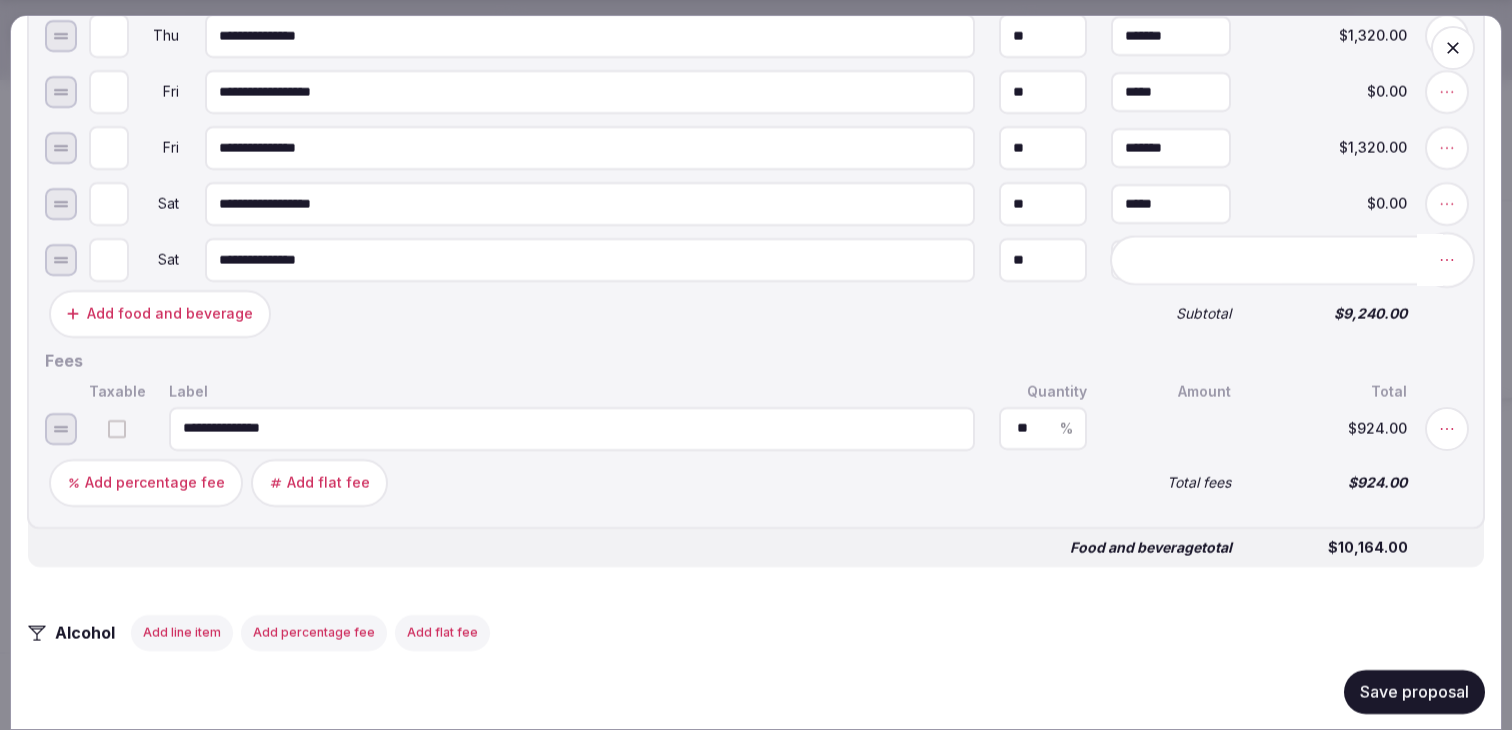 click at bounding box center (1447, 260) 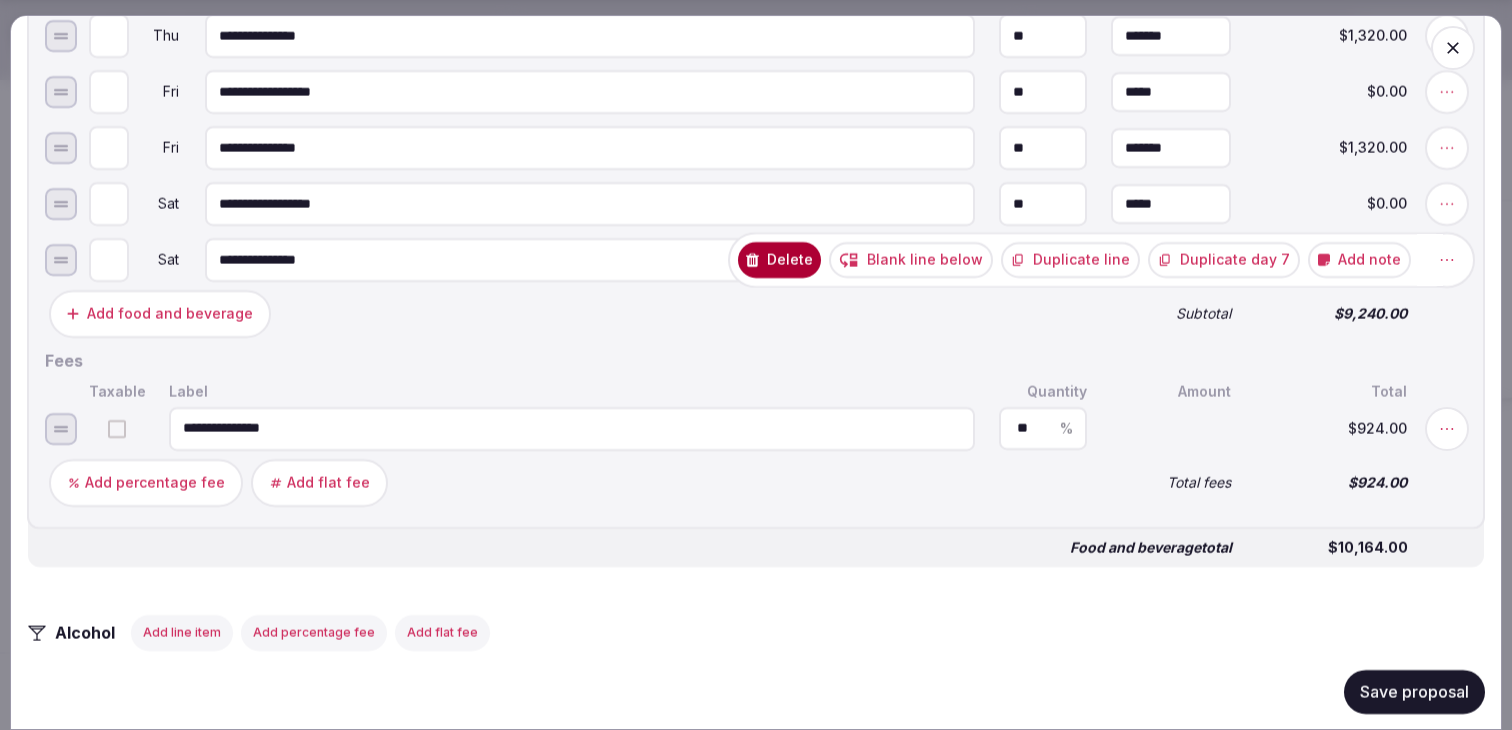 click on "Add note" at bounding box center (1359, 260) 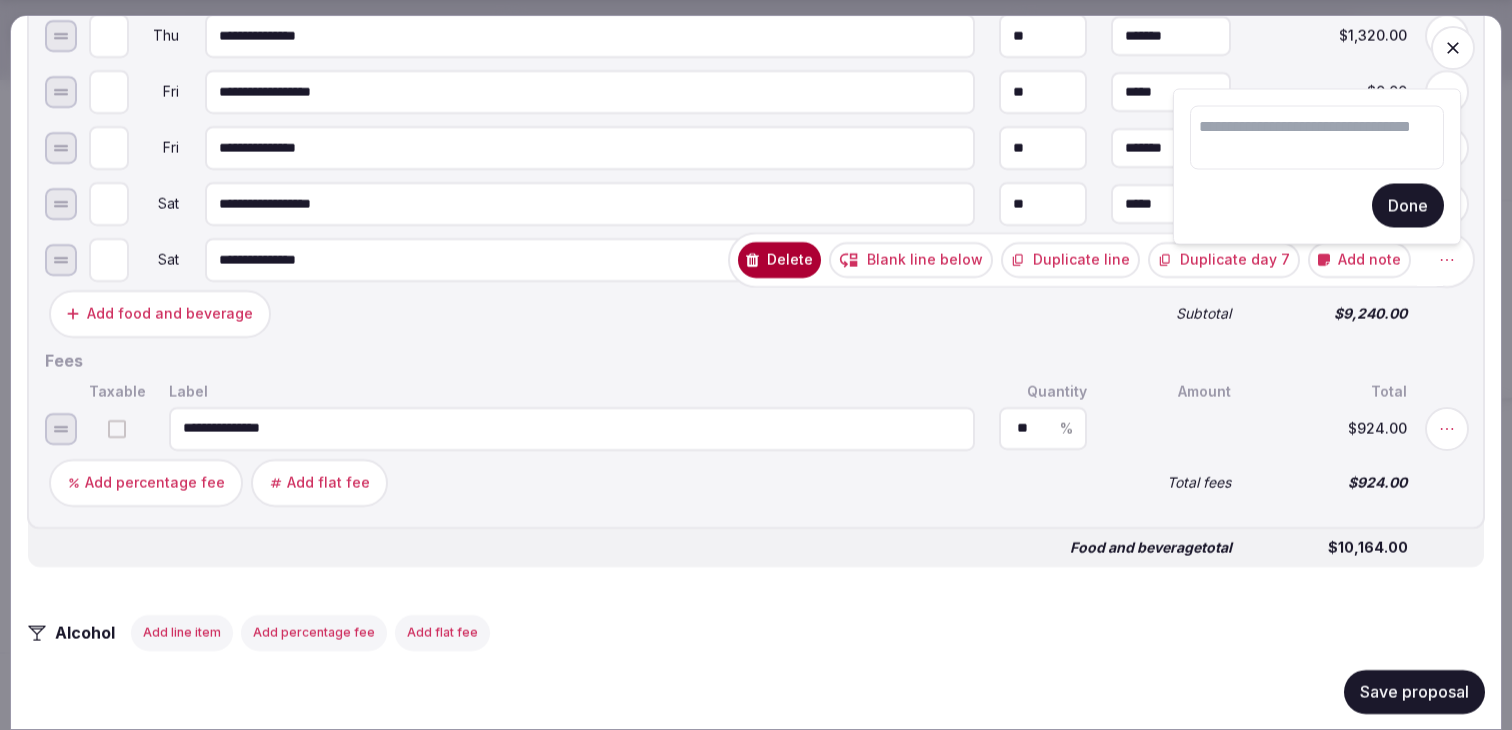 click at bounding box center [1317, 138] 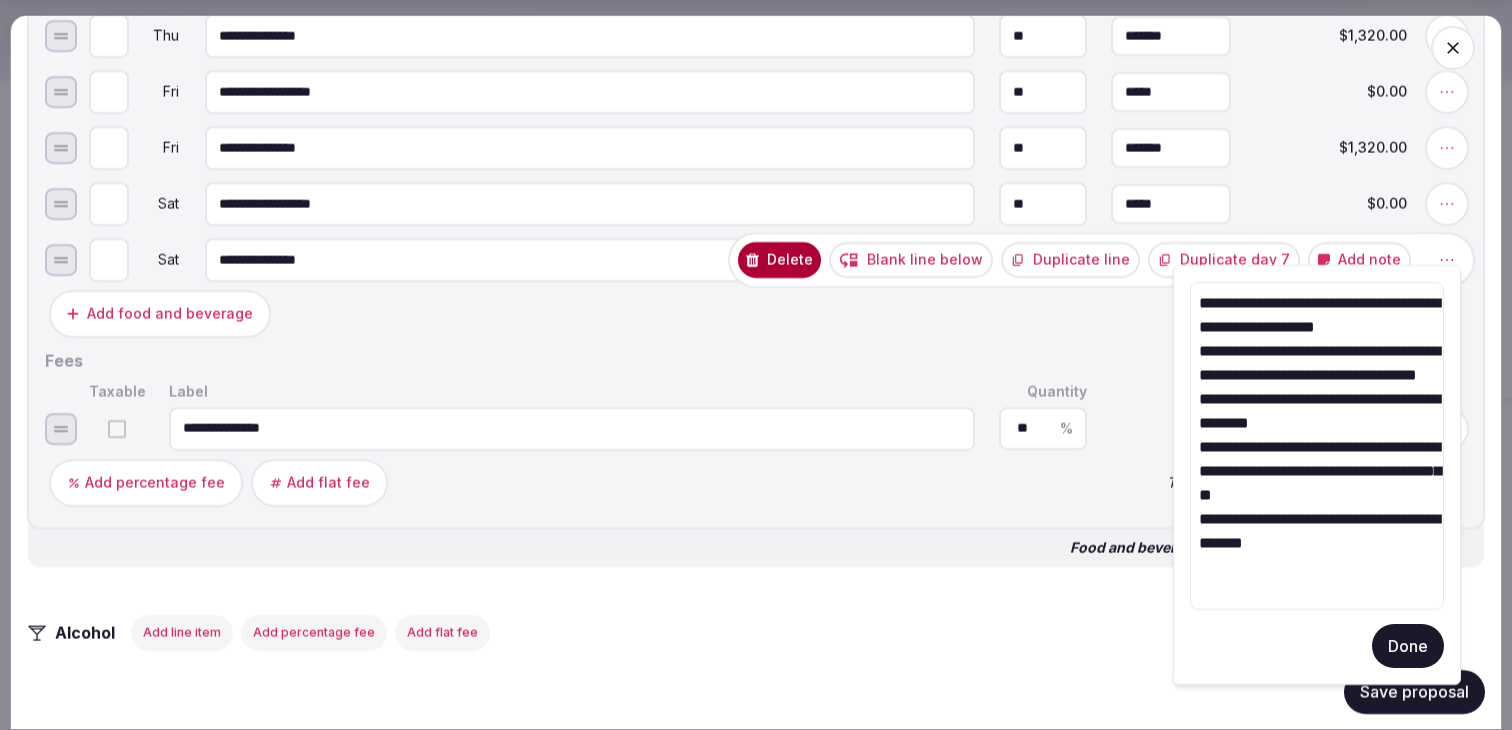 click on "**********" at bounding box center (1317, 446) 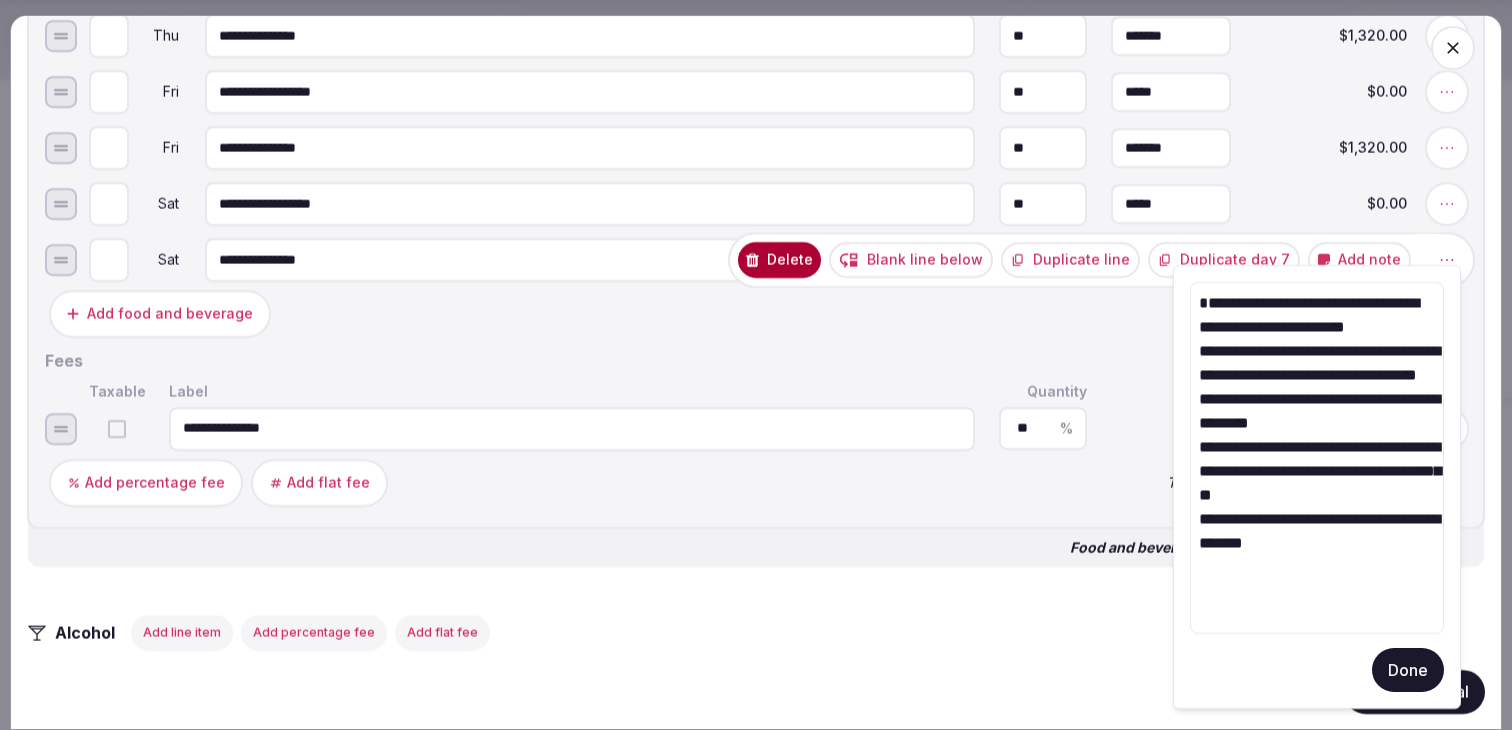 click on "**********" at bounding box center [1317, 458] 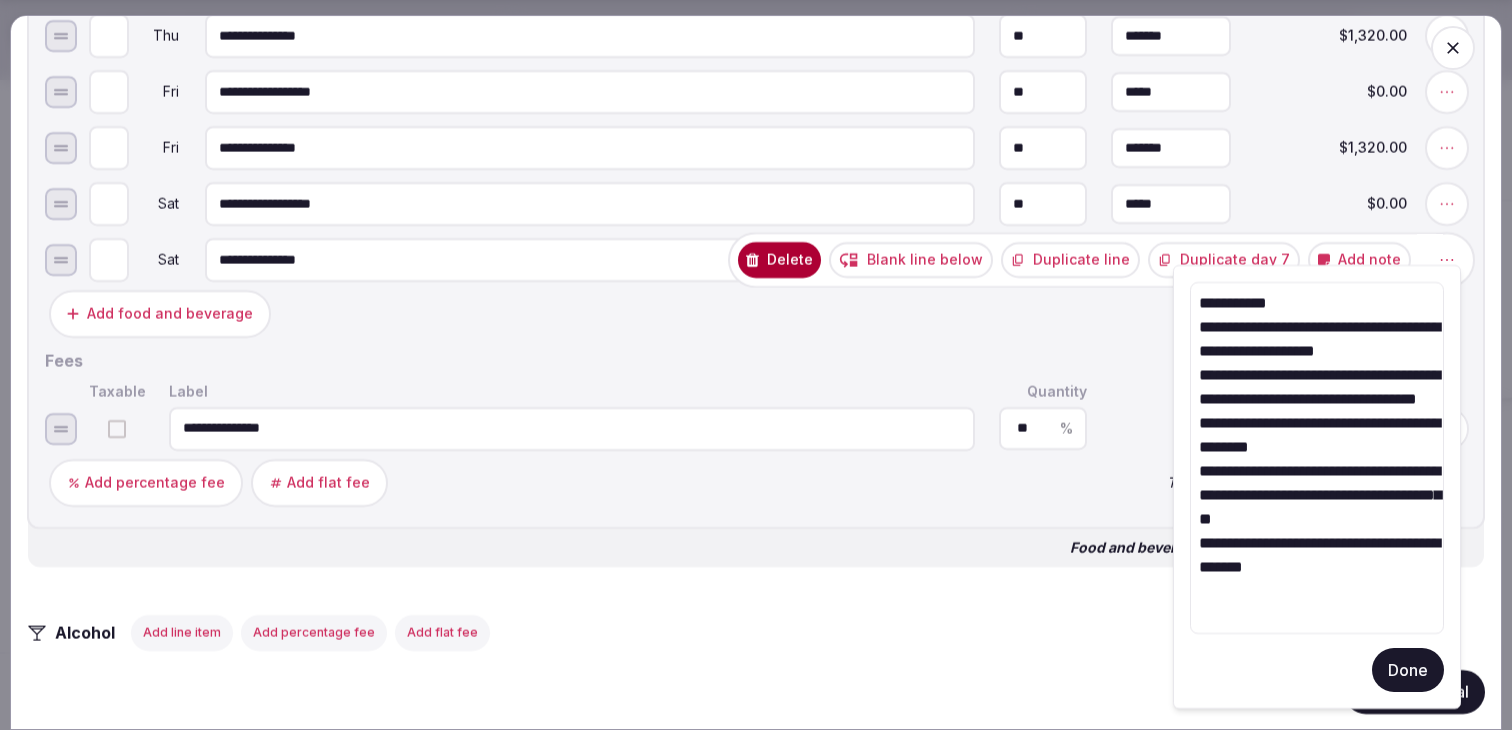 click on "**********" at bounding box center [1317, 458] 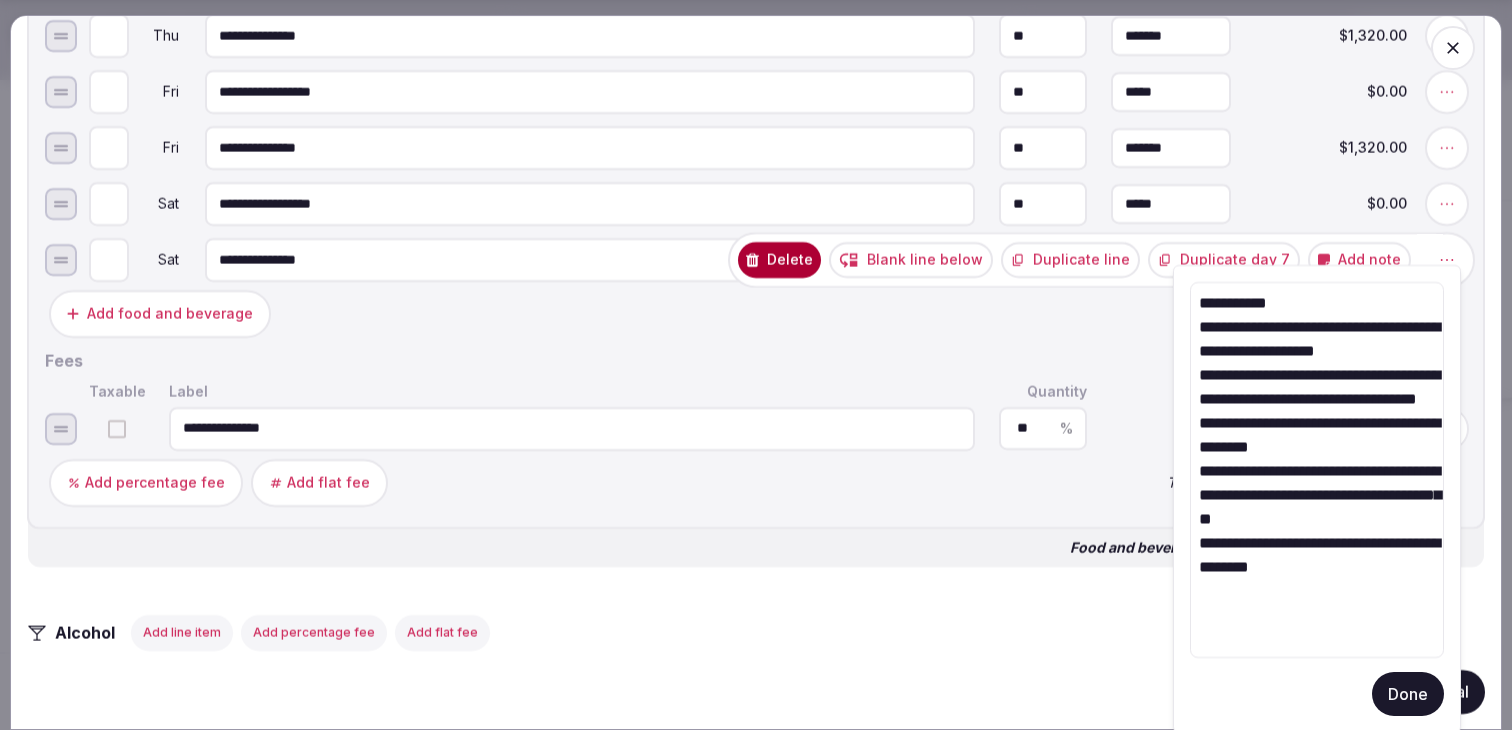 paste on "**********" 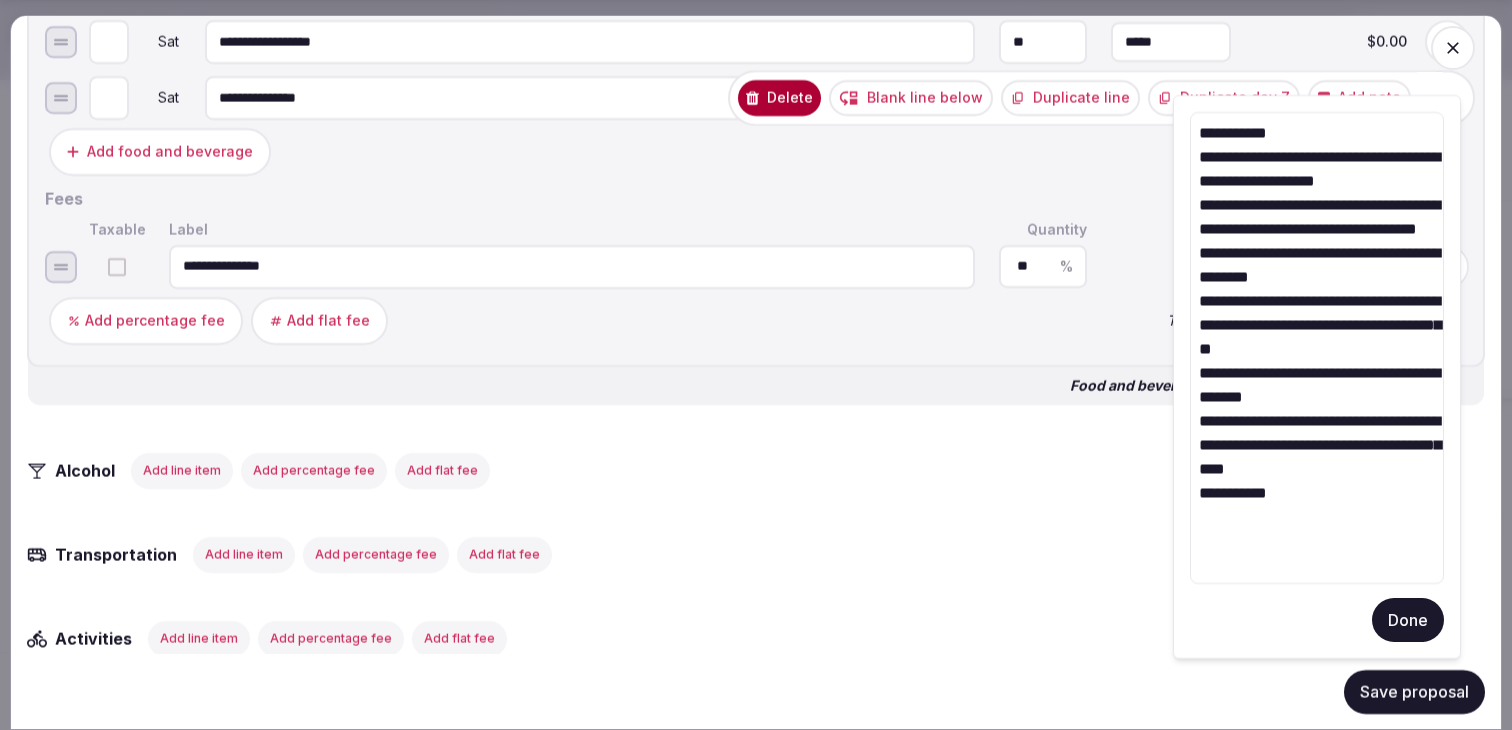 scroll, scrollTop: 2848, scrollLeft: 0, axis: vertical 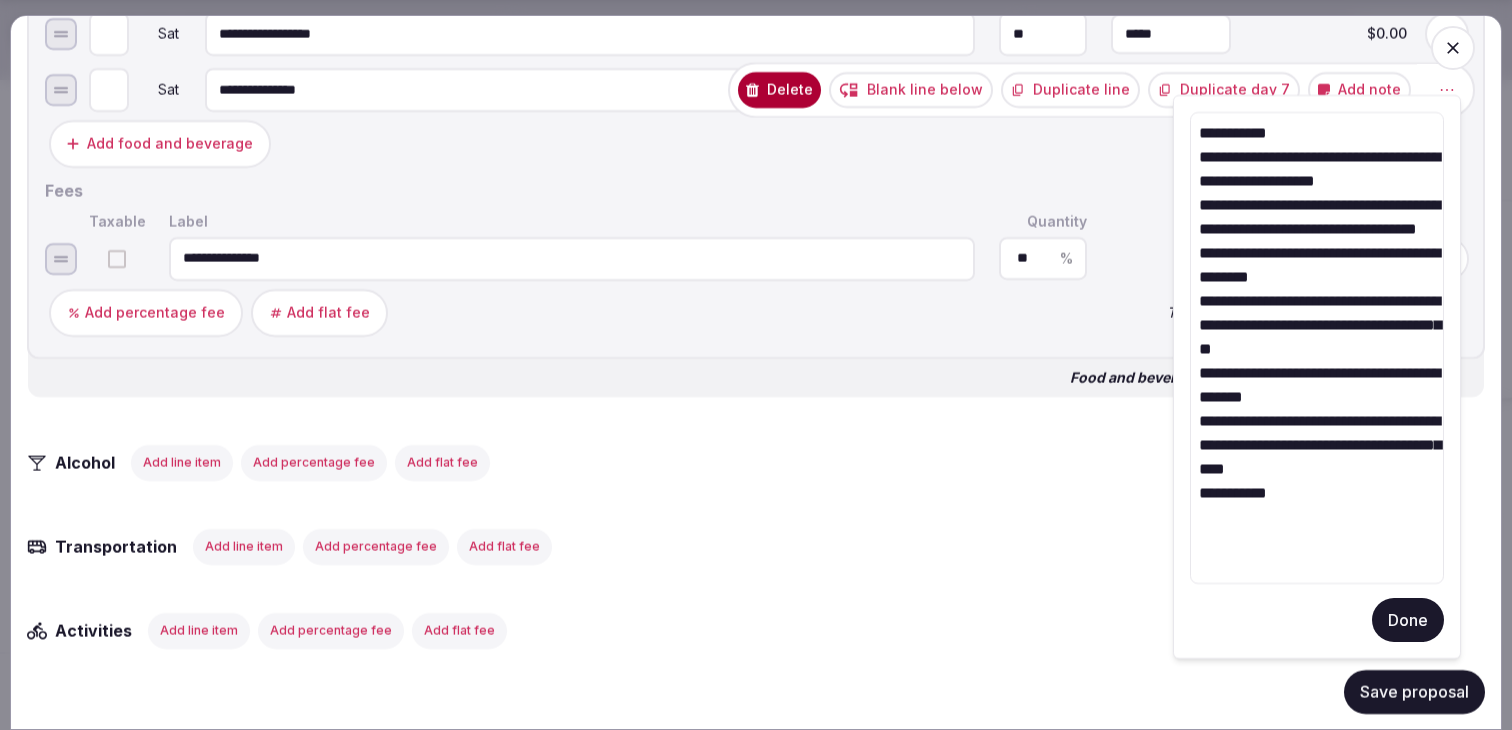 type on "**********" 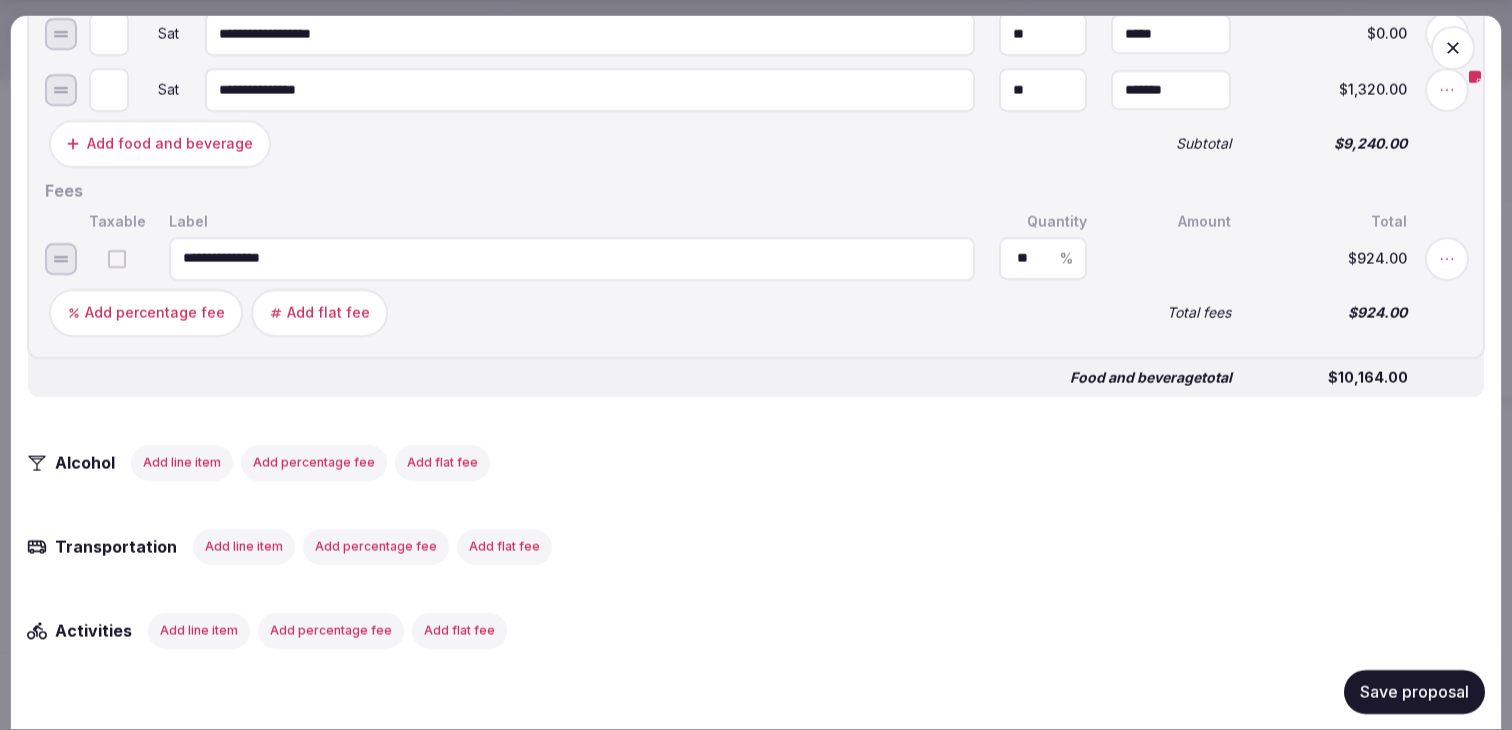 click on "Save proposal" at bounding box center (1414, 691) 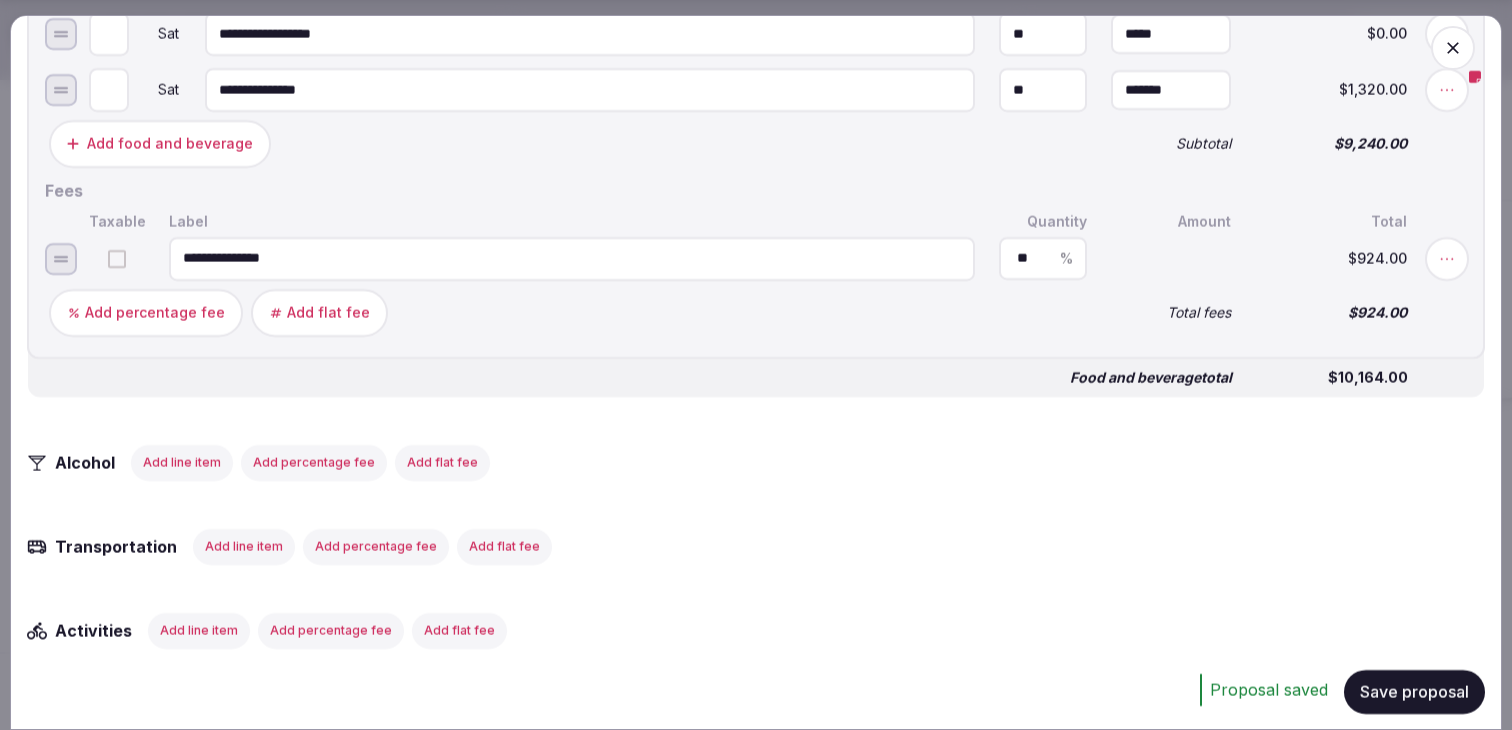 click on "**********" at bounding box center (756, -23) 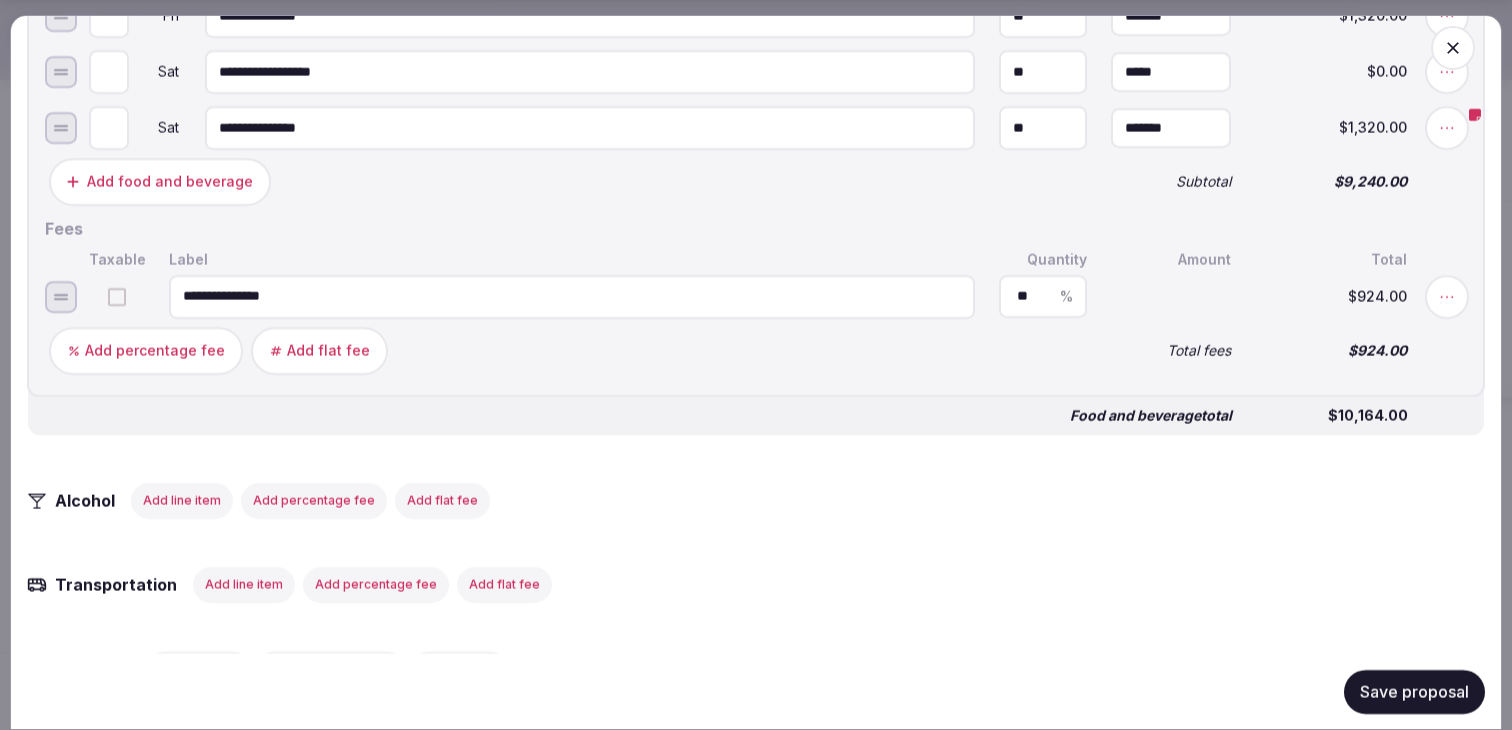 scroll, scrollTop: 2829, scrollLeft: 0, axis: vertical 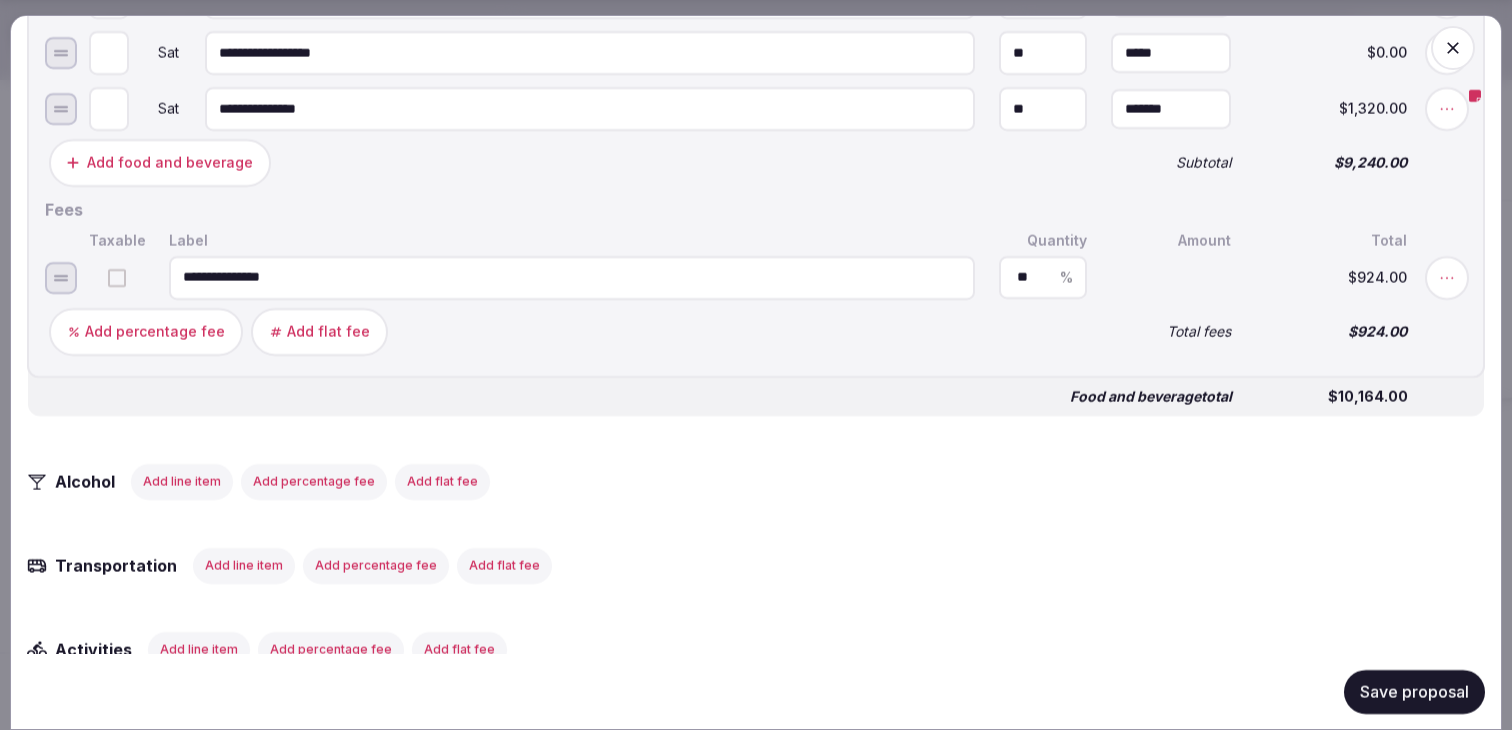 click on "Save proposal" at bounding box center [1414, 691] 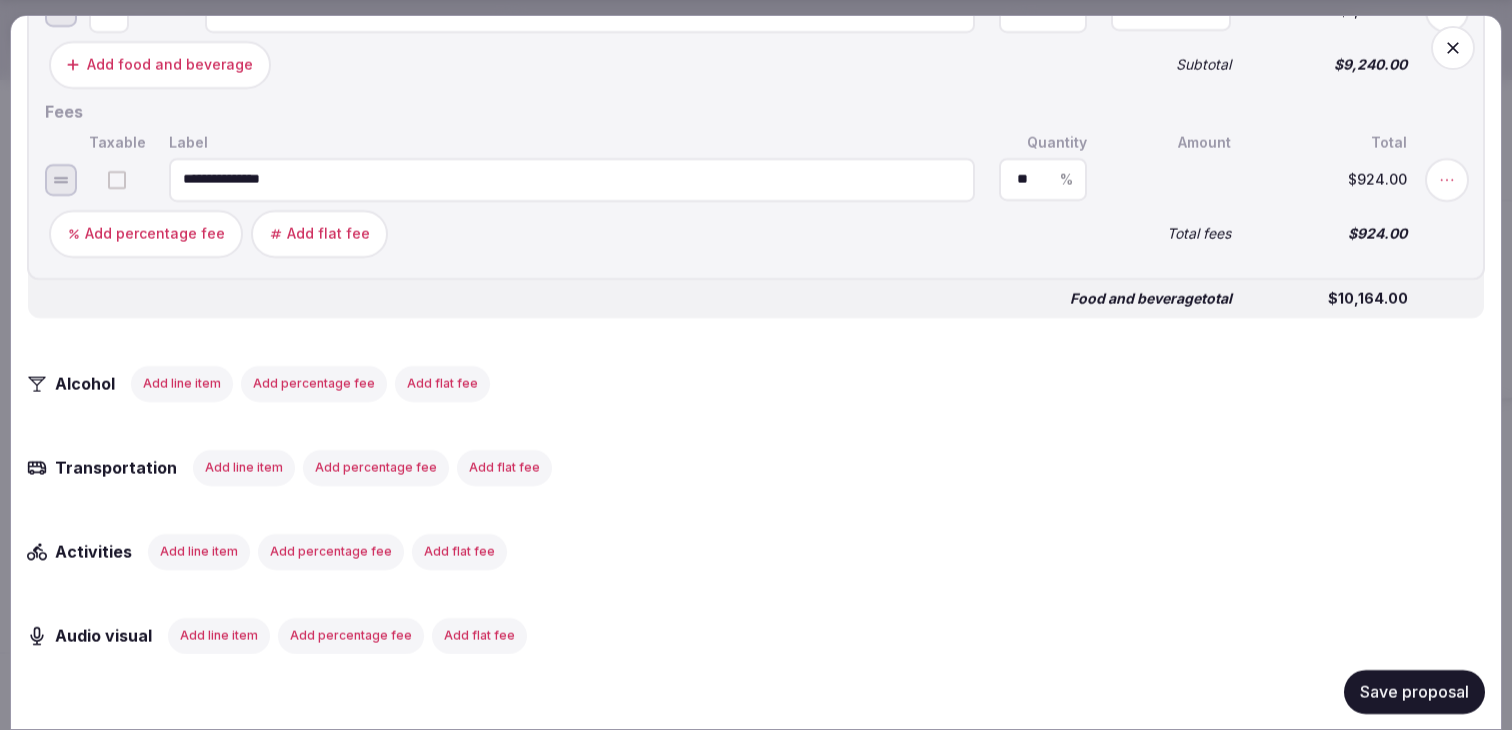 scroll, scrollTop: 2929, scrollLeft: 0, axis: vertical 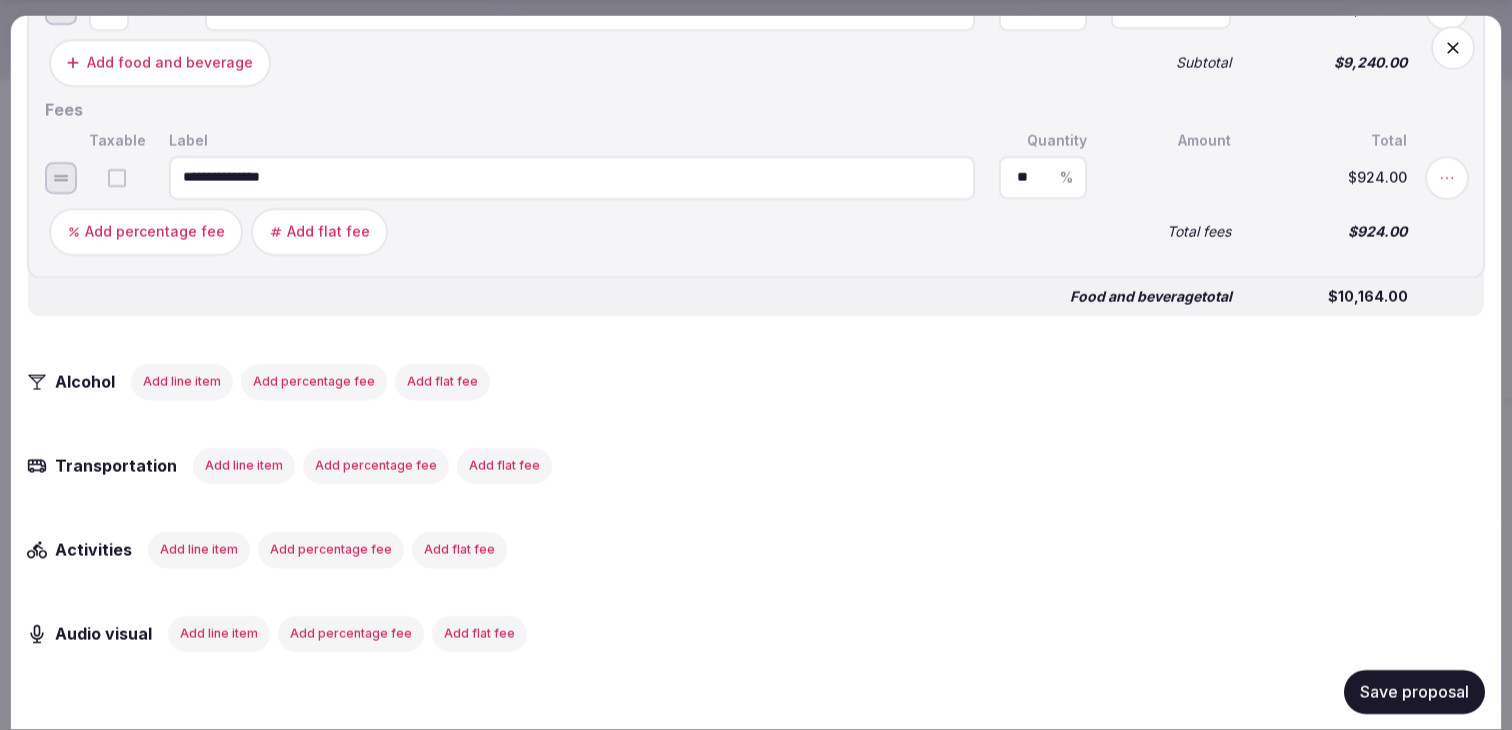 click on "Save proposal" at bounding box center [1414, 691] 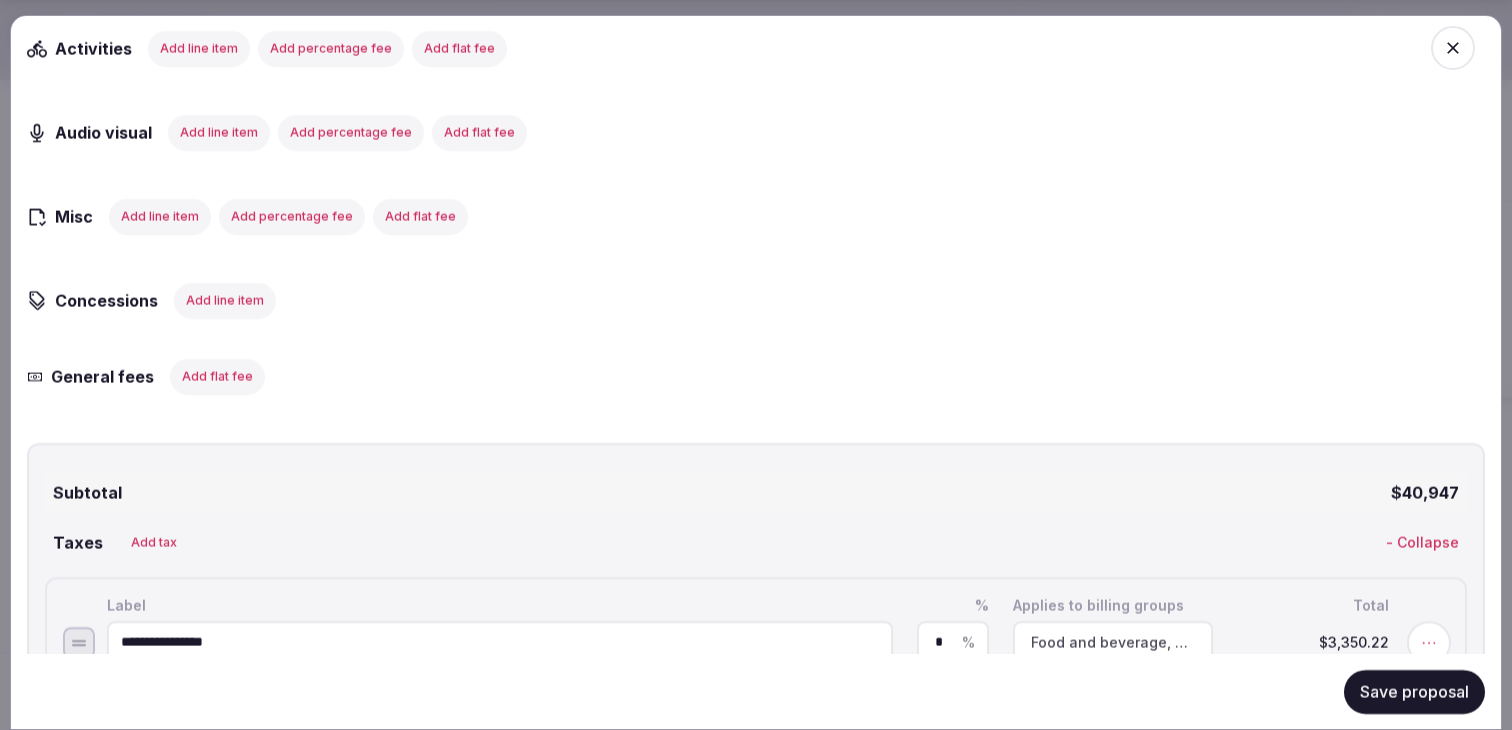 scroll, scrollTop: 3843, scrollLeft: 0, axis: vertical 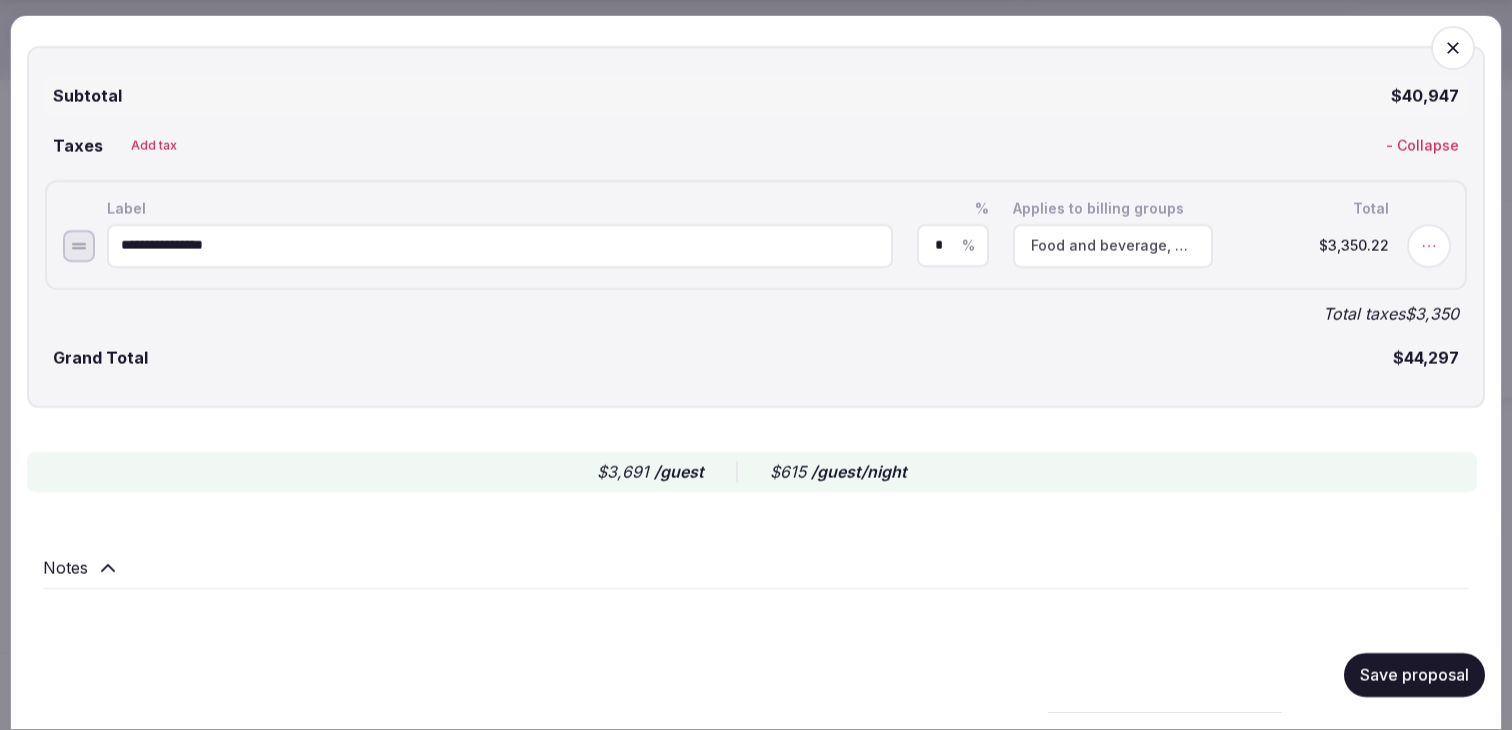 click on "Save proposal" at bounding box center (1414, 674) 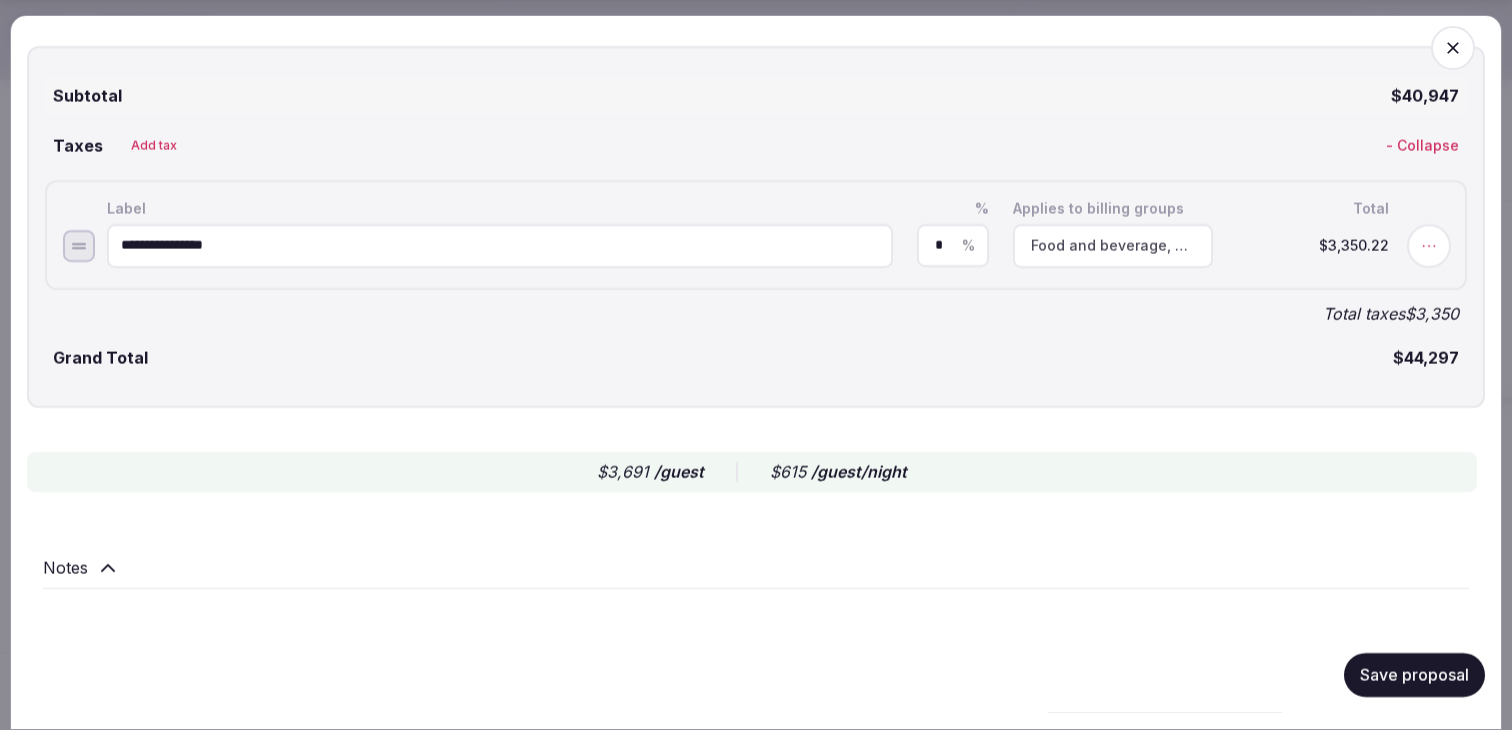 click on "Save proposal" at bounding box center [1414, 674] 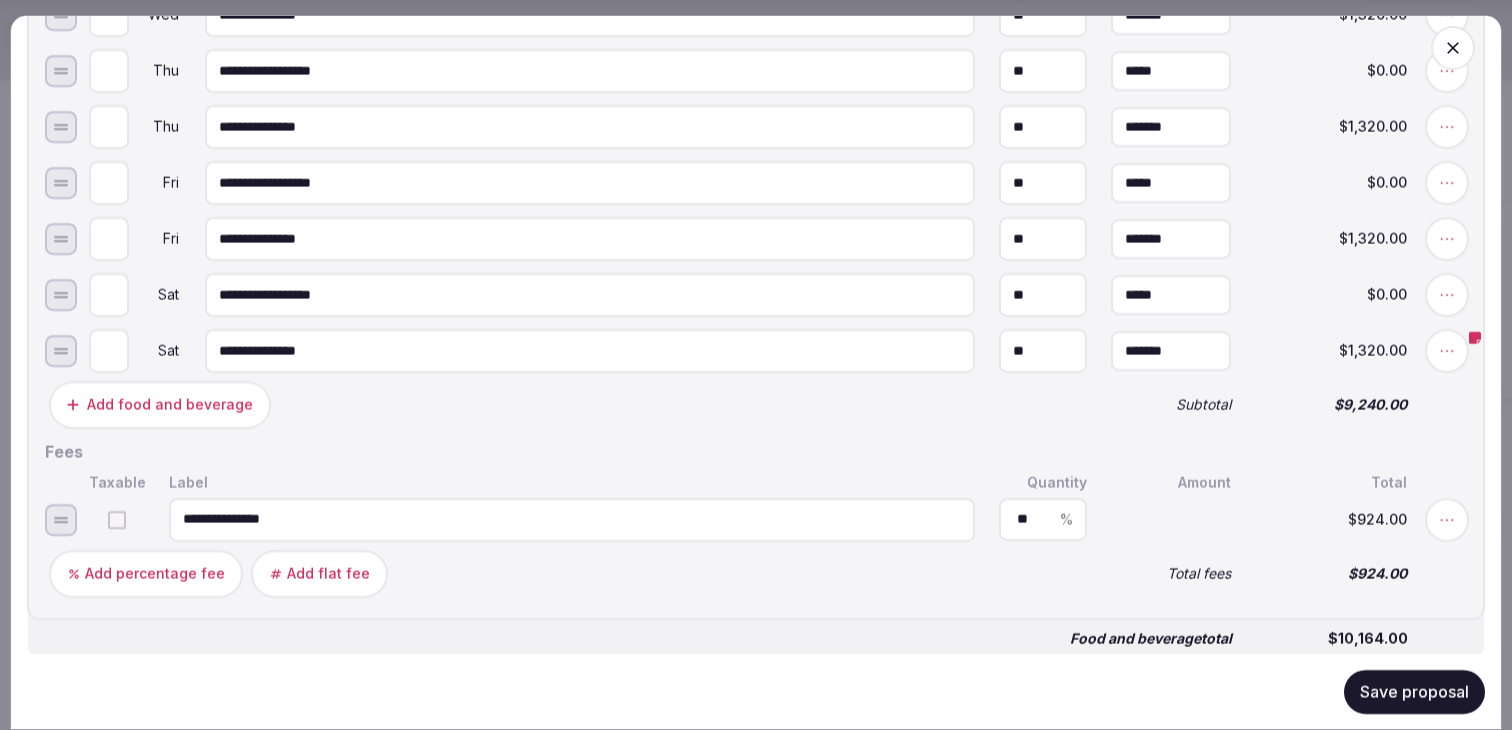 scroll, scrollTop: 2591, scrollLeft: 0, axis: vertical 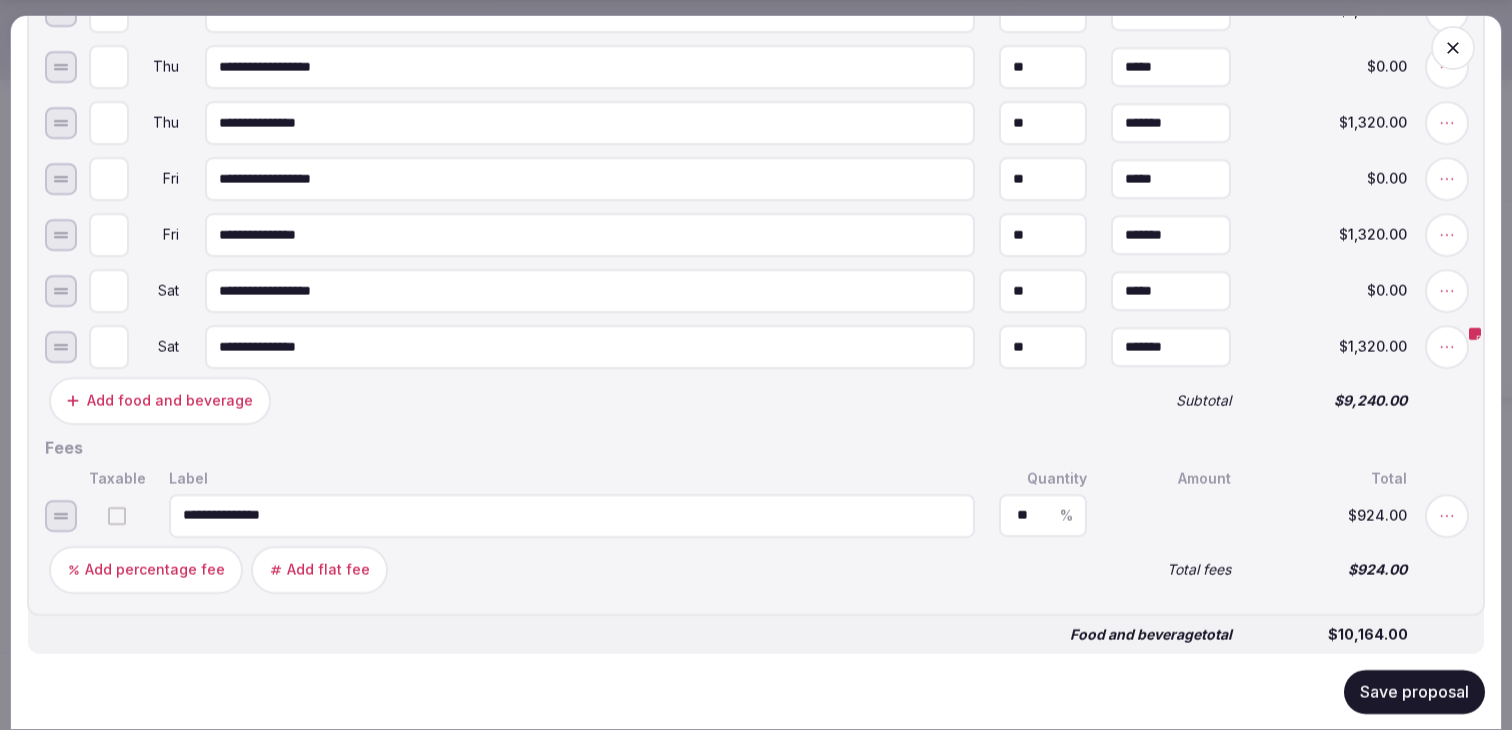 click on "Save proposal" at bounding box center [1414, 691] 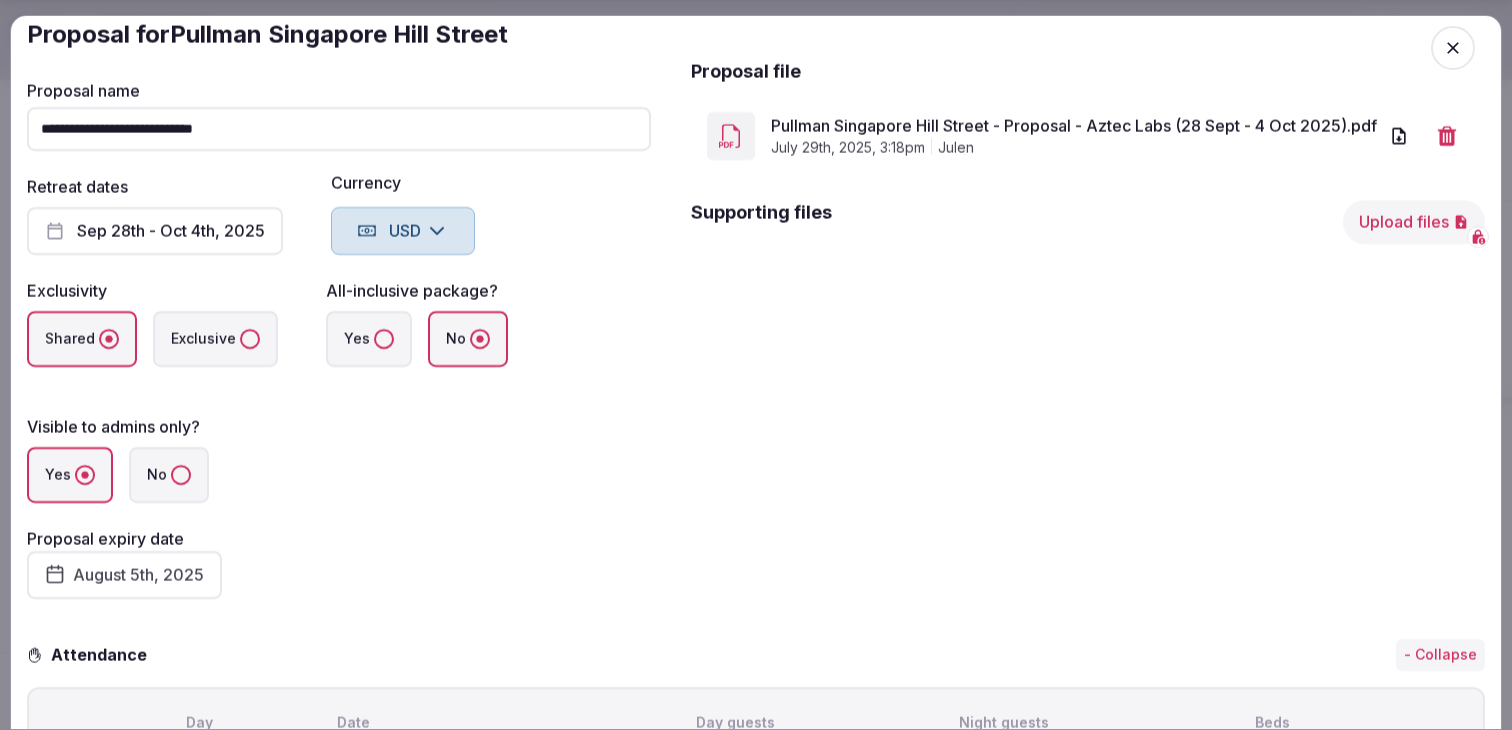 scroll, scrollTop: 0, scrollLeft: 0, axis: both 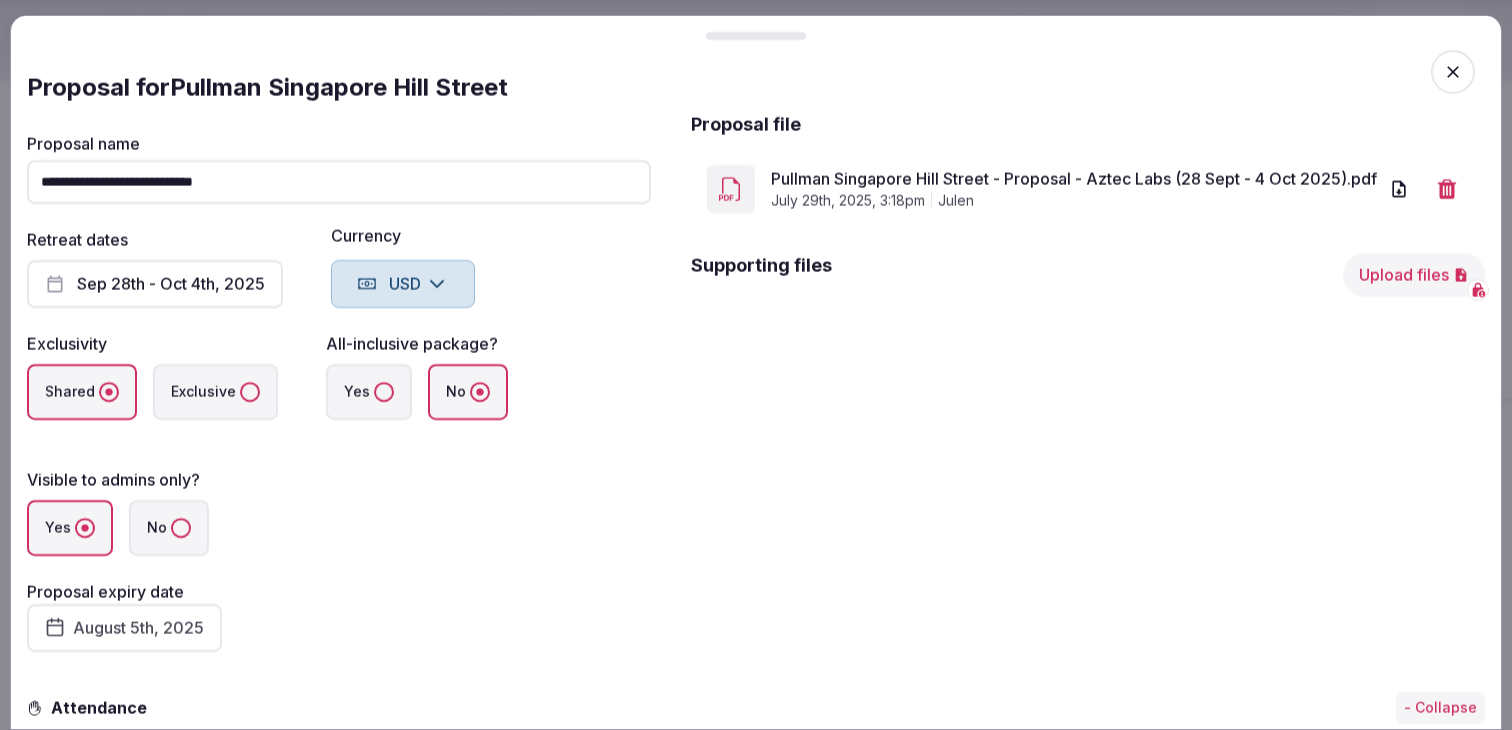 click 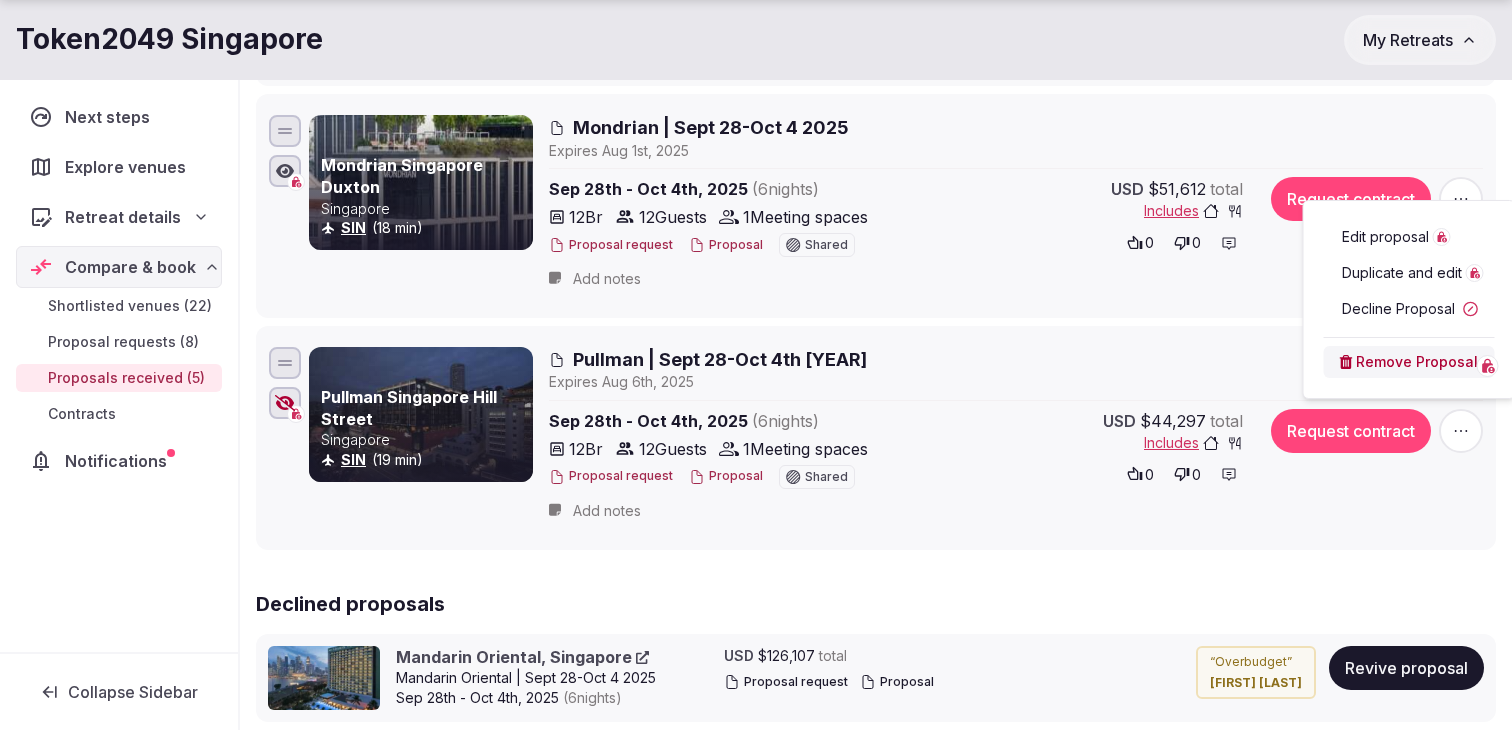 click on "Shortlisted venues 22 Proposal requests 8 Proposals received 5 Contracts 0 Proposals received Rates and availability are subject to change,  based on proposal , until contracted and signed by all parties Export shortlist & proposals Novotel Singapore on Kitchener Singapore SIN (20 min) Novotel Kitchener | Sept 28-Oct 4 2025 Expire s   [DATE] [DATE] - [DATE] ( 6  night s ) 12  Br 12  Guests 1  Meeting spaces Proposal request Proposal Shared USD $24,187 total Includes 0 0 Request contract Add notes Andaz Singapore Singapore SIN (20 min) ANdAZ | [DATE]-[DATE] Expire s   [DATE] [DATE] - [DATE] ( 6  night s ) 12  Br 12  Guests Proposal request Proposal Shared USD $36,882 total Includes 0 0 Request contract Show more Sofitel Singapore City Centre Singapore SIN (20 min) Sofitel City Centre | [DATE]-[DATE] Expire s   [DATE] [DATE] - [DATE] ( 6  night s ) 12  Br 12  Guests 1  Meeting spaces Proposal request Proposal Shared USD $47,295 total Includes 0 0 SIN s" at bounding box center [876, -62] 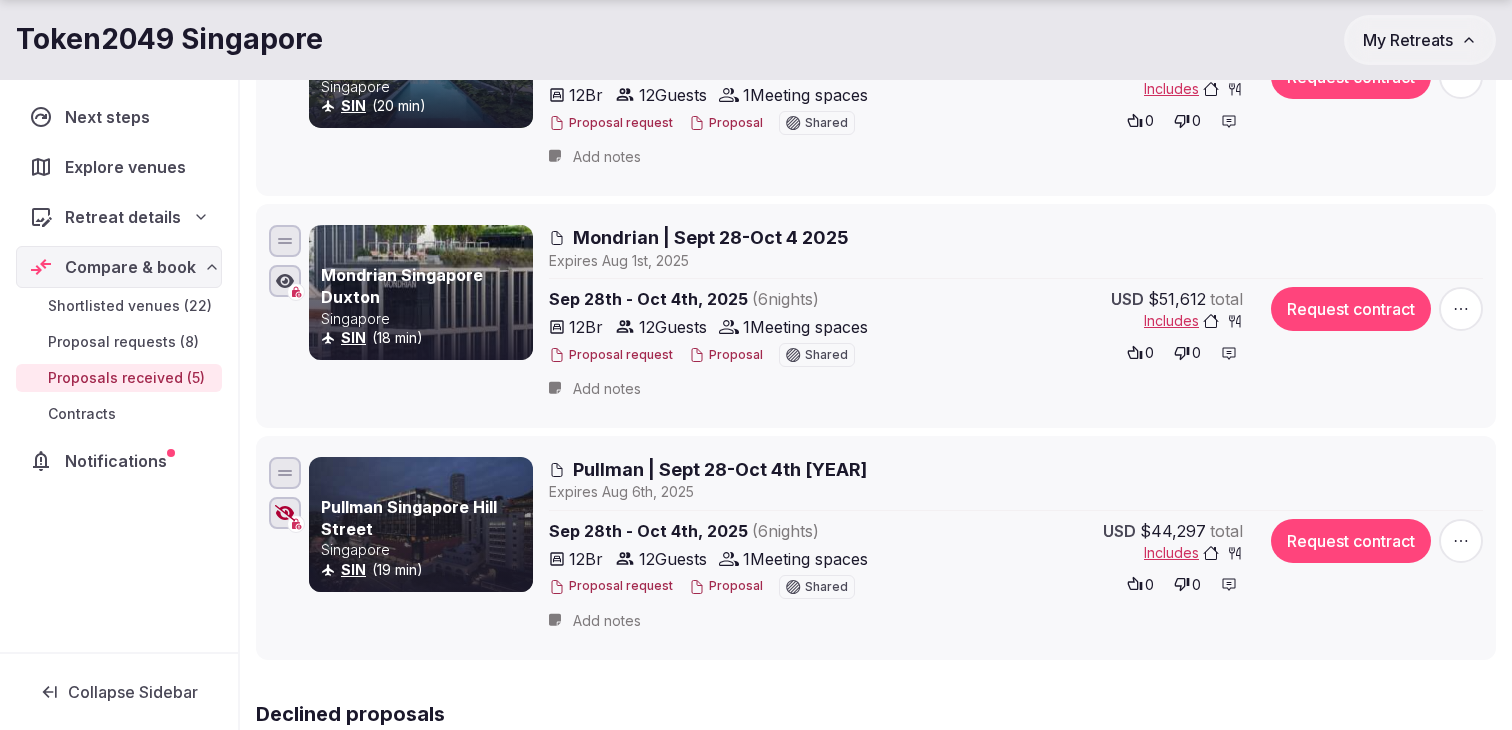 scroll, scrollTop: 893, scrollLeft: 0, axis: vertical 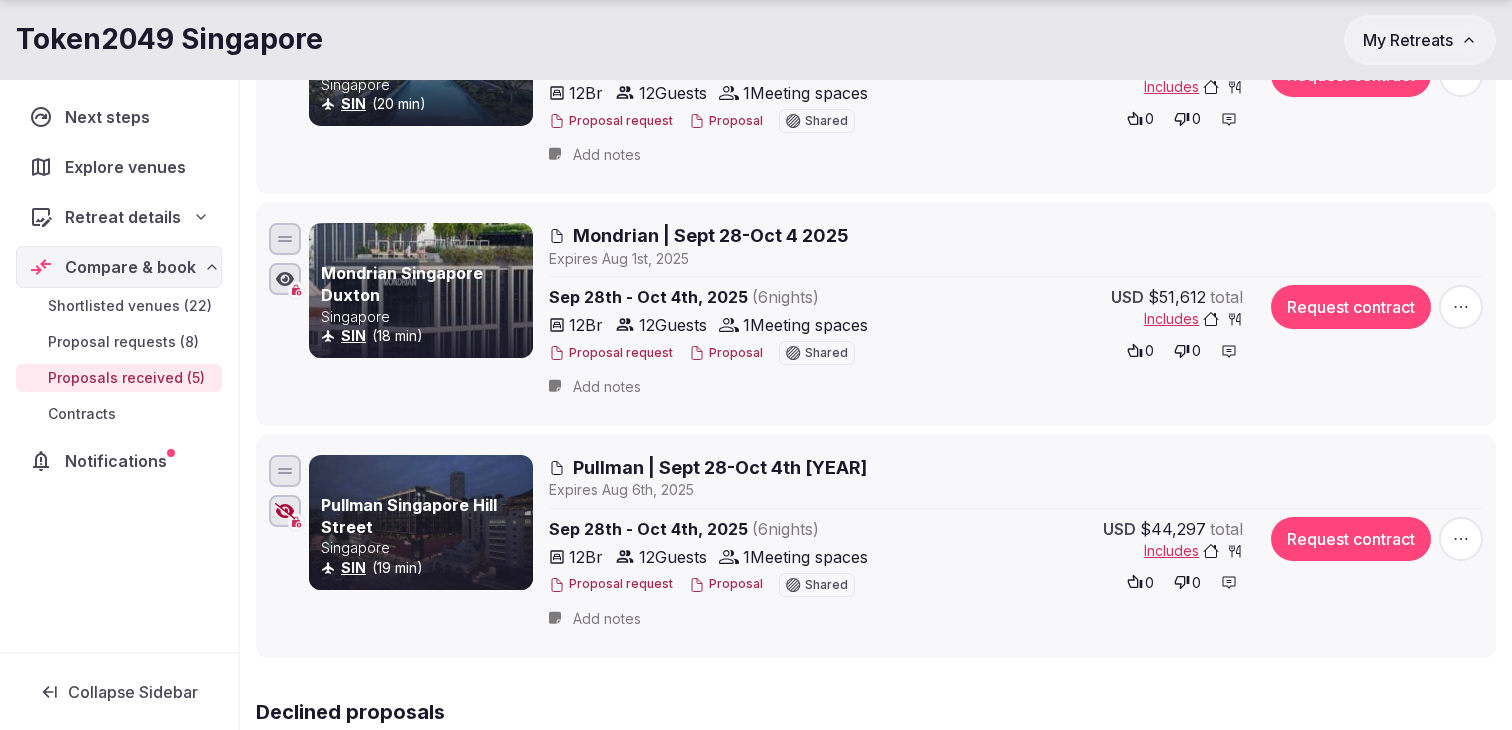 click on "Request contract" at bounding box center (1371, 539) 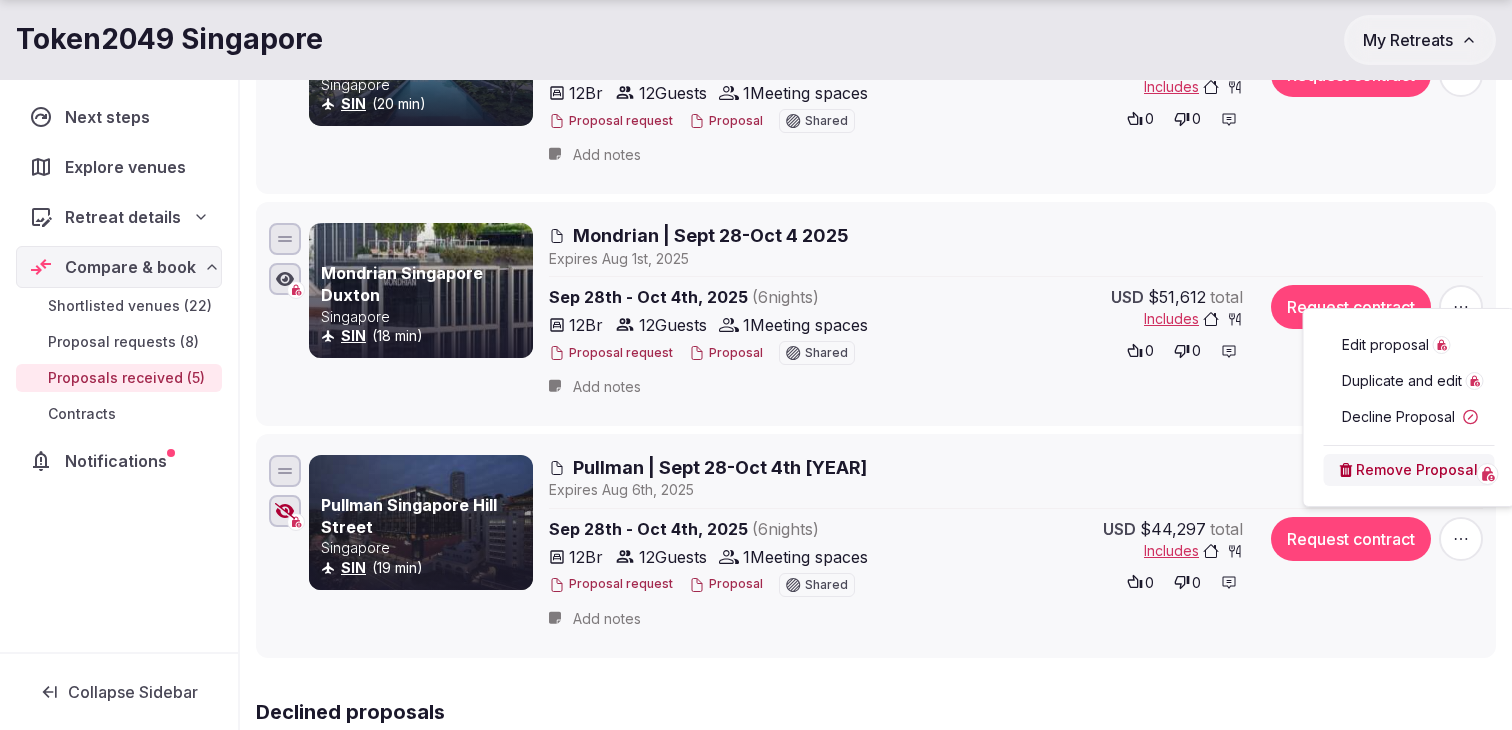 click on "Edit proposal" at bounding box center (1385, 345) 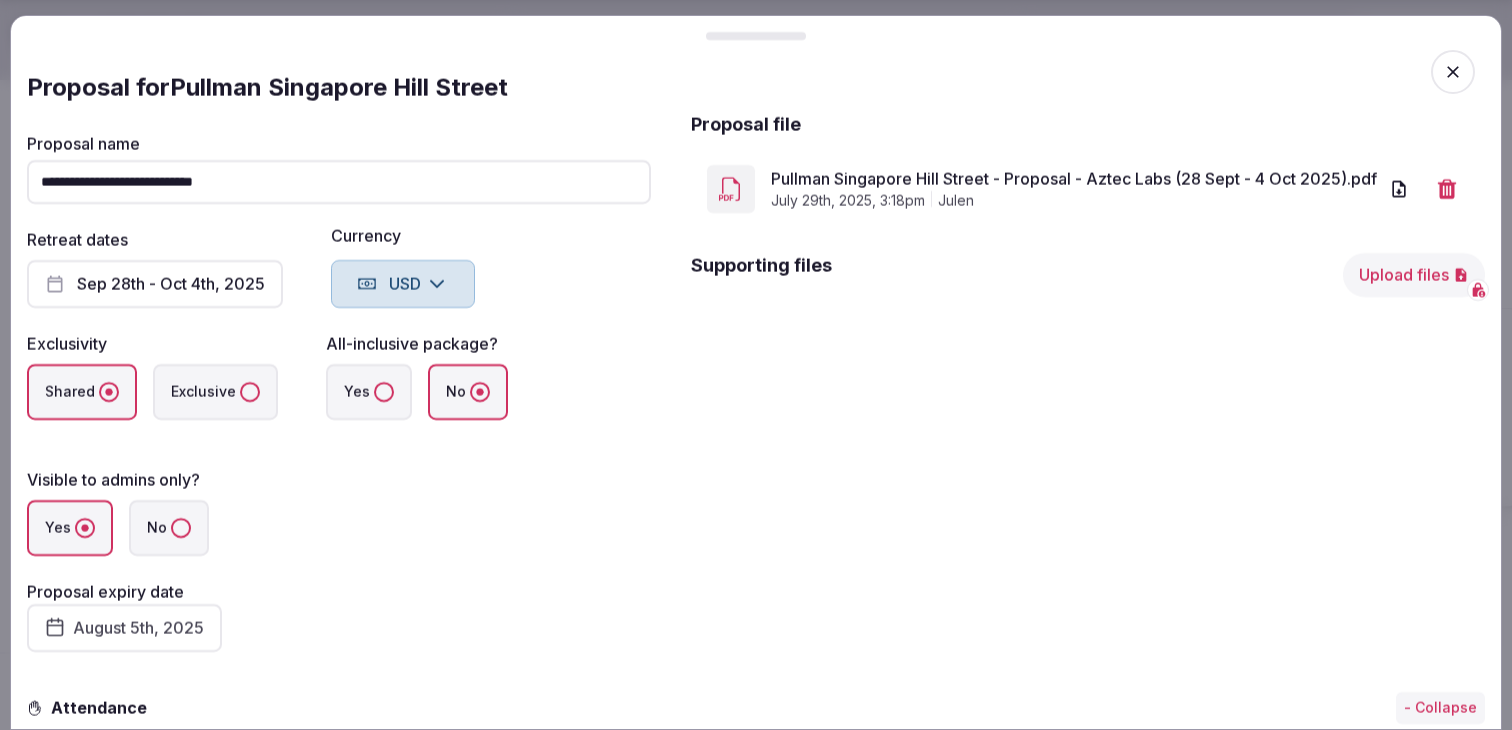 click on "**********" at bounding box center (339, 182) 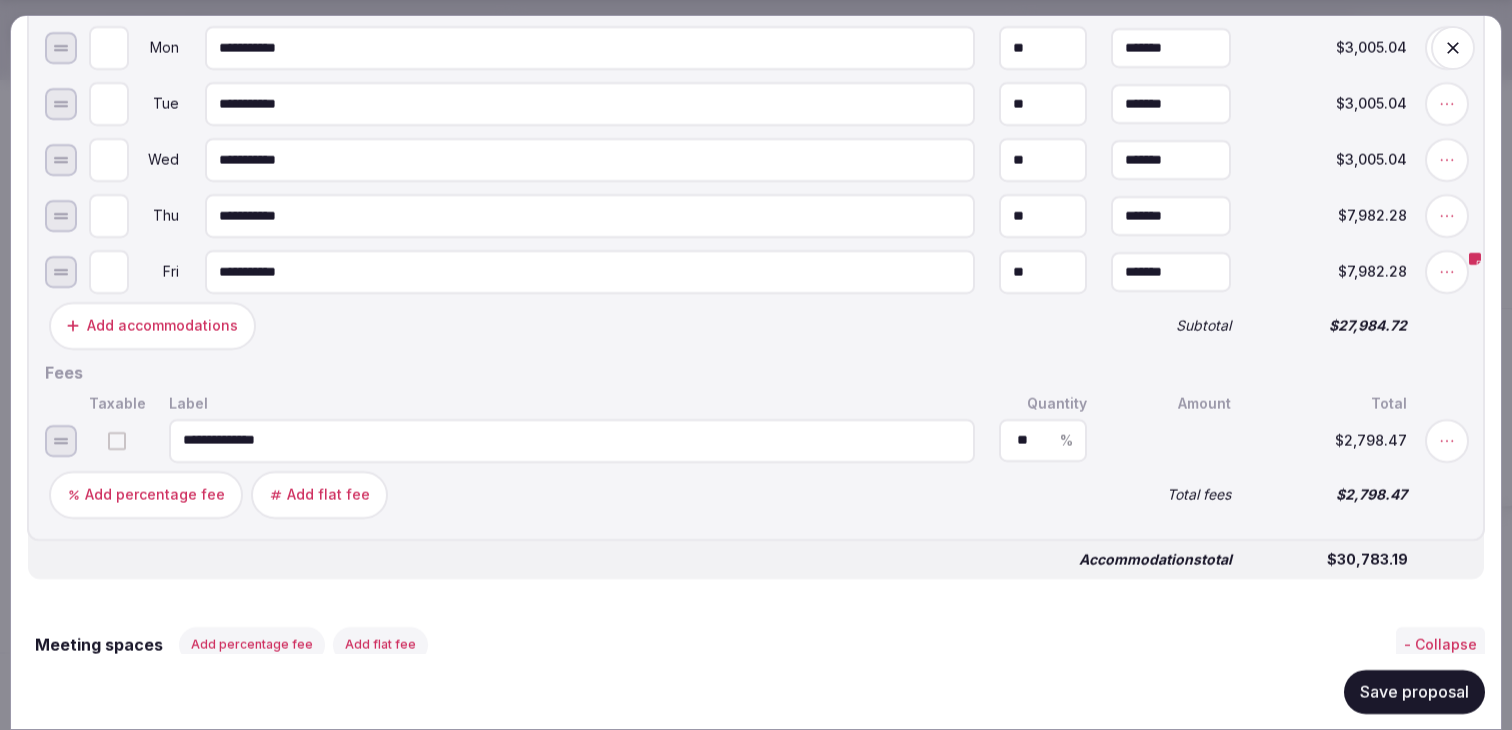 scroll, scrollTop: 1397, scrollLeft: 0, axis: vertical 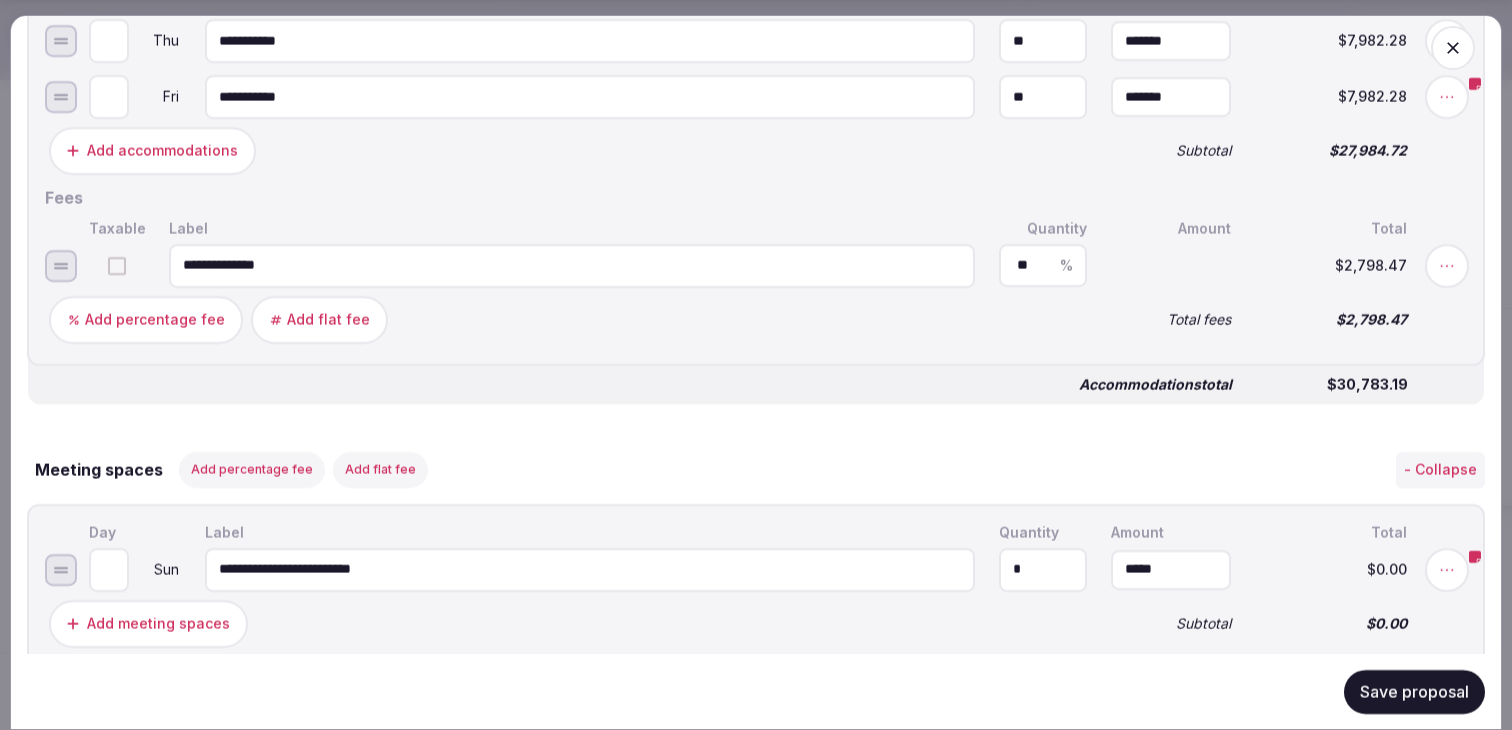 type on "**********" 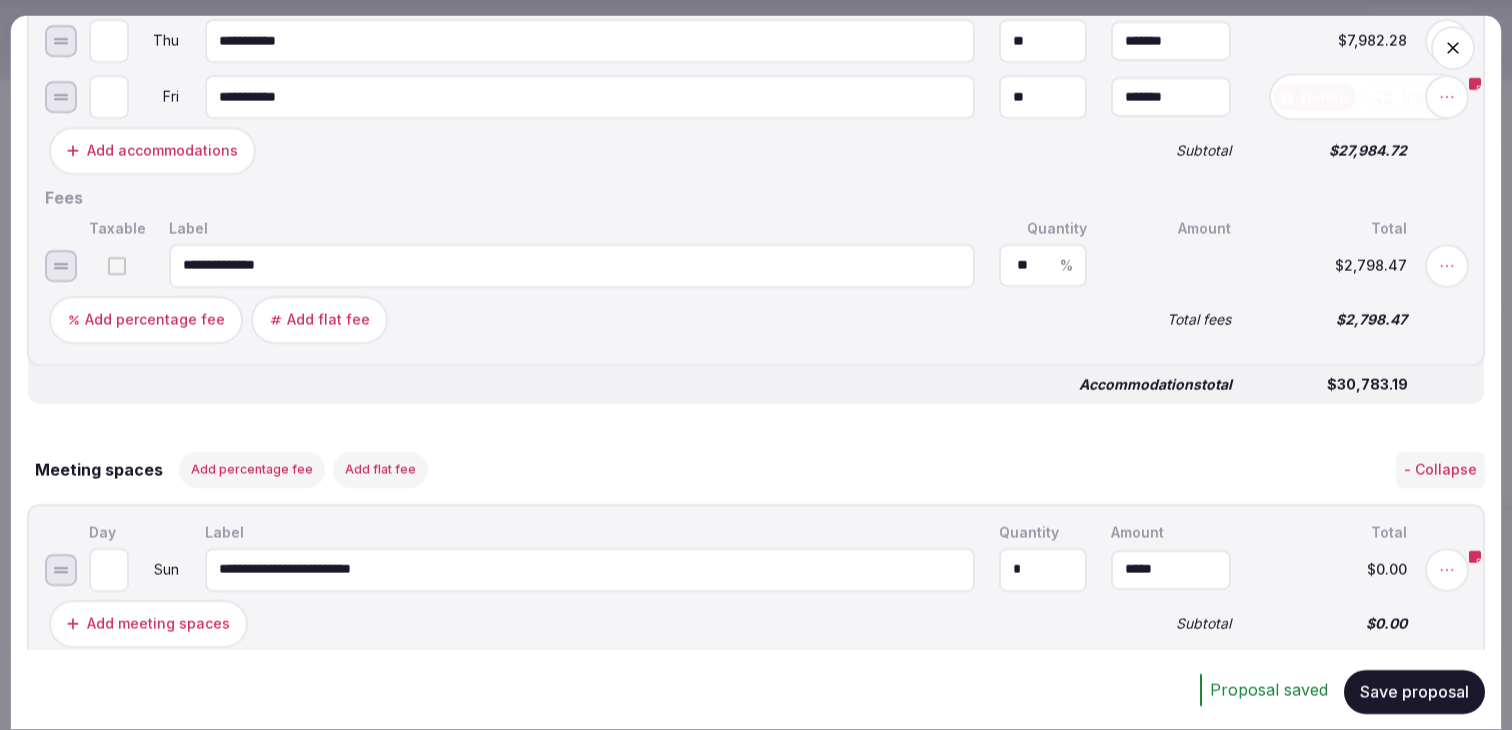 click at bounding box center [1453, 48] 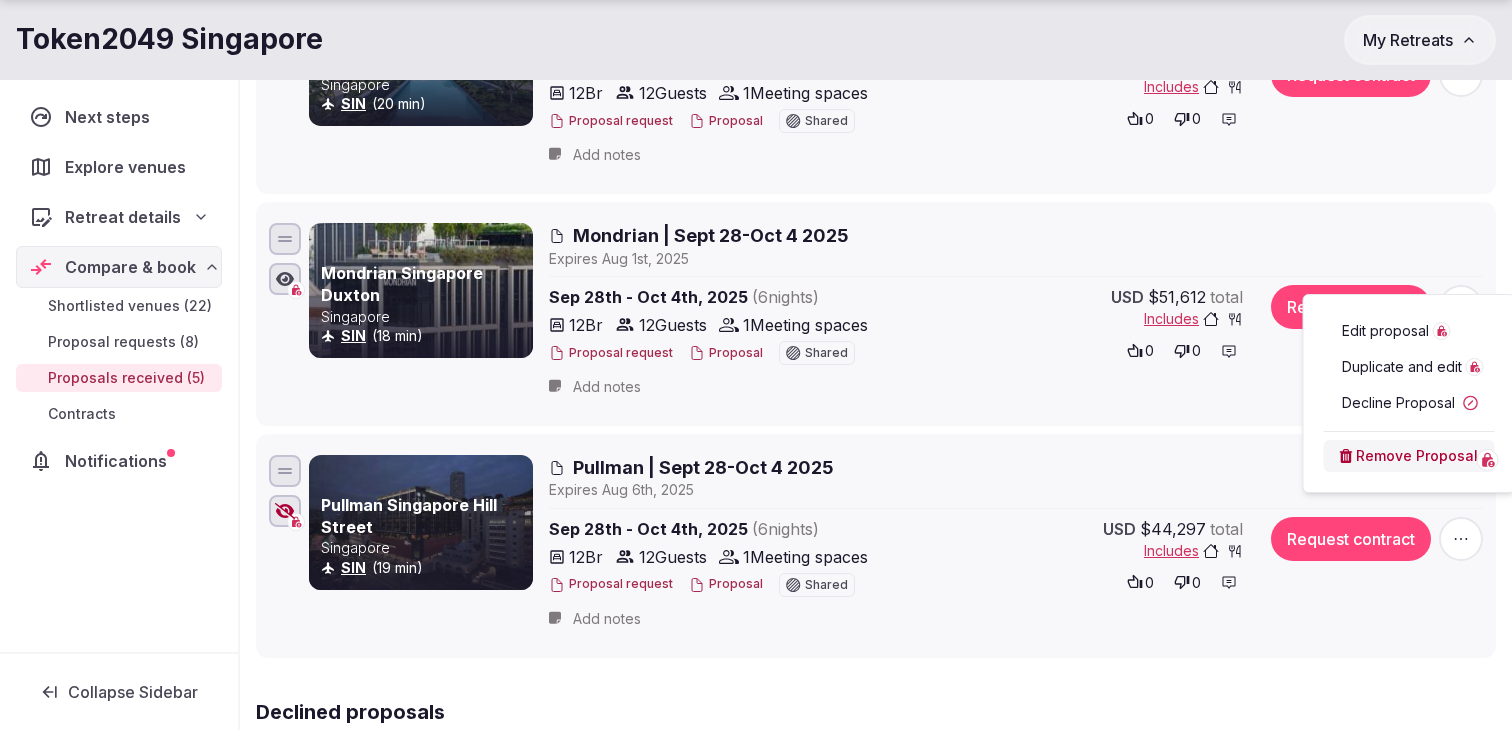 scroll, scrollTop: 946, scrollLeft: 0, axis: vertical 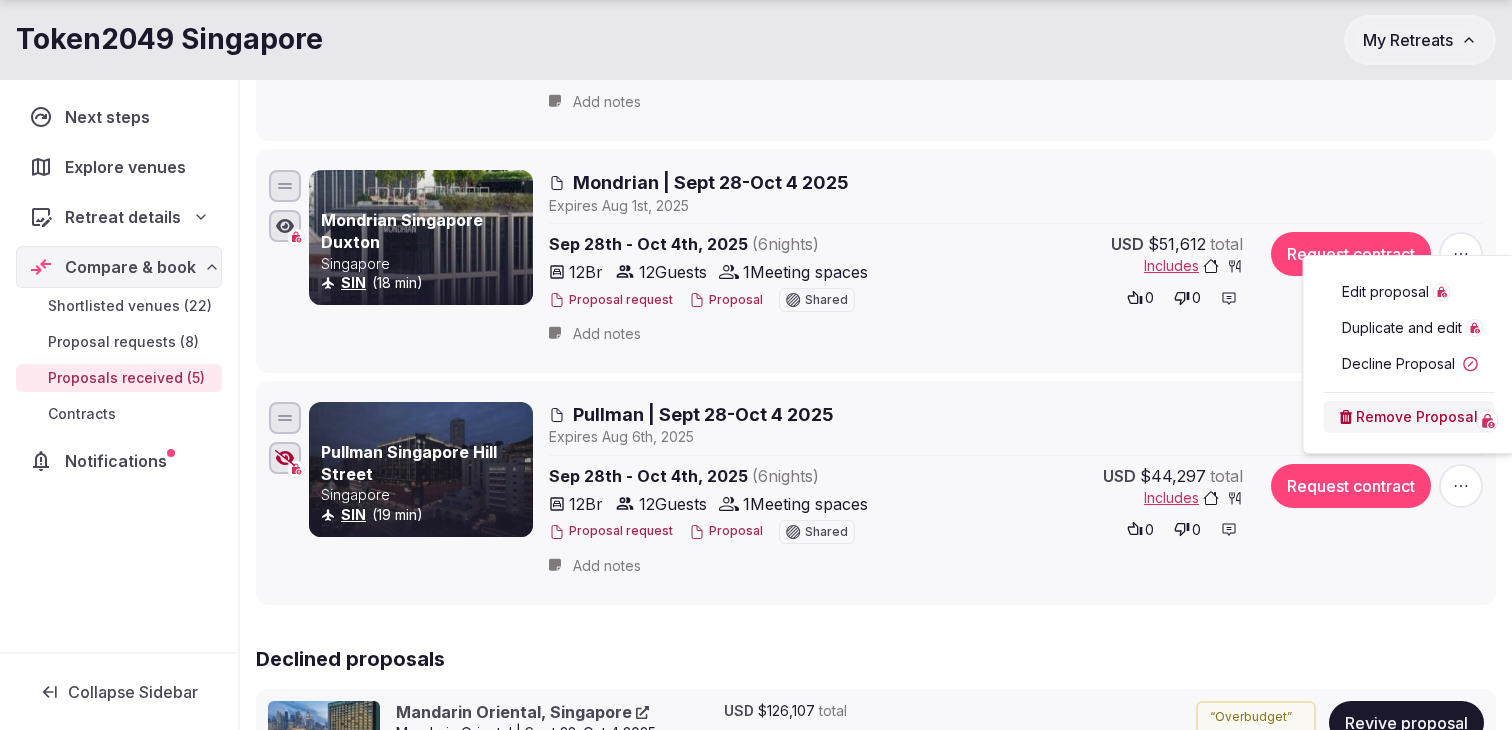 click on "Add notes" at bounding box center (997, 566) 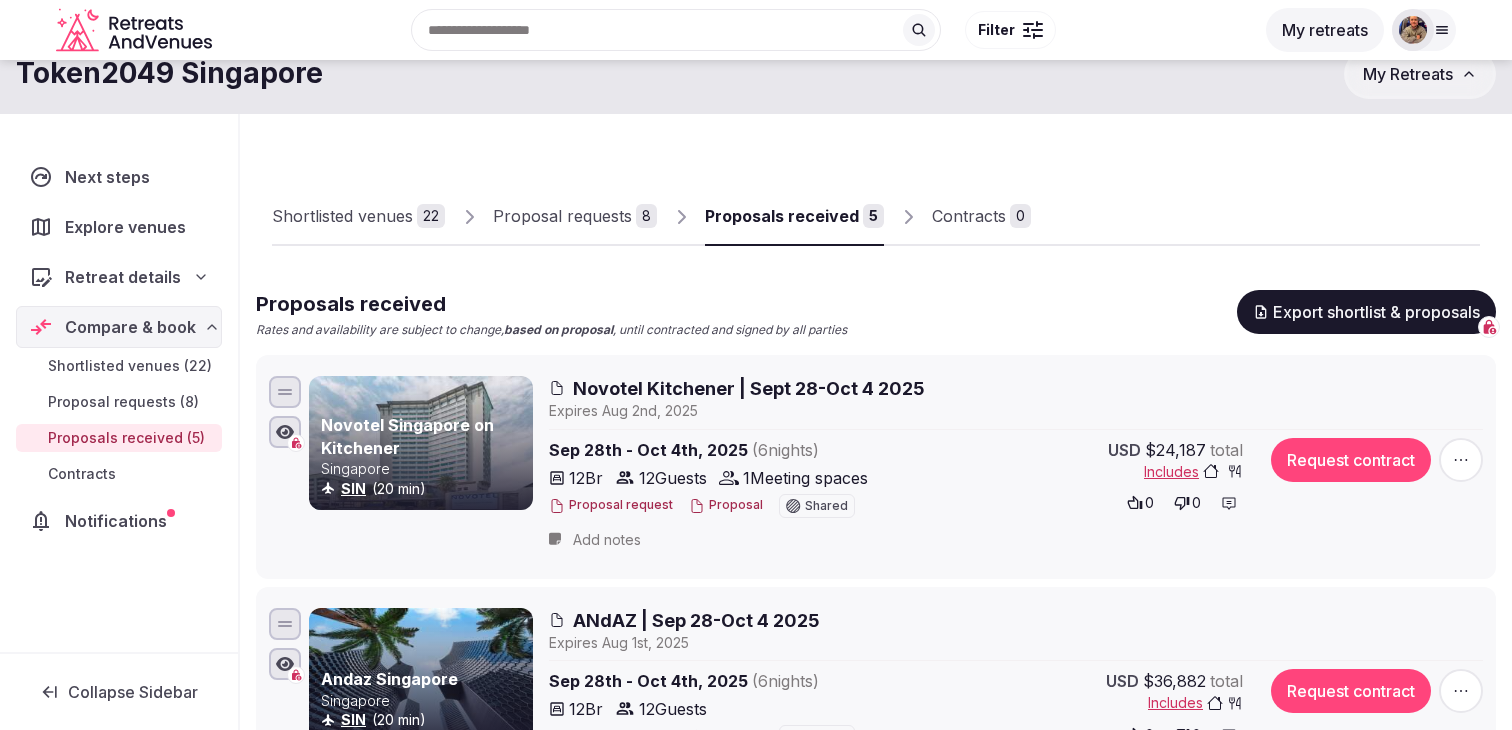scroll, scrollTop: 15, scrollLeft: 0, axis: vertical 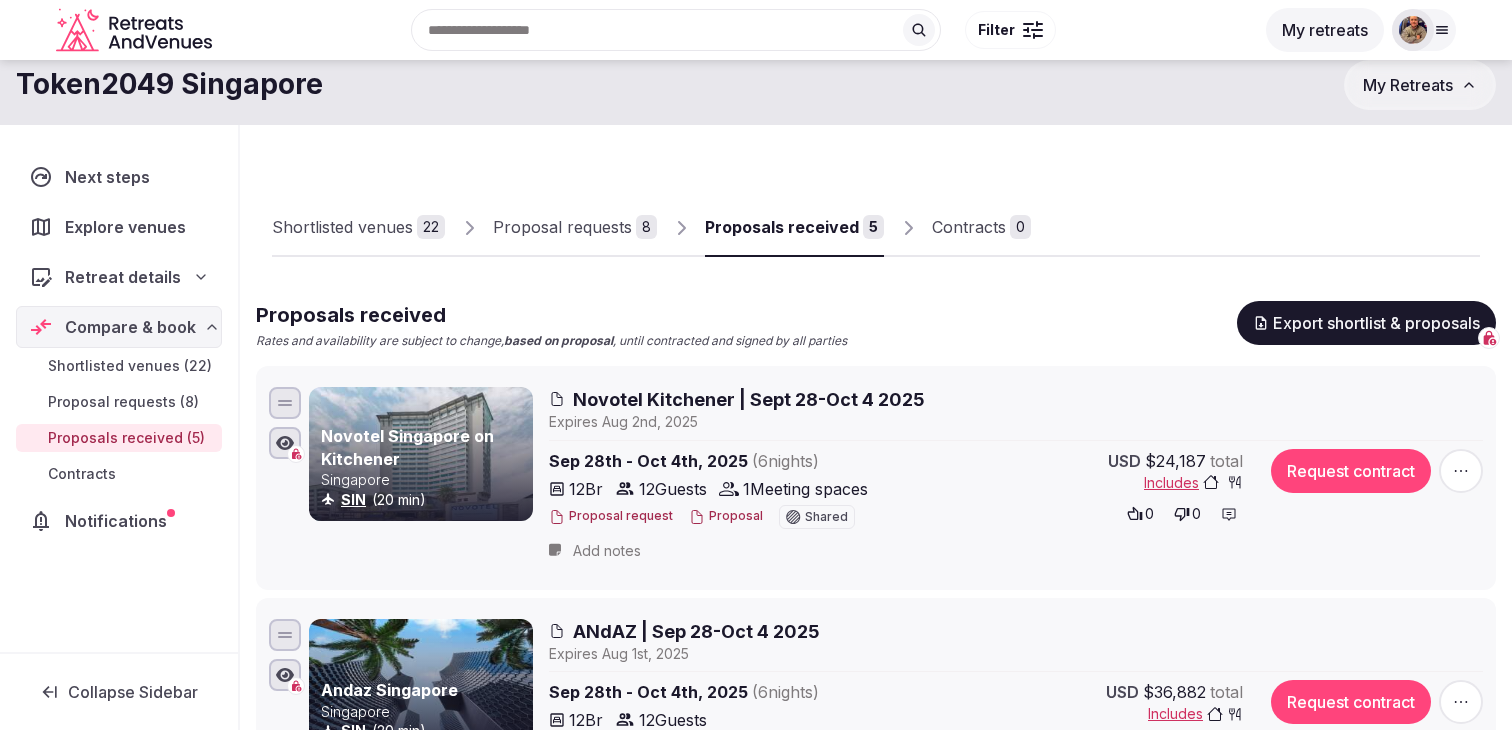 click on "Proposal requests" at bounding box center [562, 227] 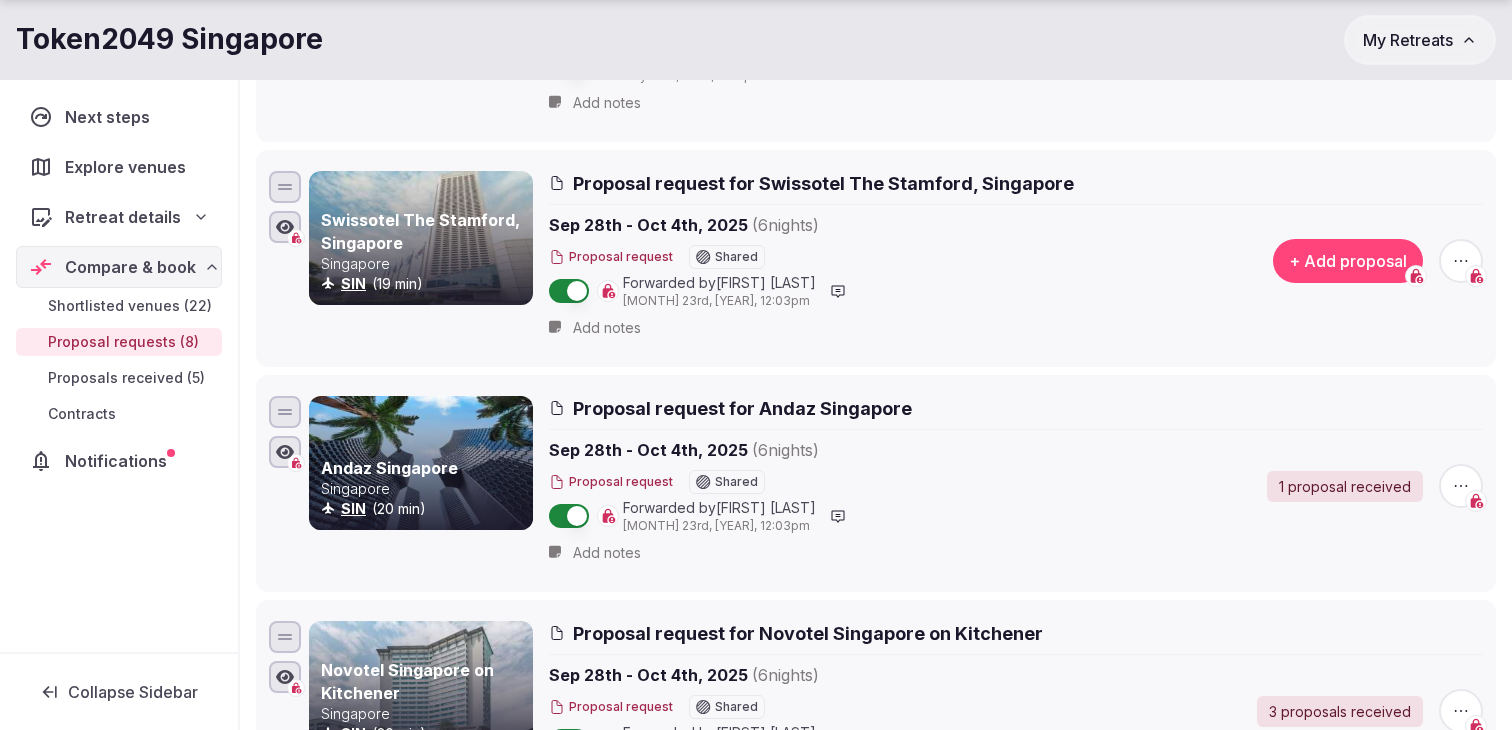 scroll, scrollTop: 671, scrollLeft: 0, axis: vertical 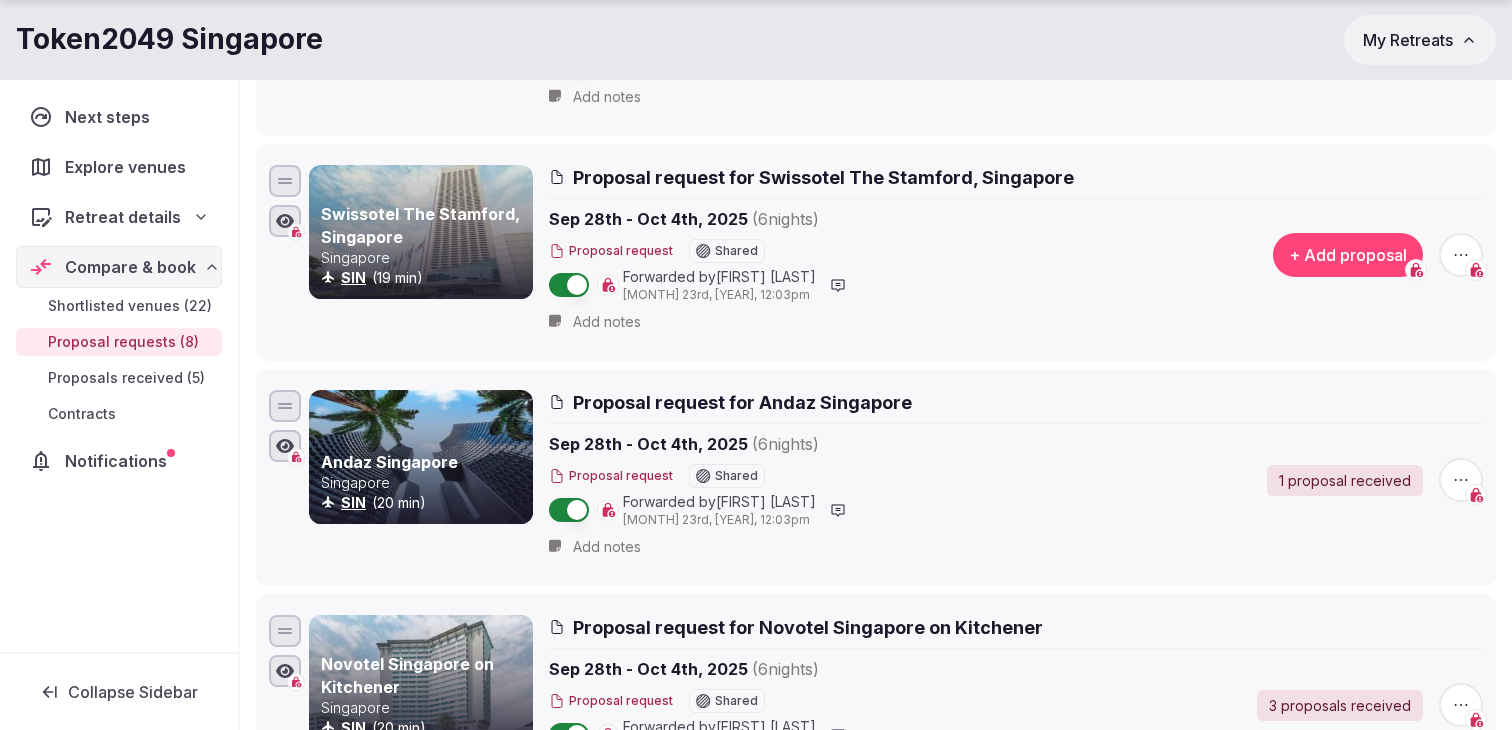 click on "+ Add proposal" at bounding box center [1348, 255] 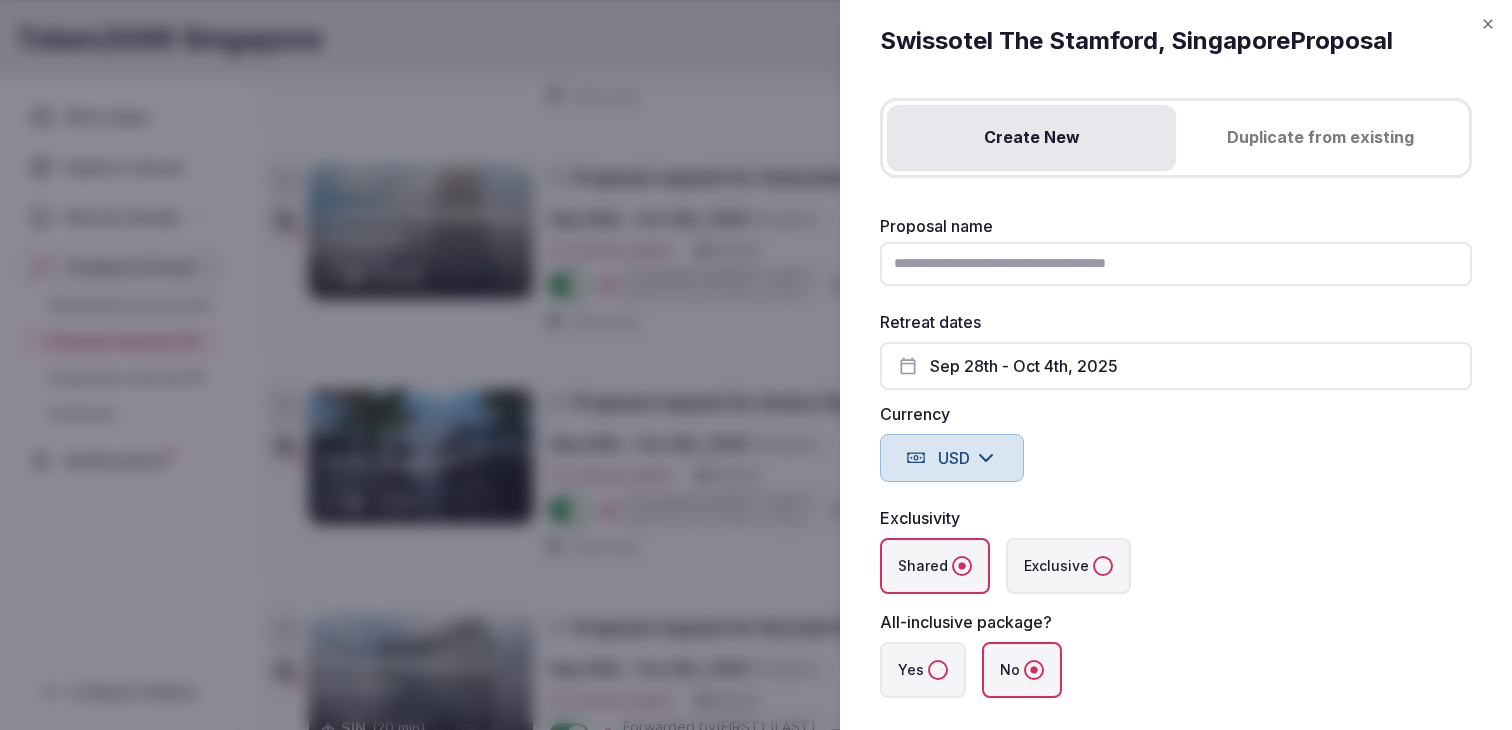 click on "Proposal name" at bounding box center (1176, 264) 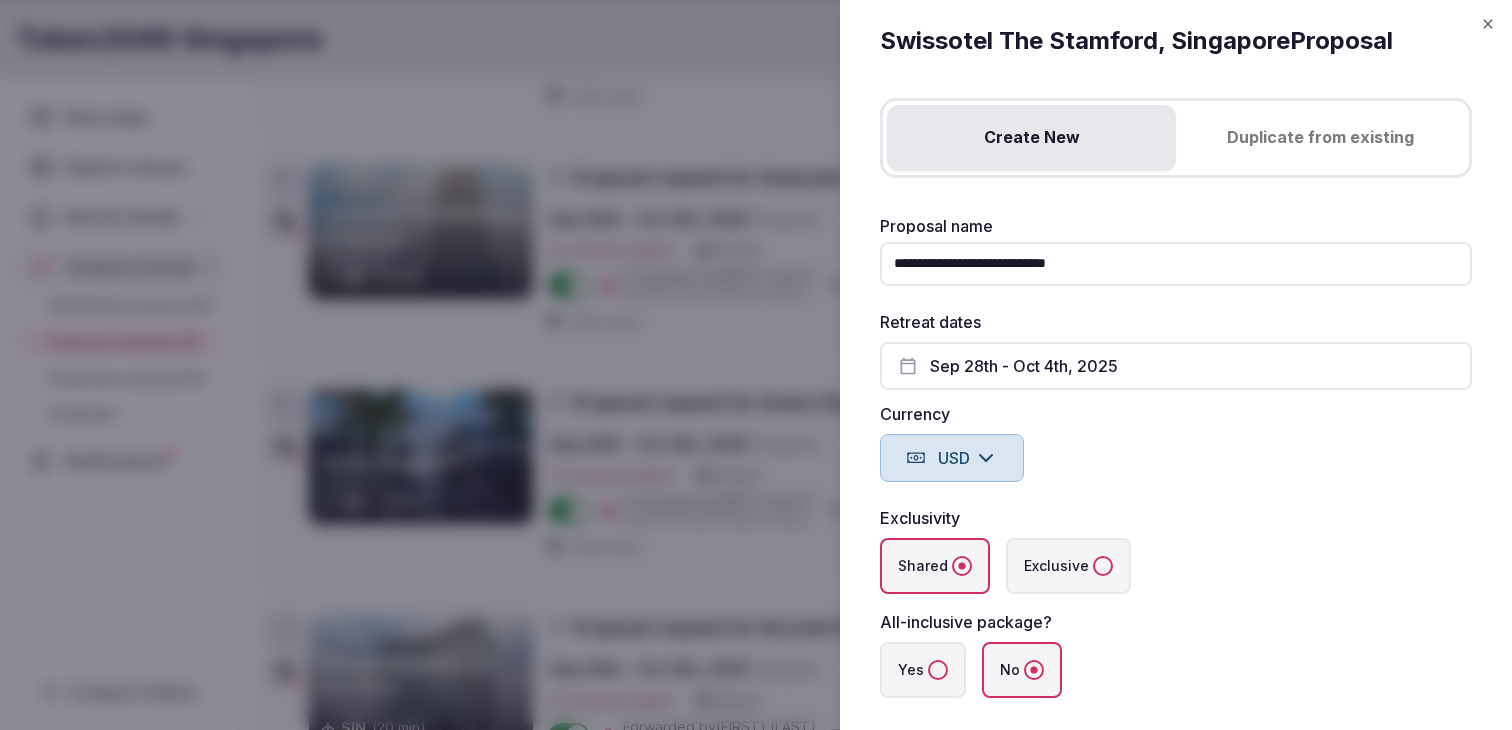 type on "**********" 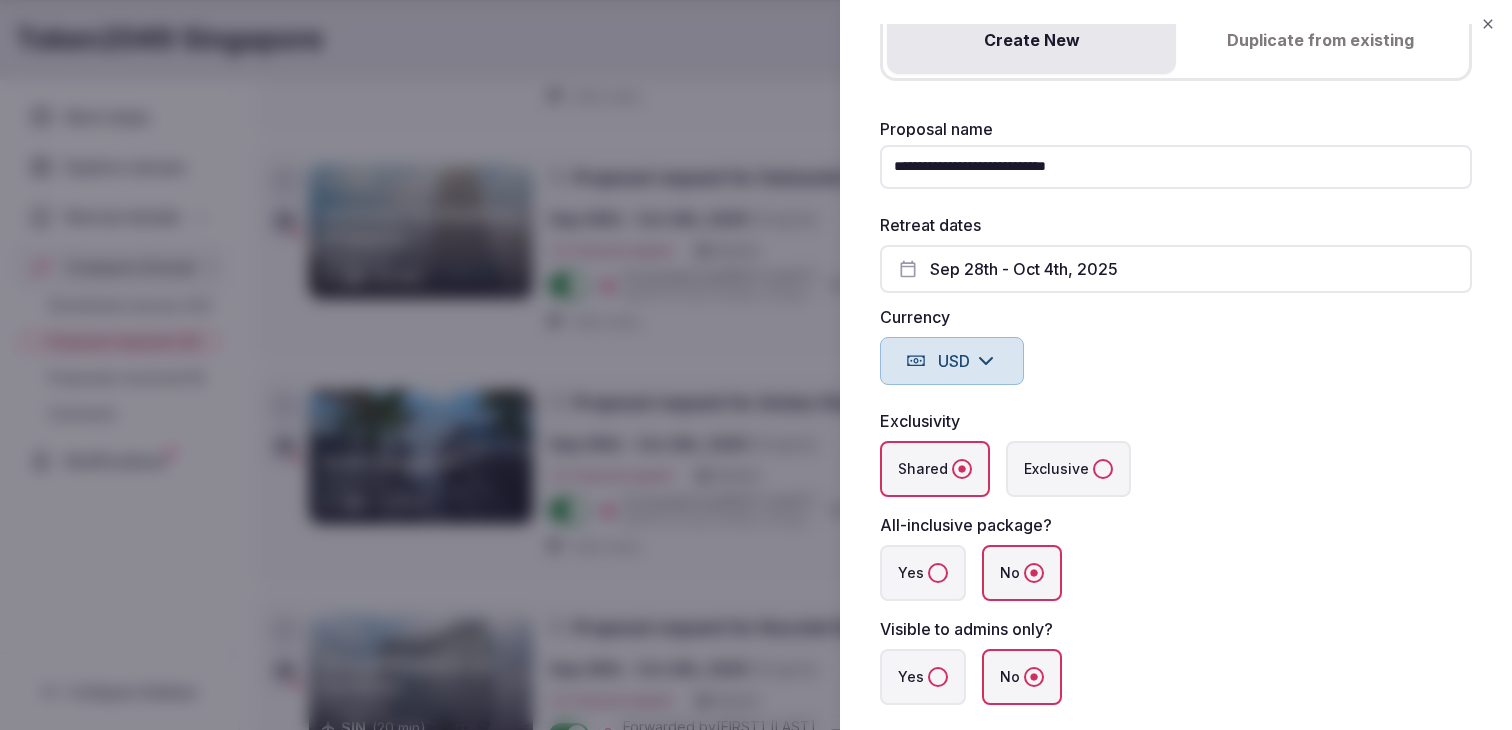 scroll, scrollTop: 183, scrollLeft: 0, axis: vertical 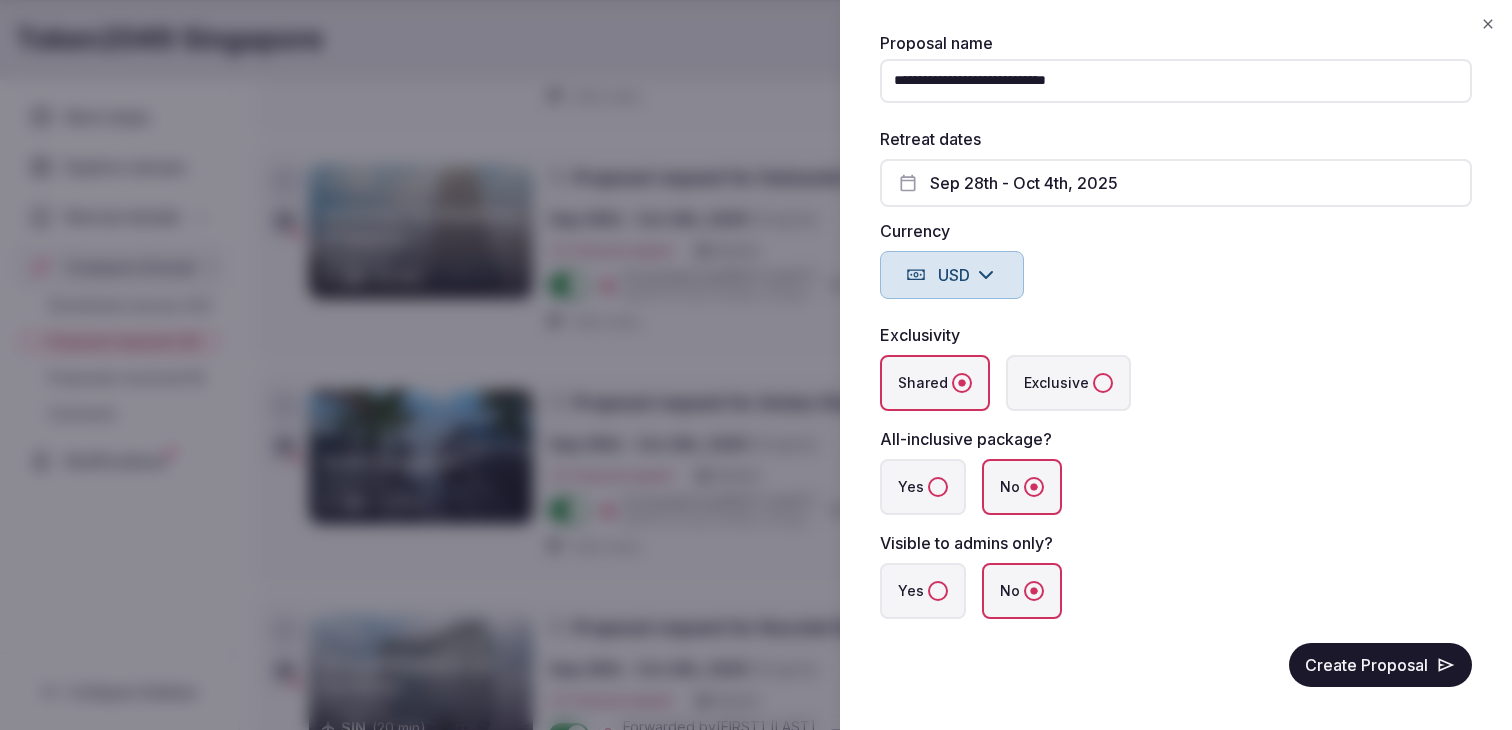 click on "Yes" at bounding box center [938, 591] 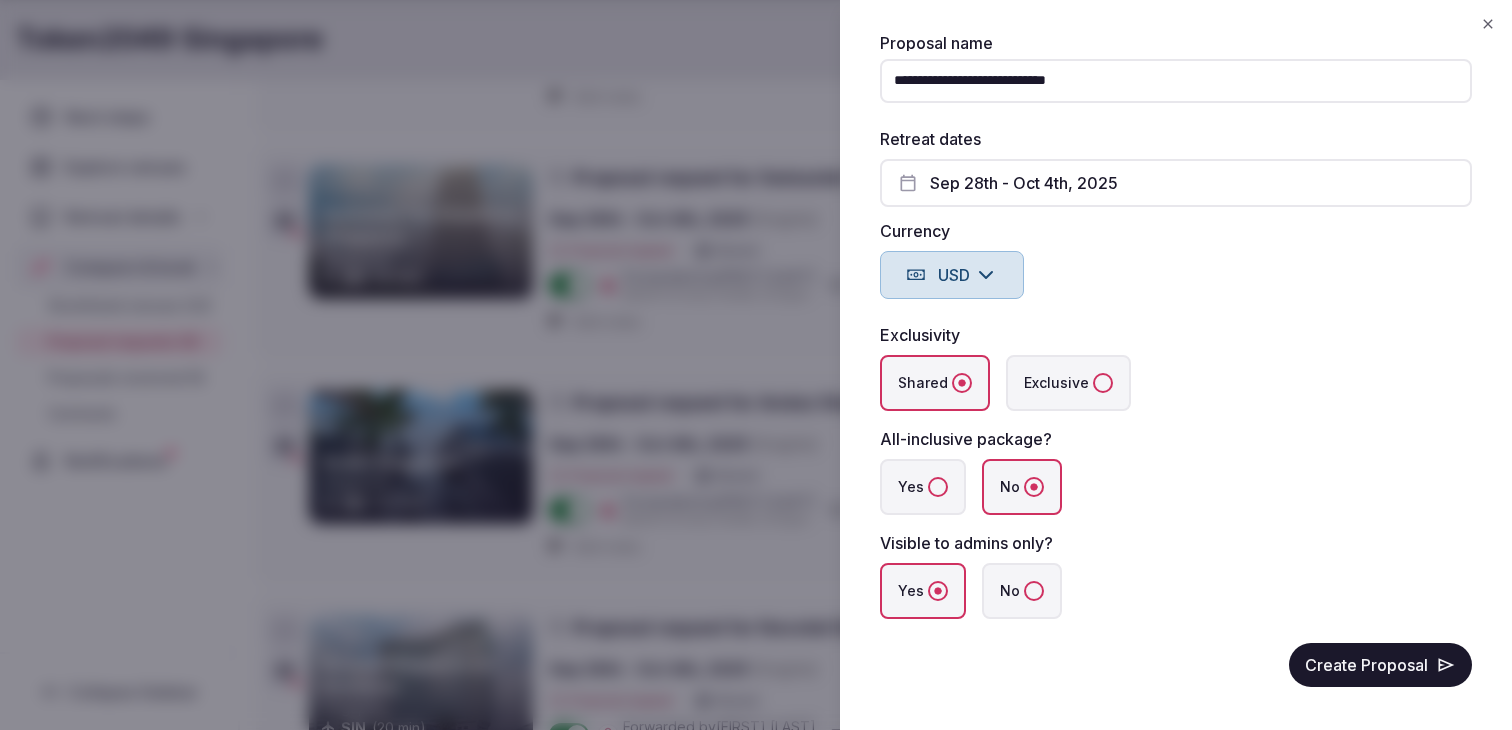 click on "Shared Exclusive" at bounding box center [1176, 383] 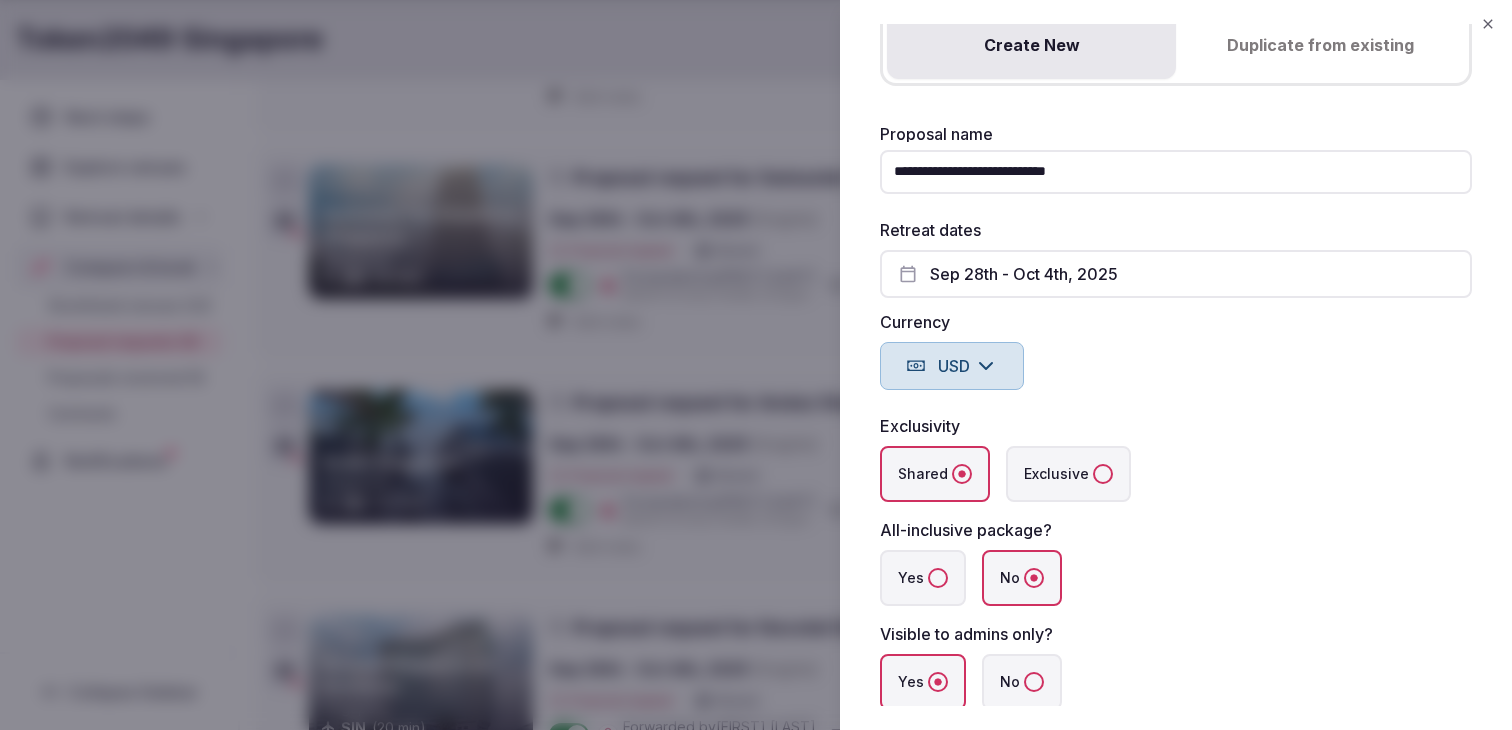 scroll, scrollTop: 58, scrollLeft: 0, axis: vertical 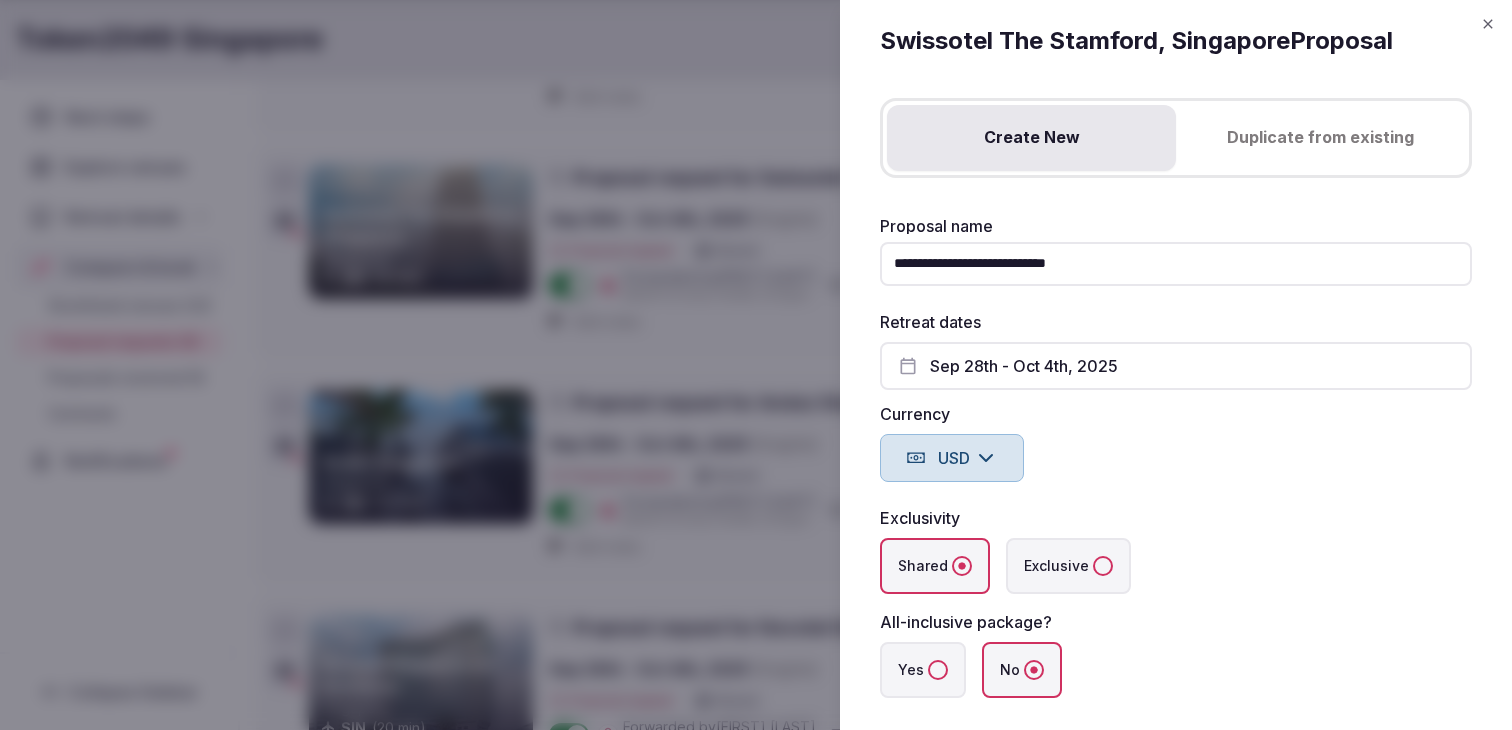 click on "Create New Duplicate from existing" at bounding box center (1176, 138) 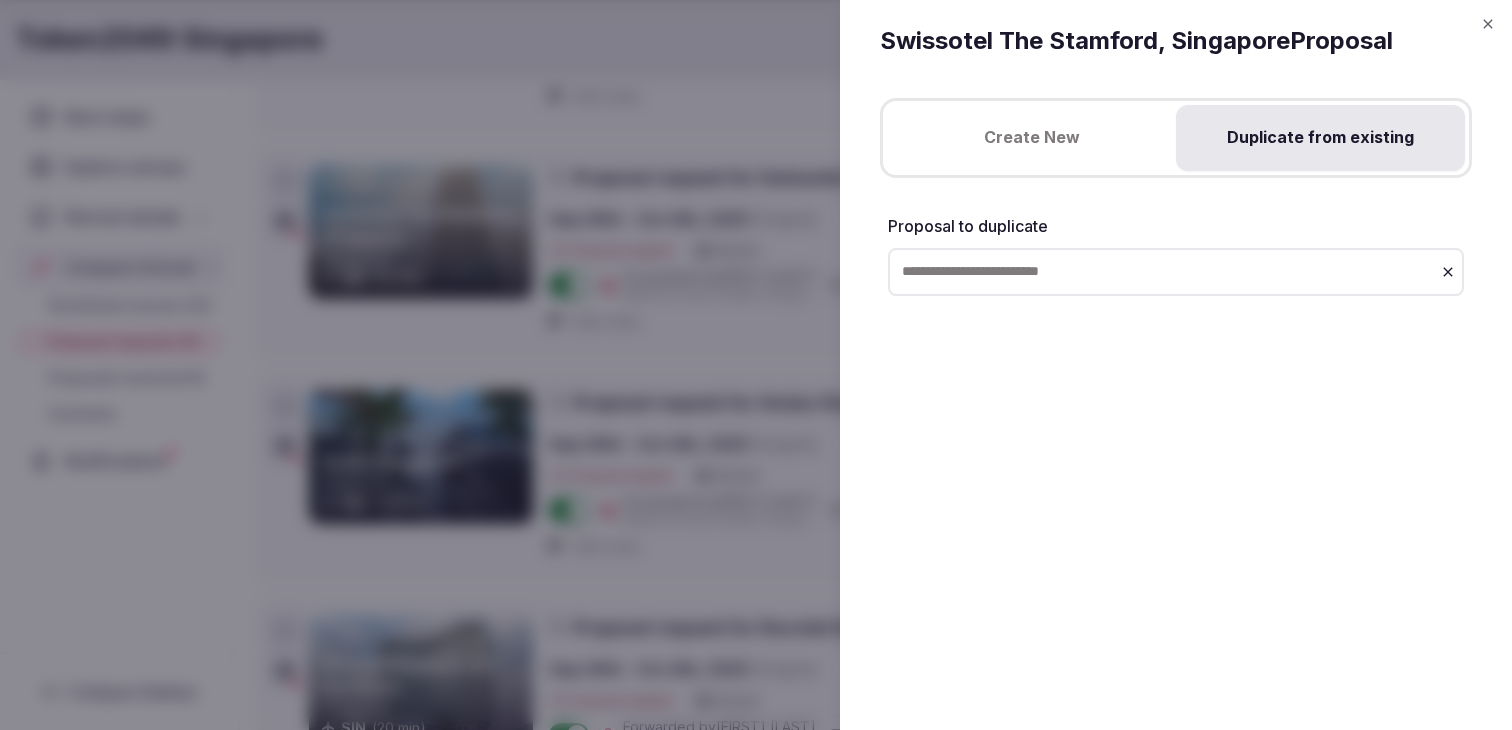 click on "Create New" at bounding box center (1031, 138) 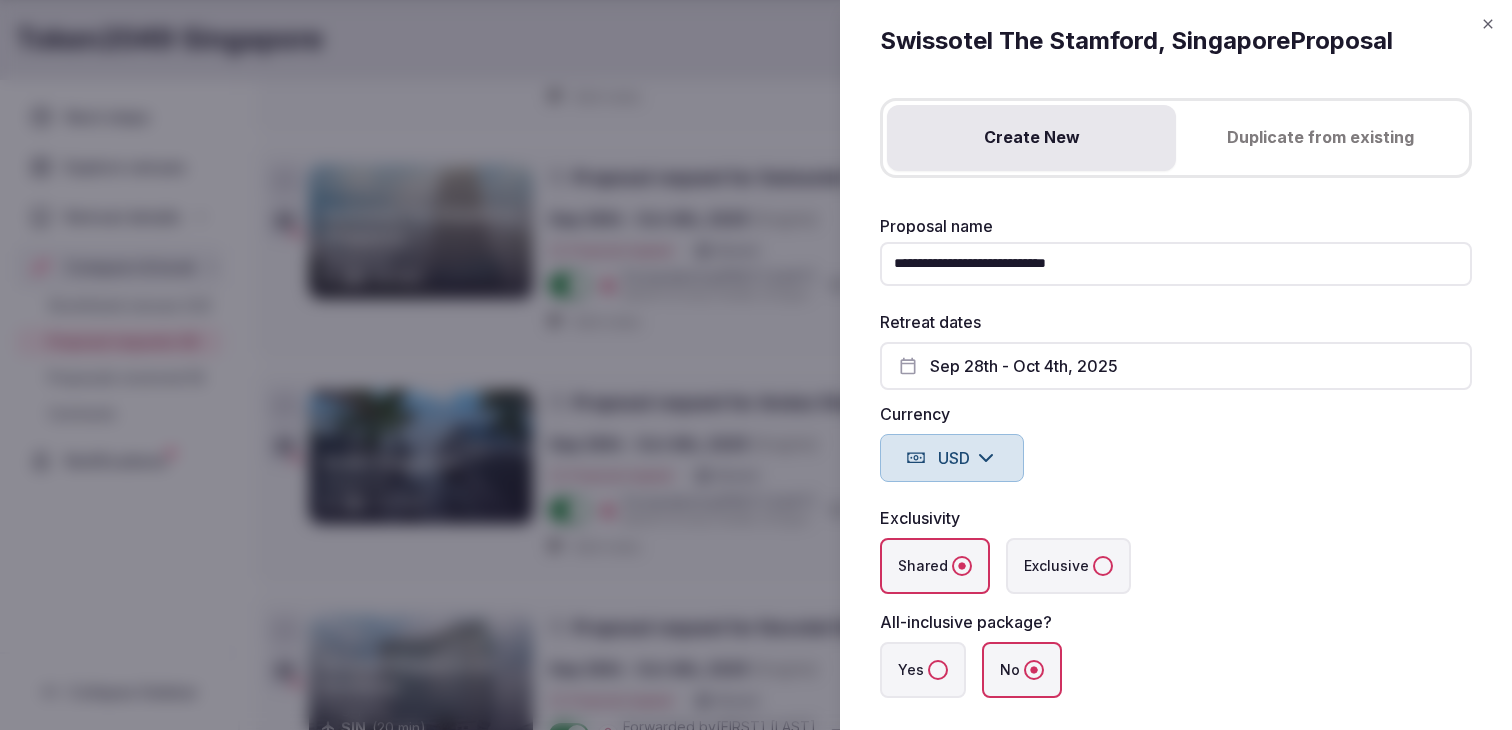 click on "**********" at bounding box center [1176, 264] 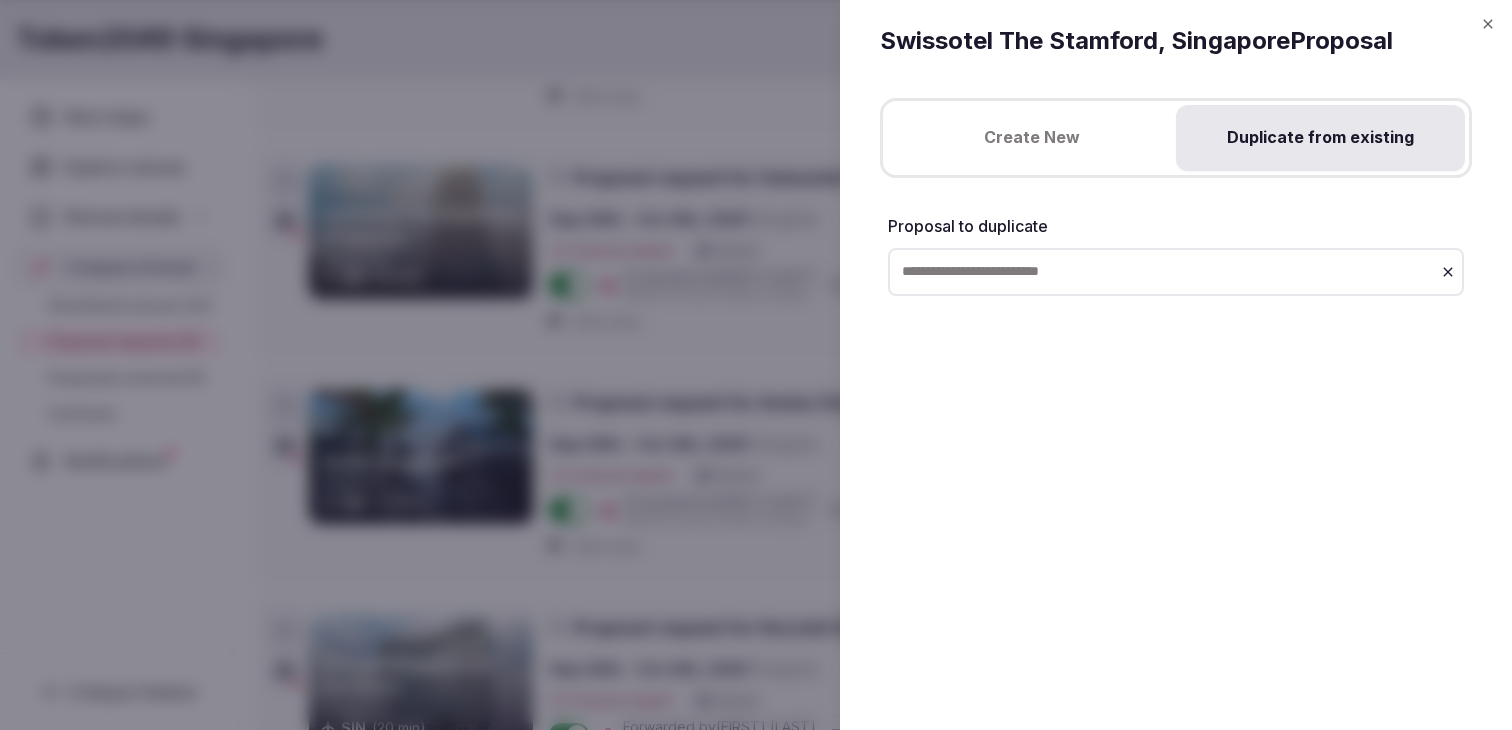 click at bounding box center (1176, 272) 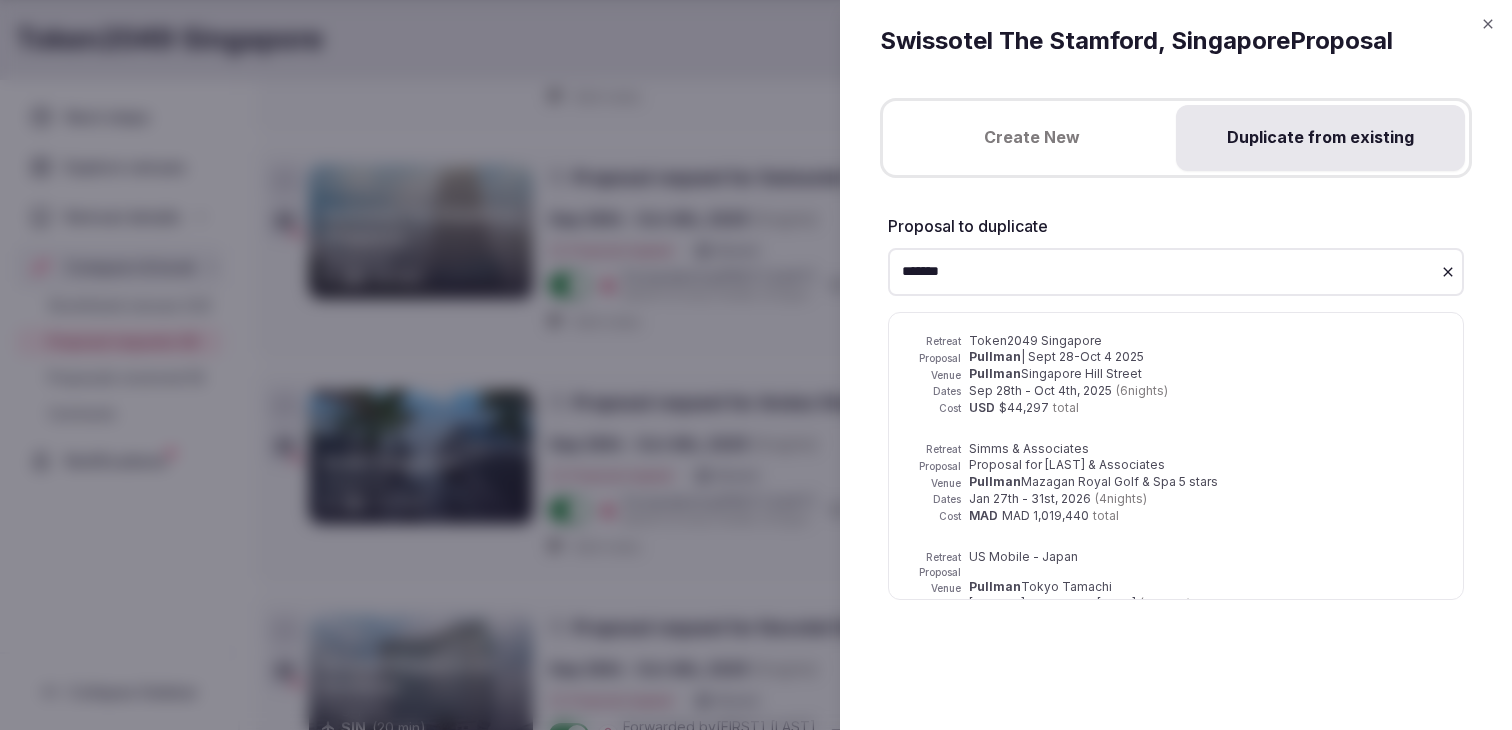 click on "*******" at bounding box center (1176, 272) 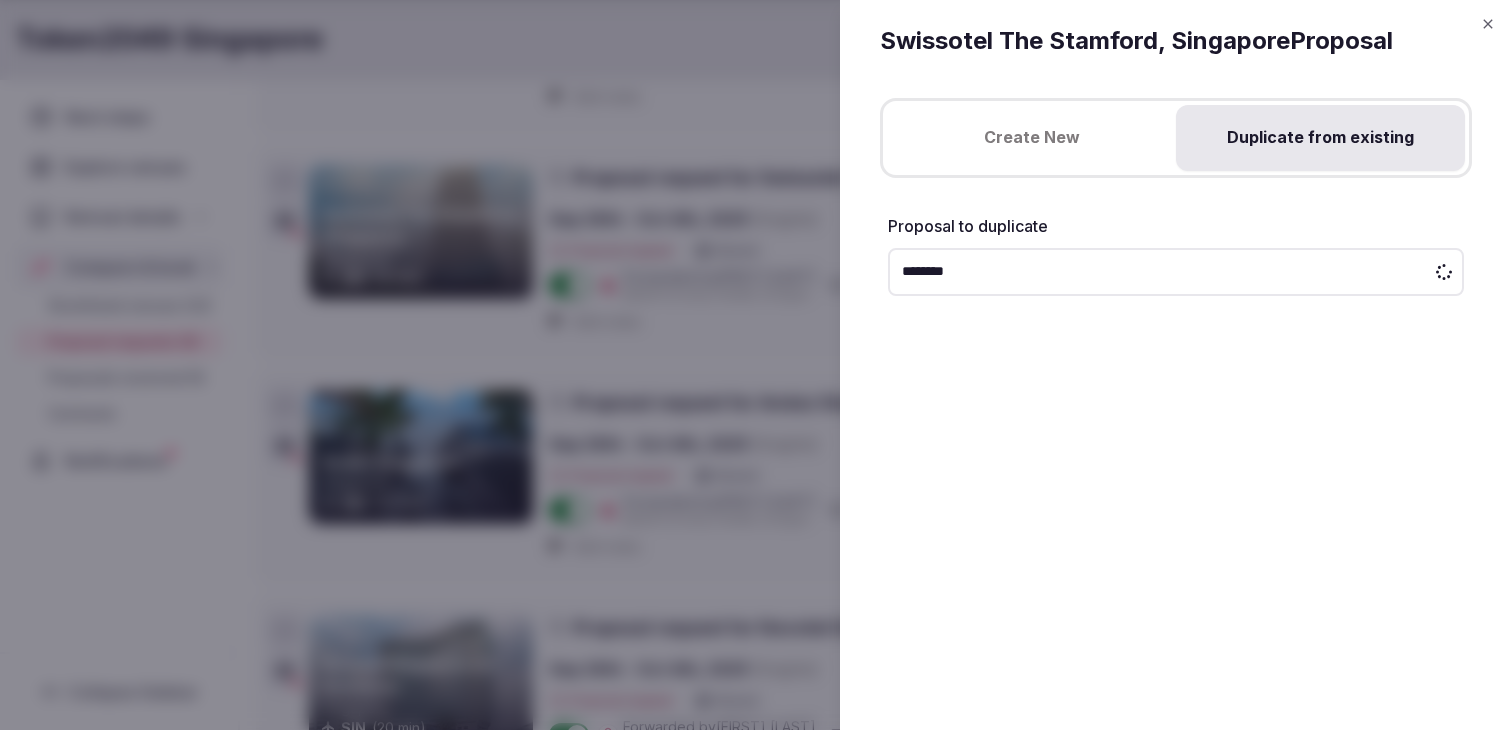 type on "*********" 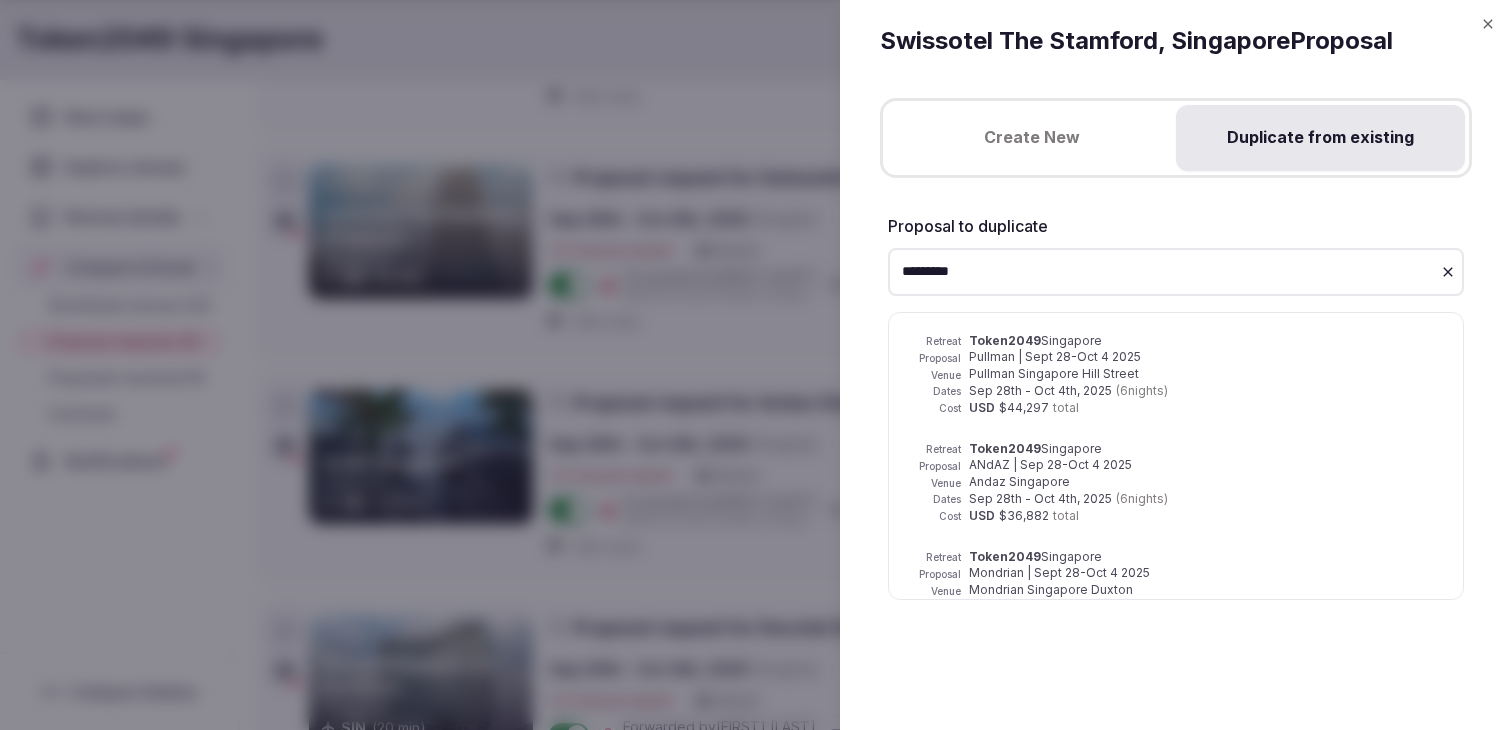 click on "Token2049 Singapore" at bounding box center (1204, 341) 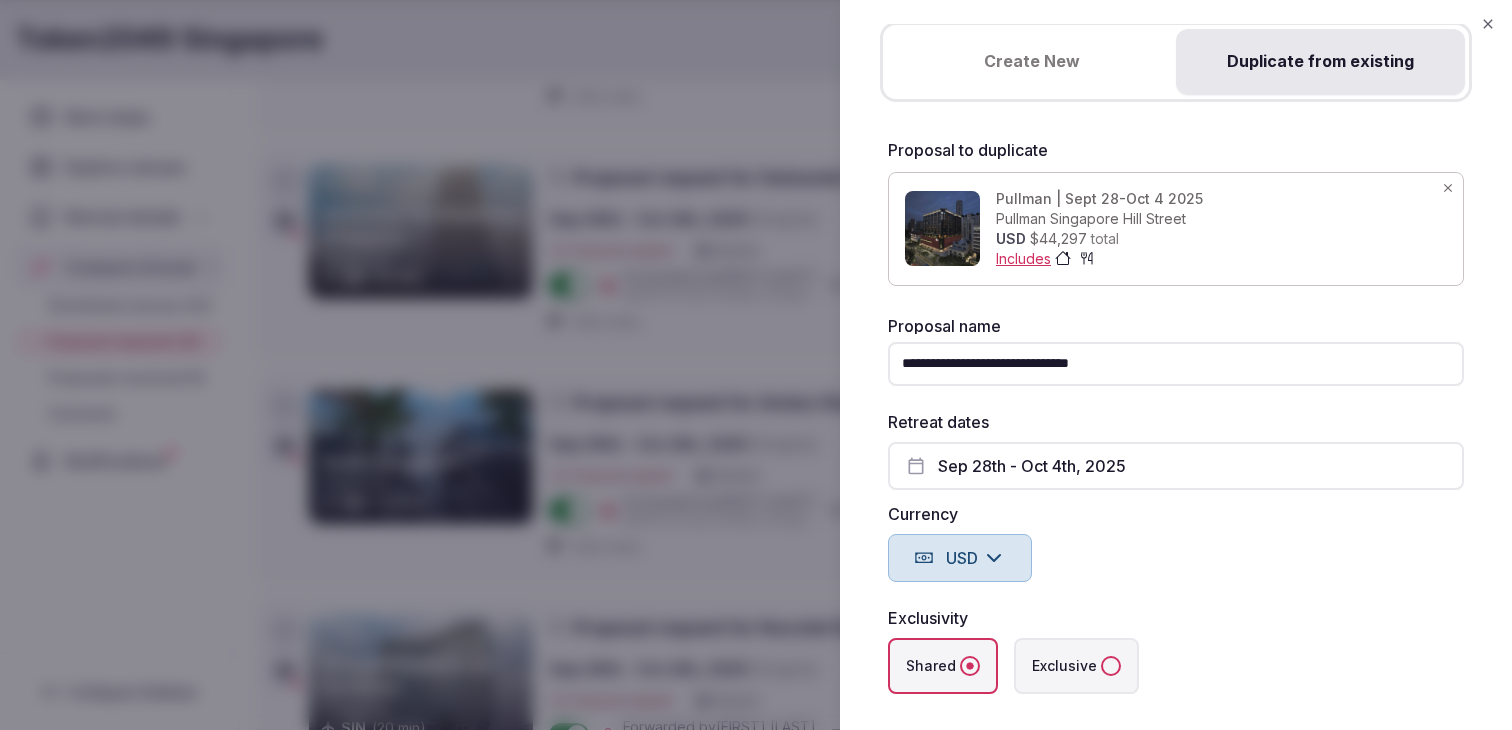 scroll, scrollTop: 90, scrollLeft: 0, axis: vertical 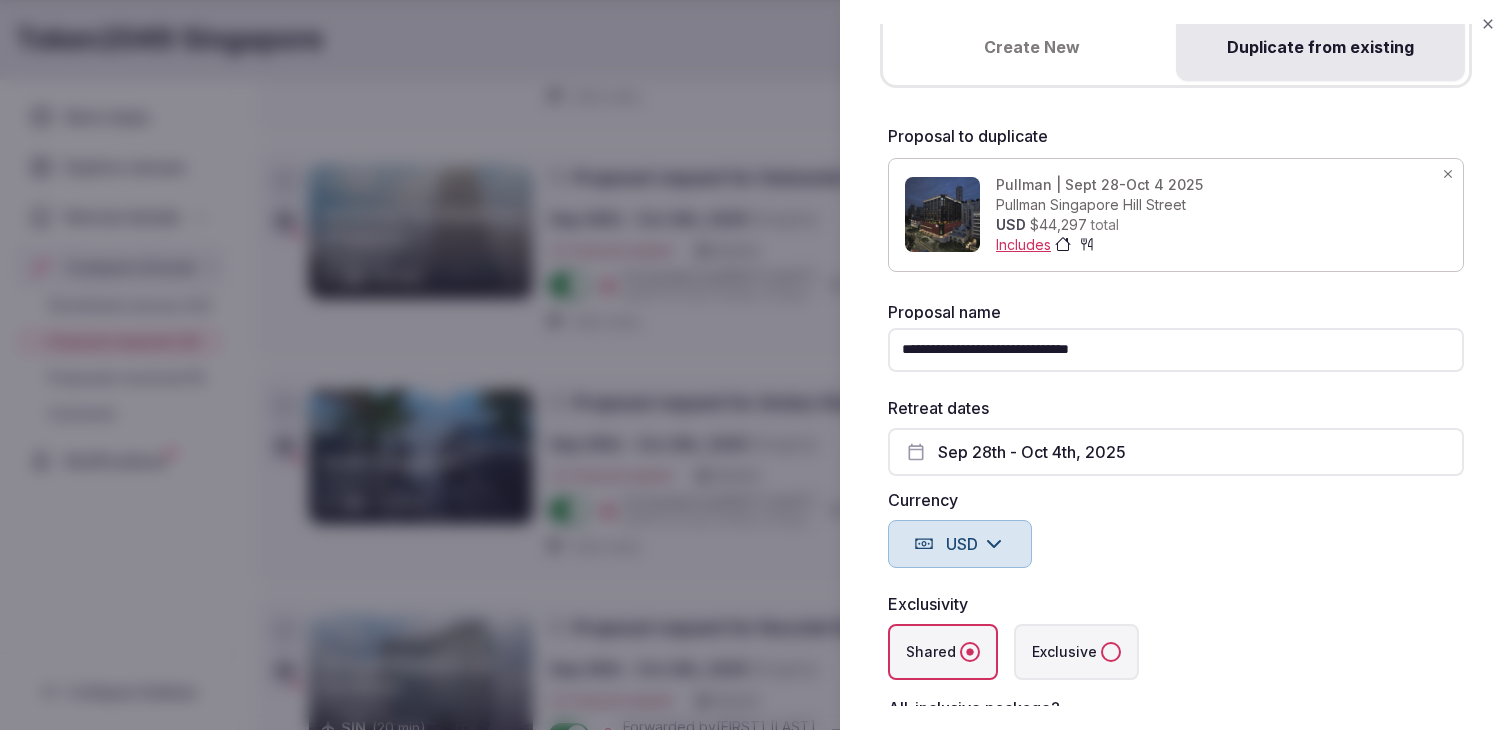 drag, startPoint x: 1144, startPoint y: 353, endPoint x: 877, endPoint y: 352, distance: 267.00186 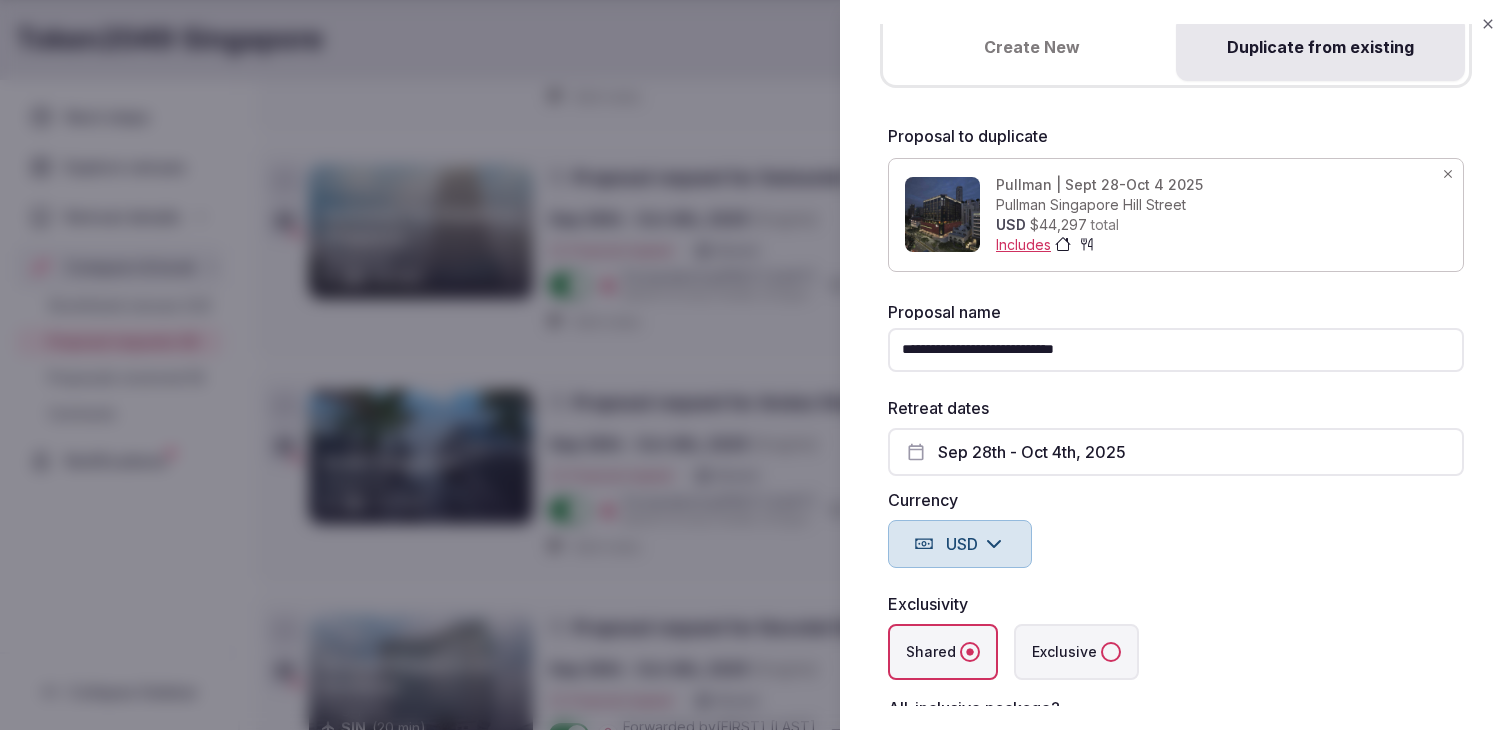 type on "**********" 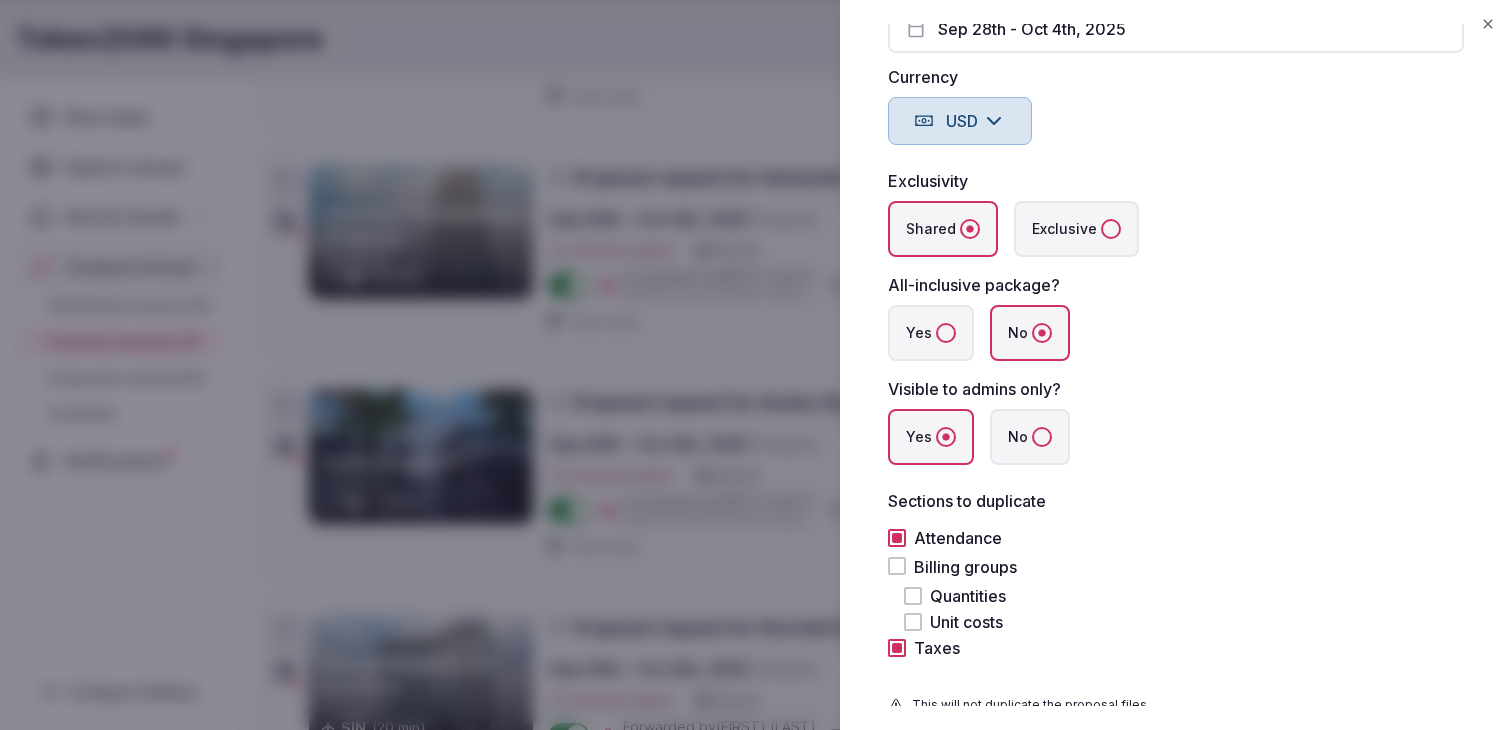 scroll, scrollTop: 648, scrollLeft: 0, axis: vertical 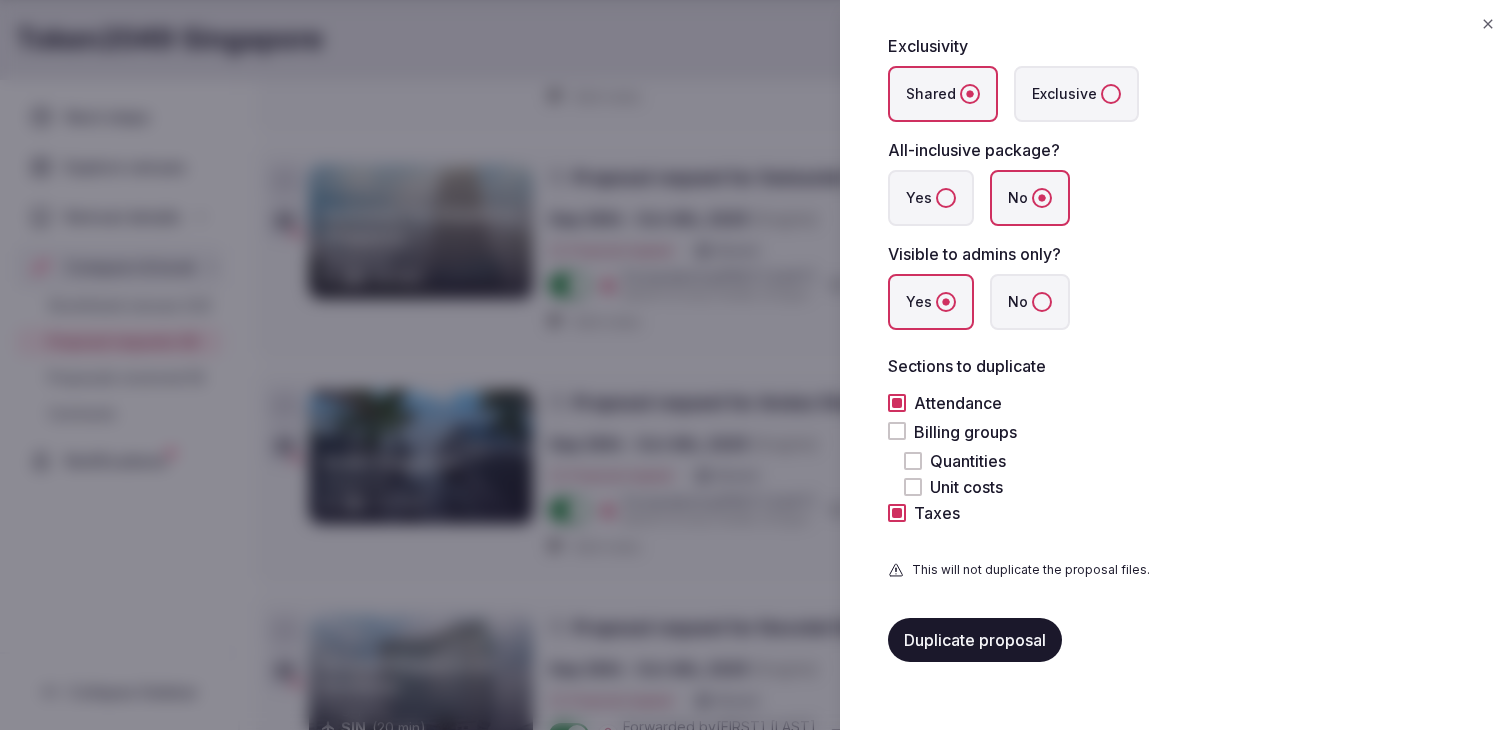 click on "Billing groups" at bounding box center [897, 431] 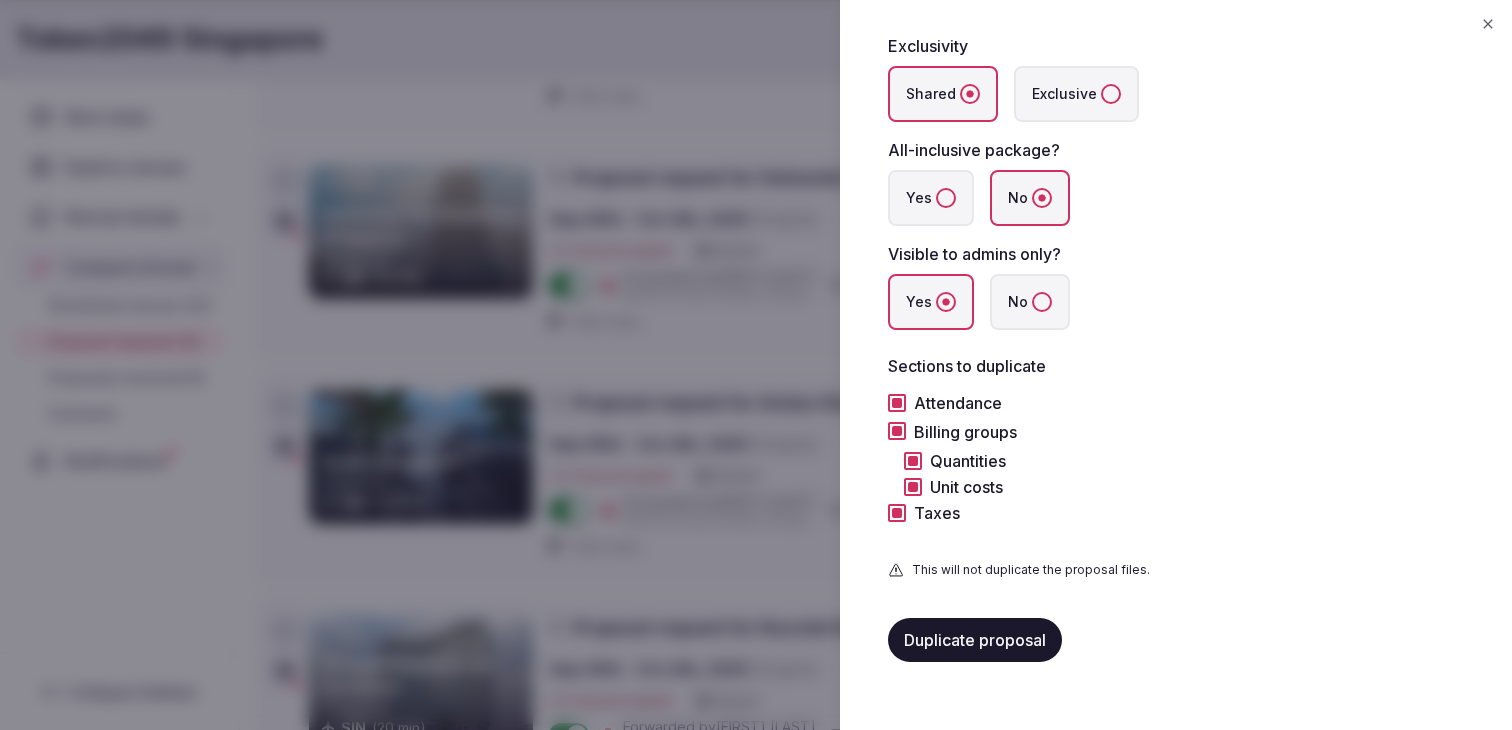 click on "Duplicate proposal" at bounding box center (975, 640) 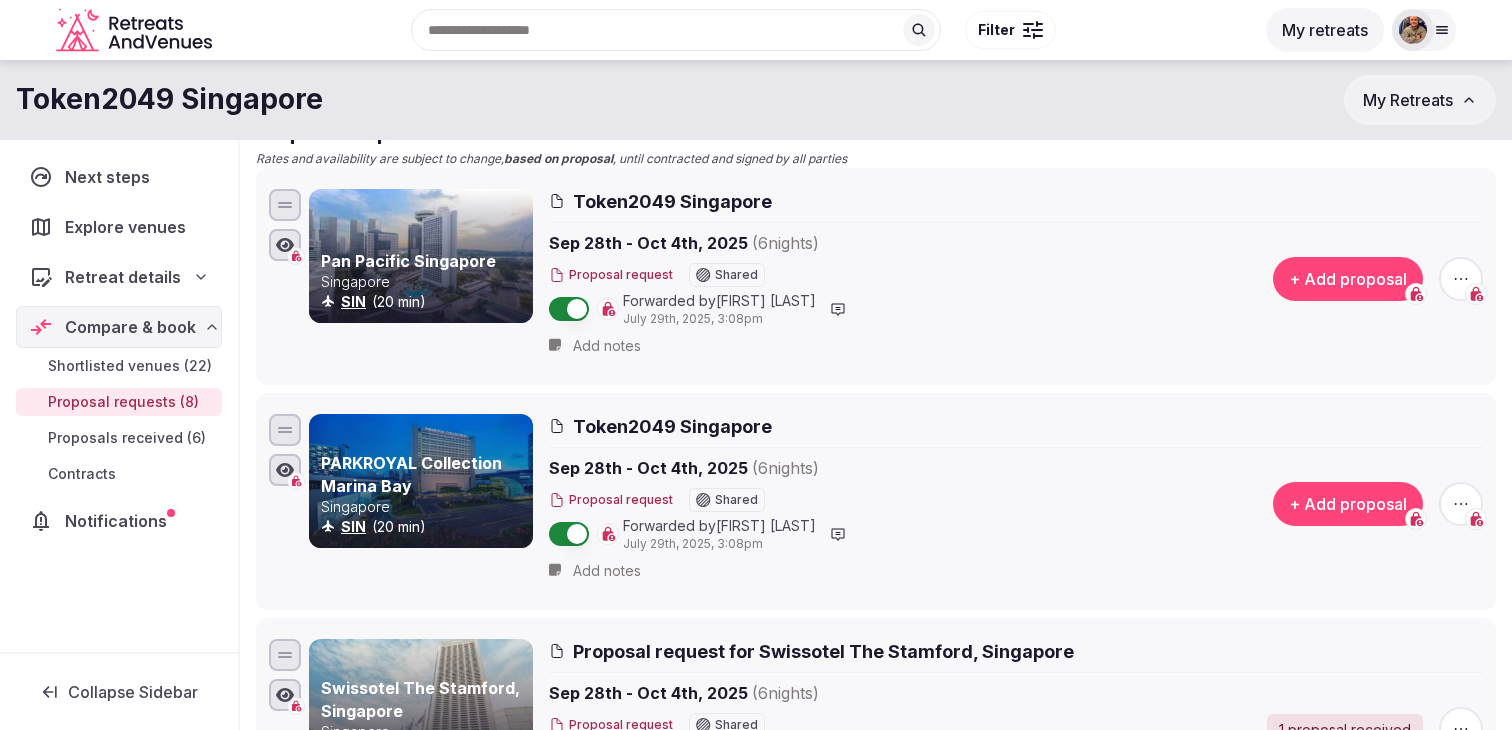 scroll, scrollTop: 0, scrollLeft: 0, axis: both 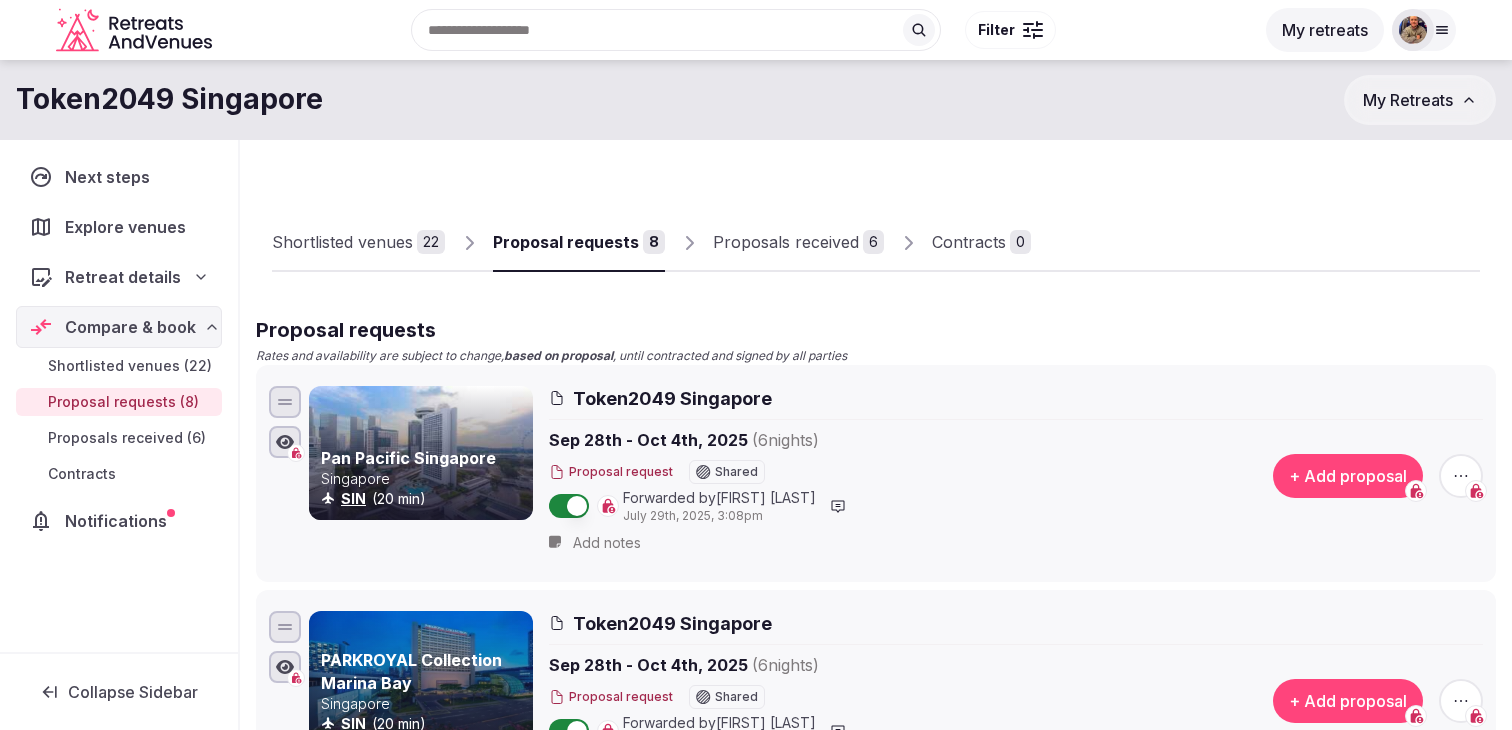 click on "Proposals received 6" at bounding box center (798, 243) 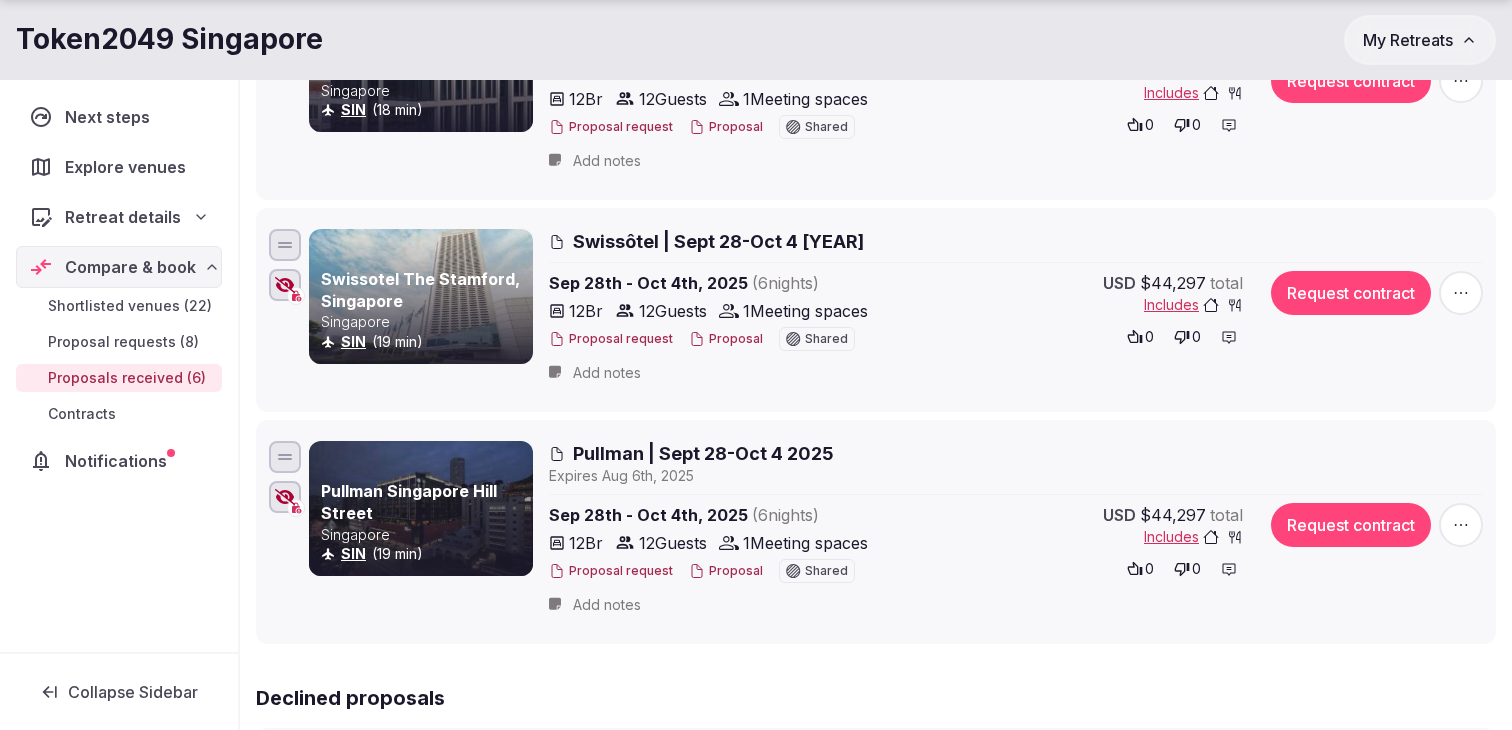 scroll, scrollTop: 1141, scrollLeft: 0, axis: vertical 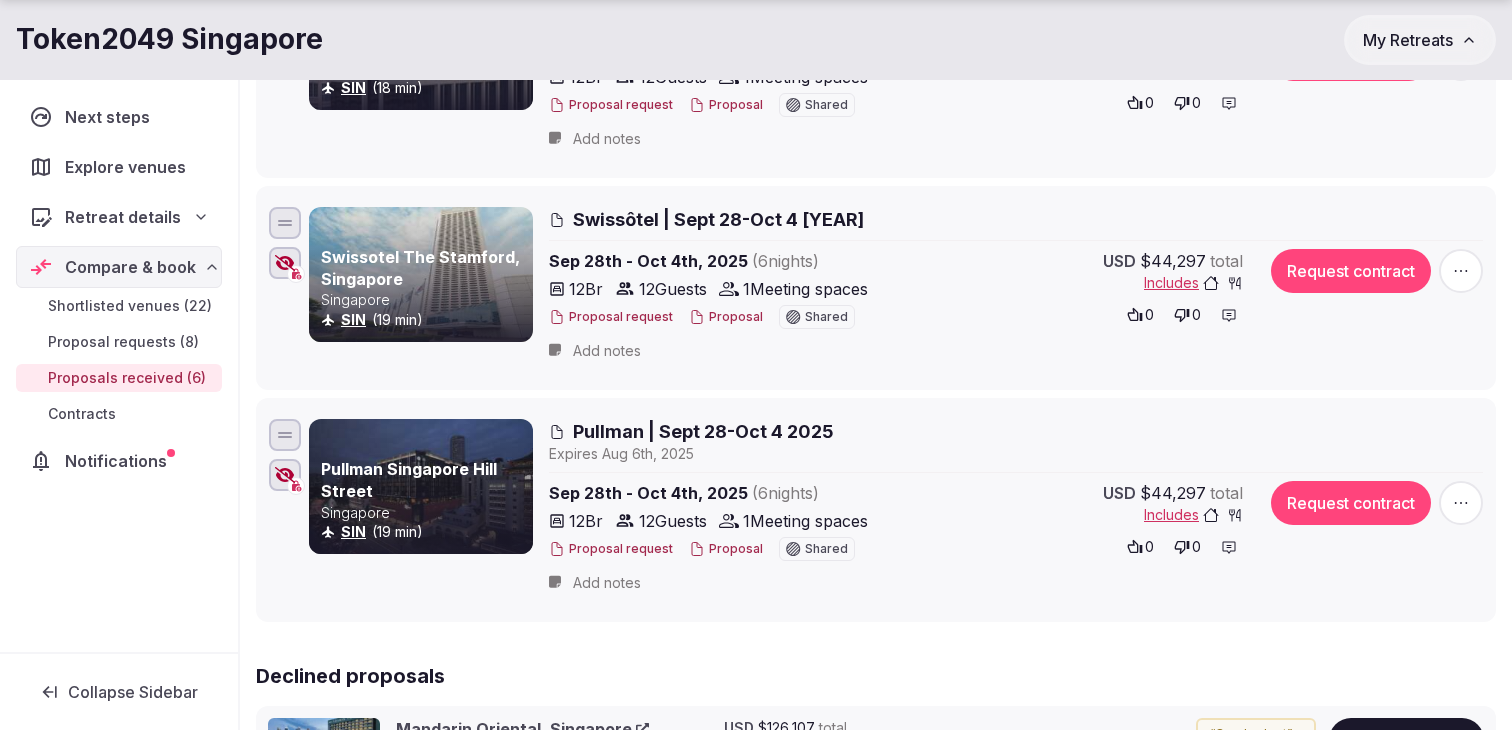 click 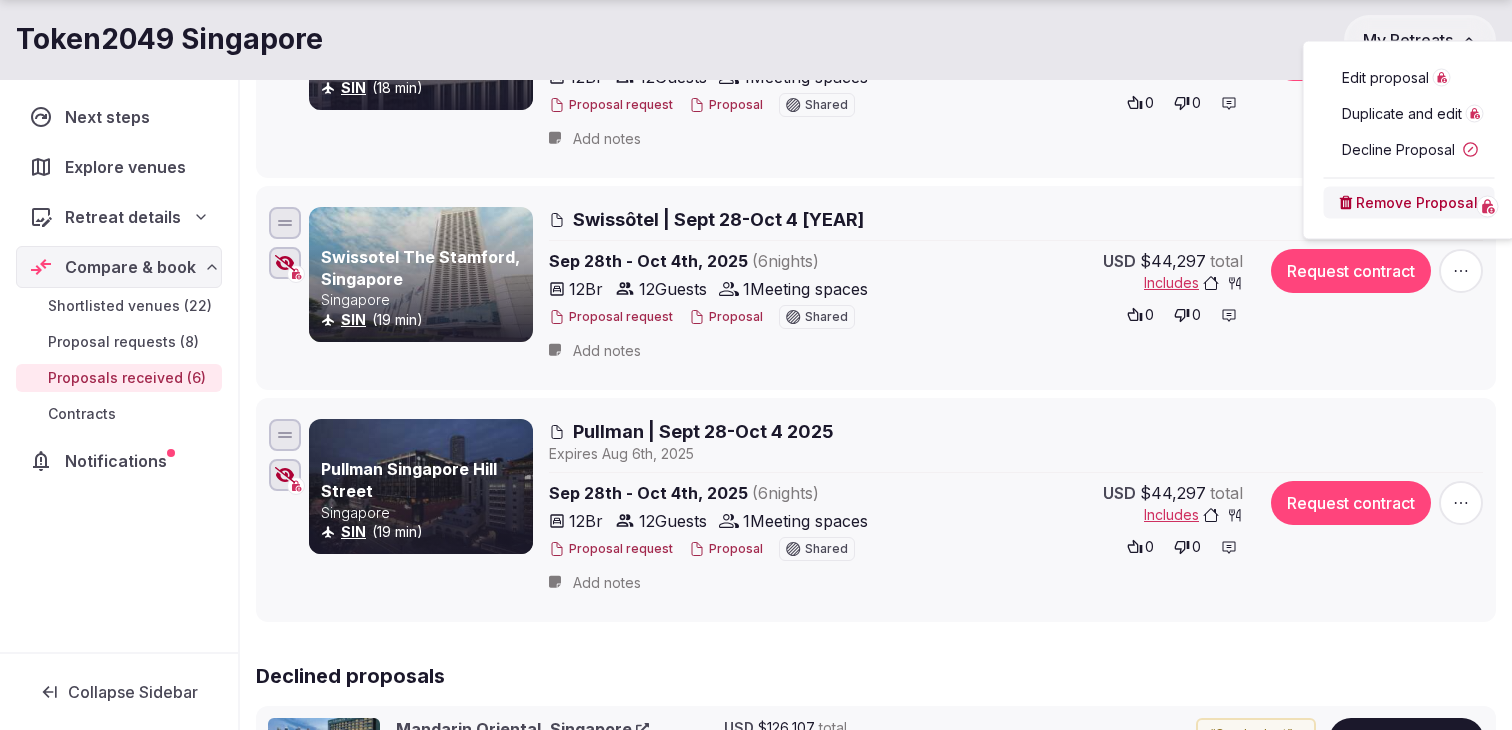 click on "Edit proposal" at bounding box center (1385, 78) 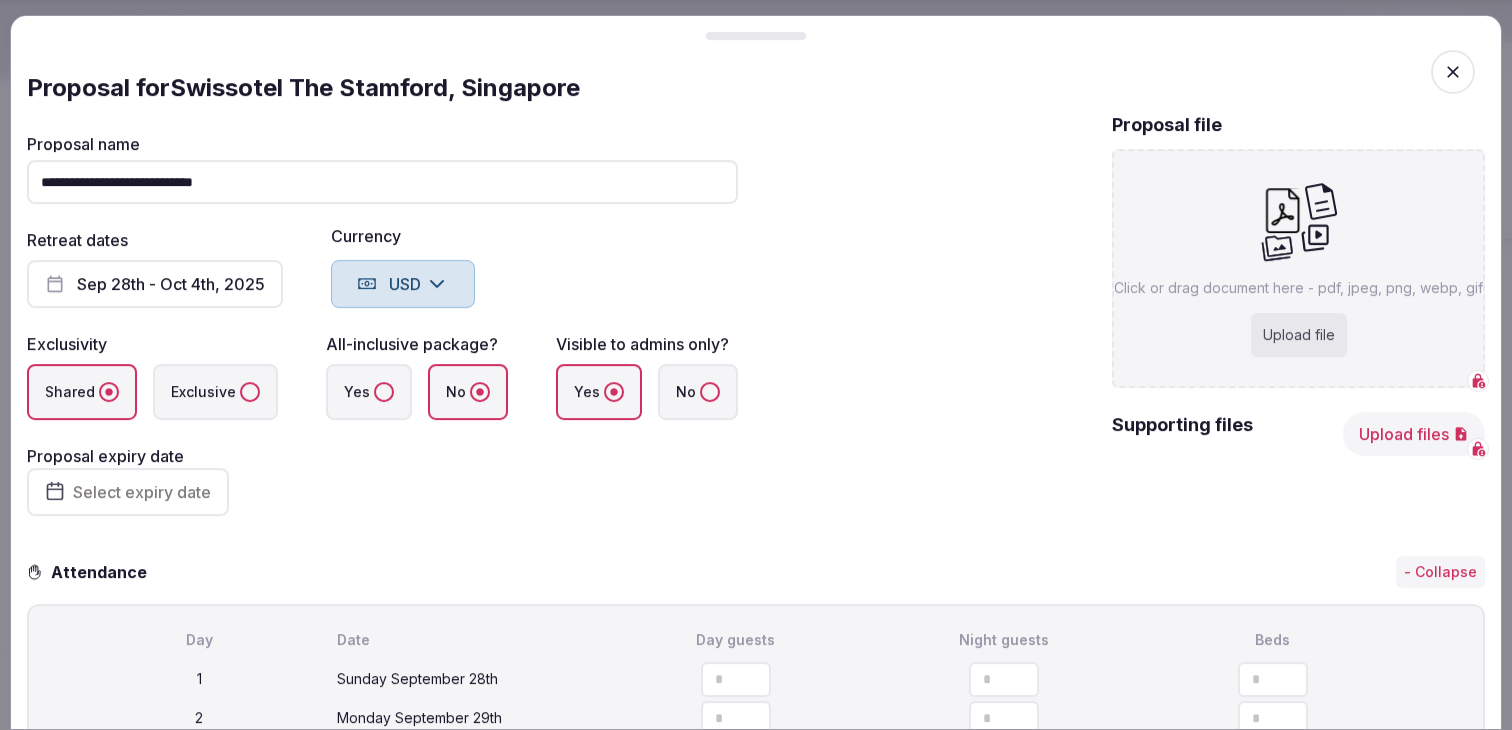 click on "Upload file" at bounding box center [1299, 335] 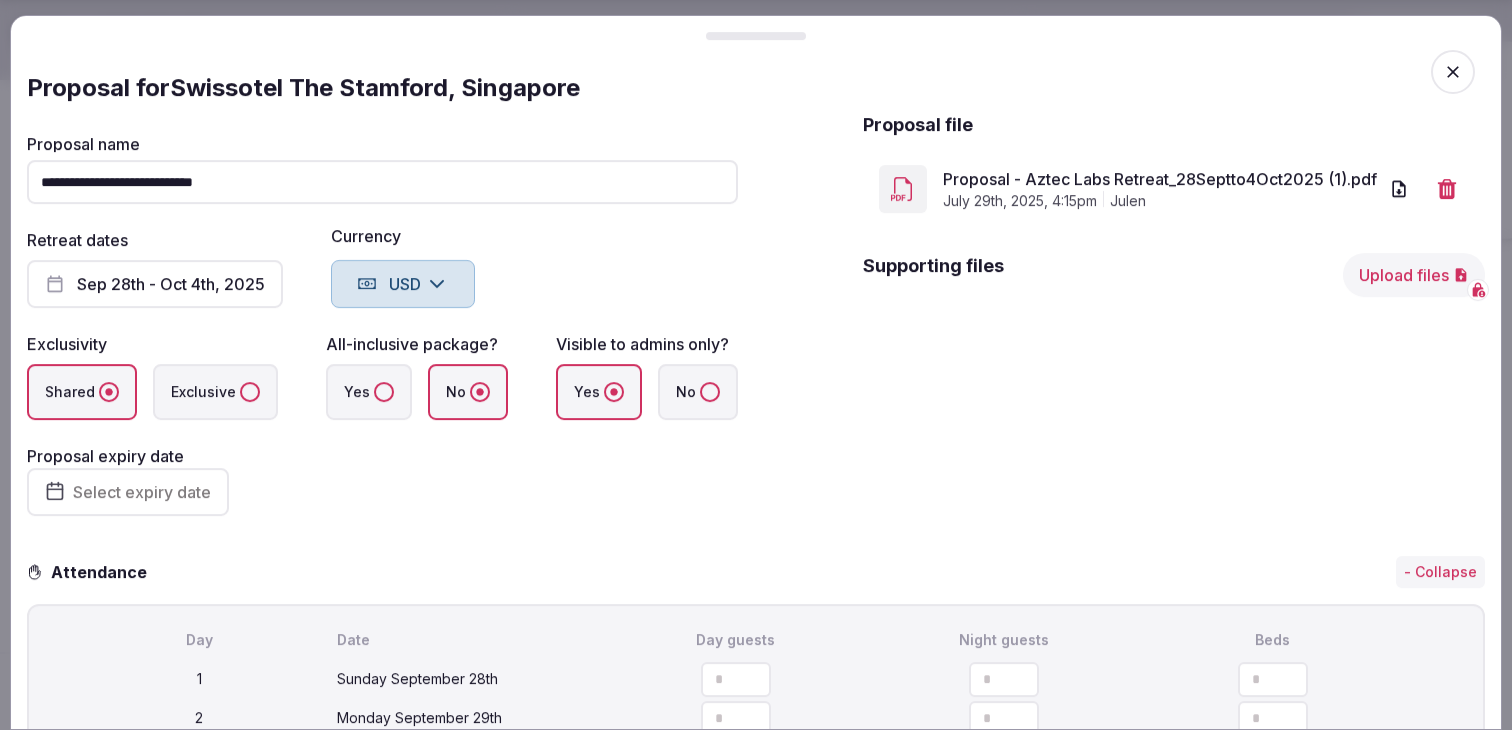 click on "Select expiry date" at bounding box center (142, 492) 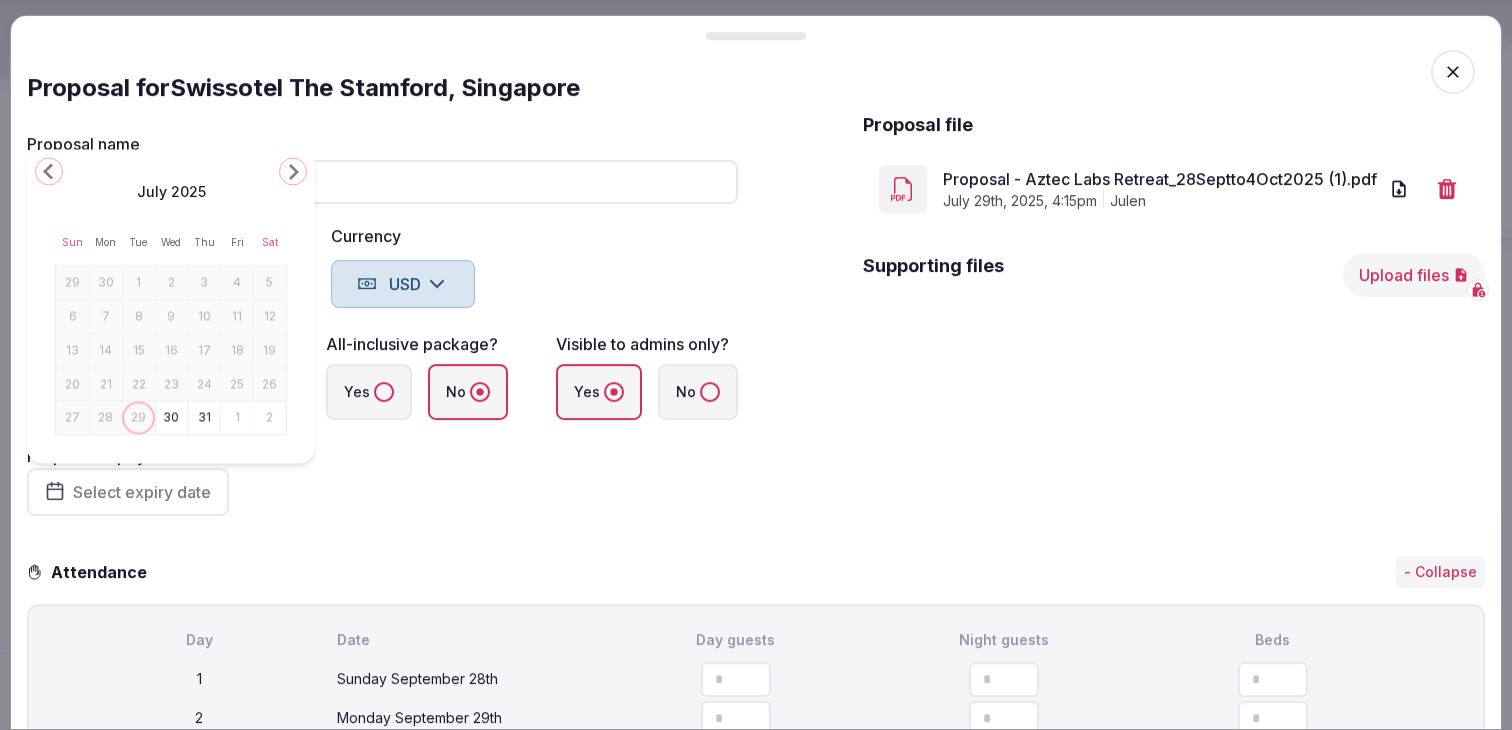 click 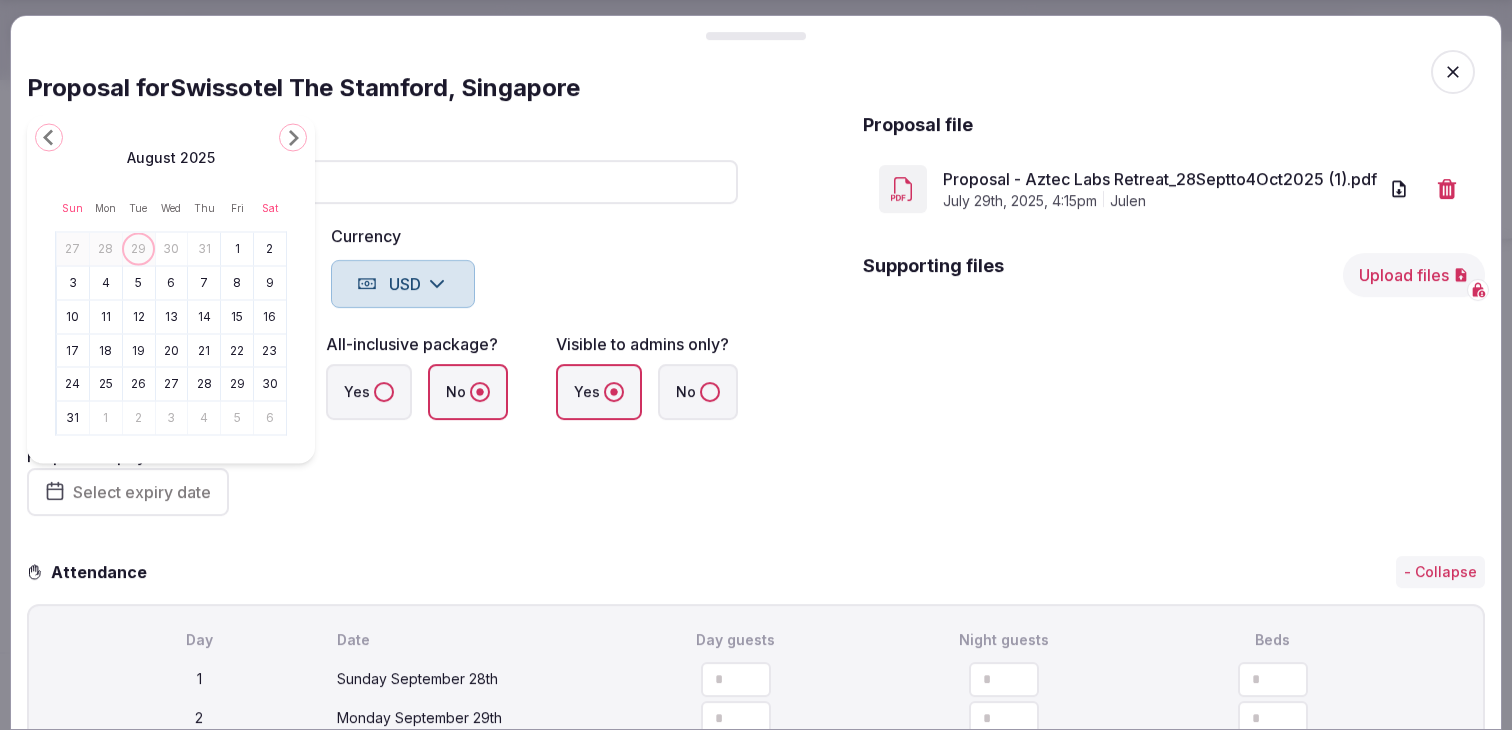 click on "7" at bounding box center [204, 282] 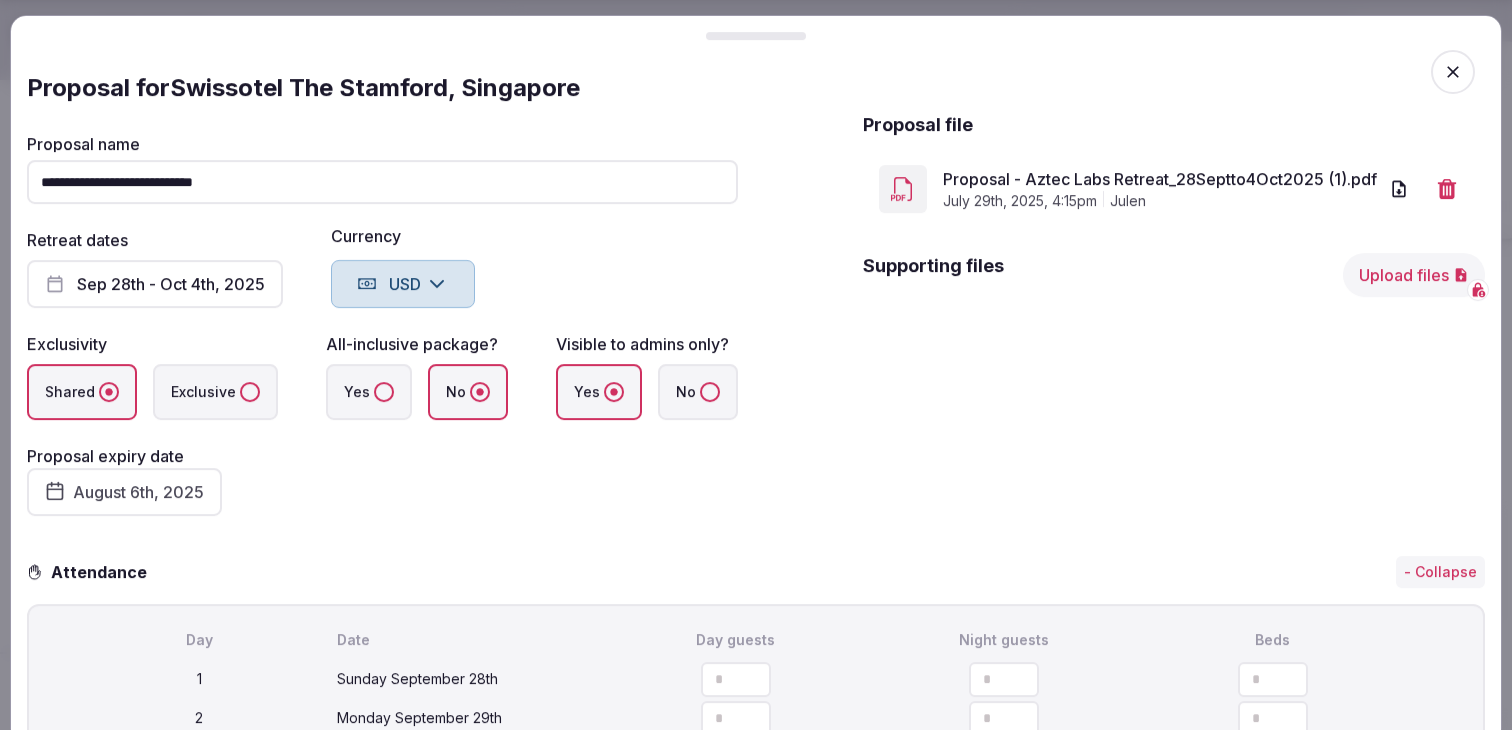 click on "August 6th, 2025" at bounding box center [124, 492] 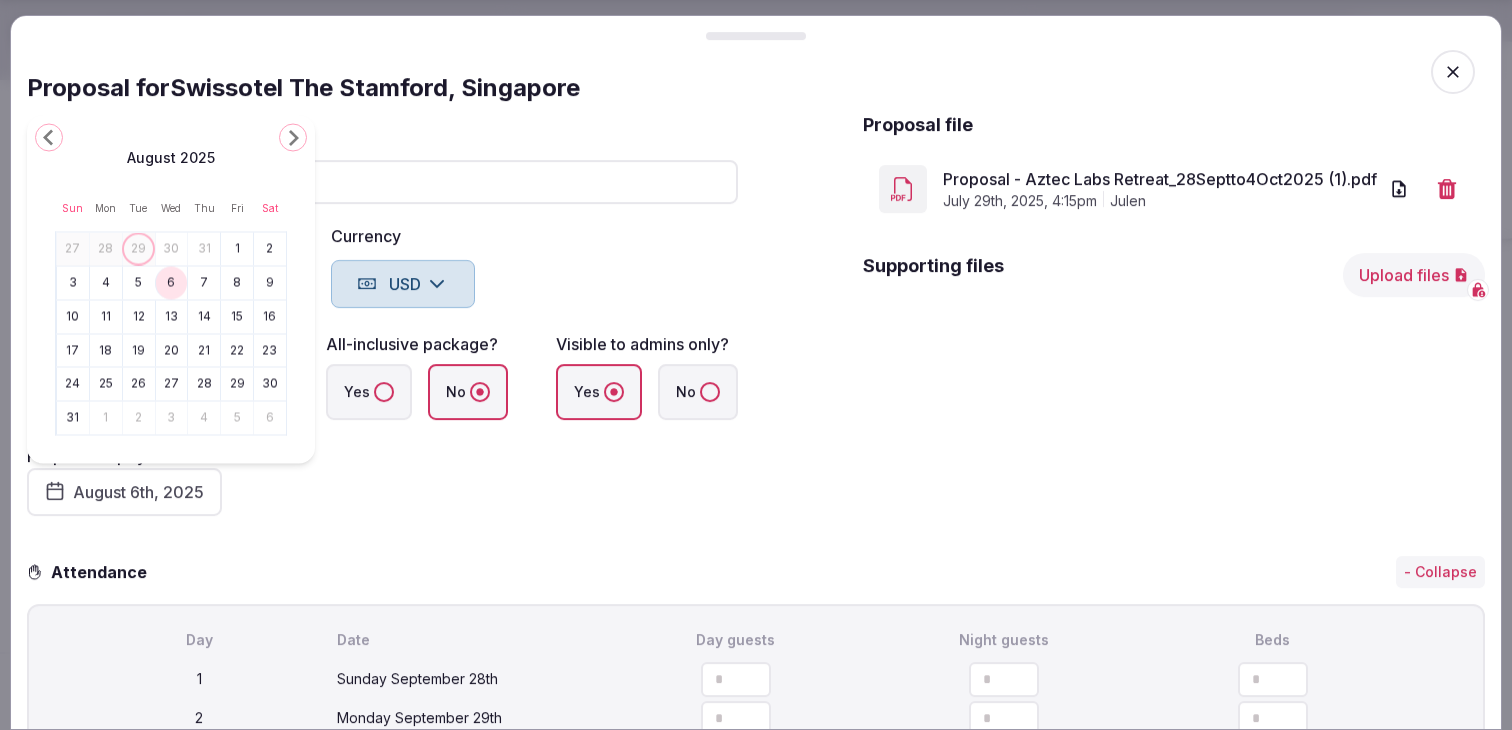 click on "8" at bounding box center (237, 282) 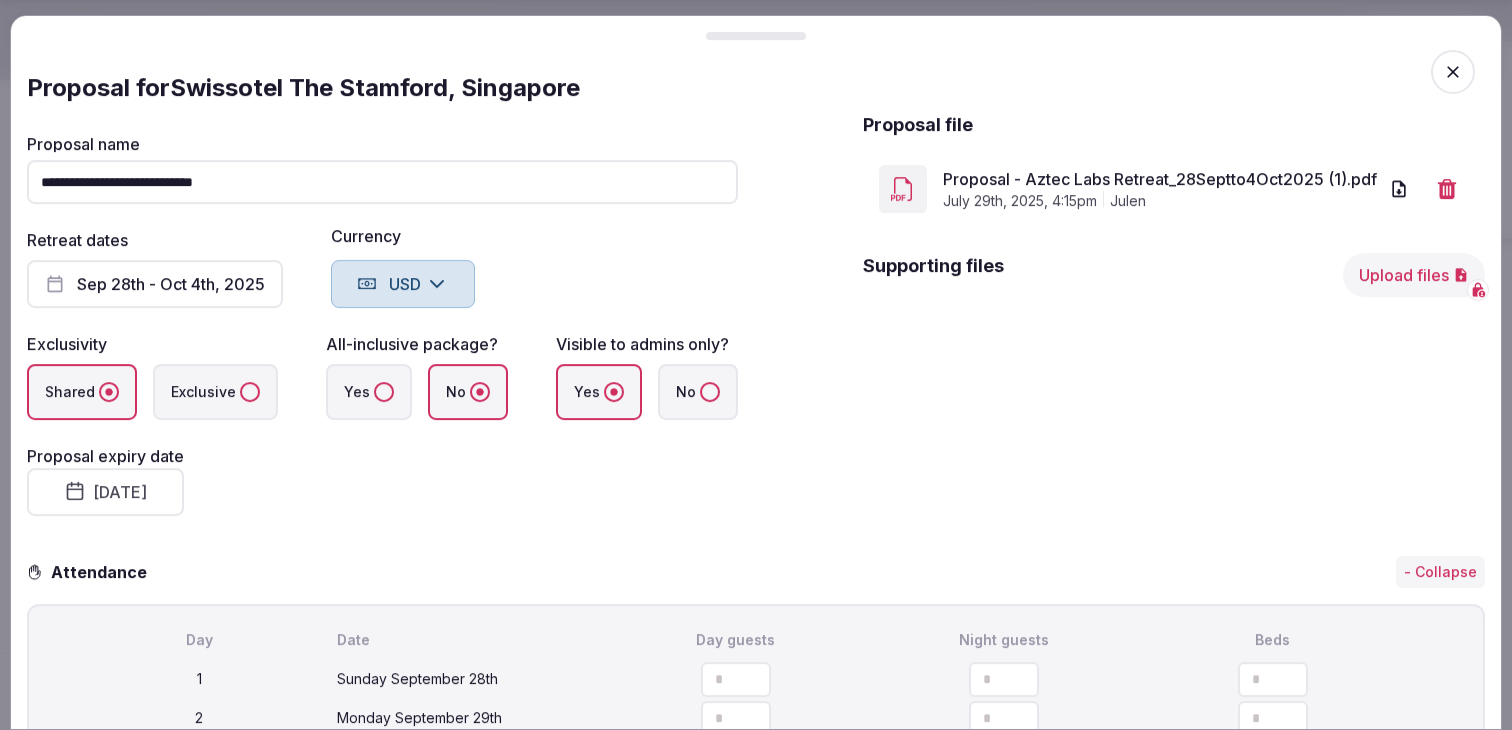 click on "**********" at bounding box center (382, 326) 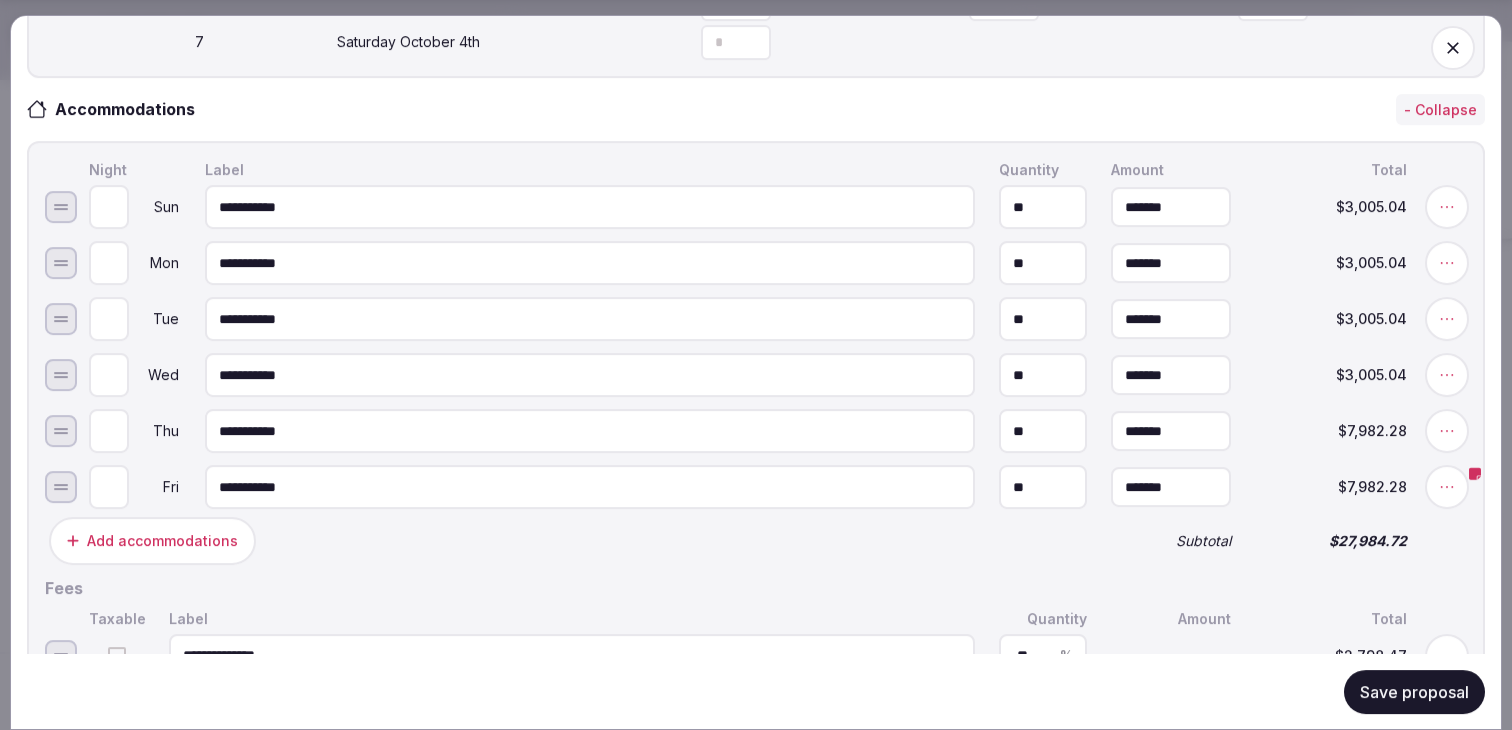 scroll, scrollTop: 872, scrollLeft: 0, axis: vertical 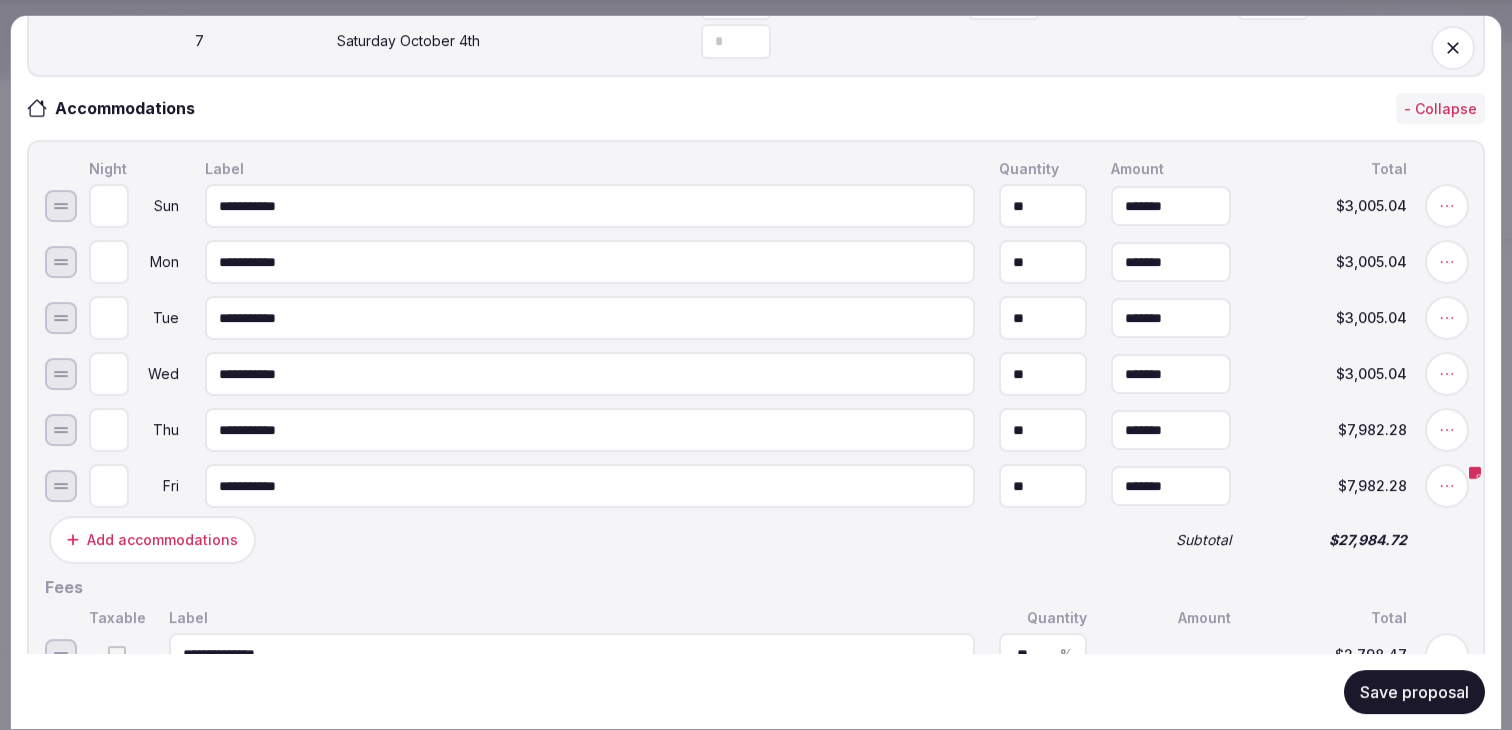 click on "Save proposal" at bounding box center [1414, 691] 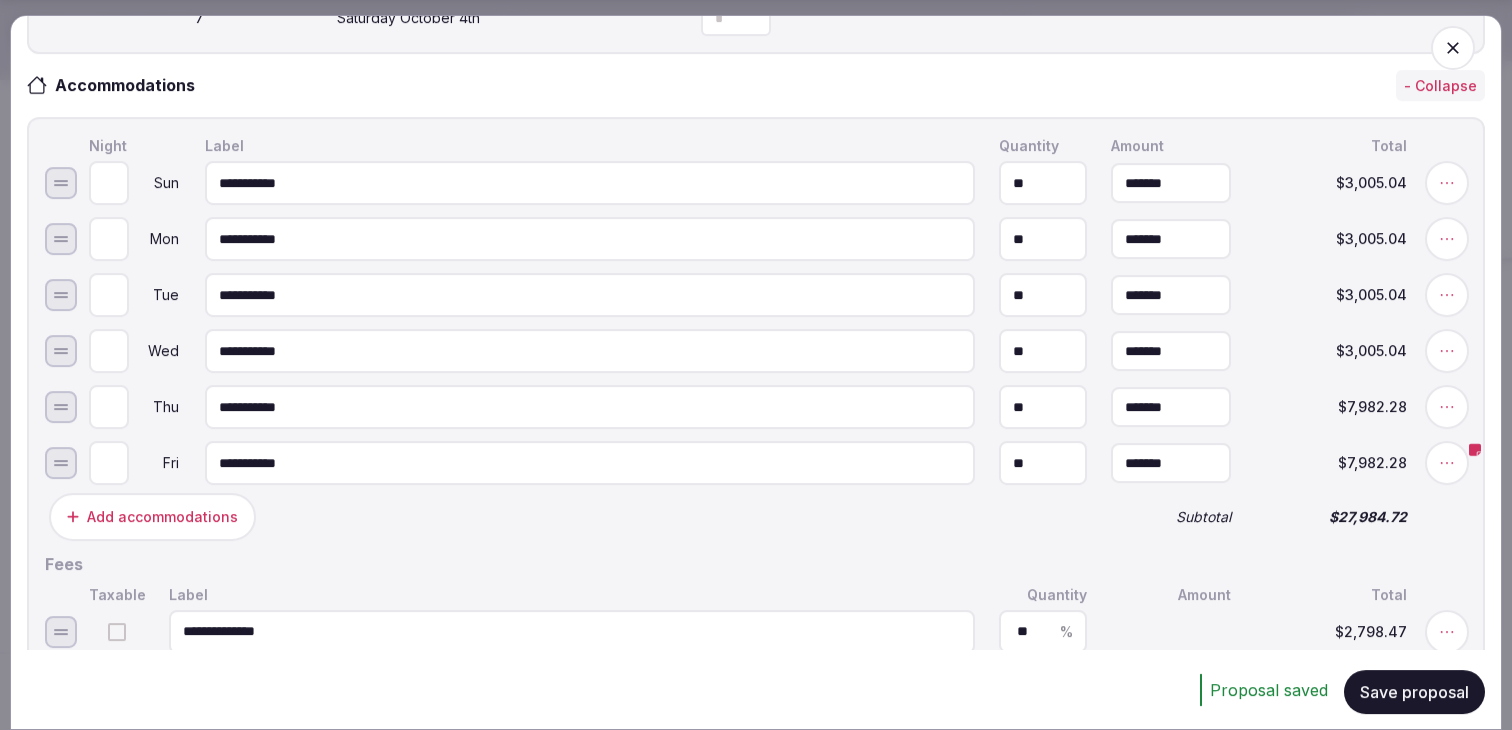 scroll, scrollTop: 897, scrollLeft: 0, axis: vertical 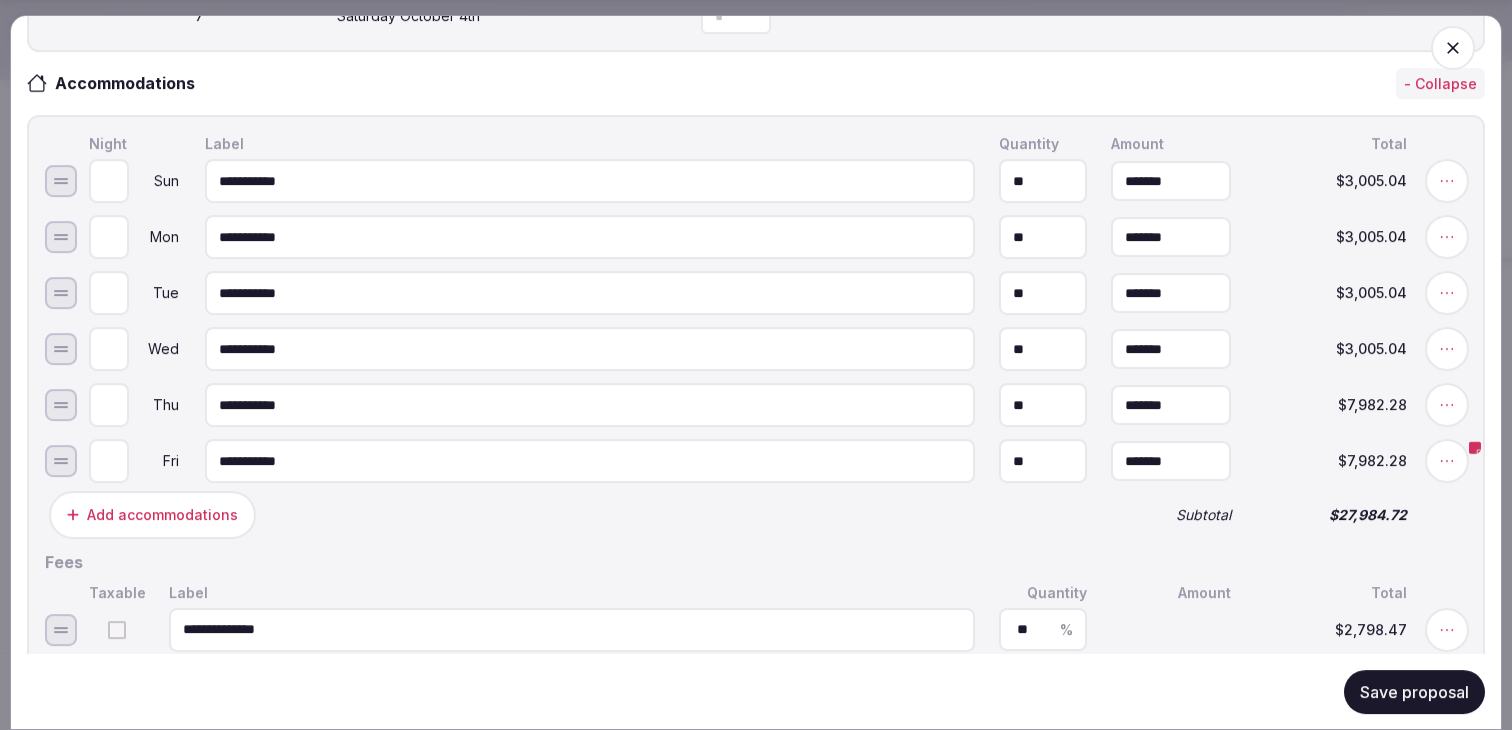 click on "**********" at bounding box center [590, 181] 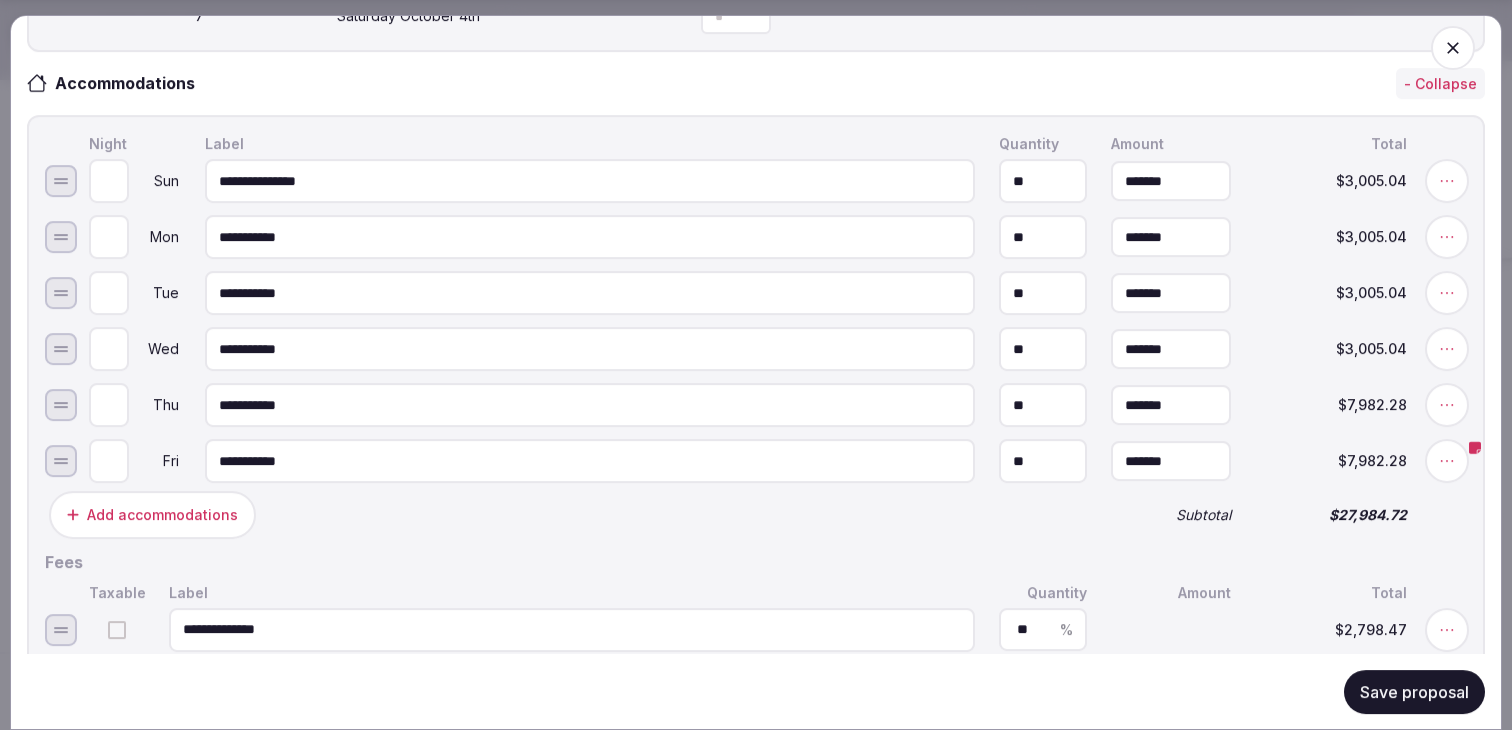type on "**********" 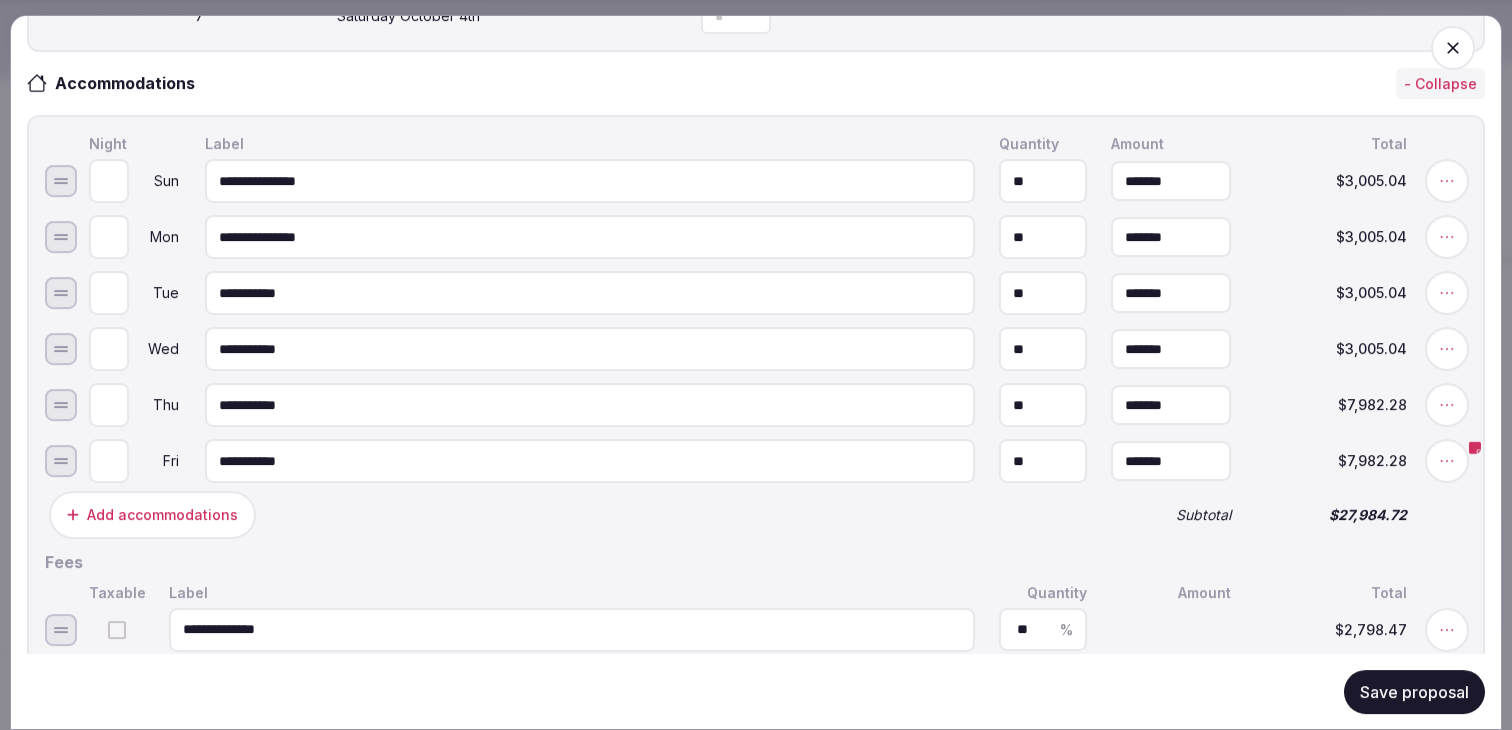 type on "**********" 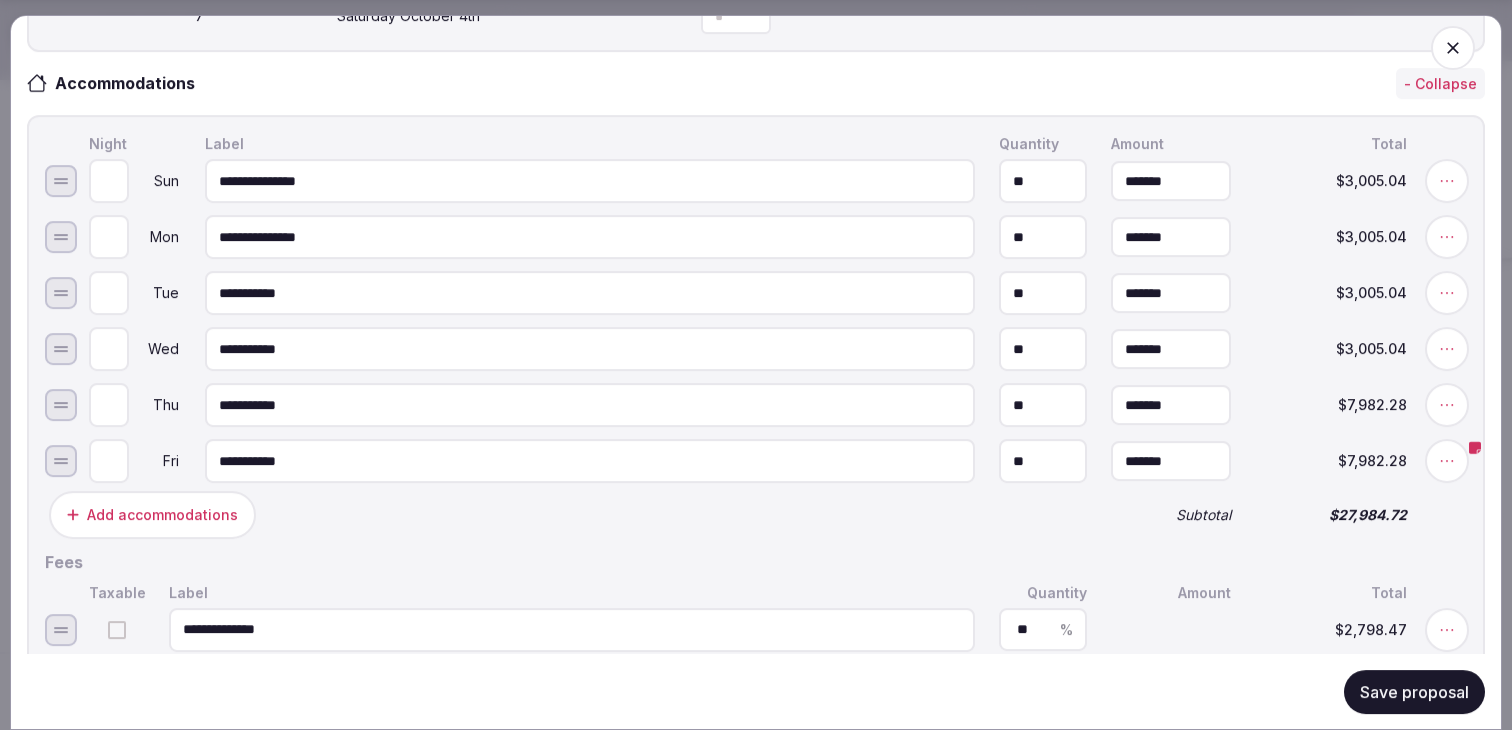 click on "**********" at bounding box center [590, 293] 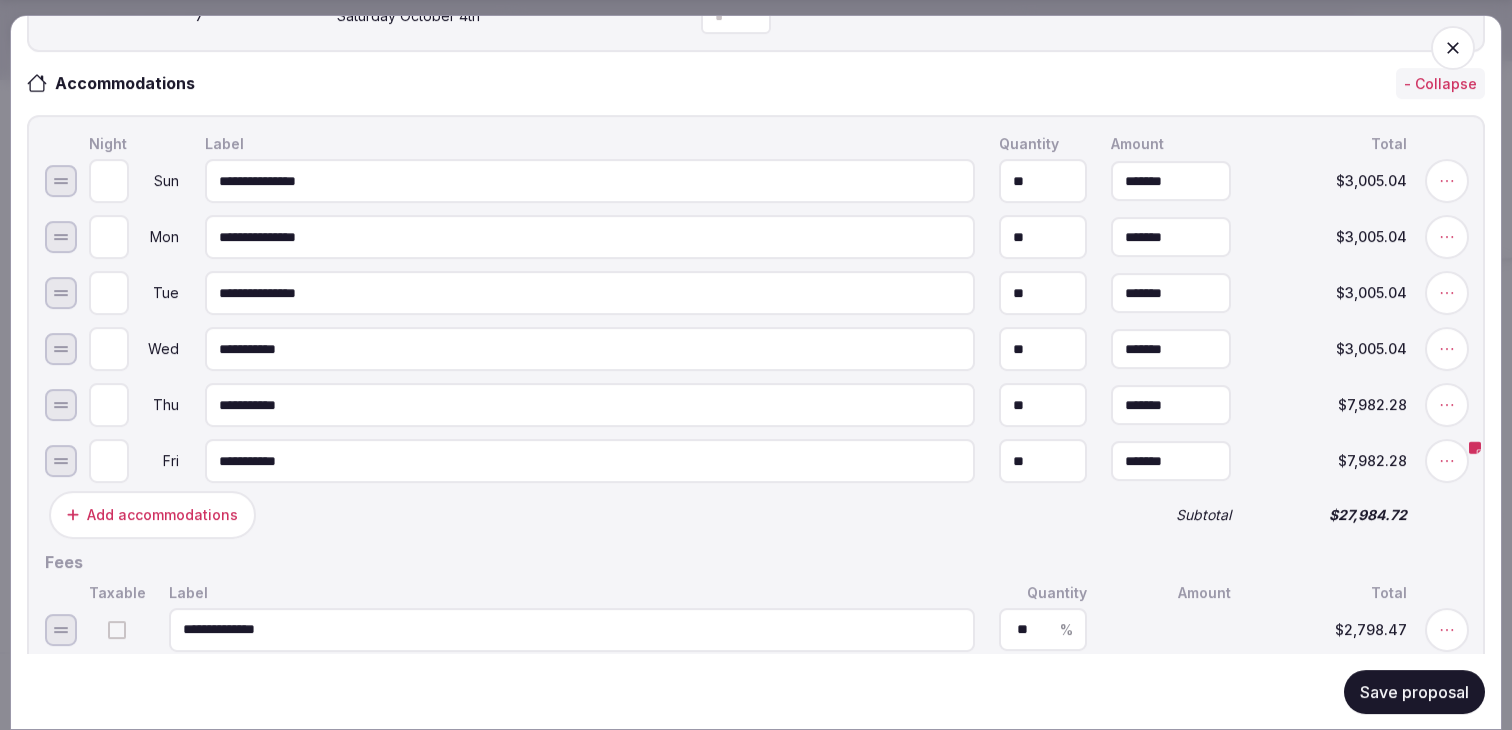 type on "**********" 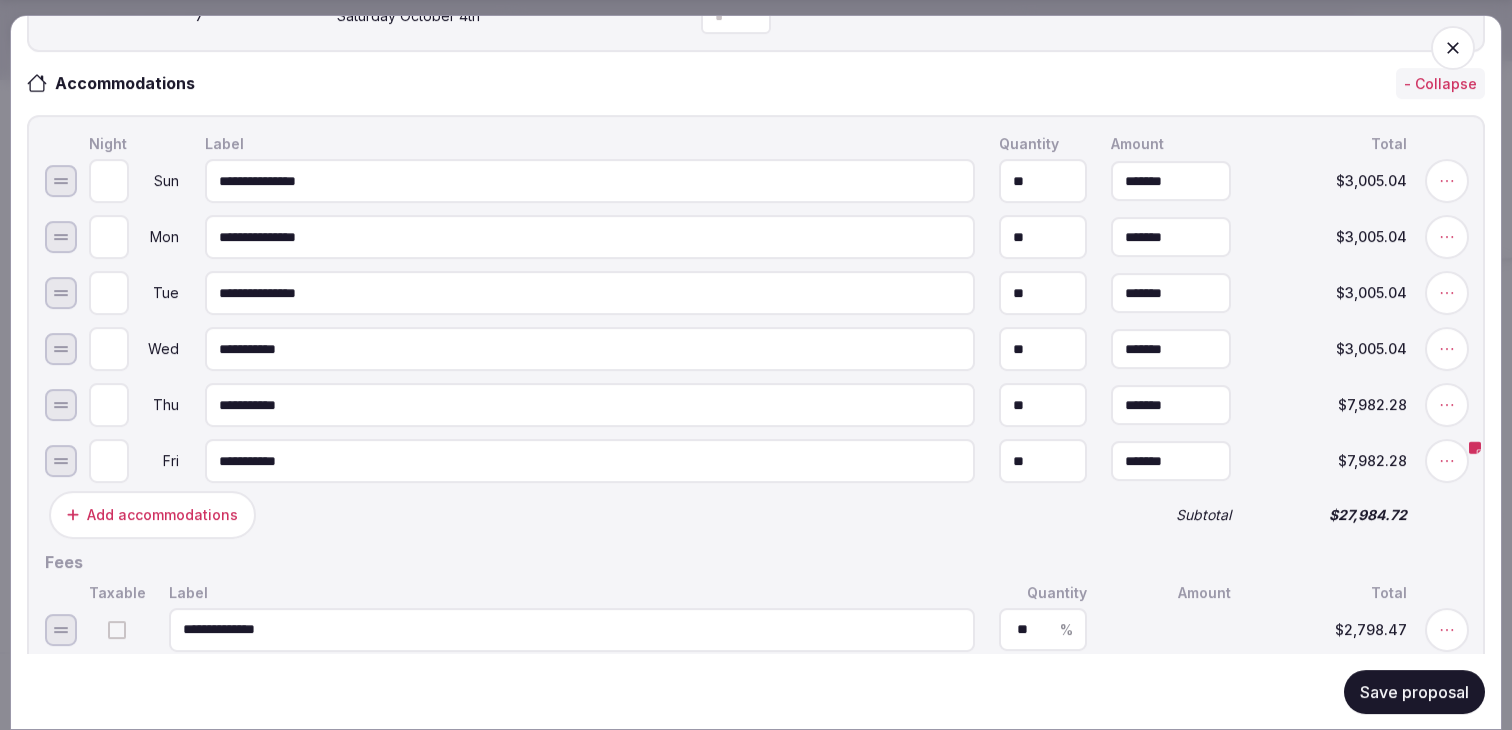 click on "**********" at bounding box center [590, 349] 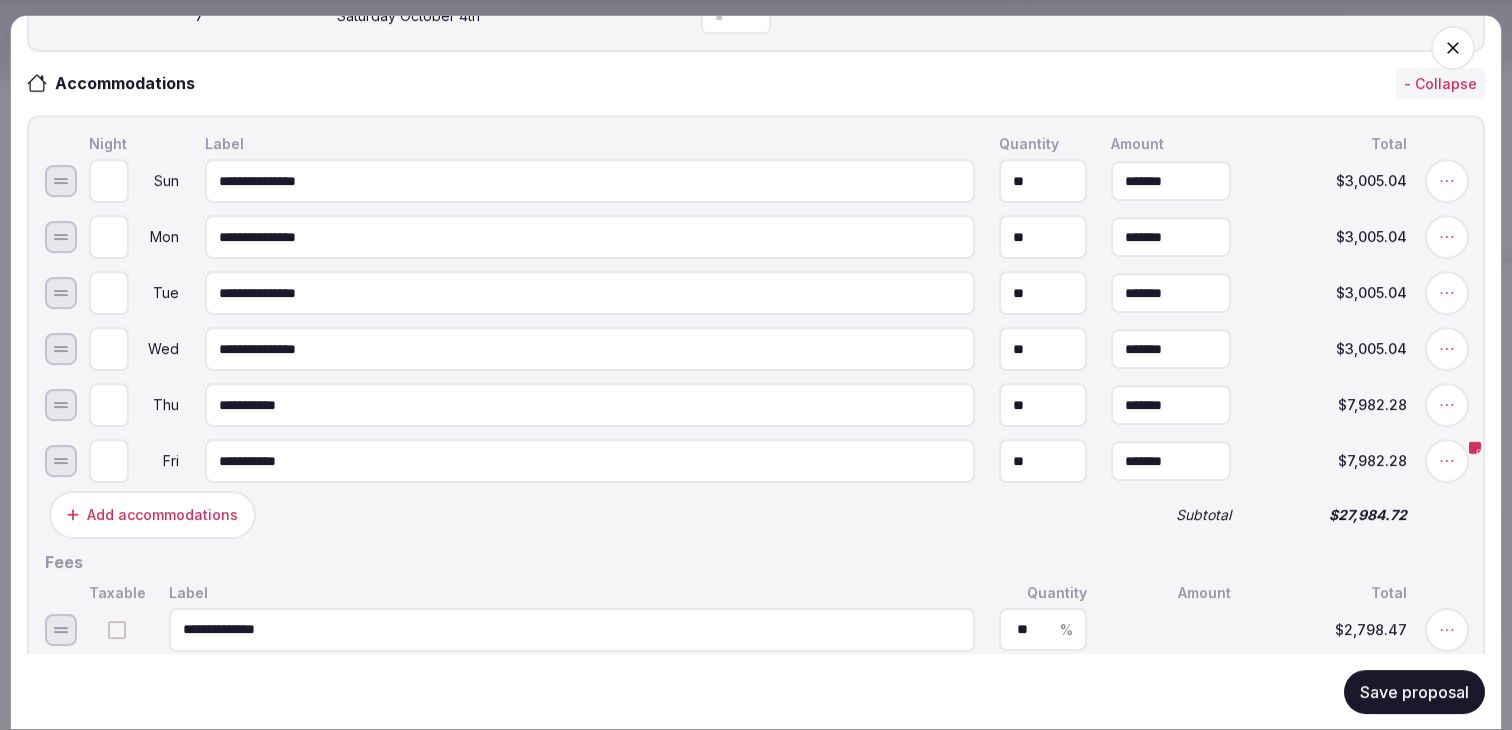 type on "**********" 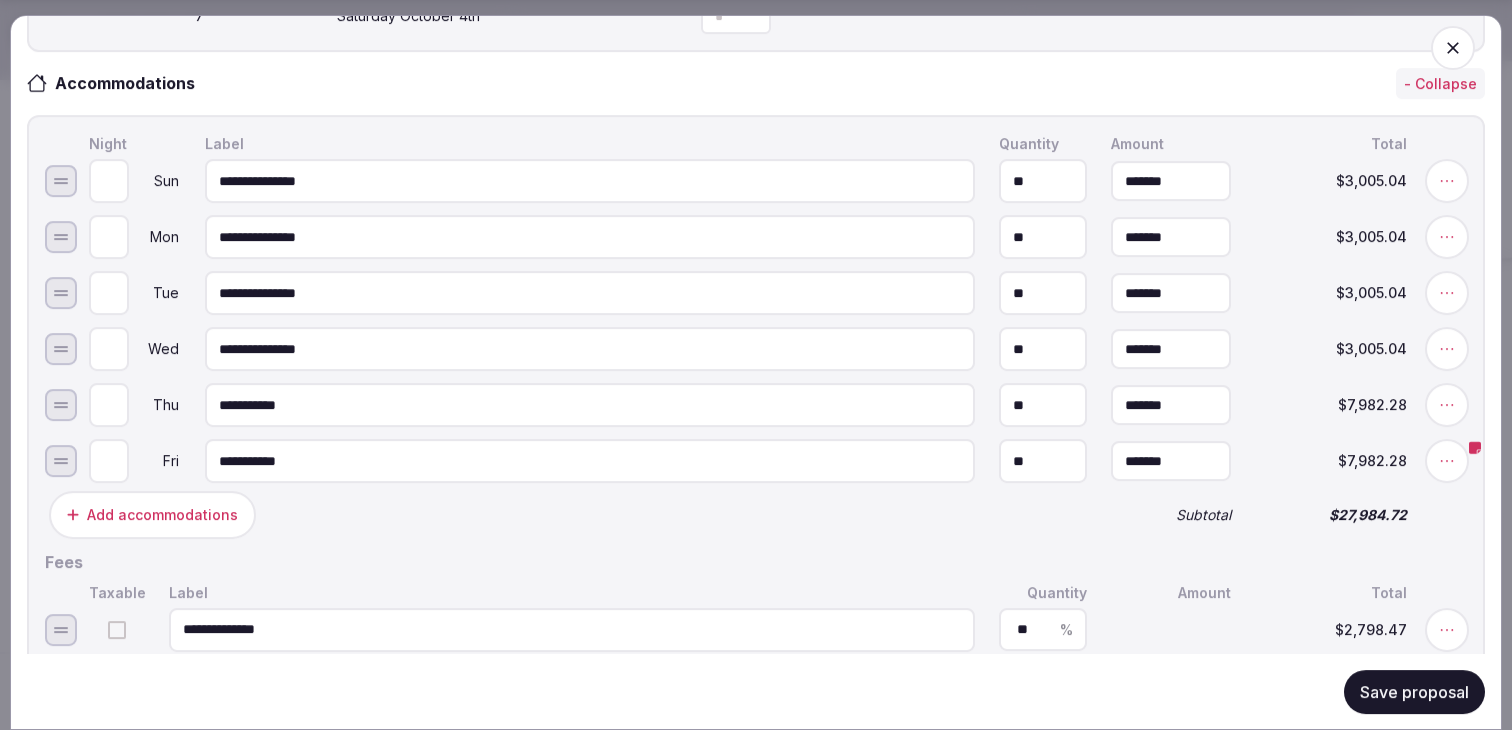 click on "**********" at bounding box center (590, 405) 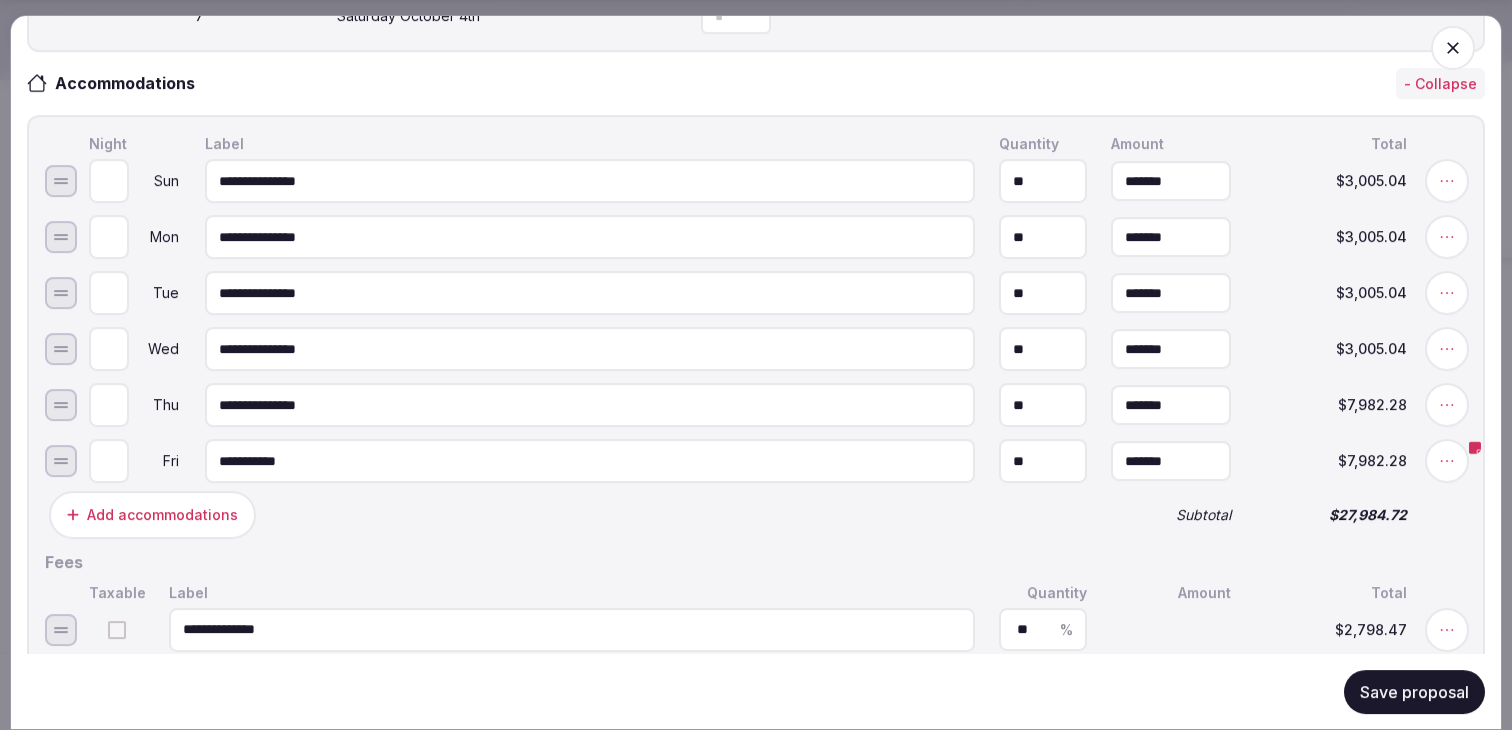 type on "**********" 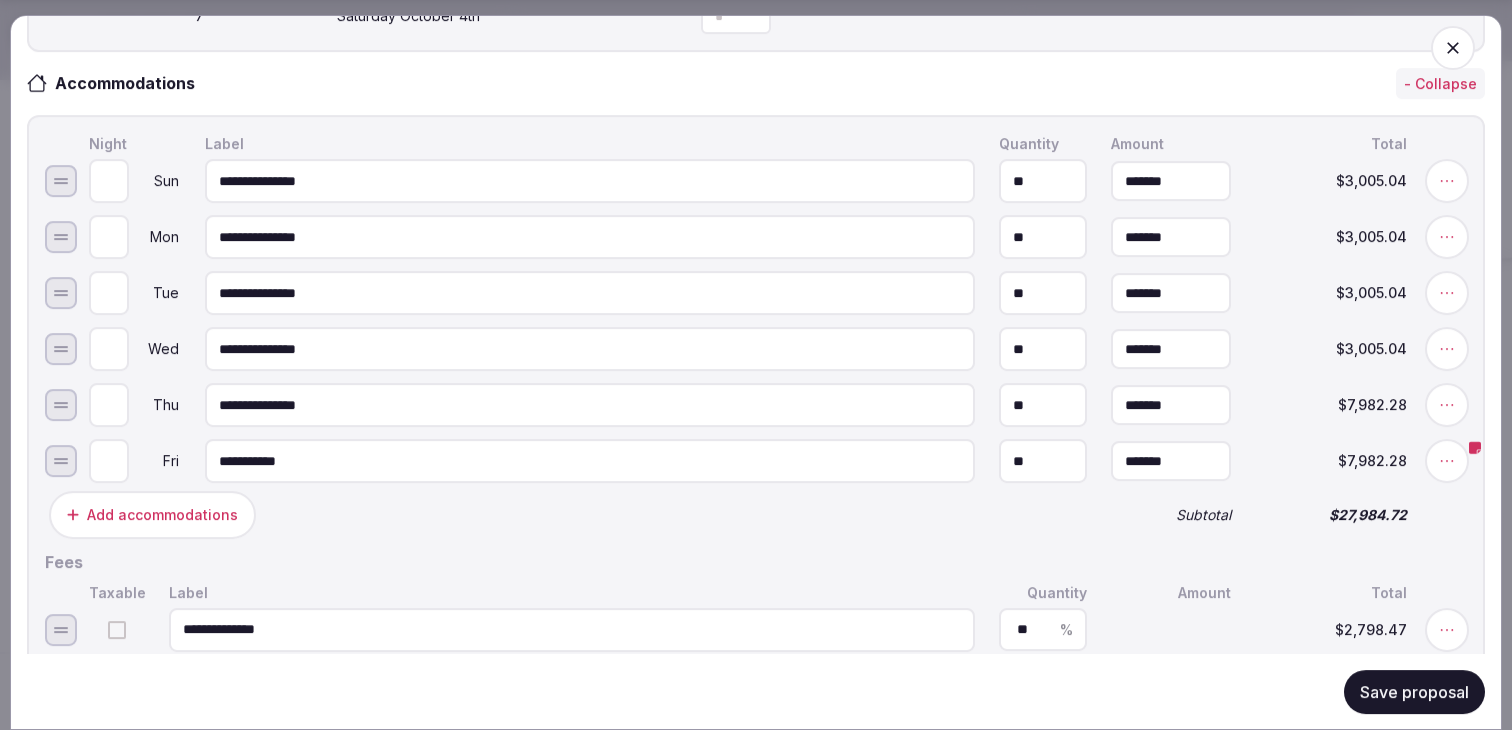 click on "**********" at bounding box center (590, 461) 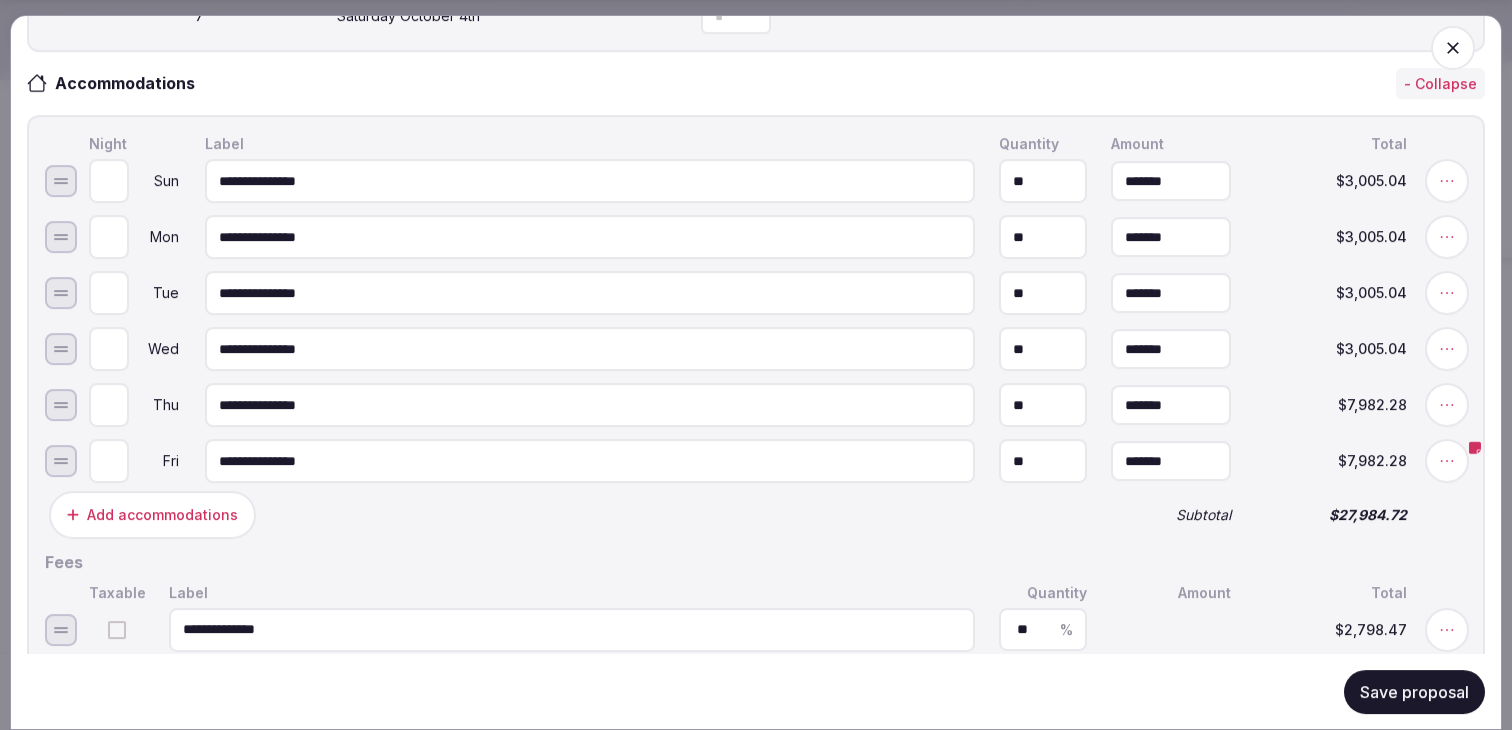 type on "**********" 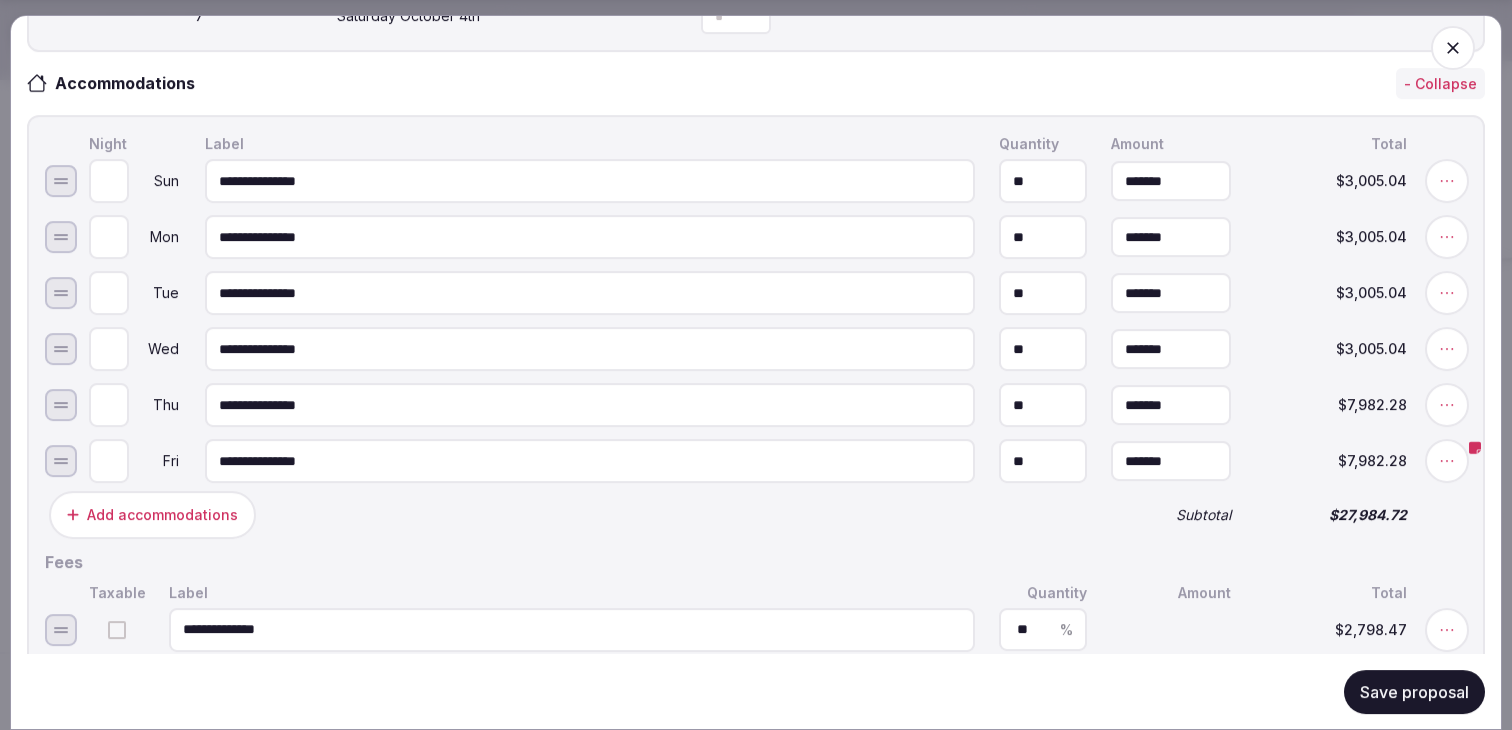 click on "Add accommodations" at bounding box center (568, 515) 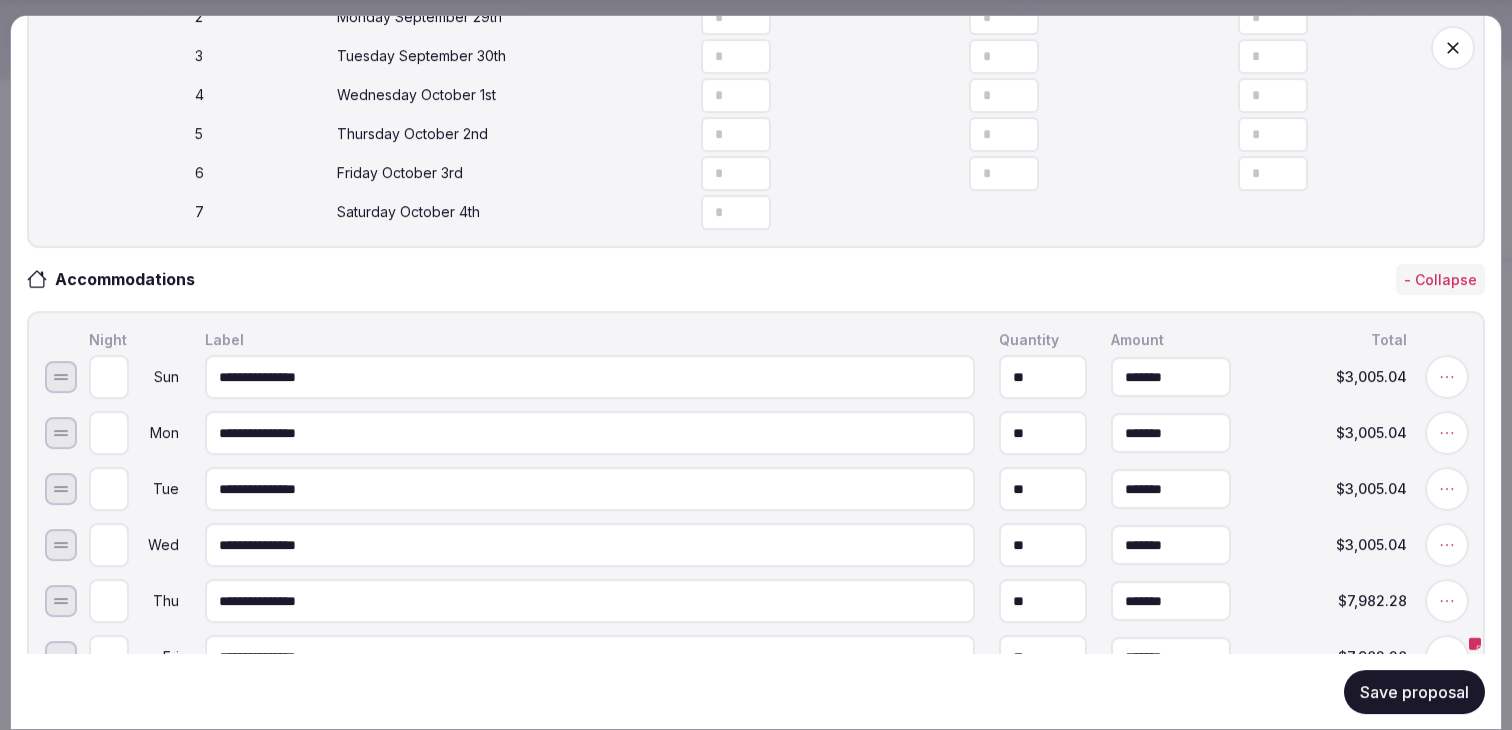 scroll, scrollTop: 745, scrollLeft: 0, axis: vertical 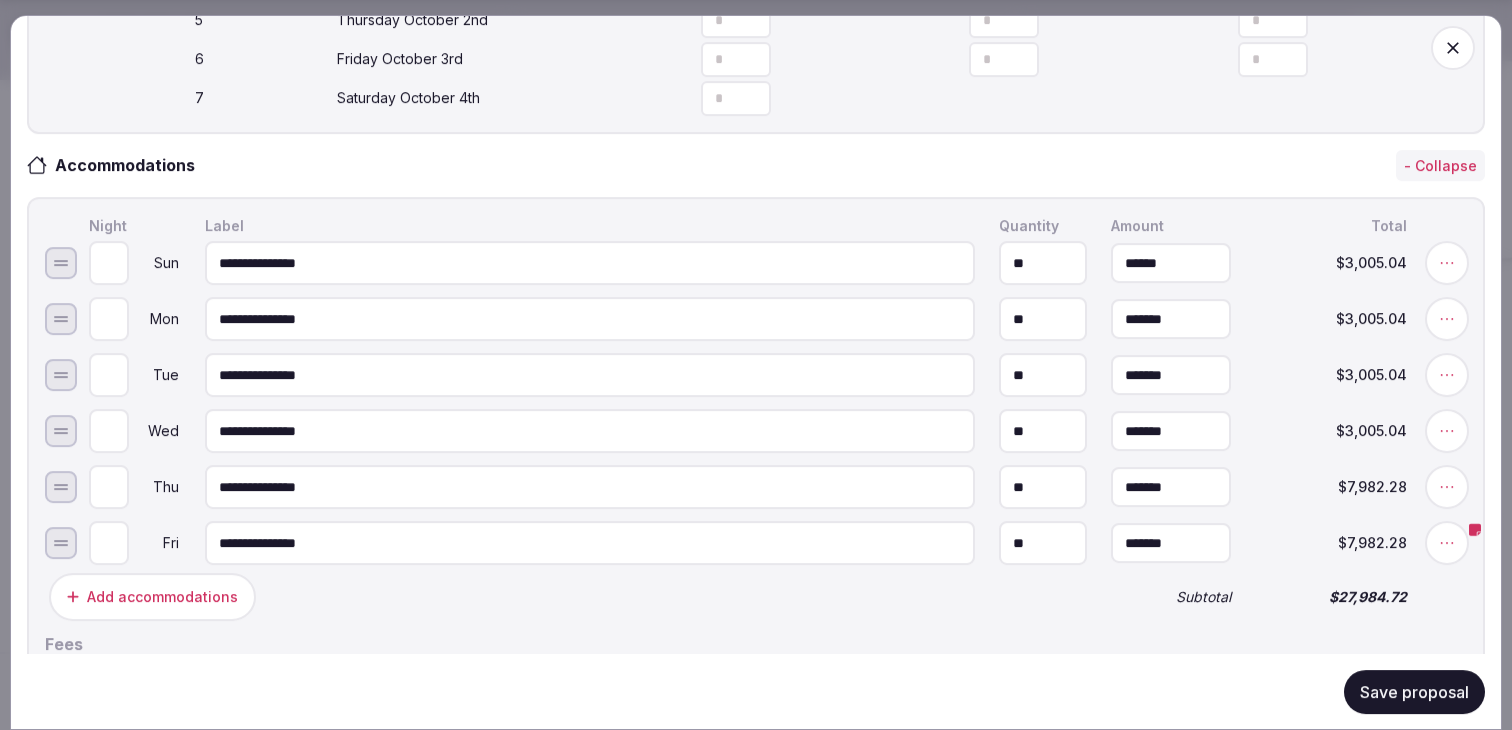 click on "******" at bounding box center [1171, 263] 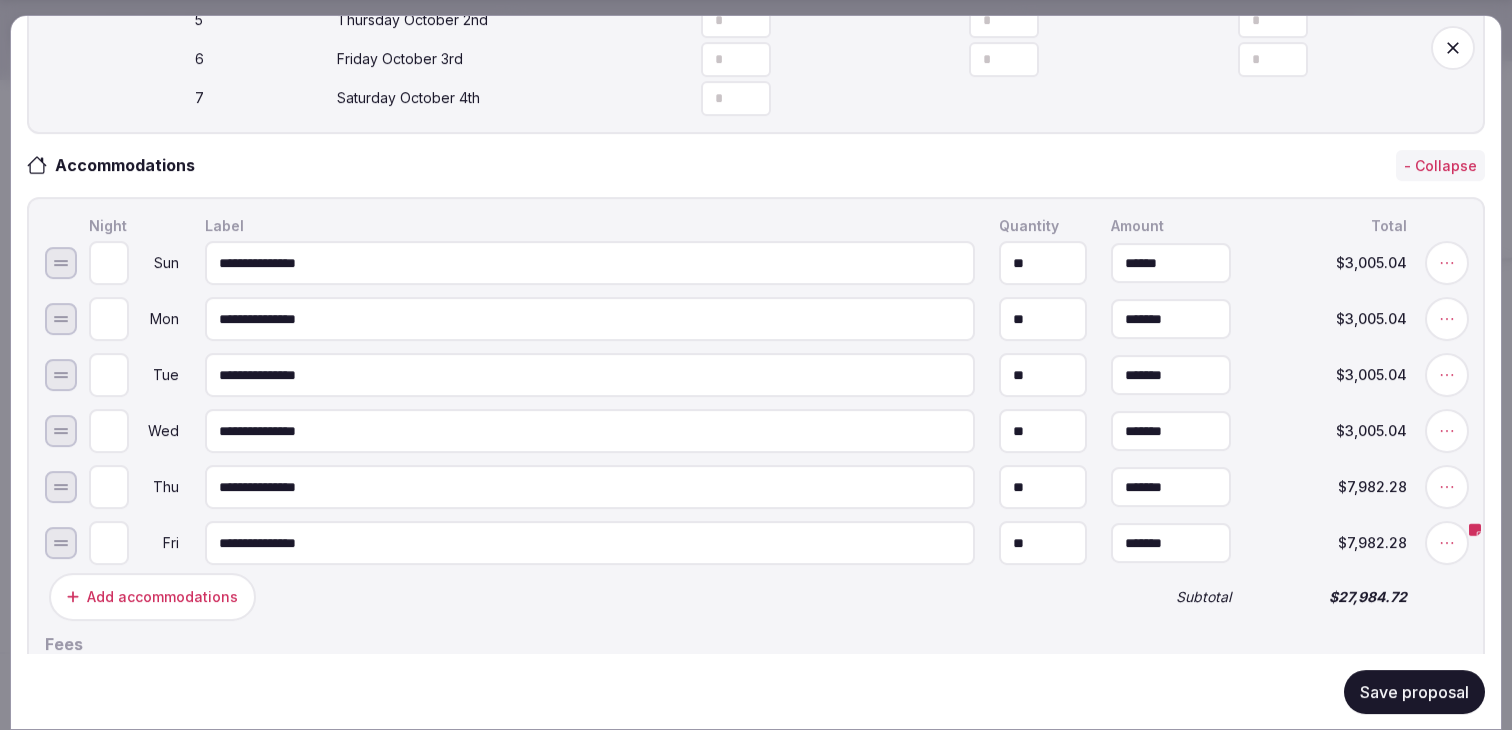 click on "******" at bounding box center [1171, 263] 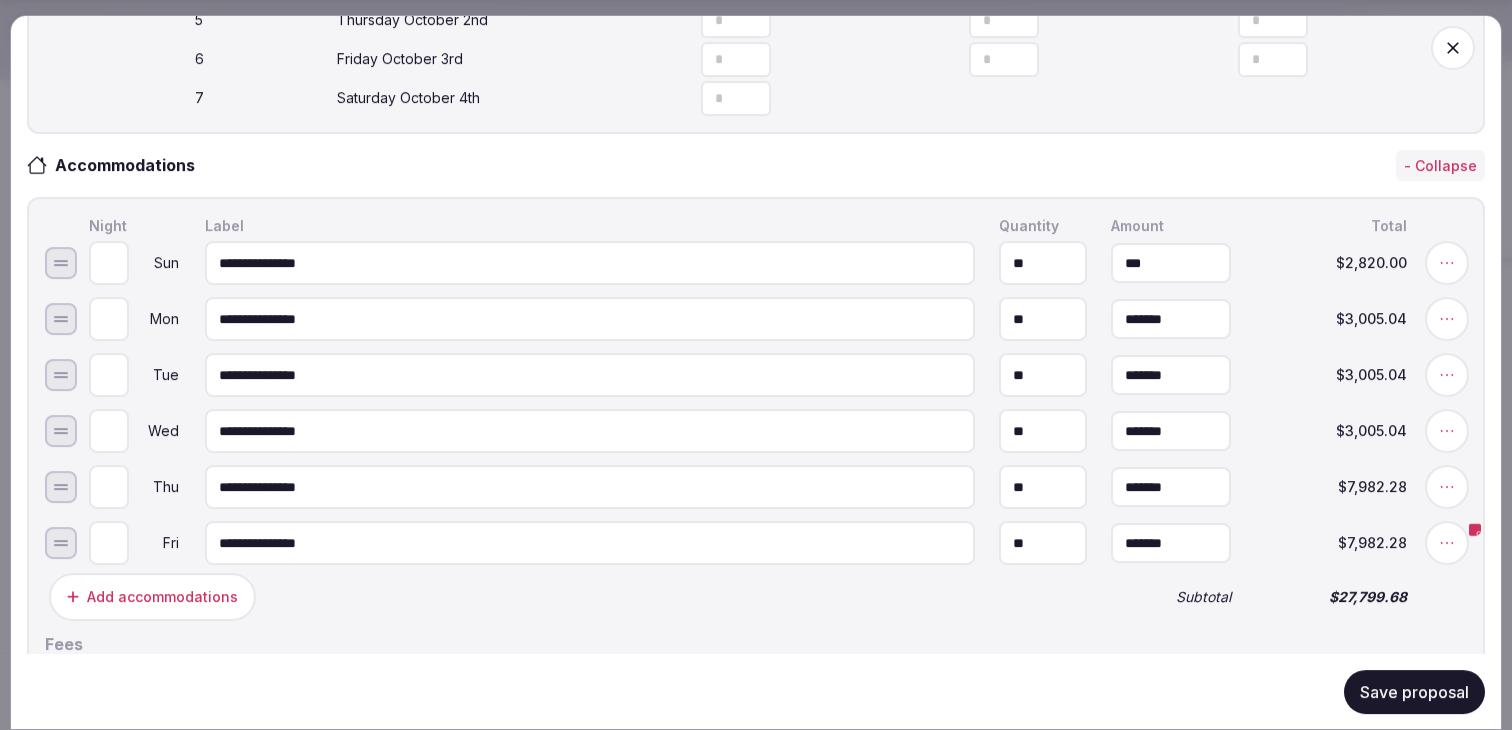 click on "*******" at bounding box center (1171, 319) 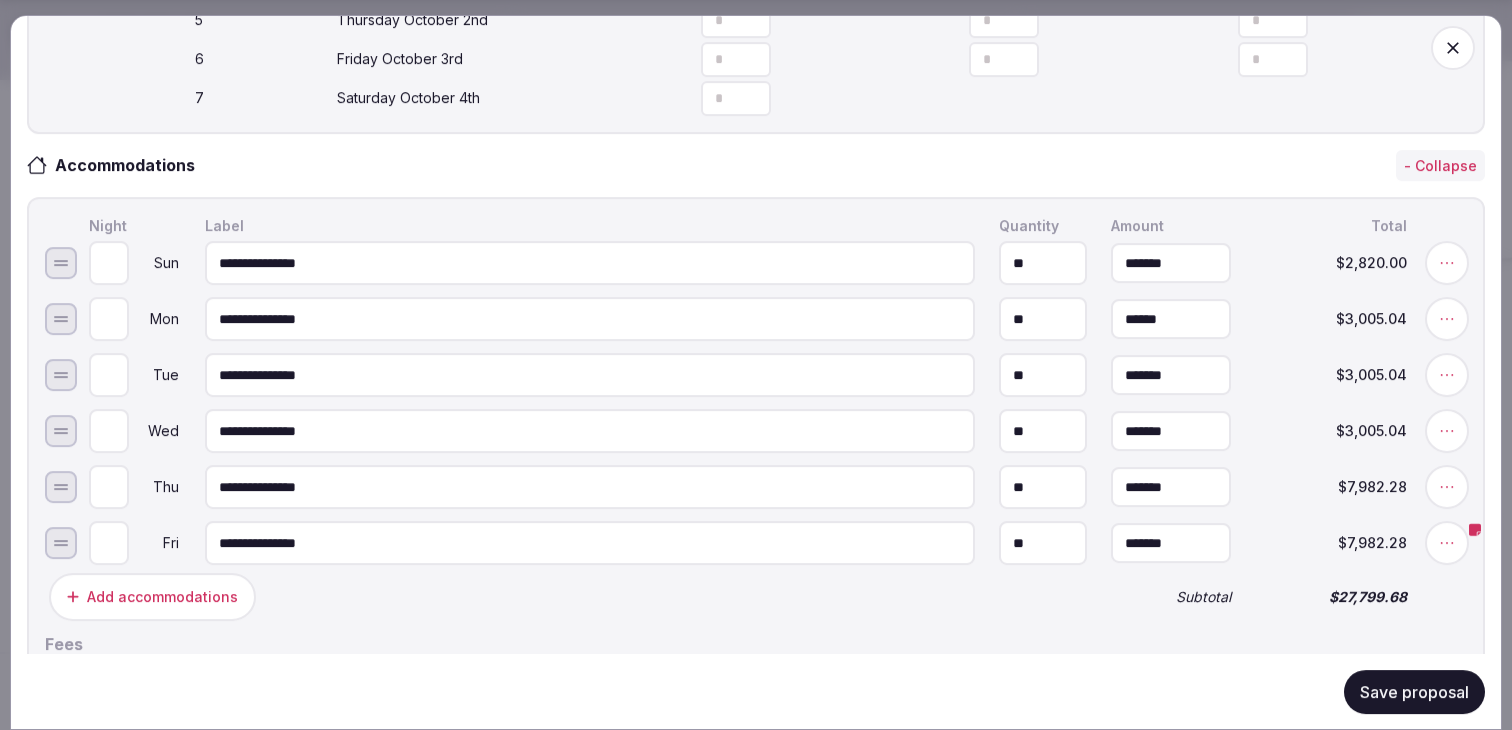 click on "******" at bounding box center (1171, 319) 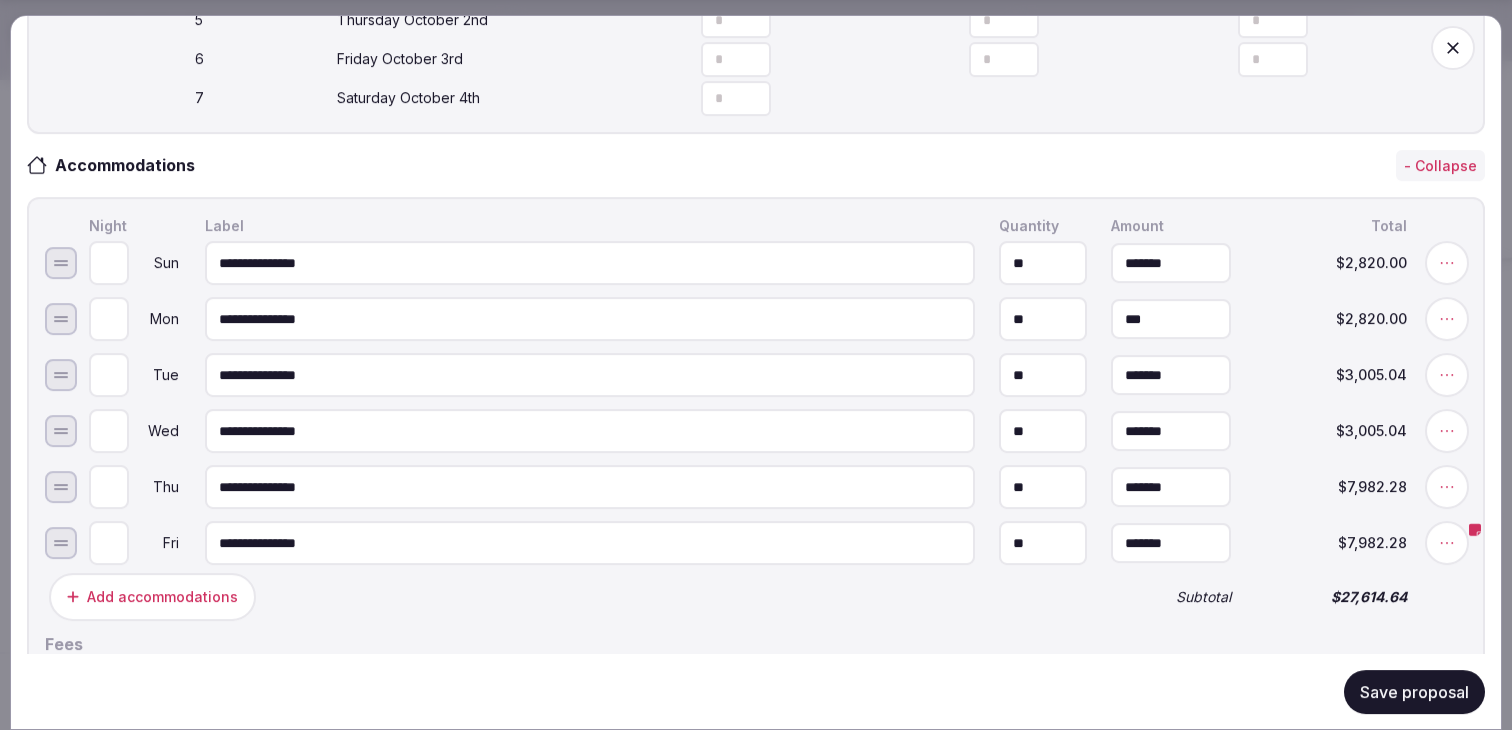 click on "*******" at bounding box center (1171, 375) 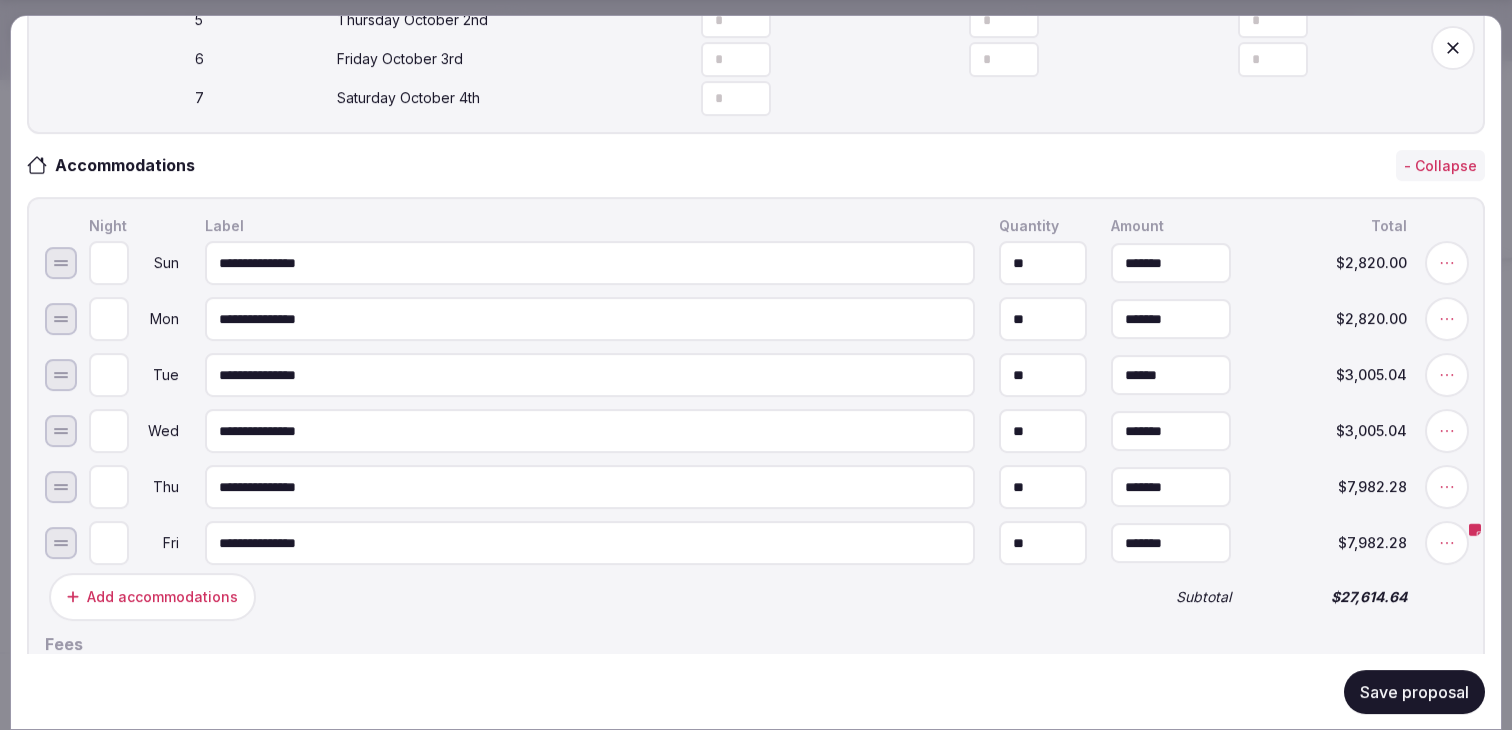 click on "******" at bounding box center [1171, 375] 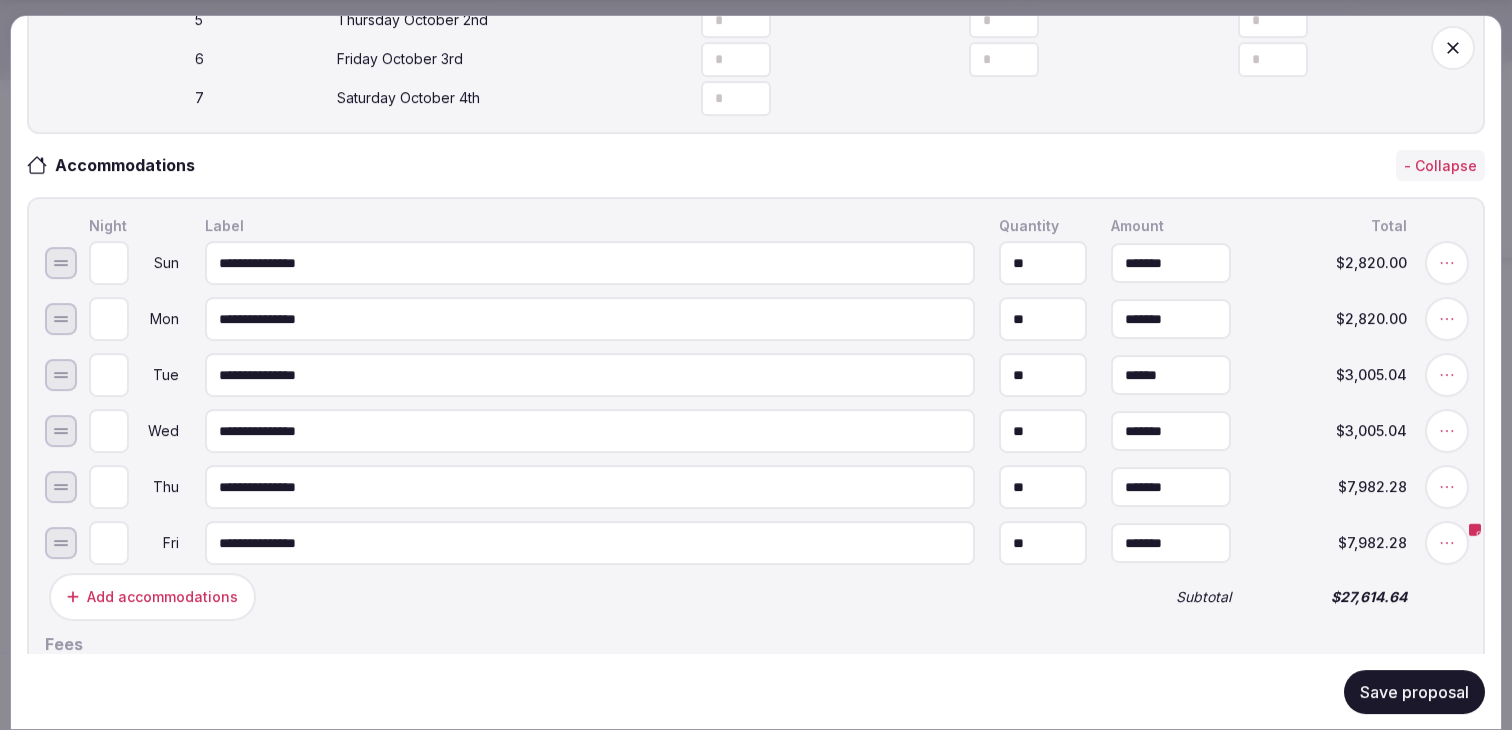 click on "******" at bounding box center (1171, 375) 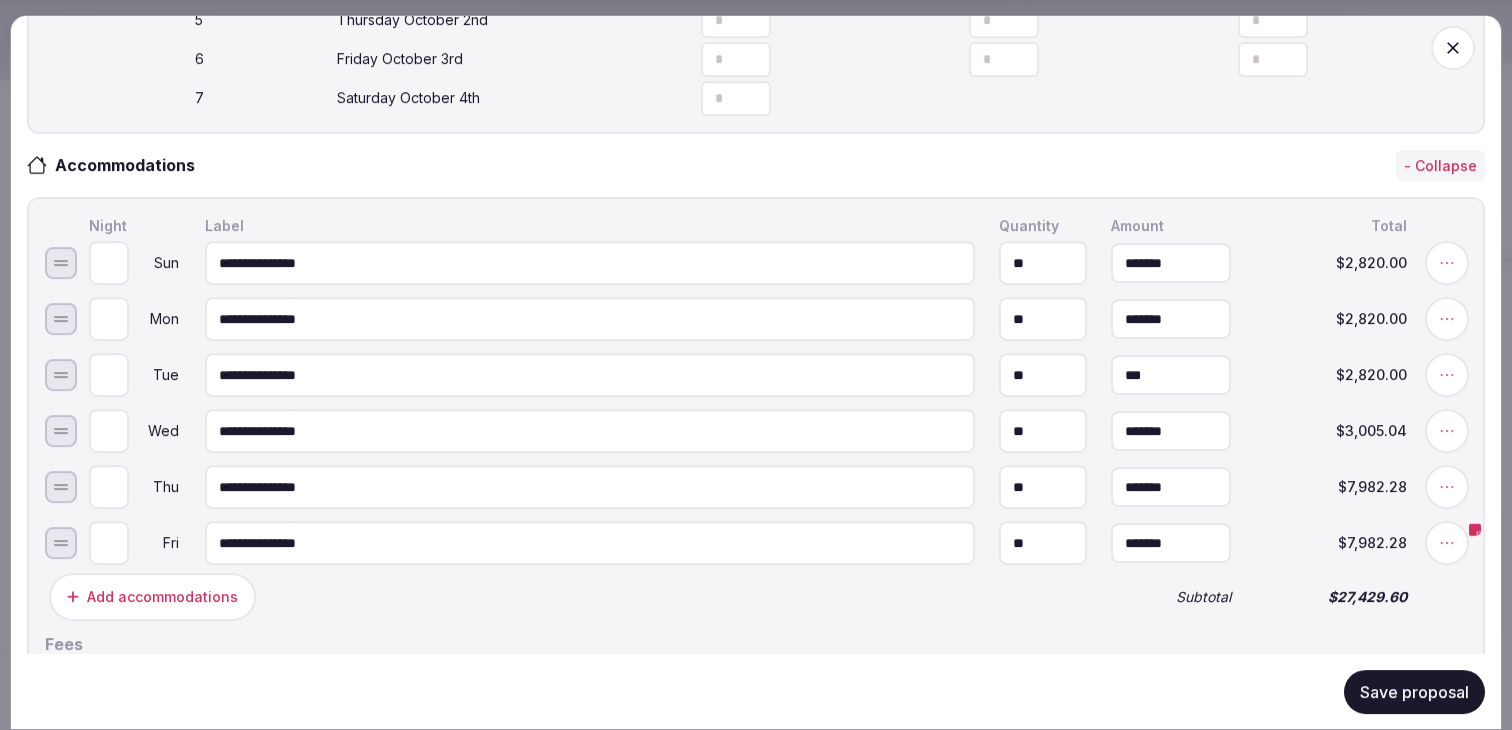 click on "*******" at bounding box center [1171, 431] 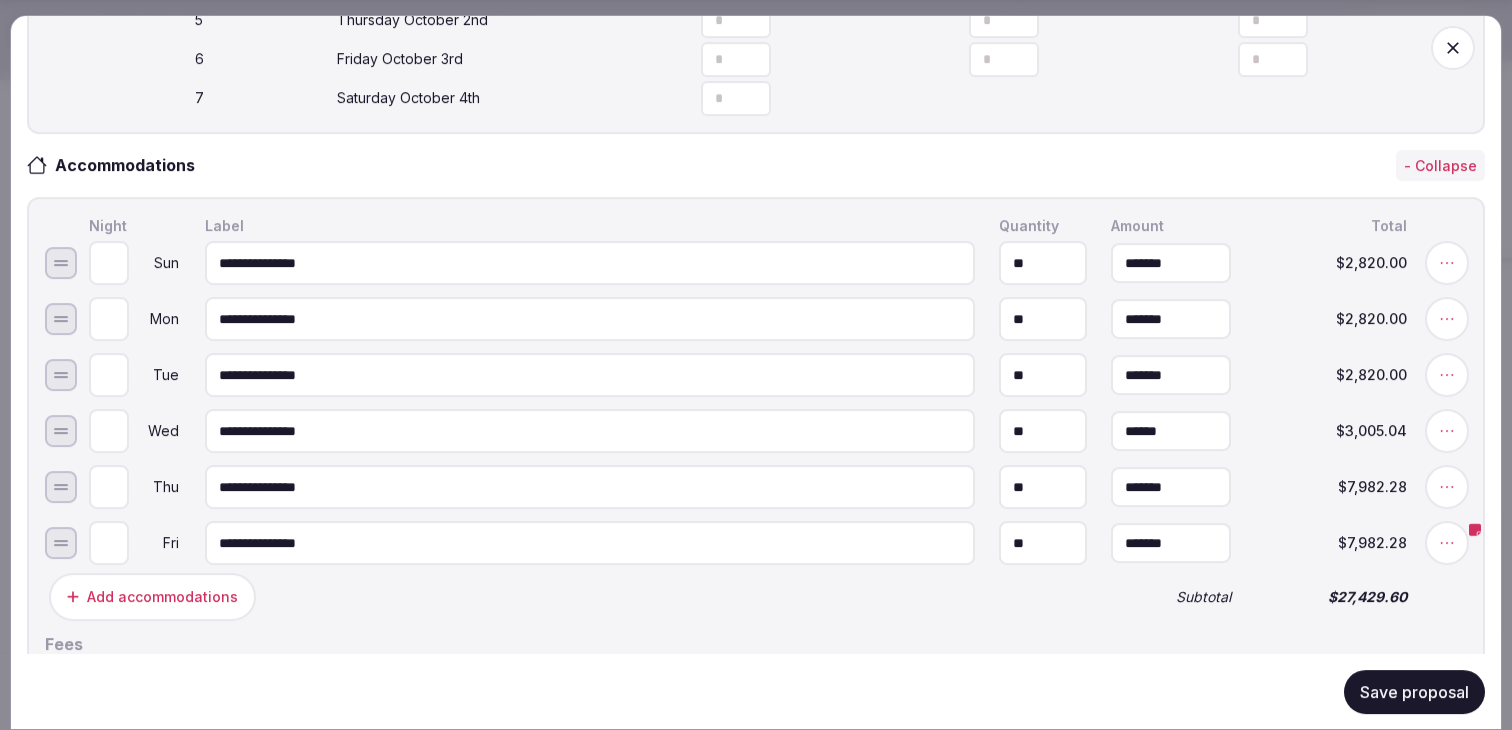 scroll, scrollTop: 764, scrollLeft: 0, axis: vertical 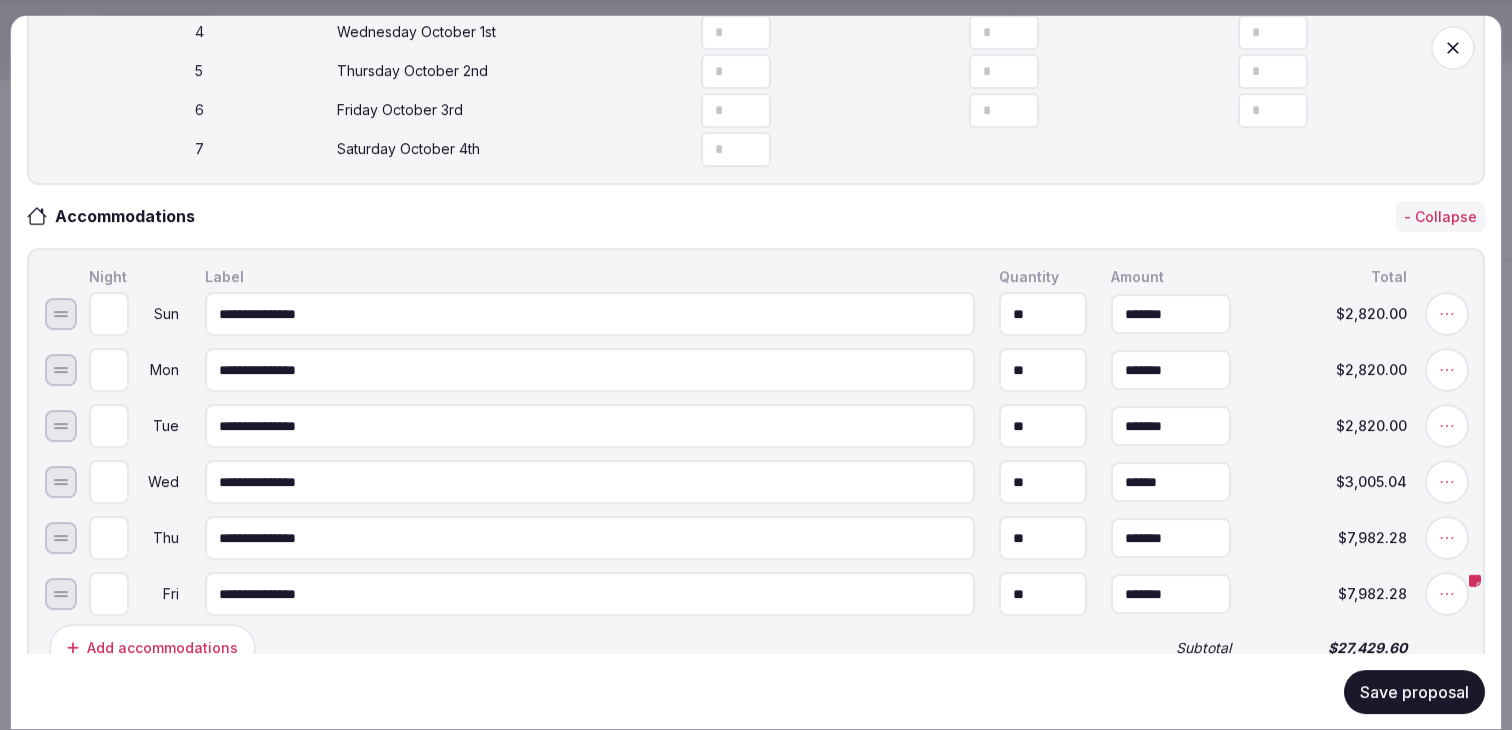 click on "*******" at bounding box center (1171, 538) 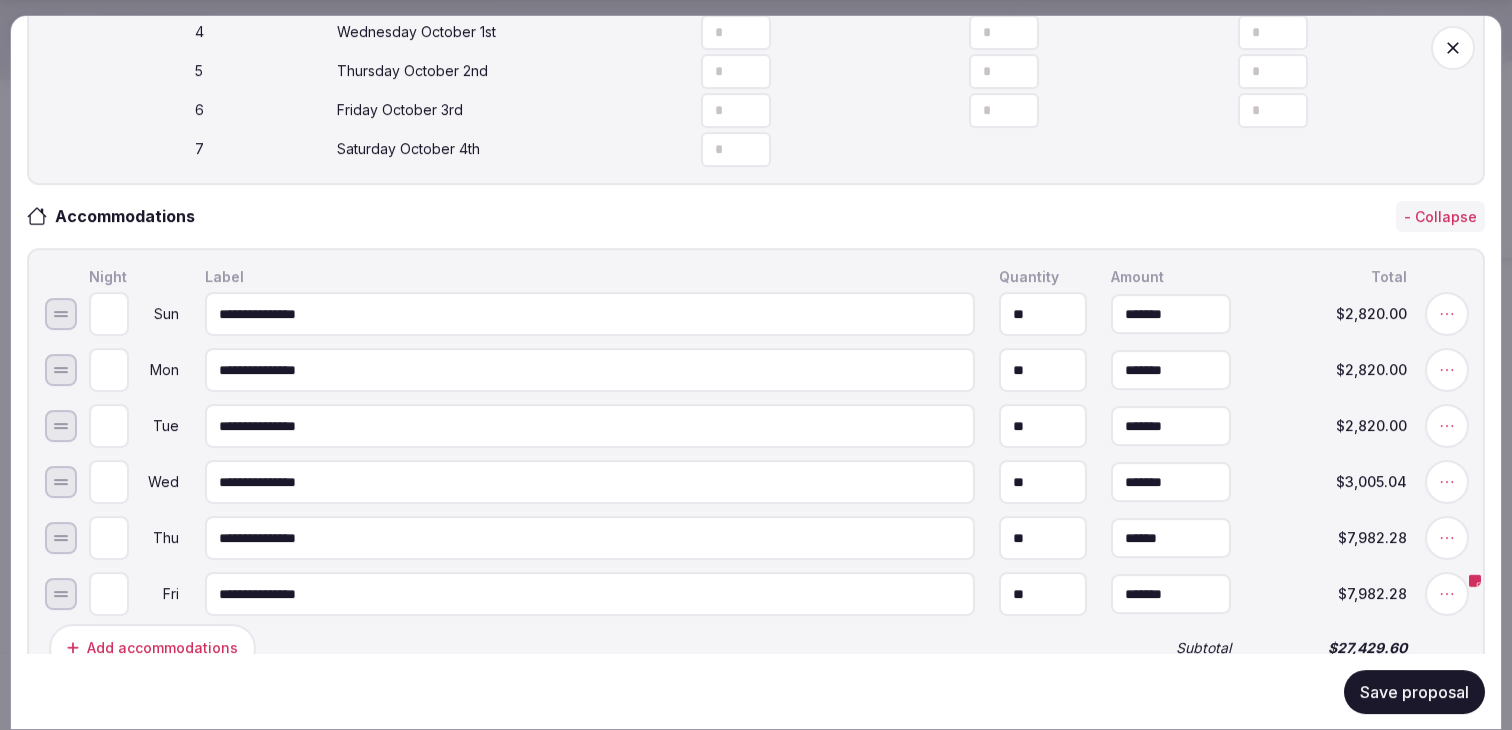 click on "******" at bounding box center (1171, 538) 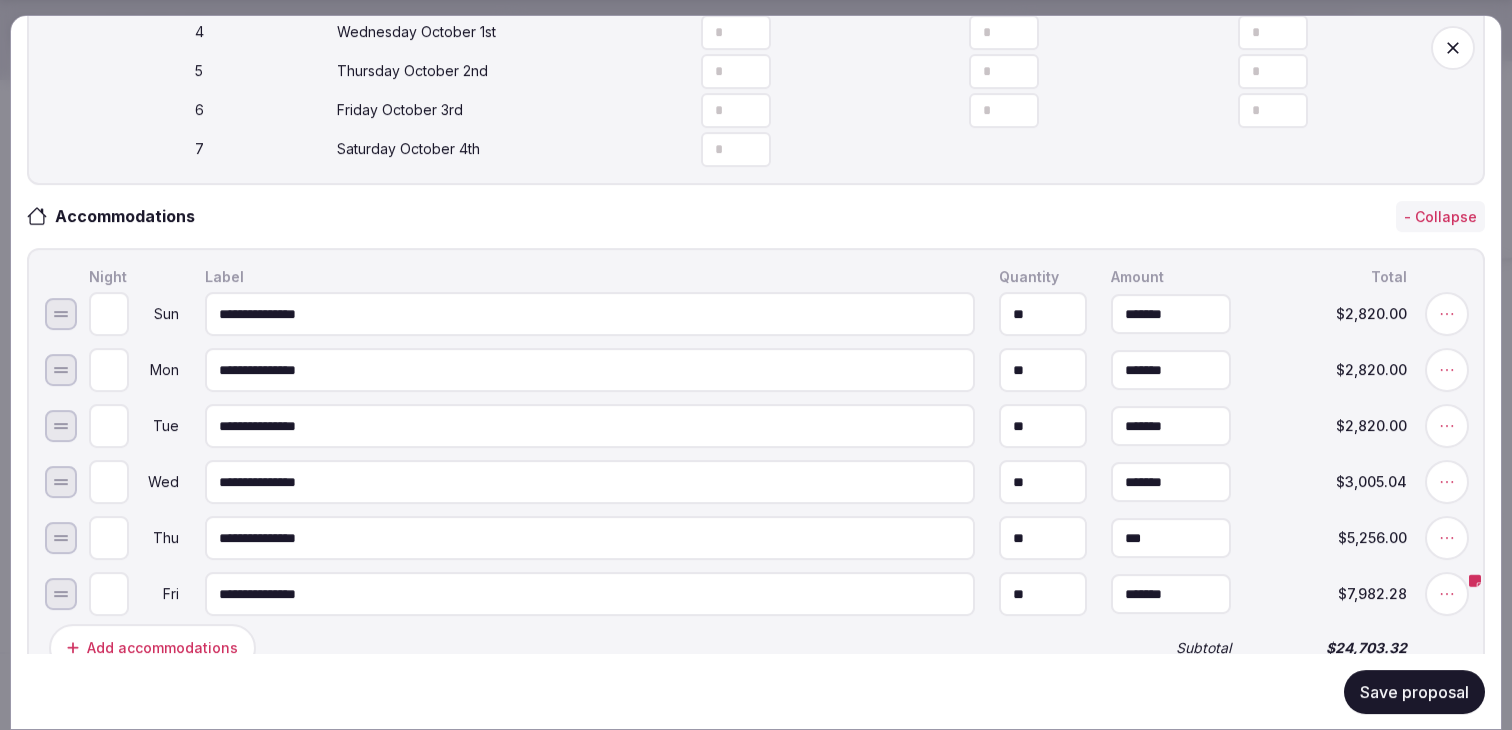 click on "*******" at bounding box center (1171, 594) 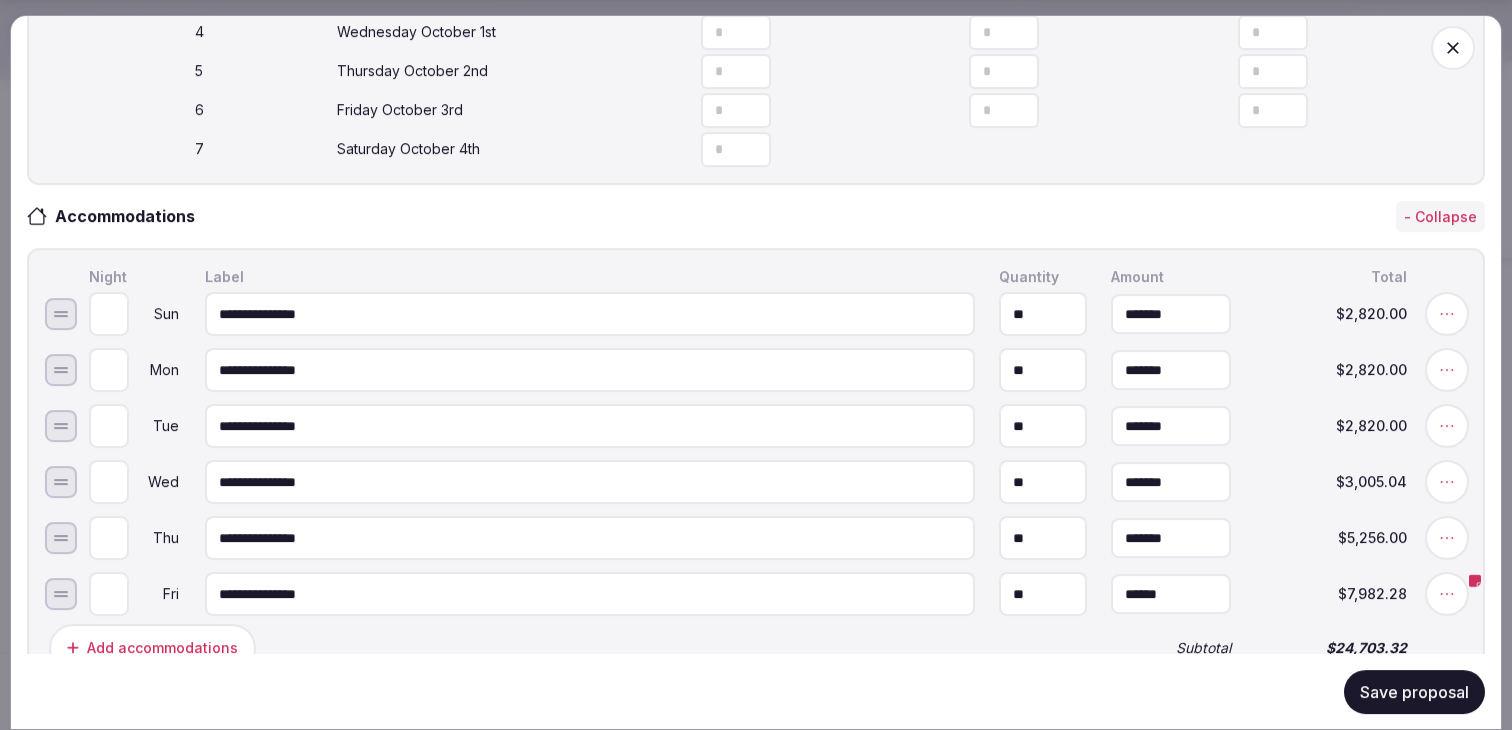 click on "******" at bounding box center [1171, 594] 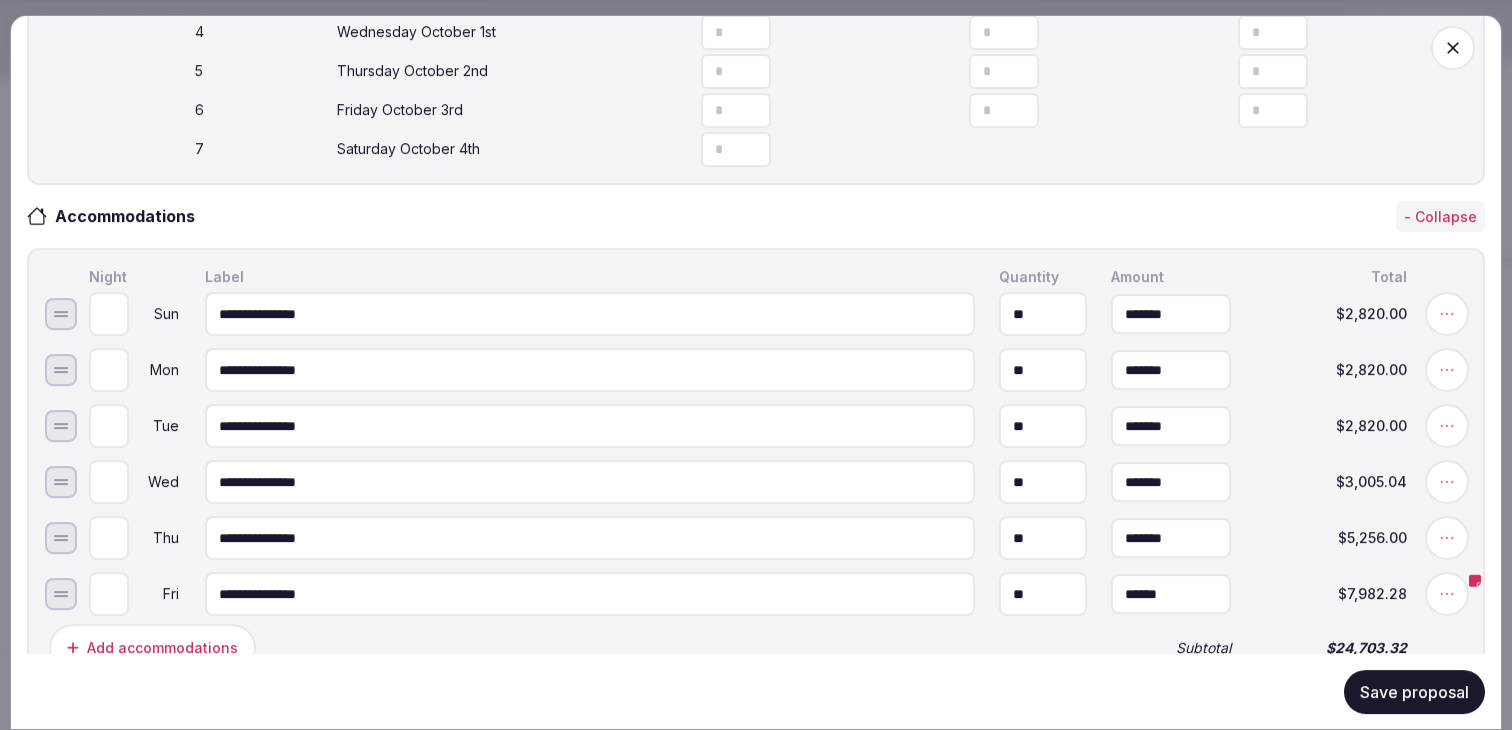 click on "******" at bounding box center (1171, 594) 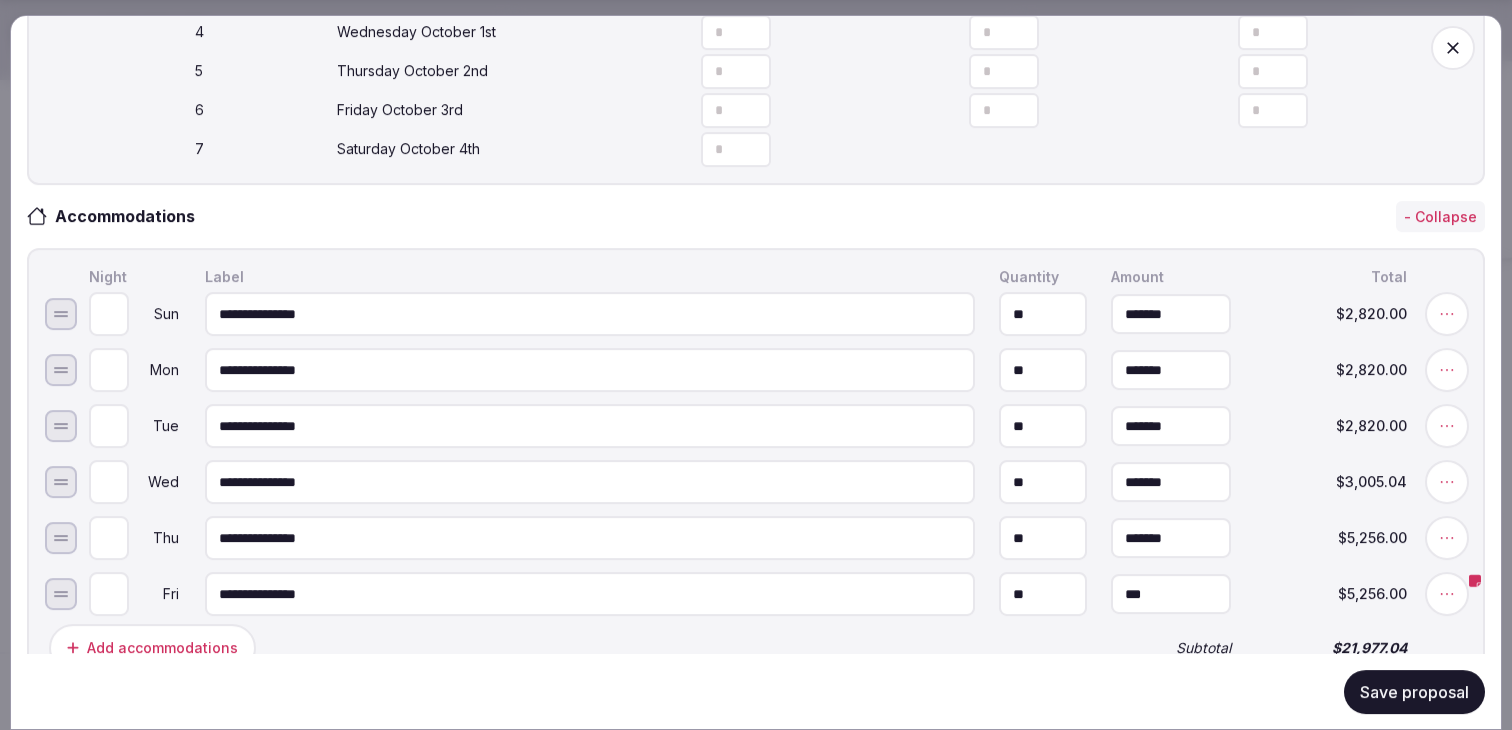 type on "*******" 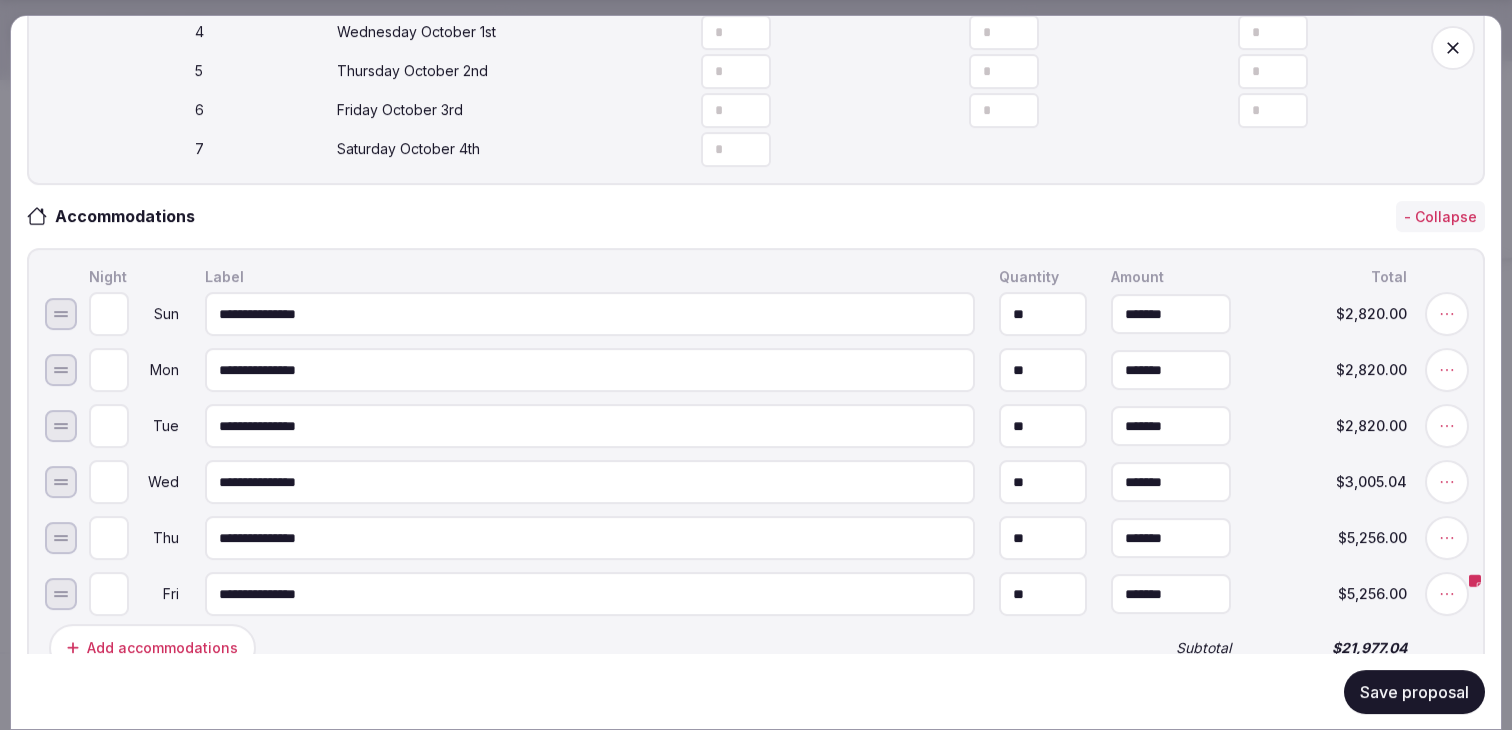 click on "Save proposal" at bounding box center (756, 691) 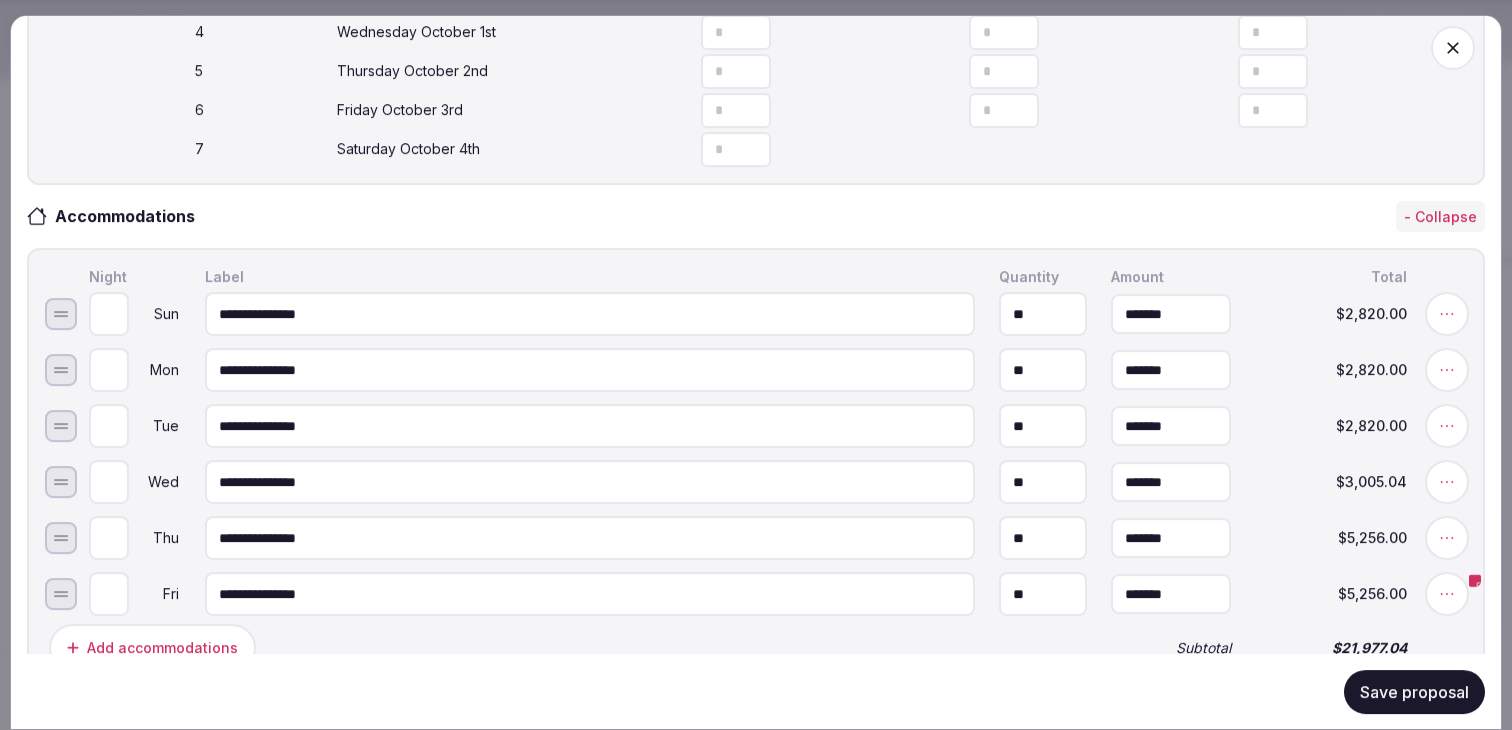 scroll, scrollTop: 872, scrollLeft: 0, axis: vertical 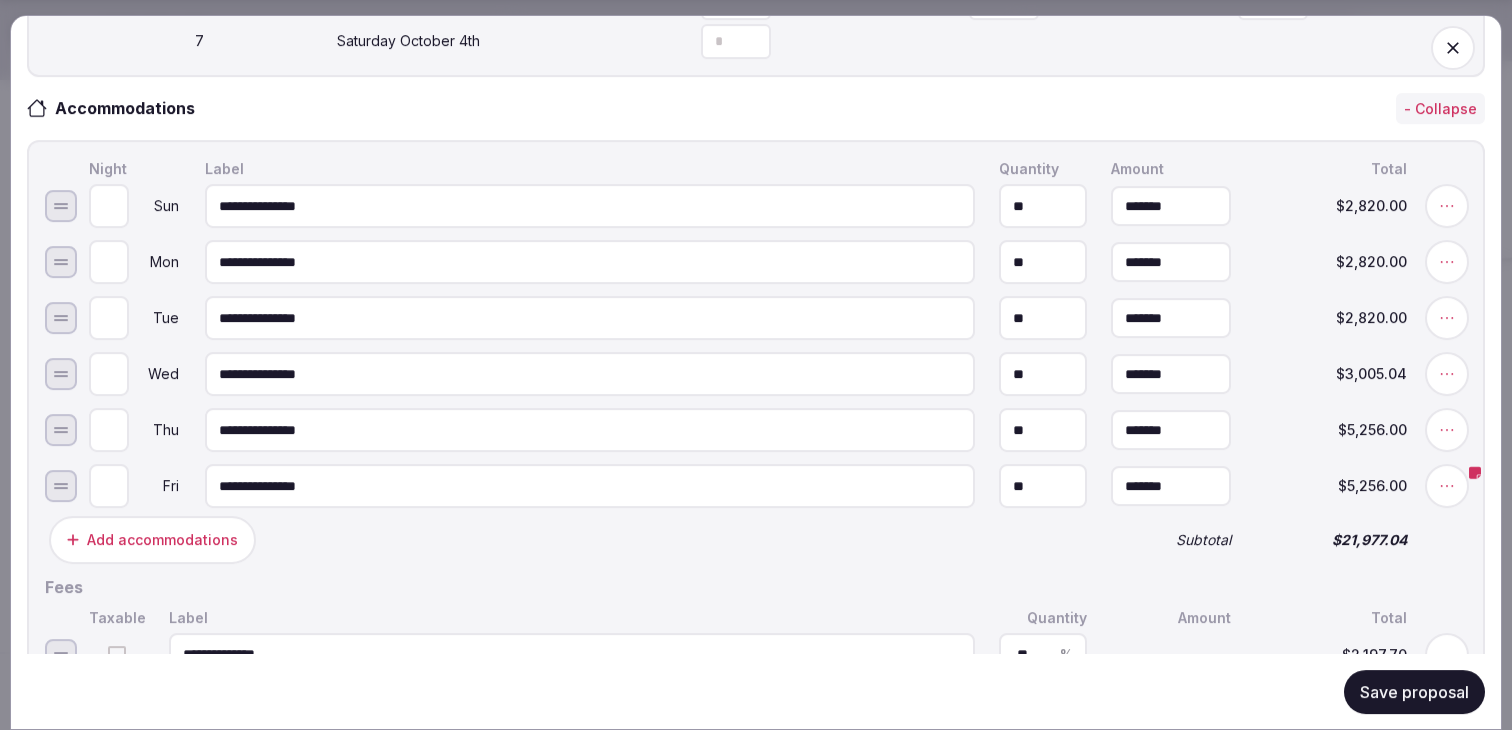 click on "Save proposal" at bounding box center (1414, 691) 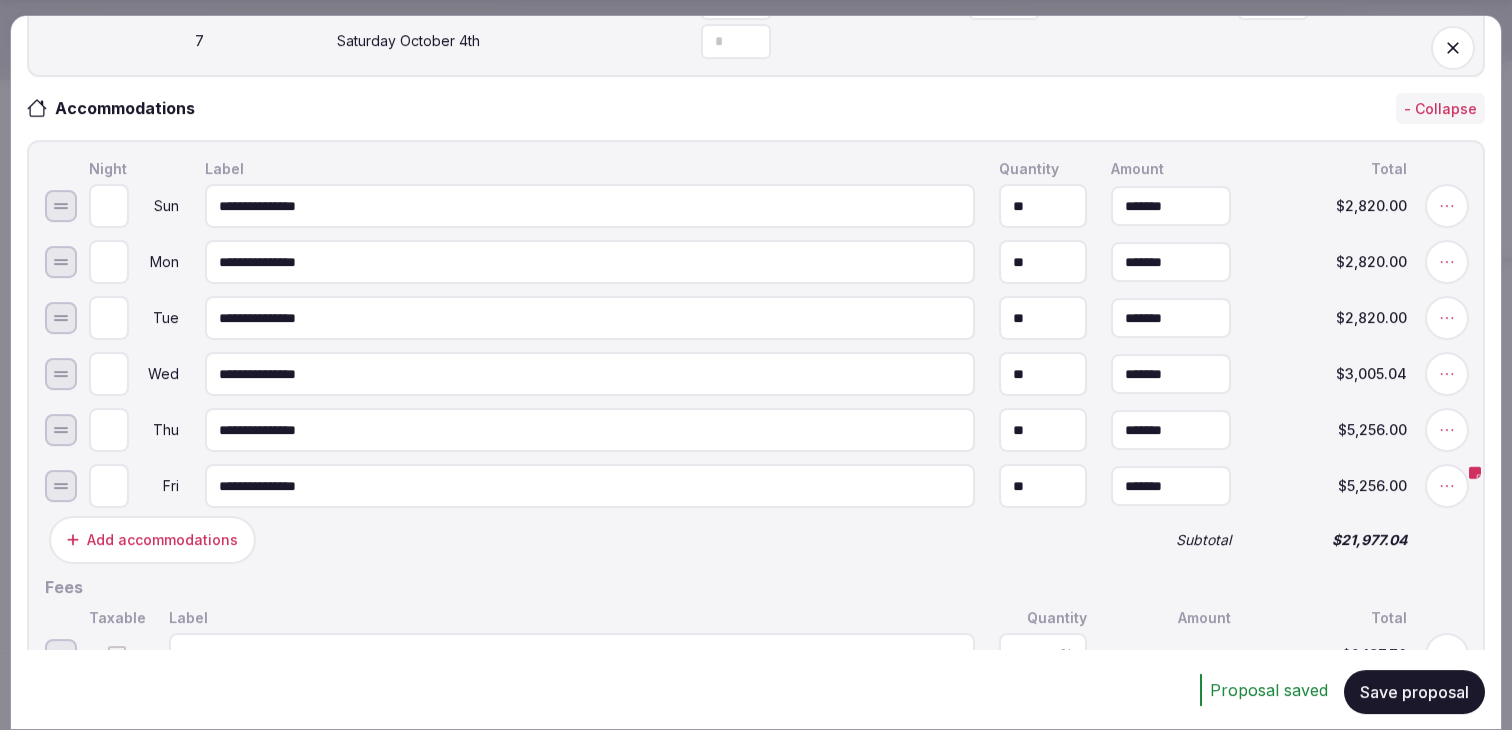 click on "Save proposal" at bounding box center [1414, 691] 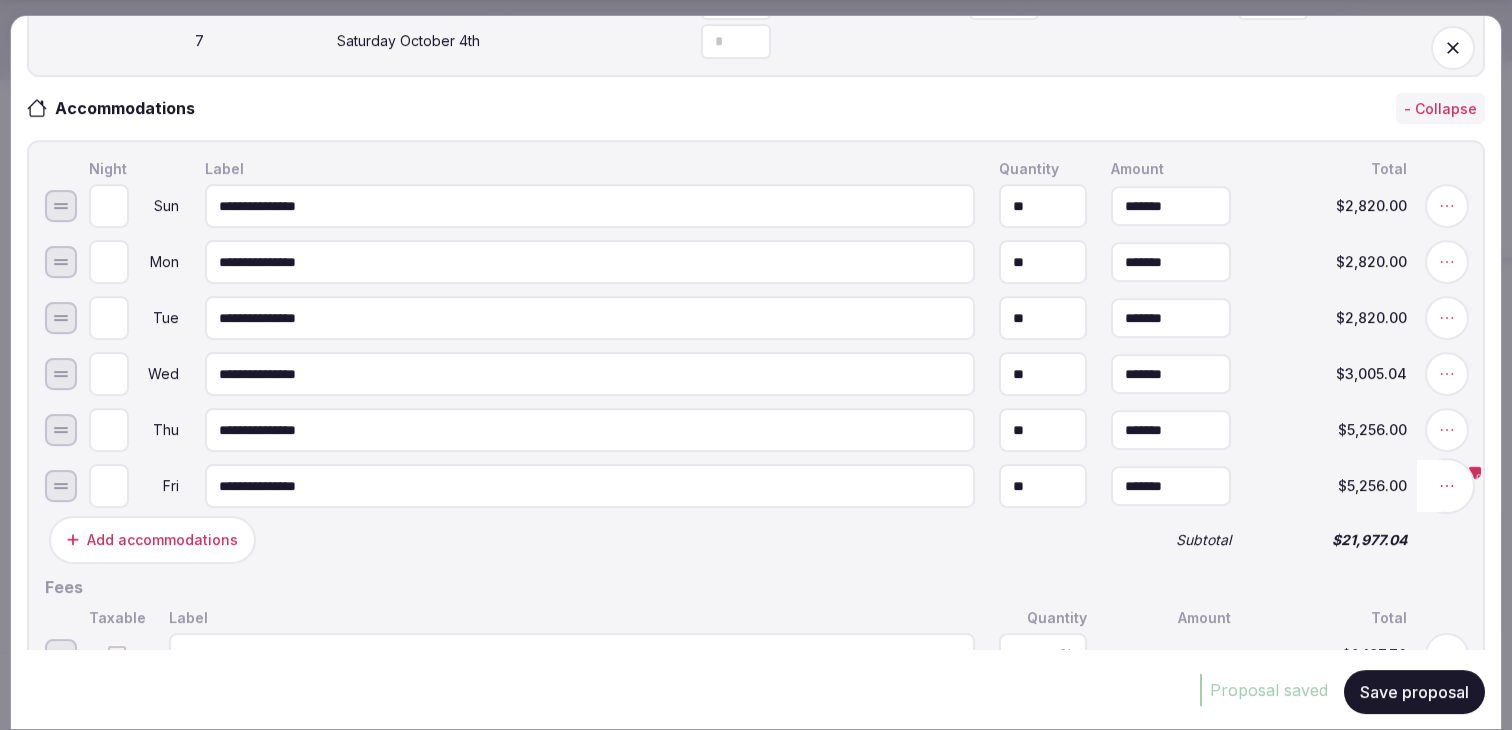 click 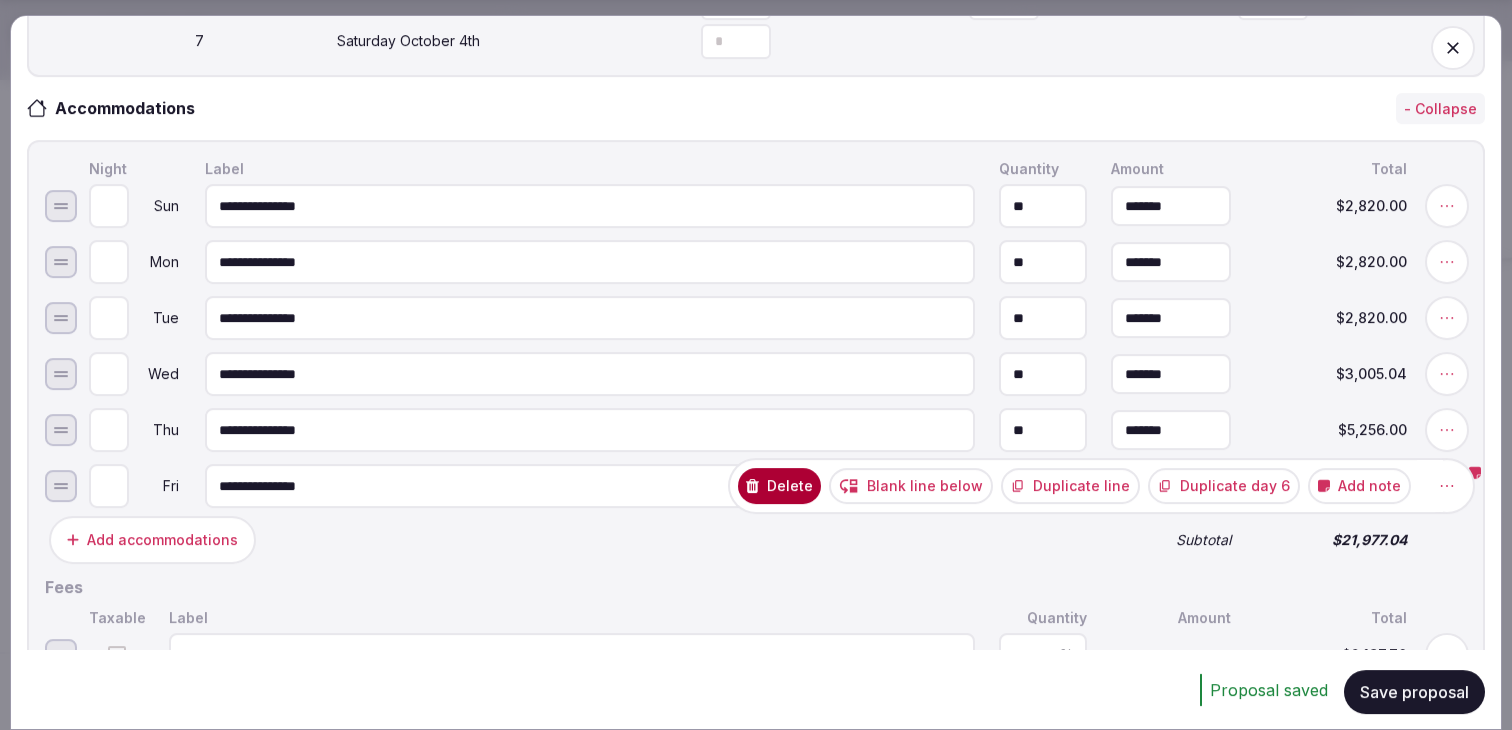 click on "Add note" at bounding box center (1359, 486) 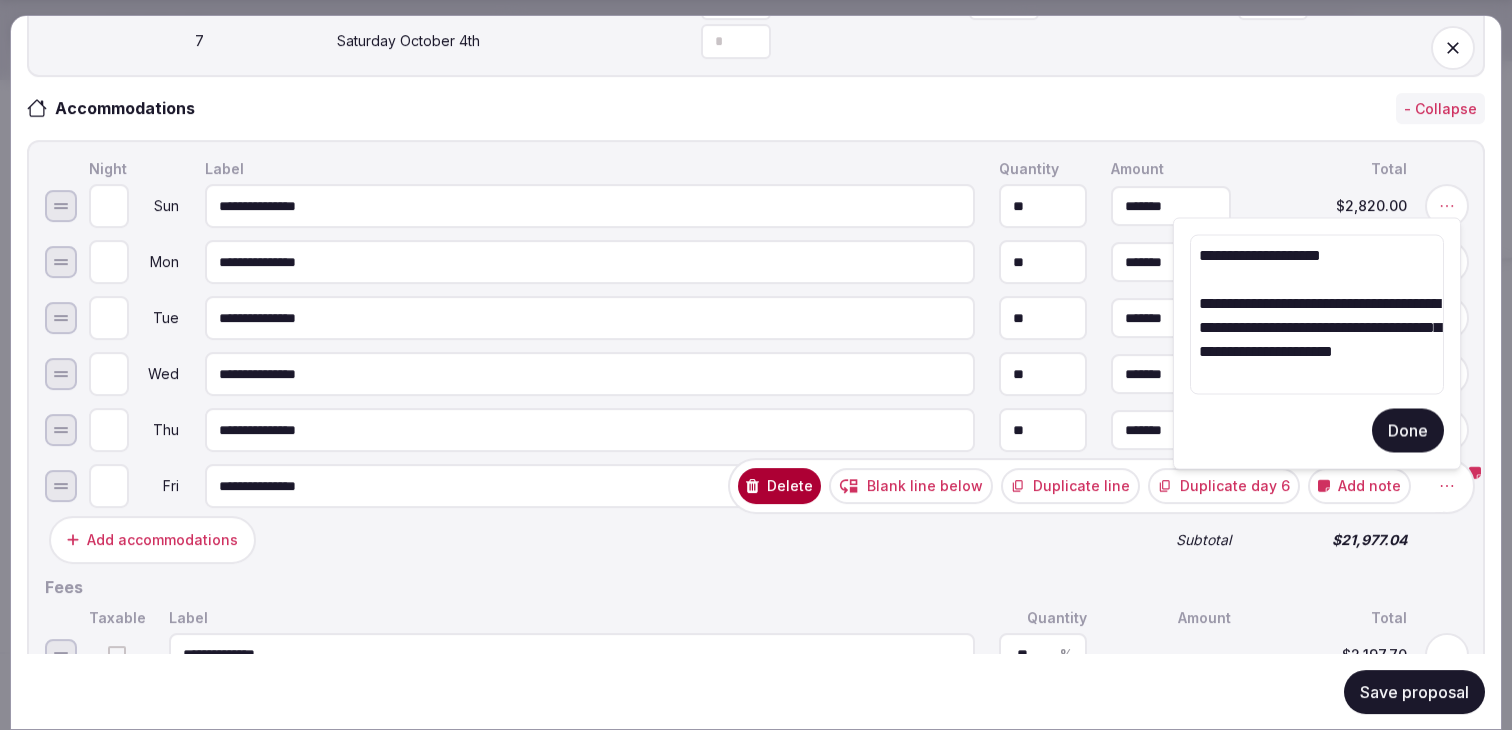 click on "**********" at bounding box center (1317, 315) 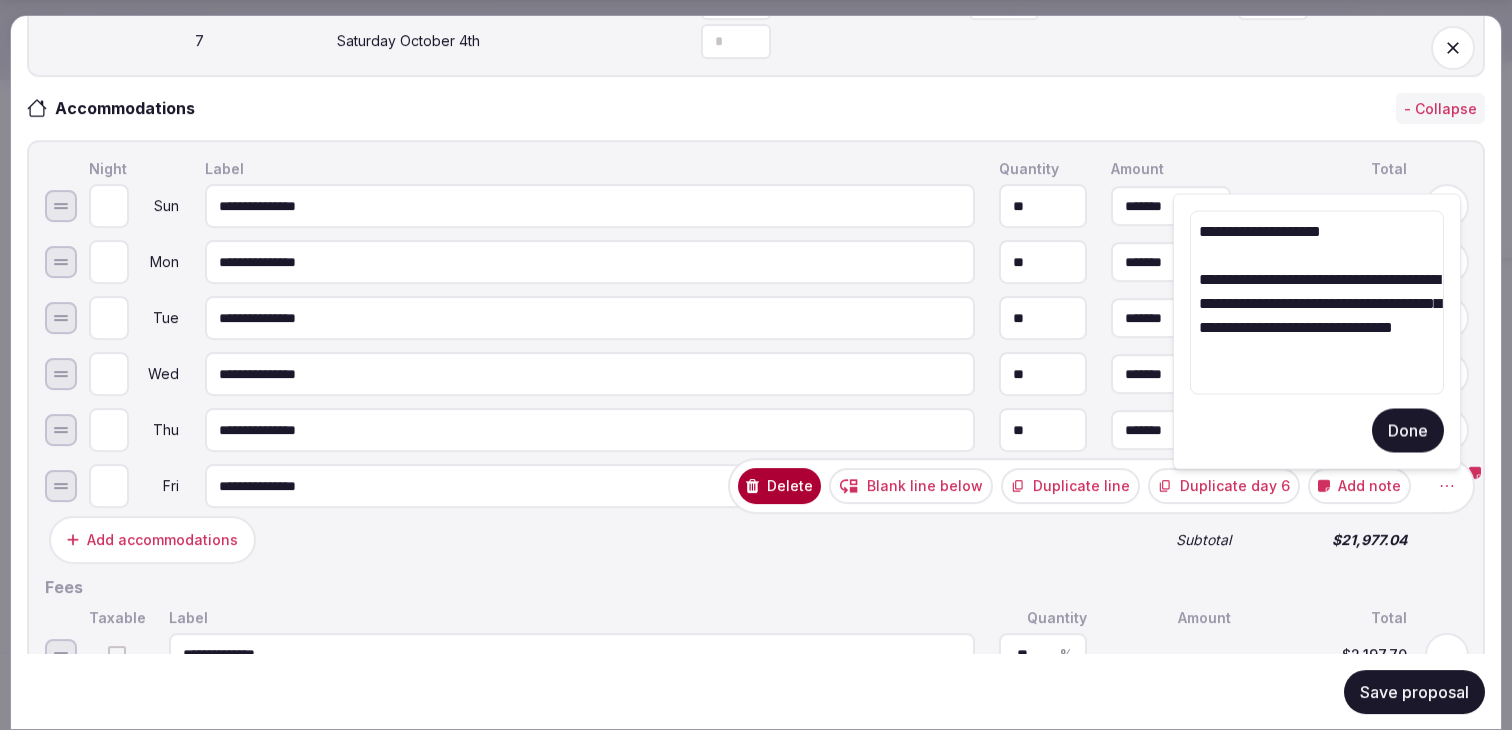 type on "**********" 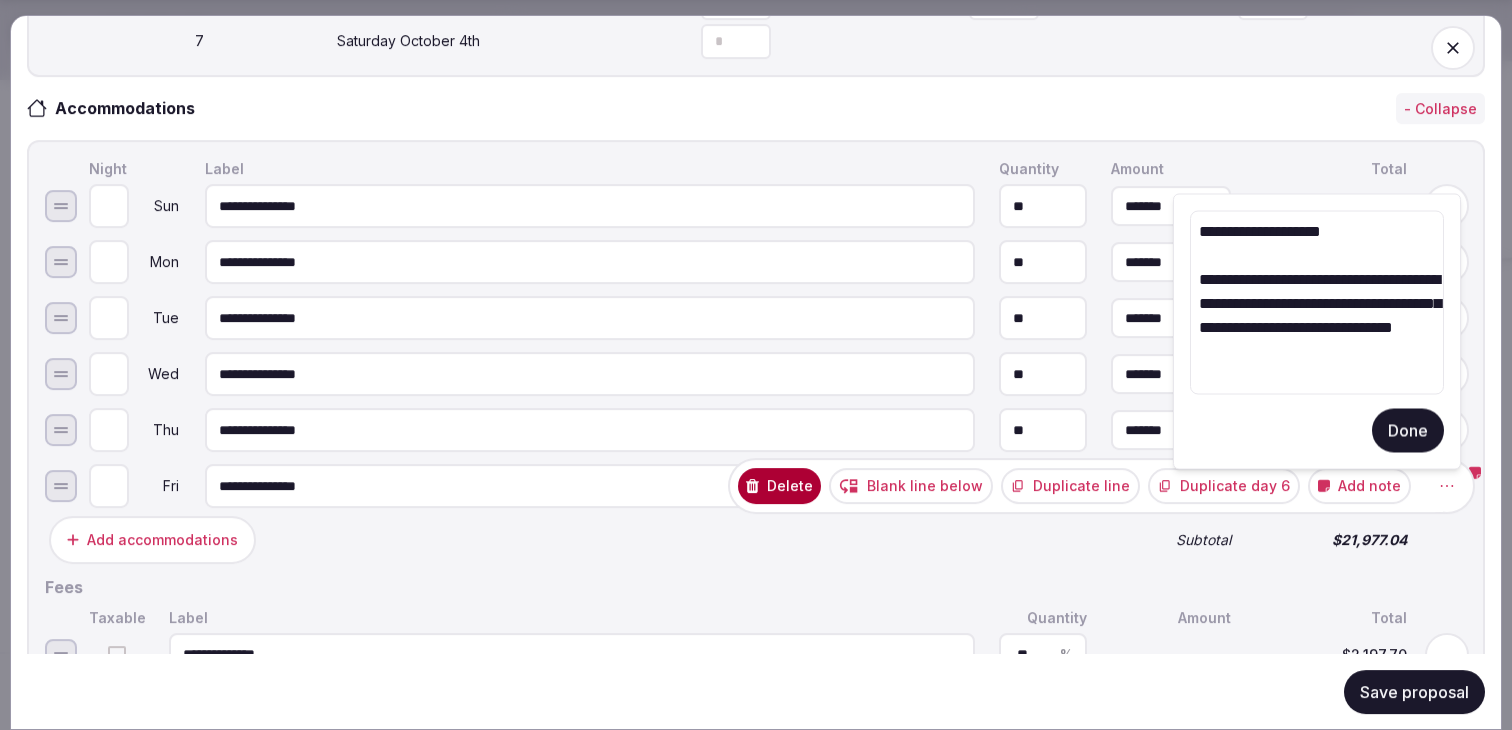 click on "Done" at bounding box center (1408, 431) 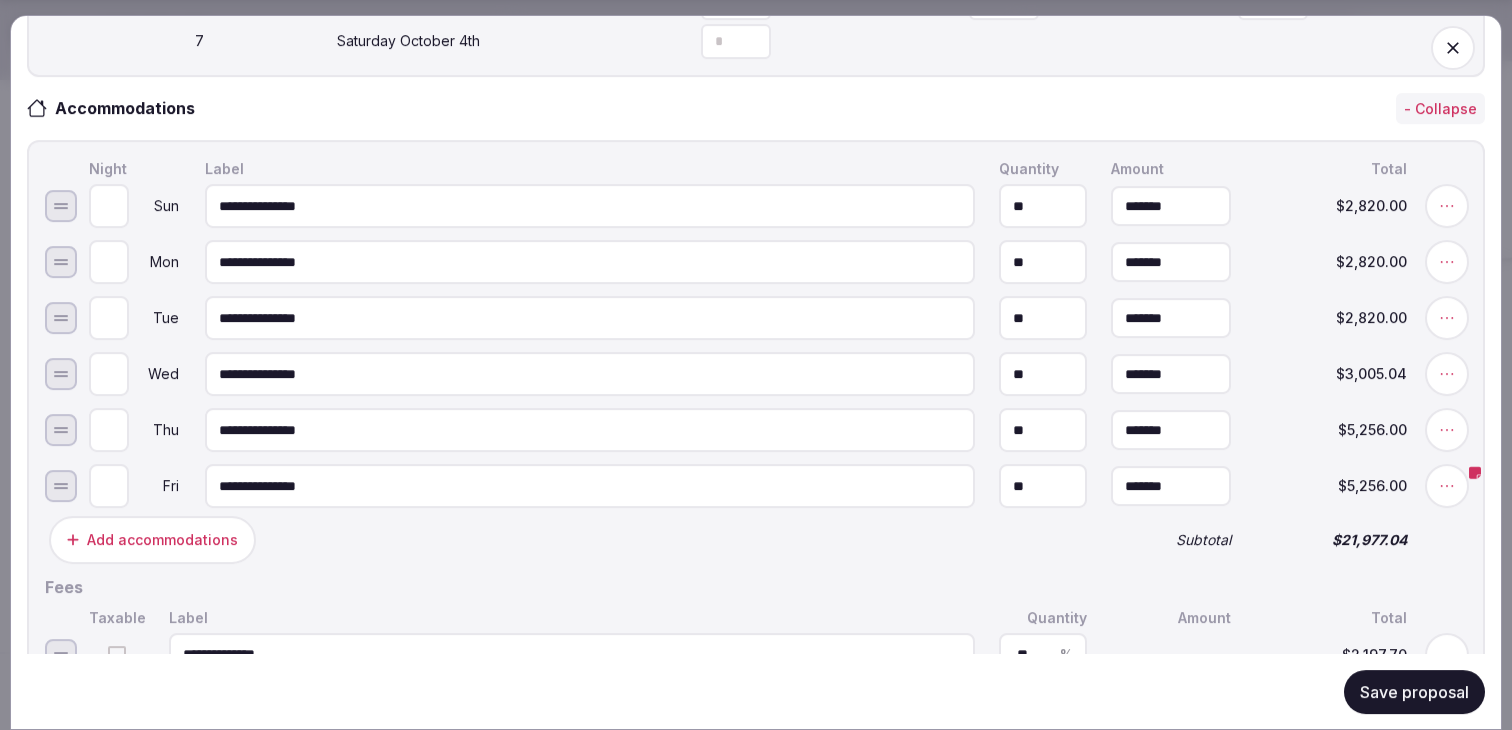click on "Add accommodations" at bounding box center (568, 540) 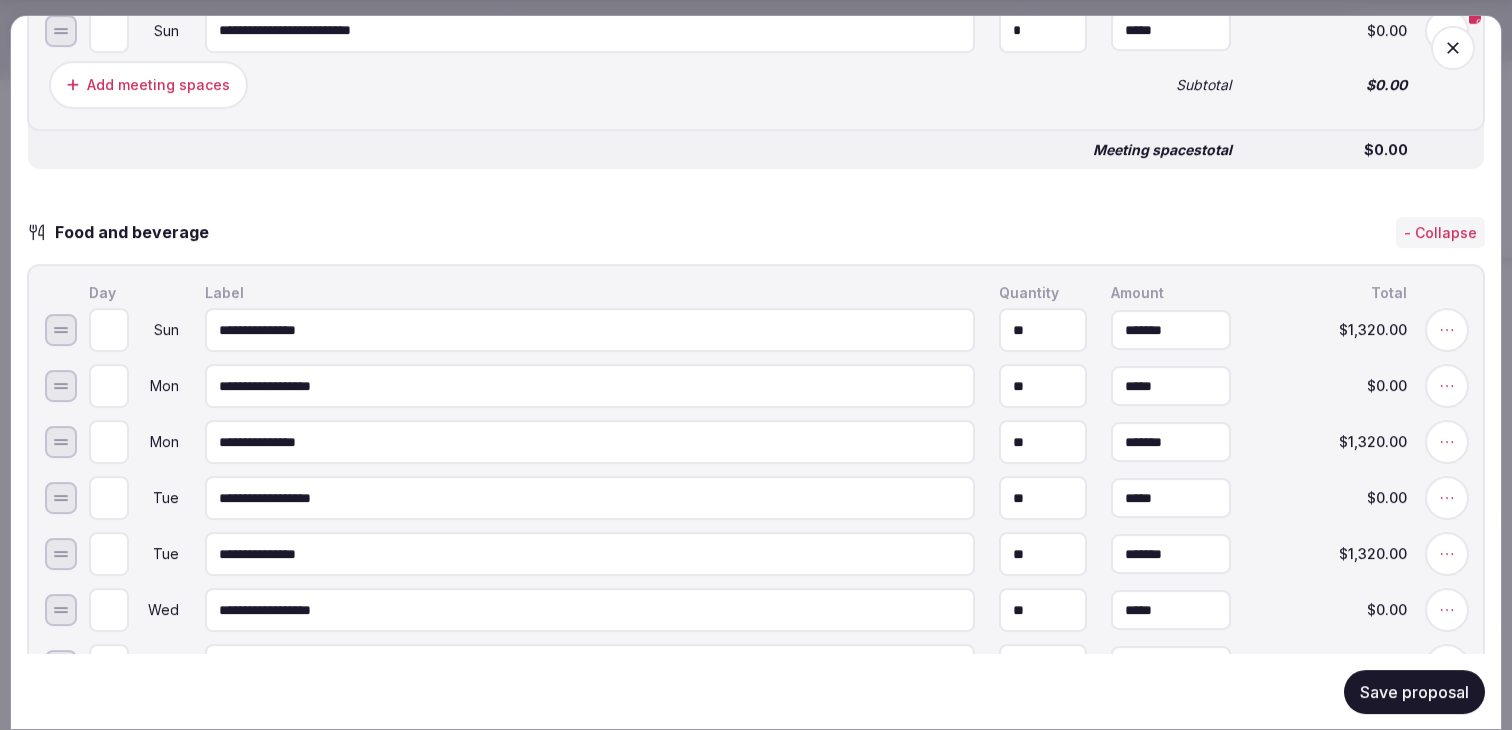 scroll, scrollTop: 1824, scrollLeft: 0, axis: vertical 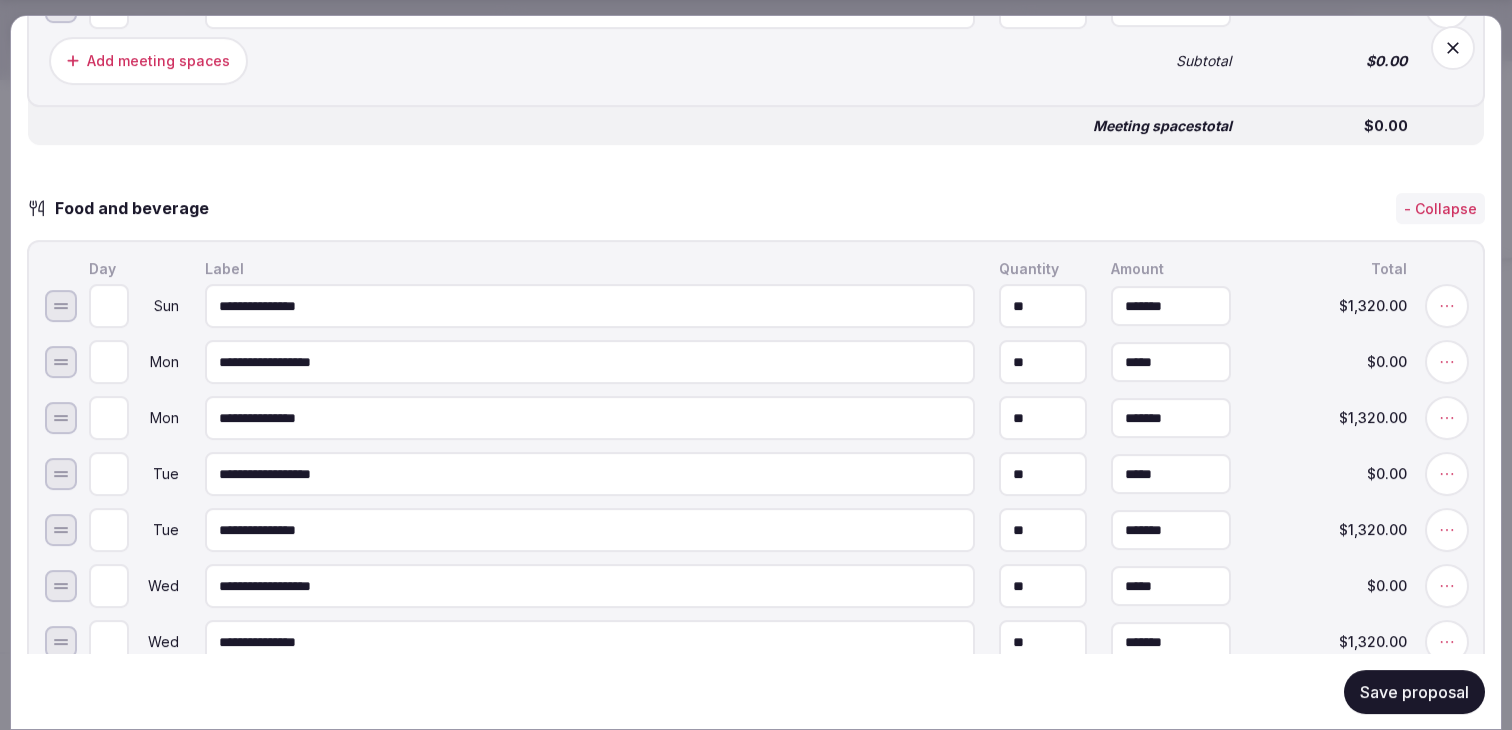 click on "*******" at bounding box center [1171, 306] 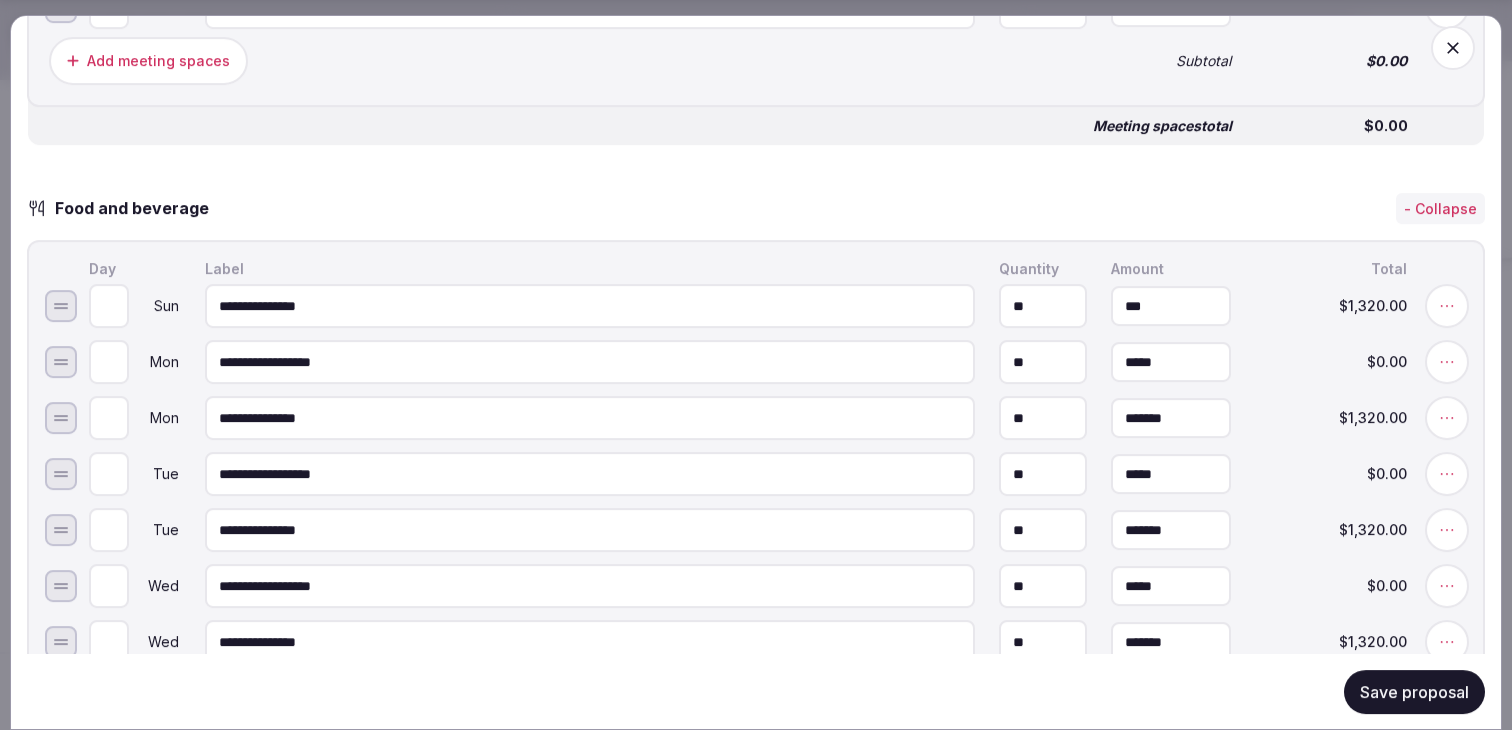 click on "***" at bounding box center [1171, 306] 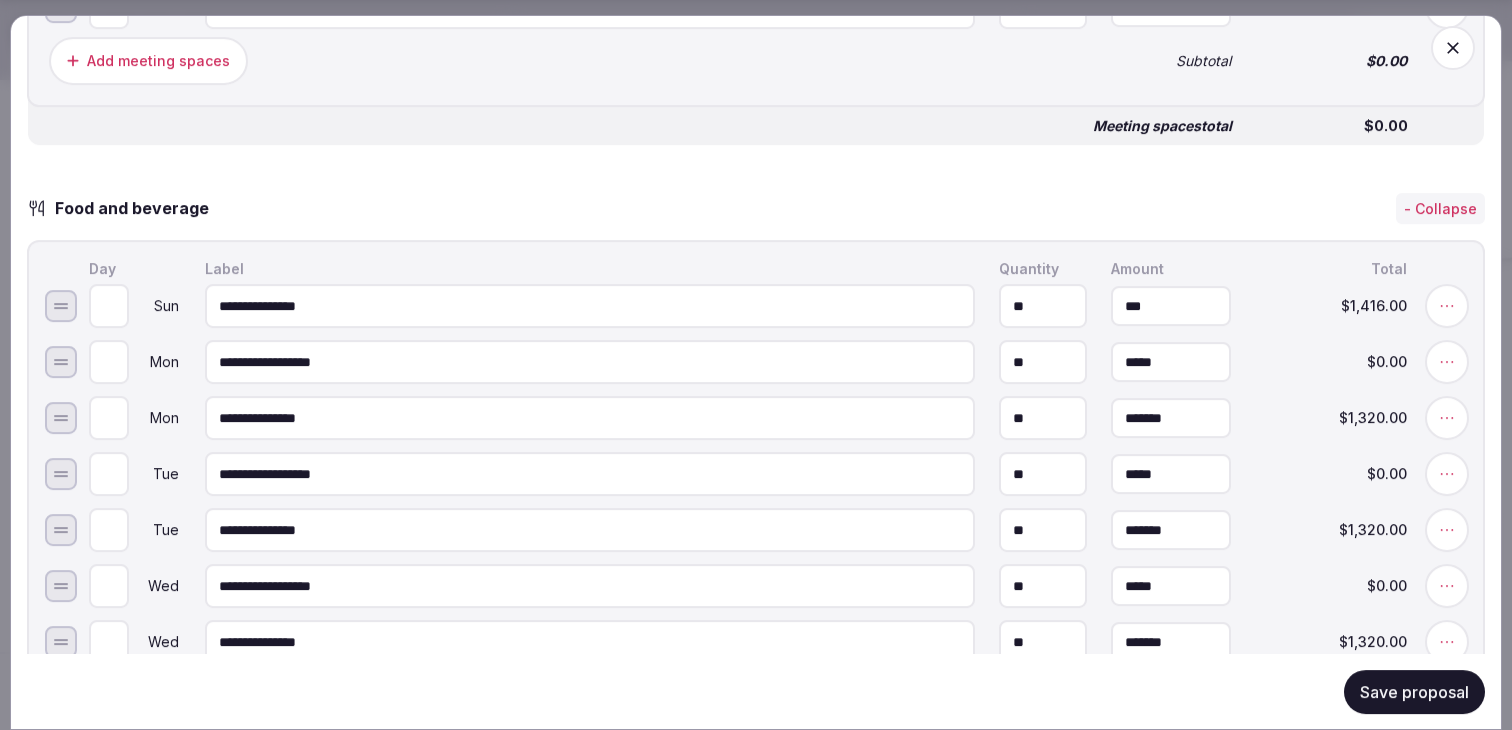 type on "*******" 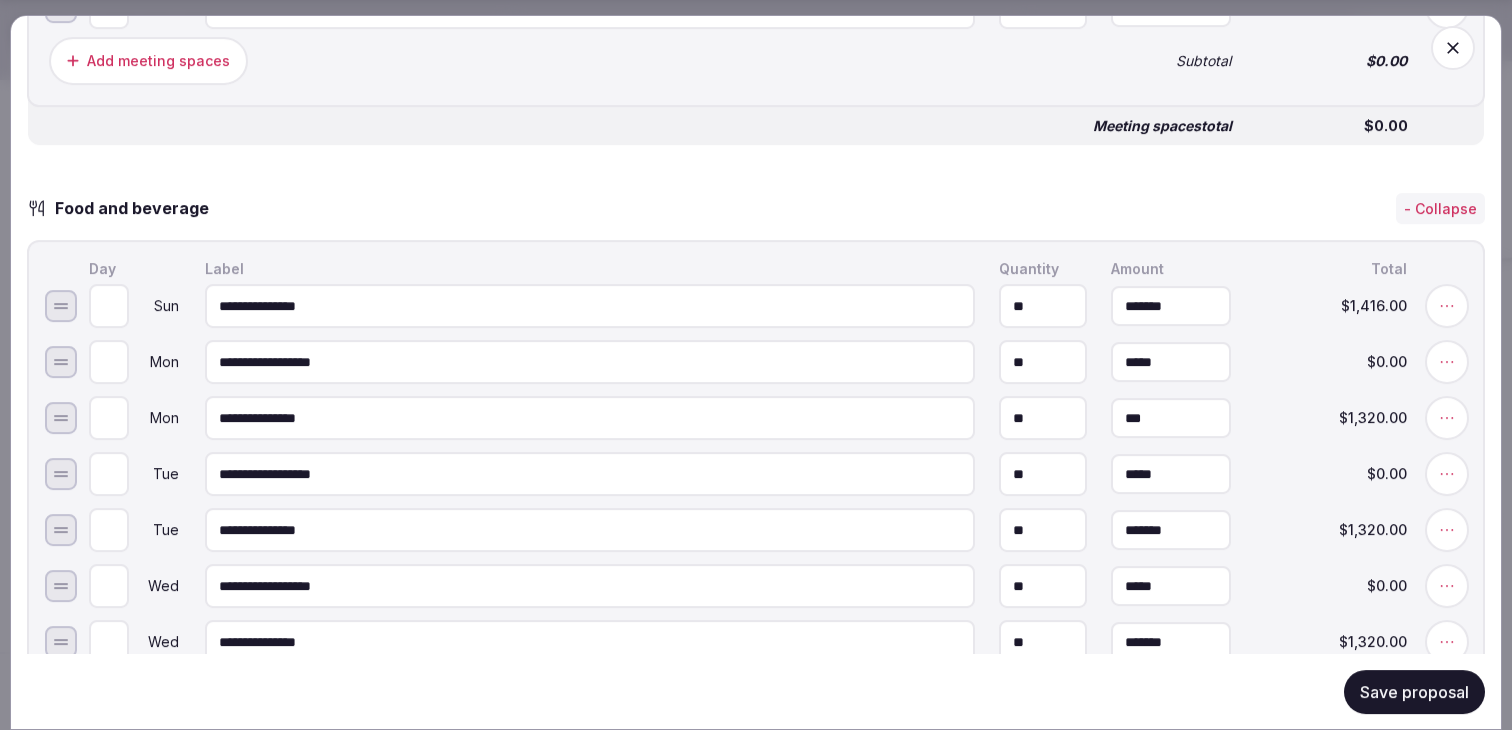 click on "***" at bounding box center [1171, 418] 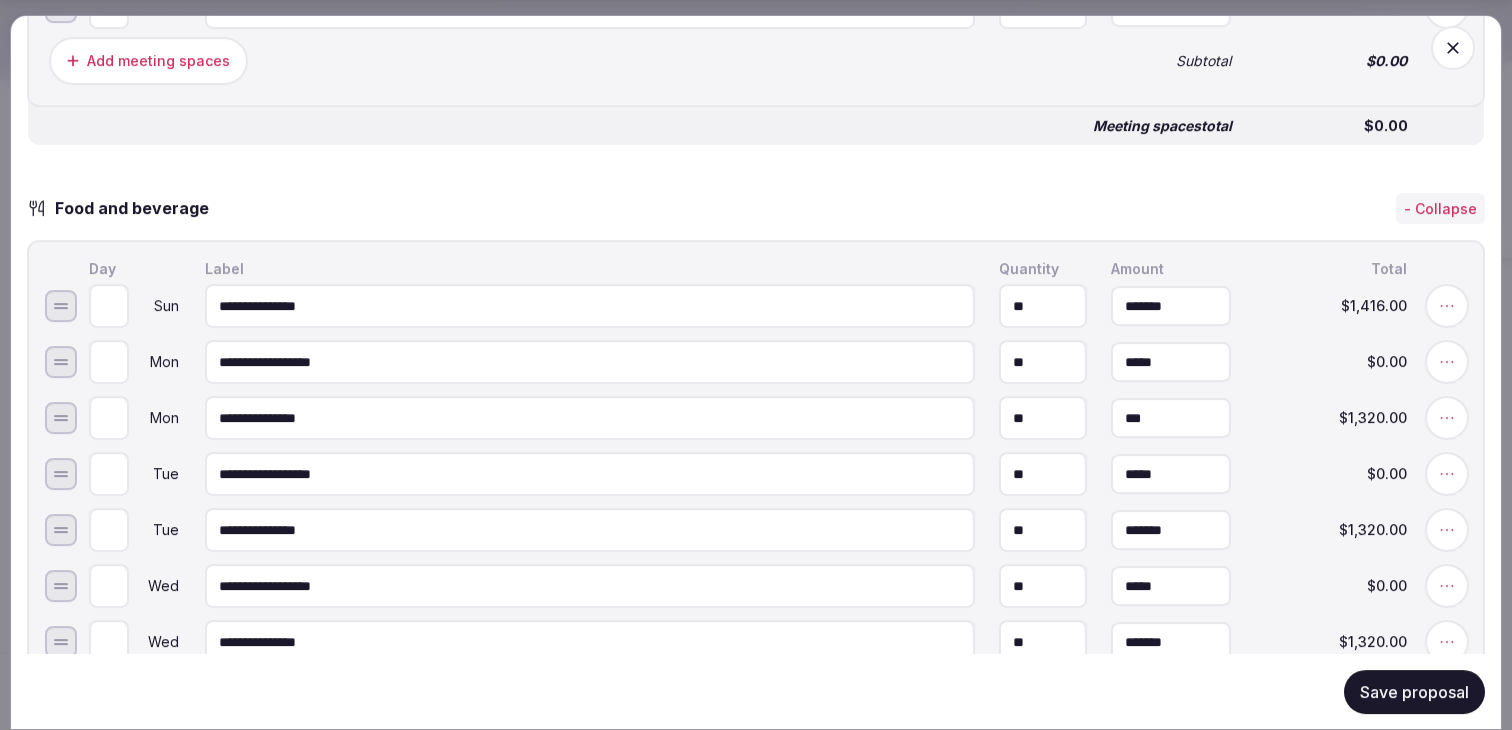 click on "***" at bounding box center (1171, 418) 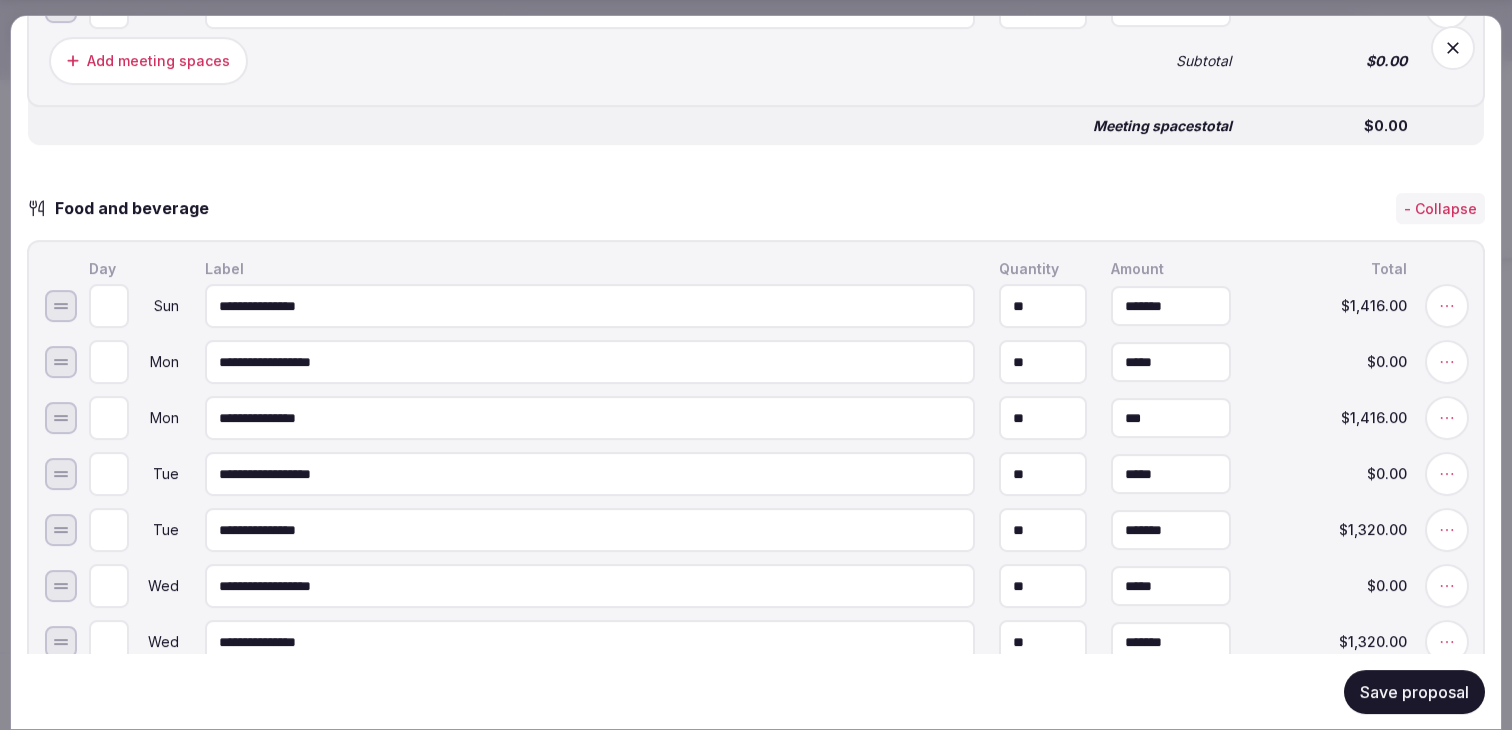 type on "*******" 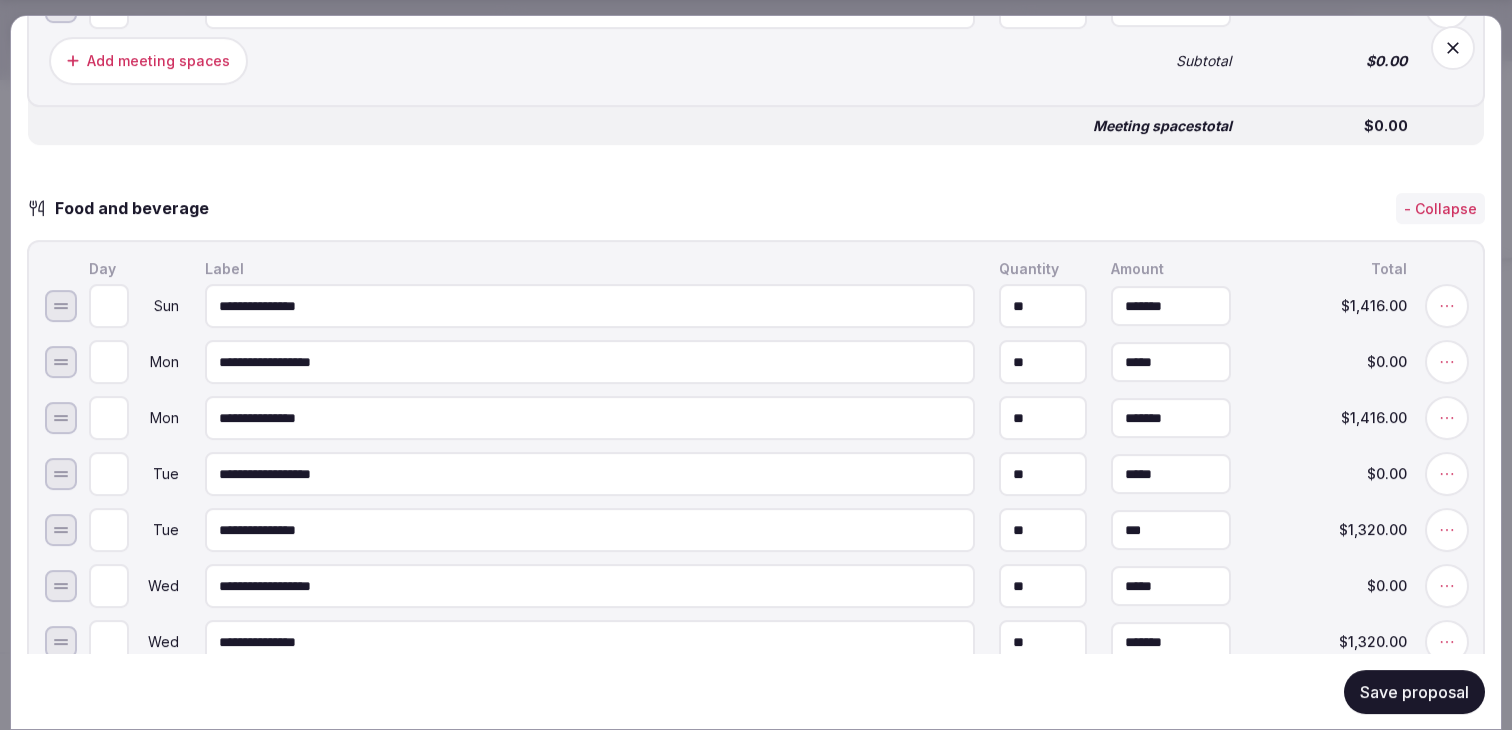 click on "***" at bounding box center (1171, 530) 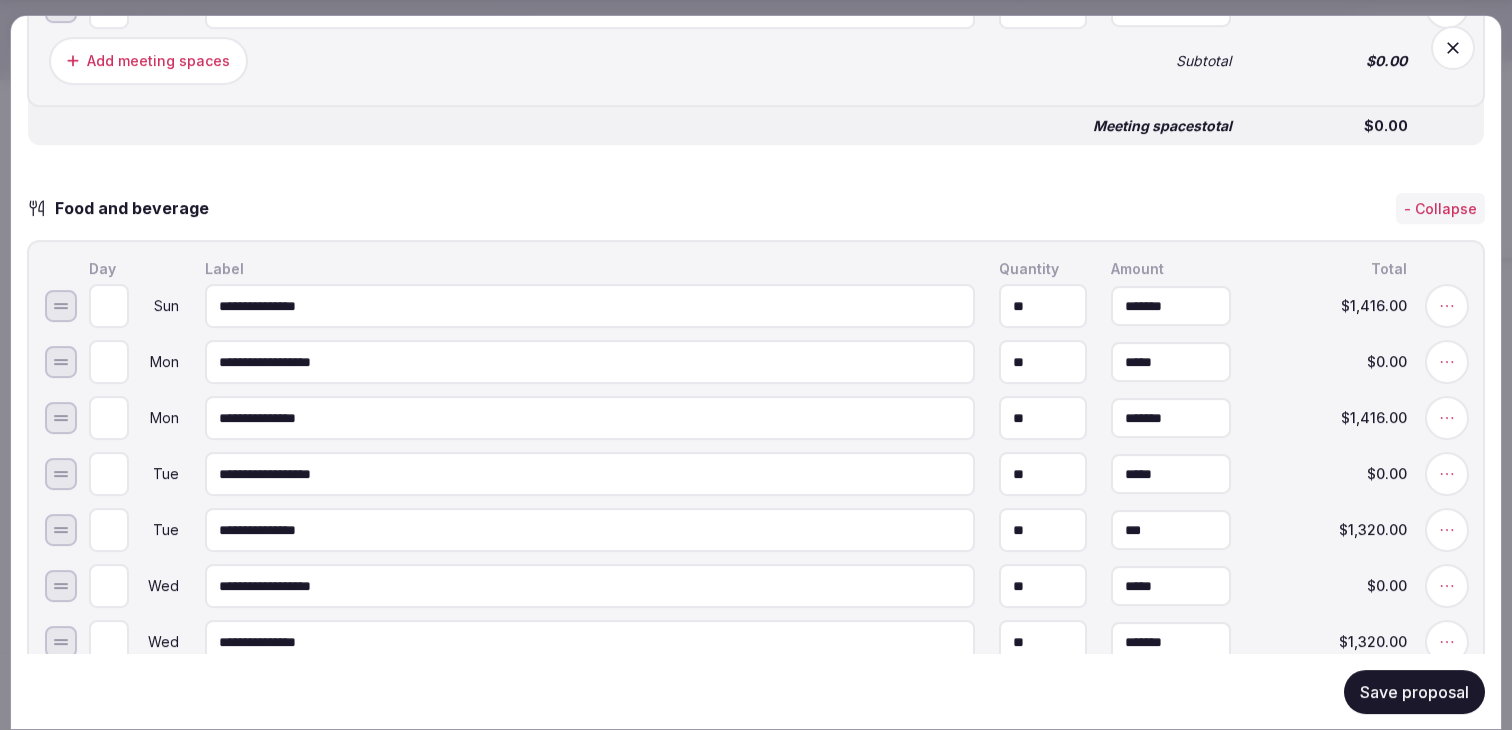 click on "***" at bounding box center (1171, 530) 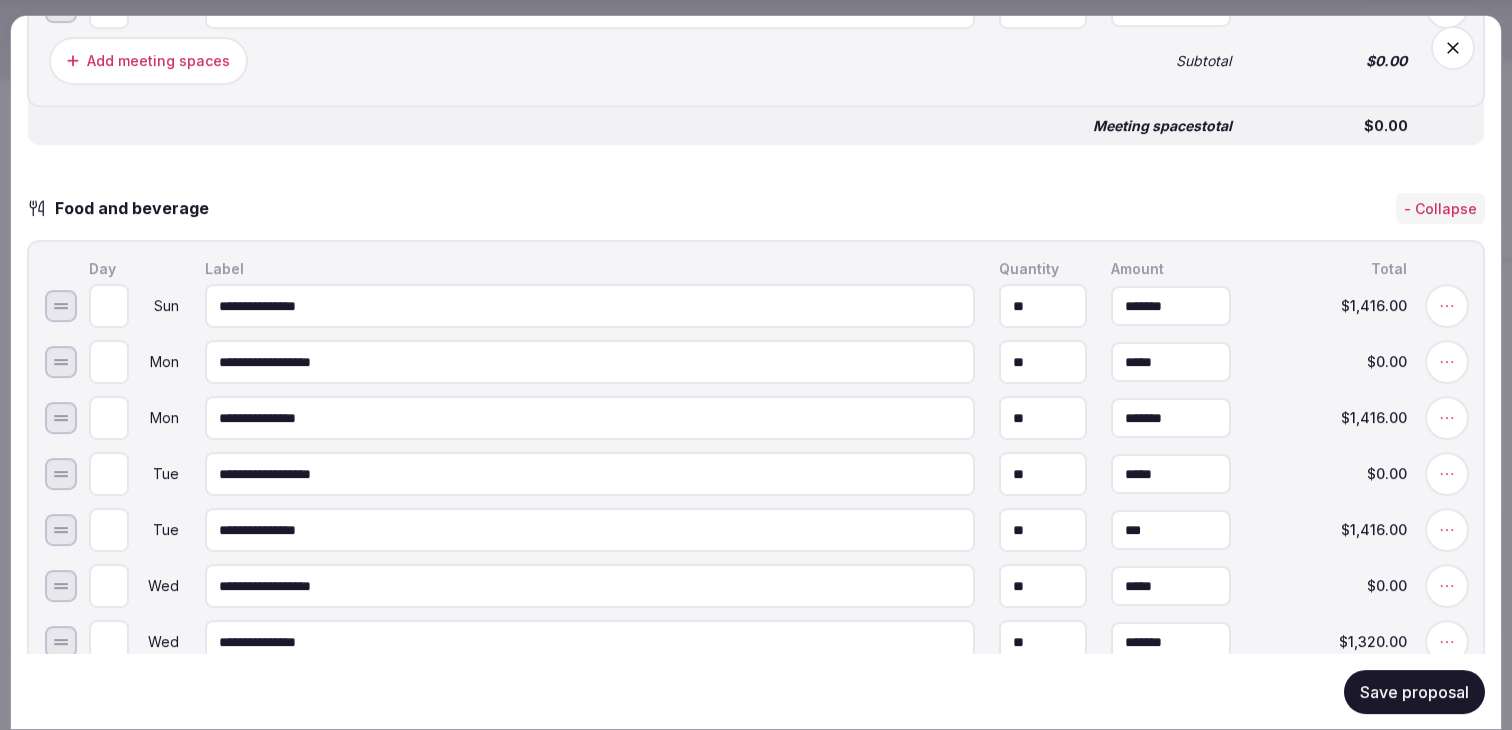 type on "*******" 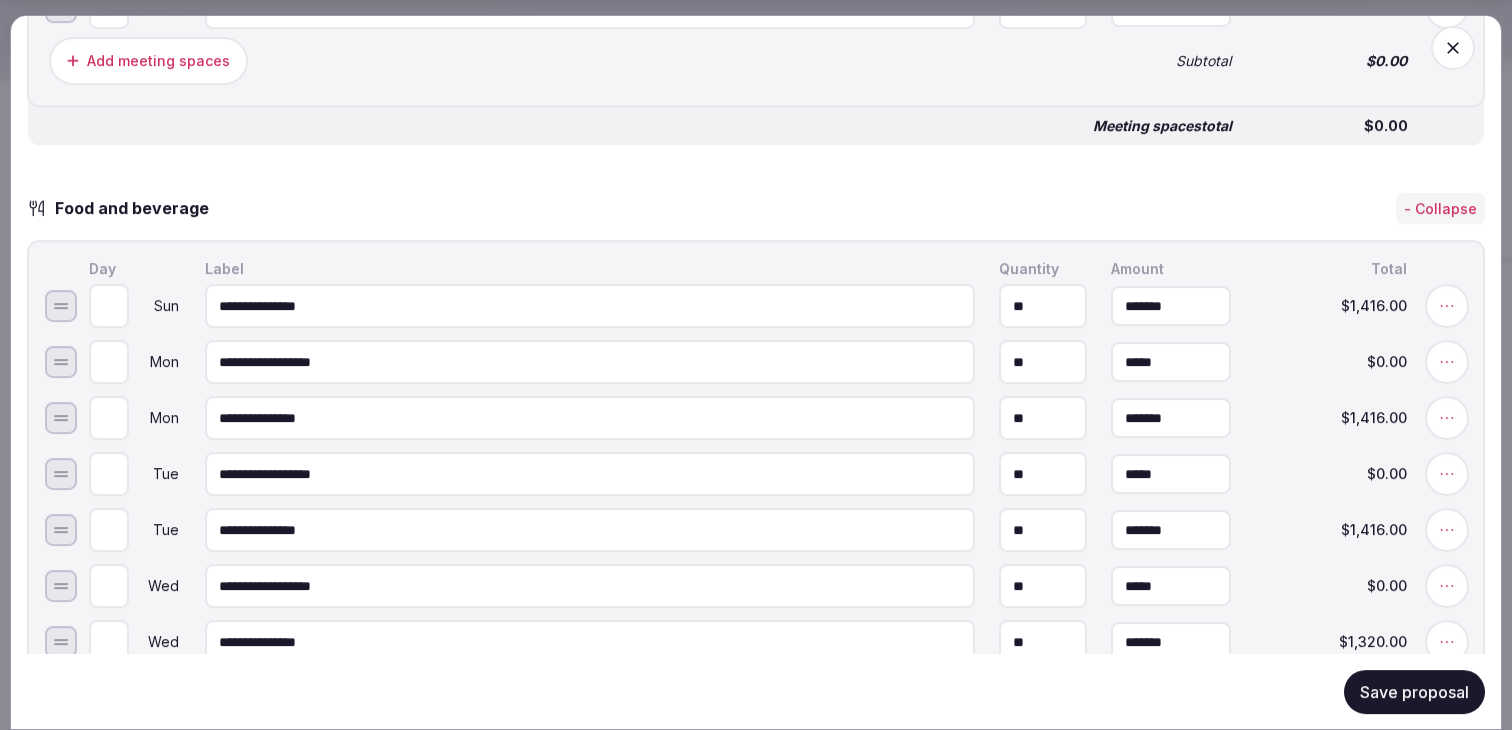 click on "$1,416.00" at bounding box center (1331, 530) 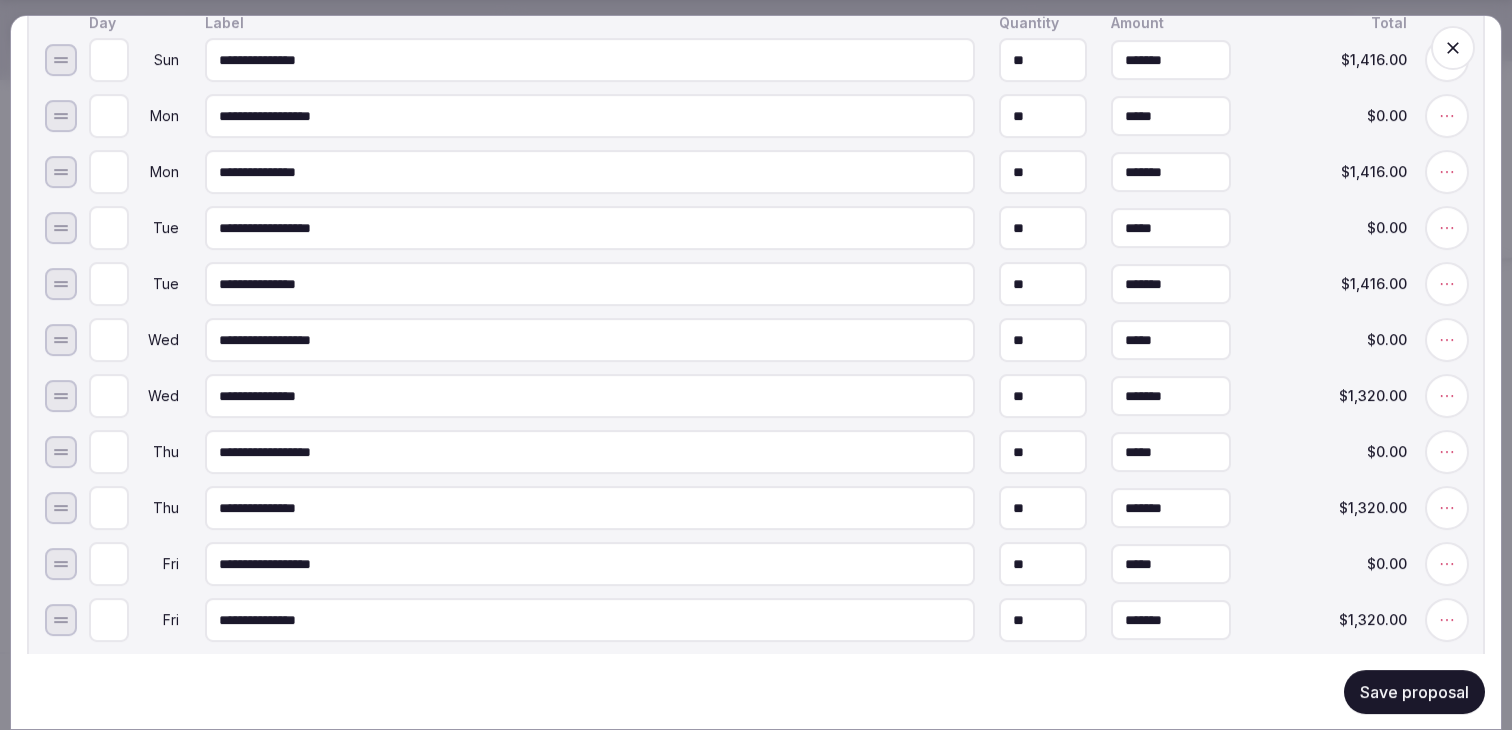 scroll, scrollTop: 2100, scrollLeft: 0, axis: vertical 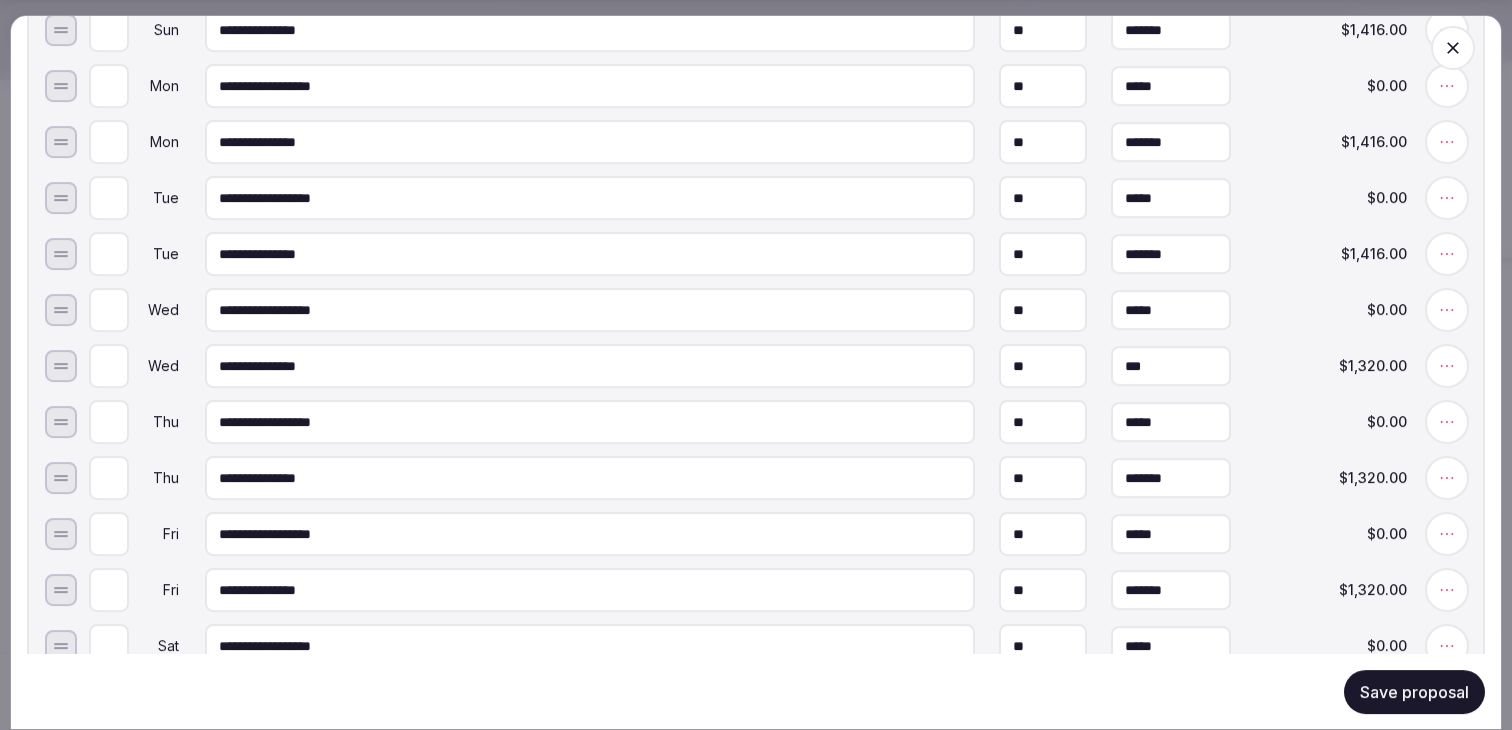 click on "***" at bounding box center (1171, 366) 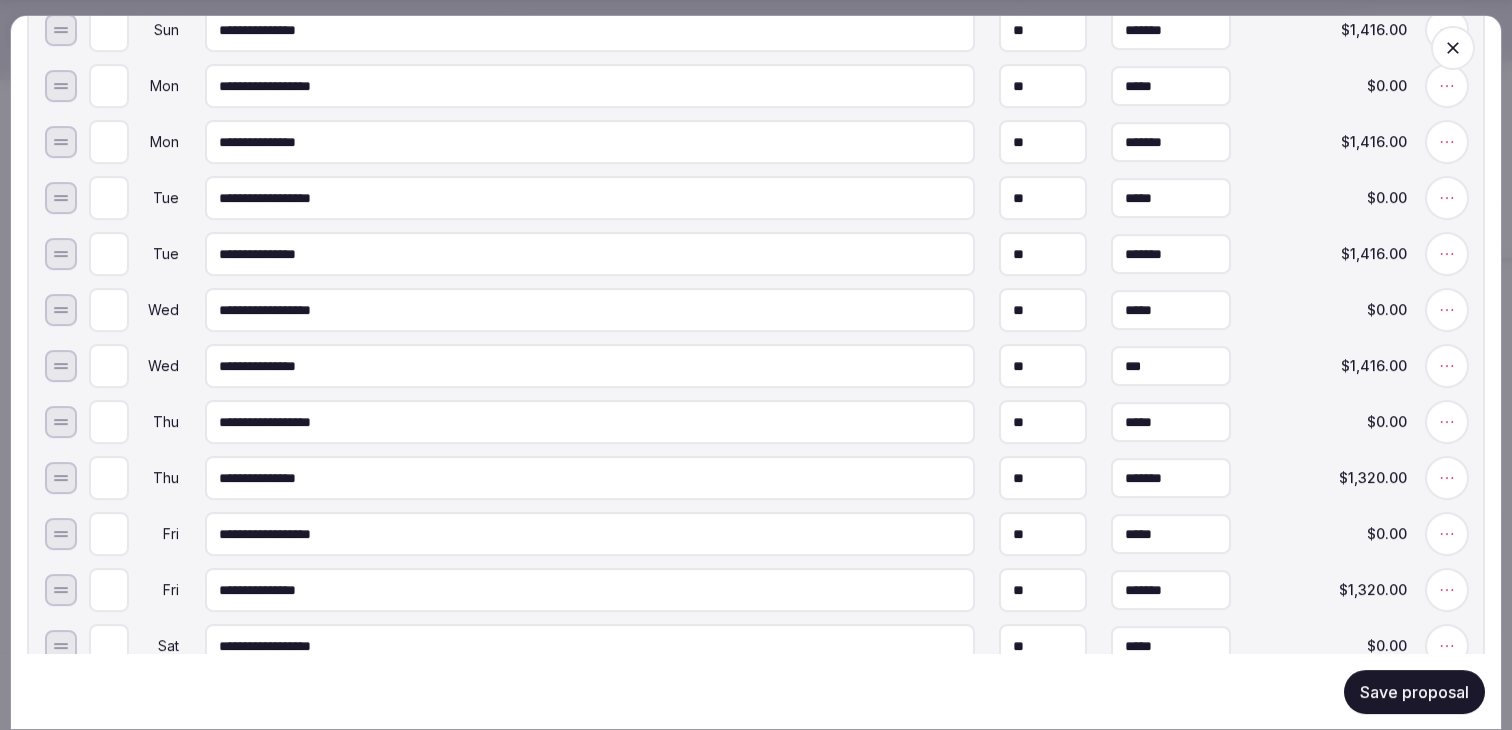 type on "*******" 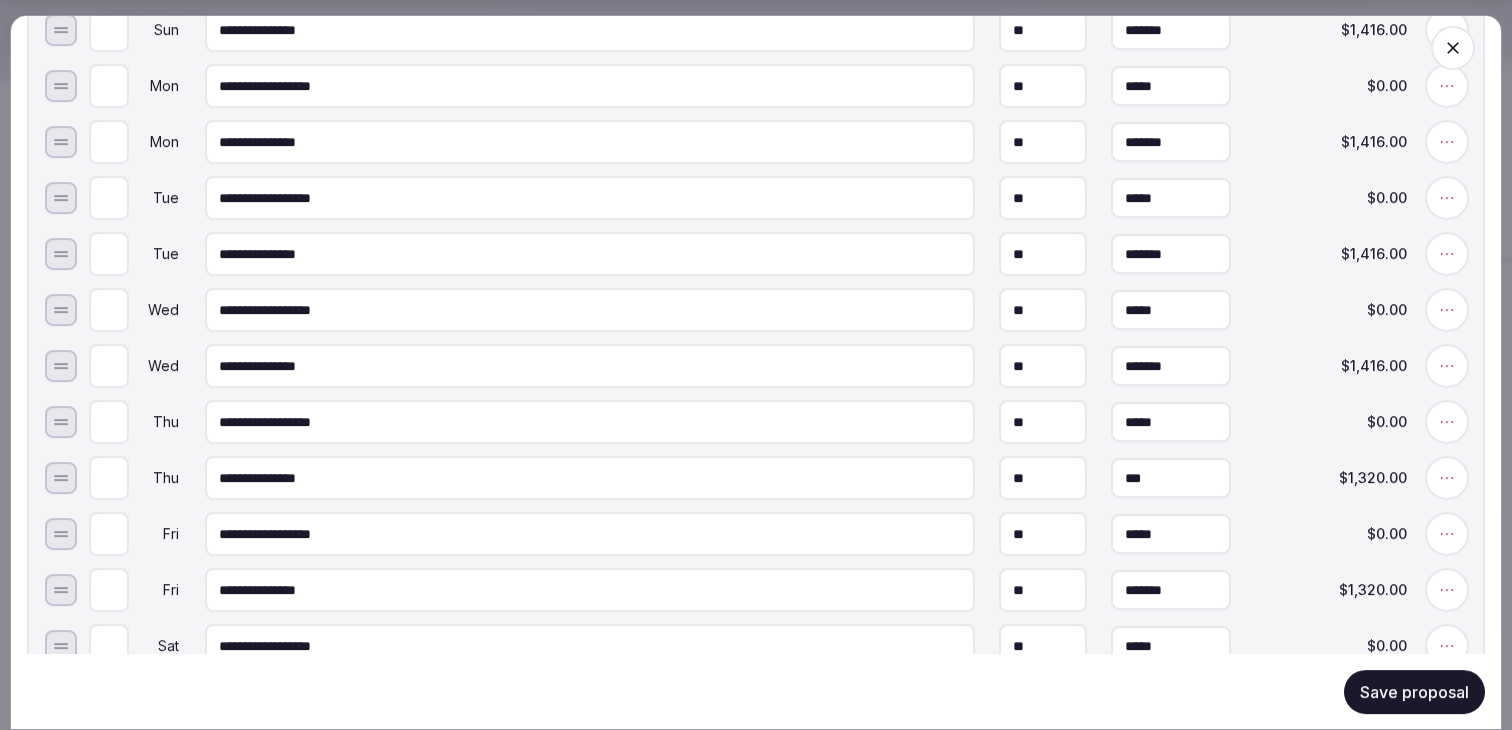 click on "***" at bounding box center (1171, 478) 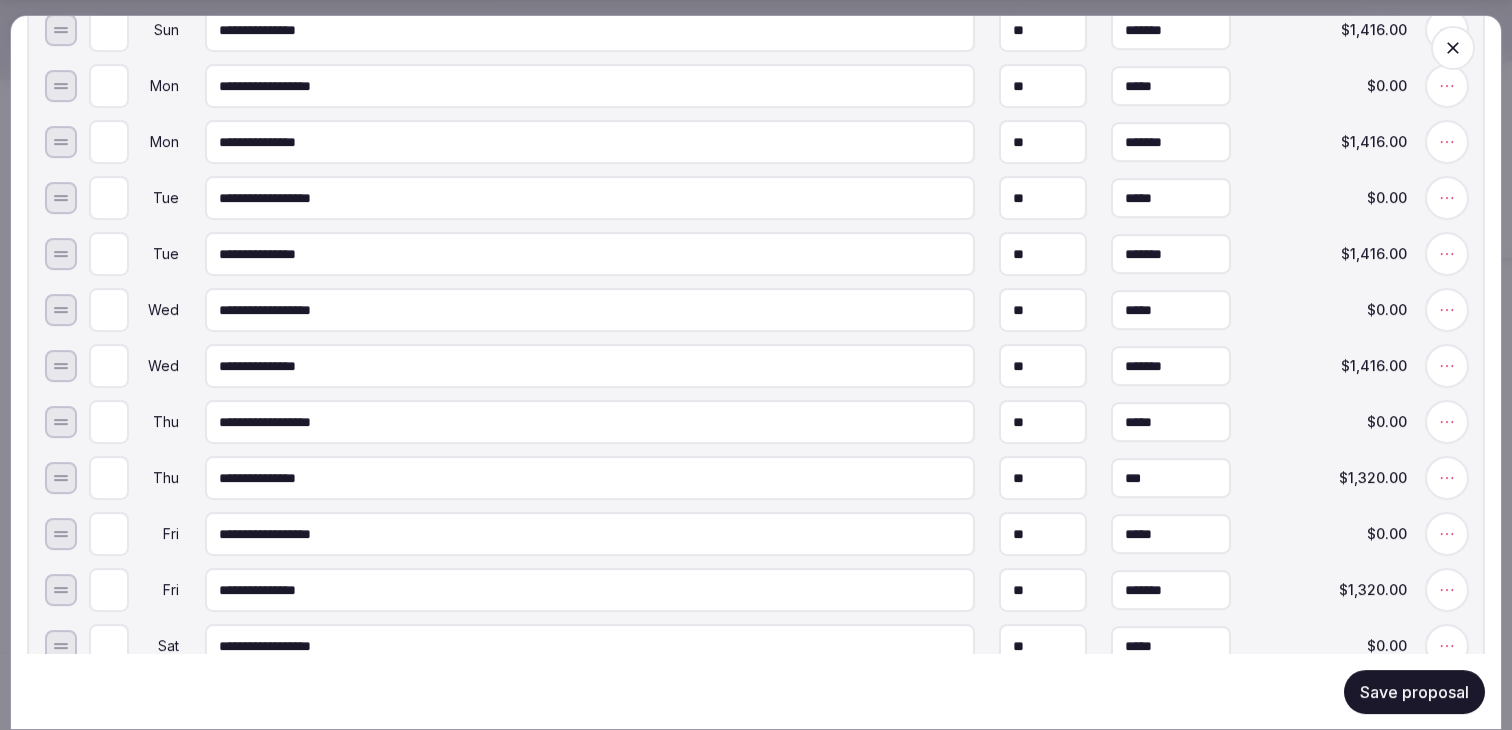 click on "***" at bounding box center (1171, 478) 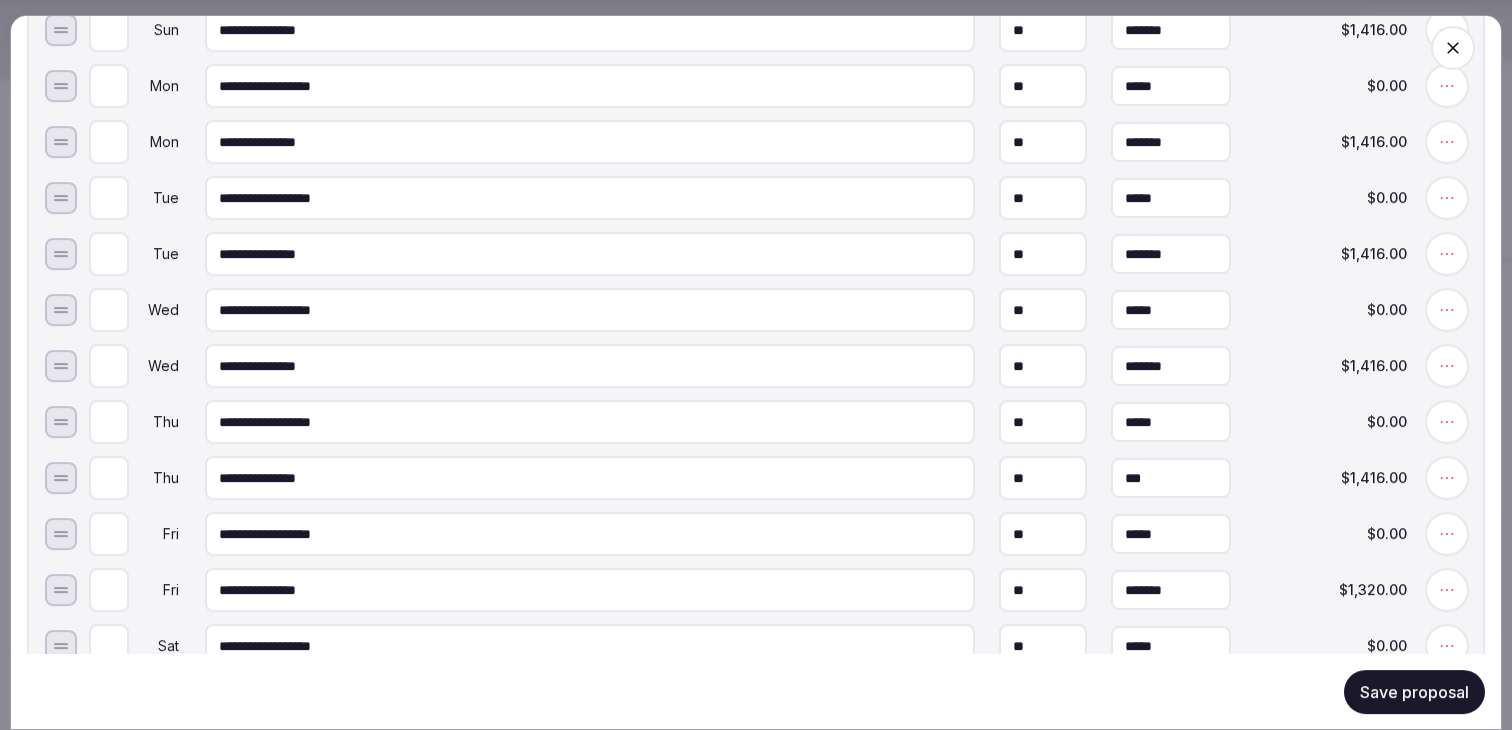type on "*******" 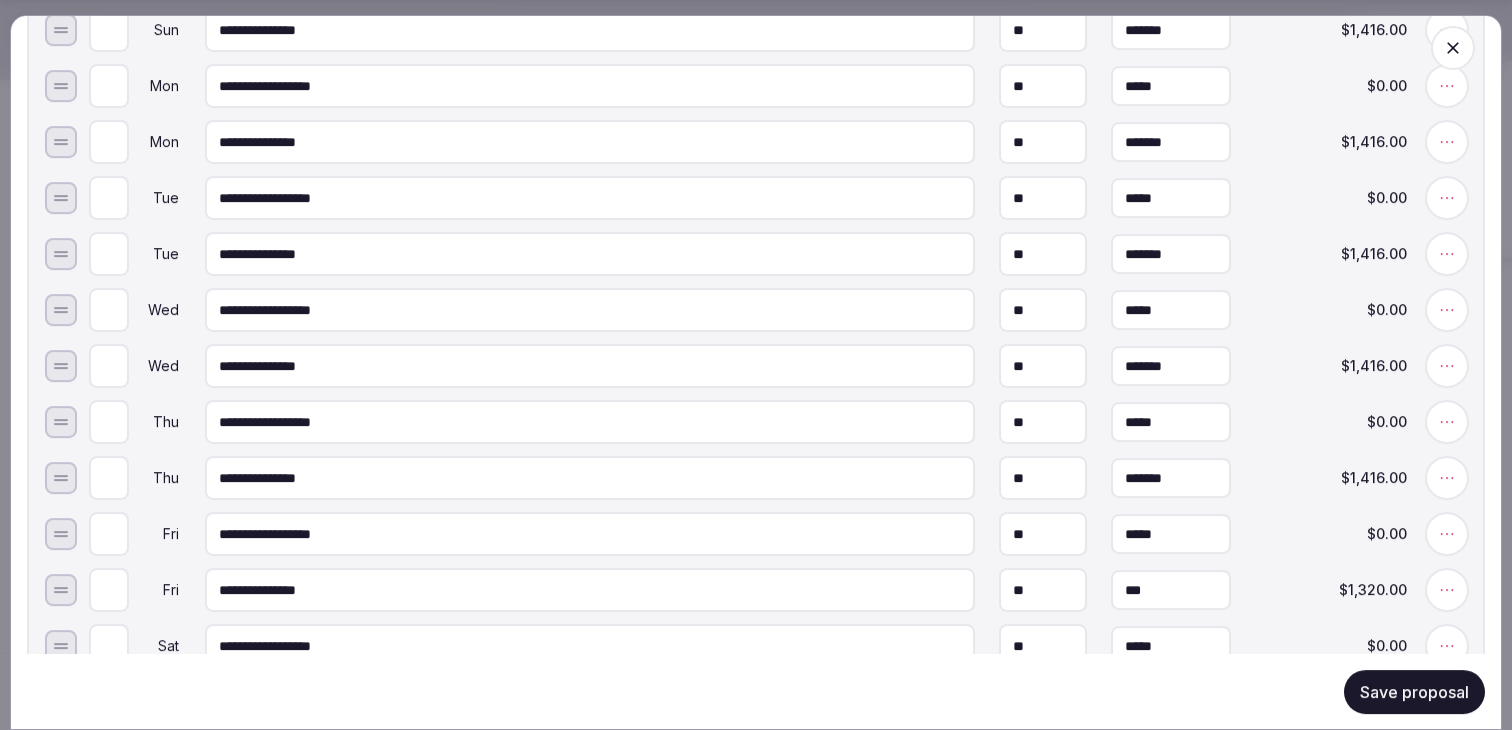 click on "***" at bounding box center (1171, 590) 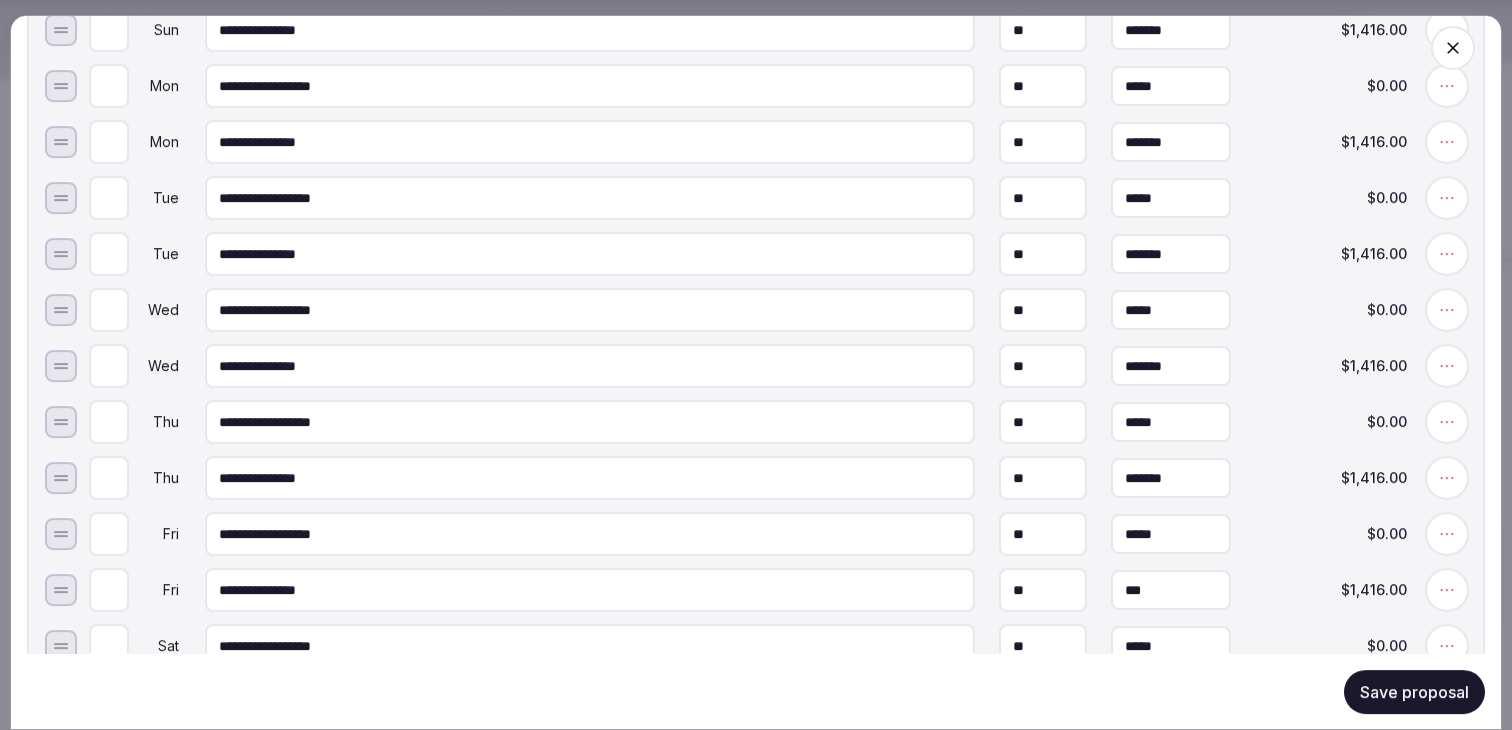 type on "*******" 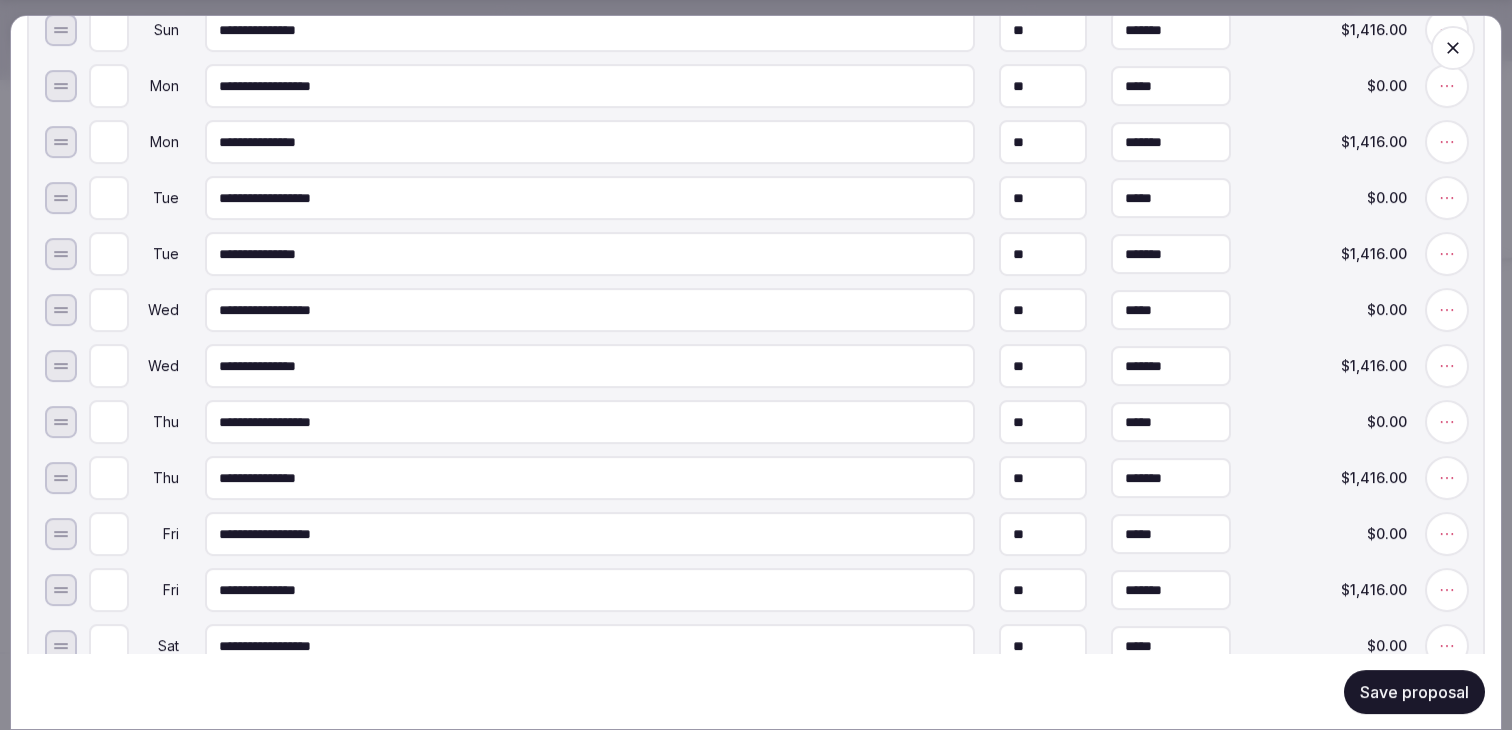 click on "**********" at bounding box center [776, 590] 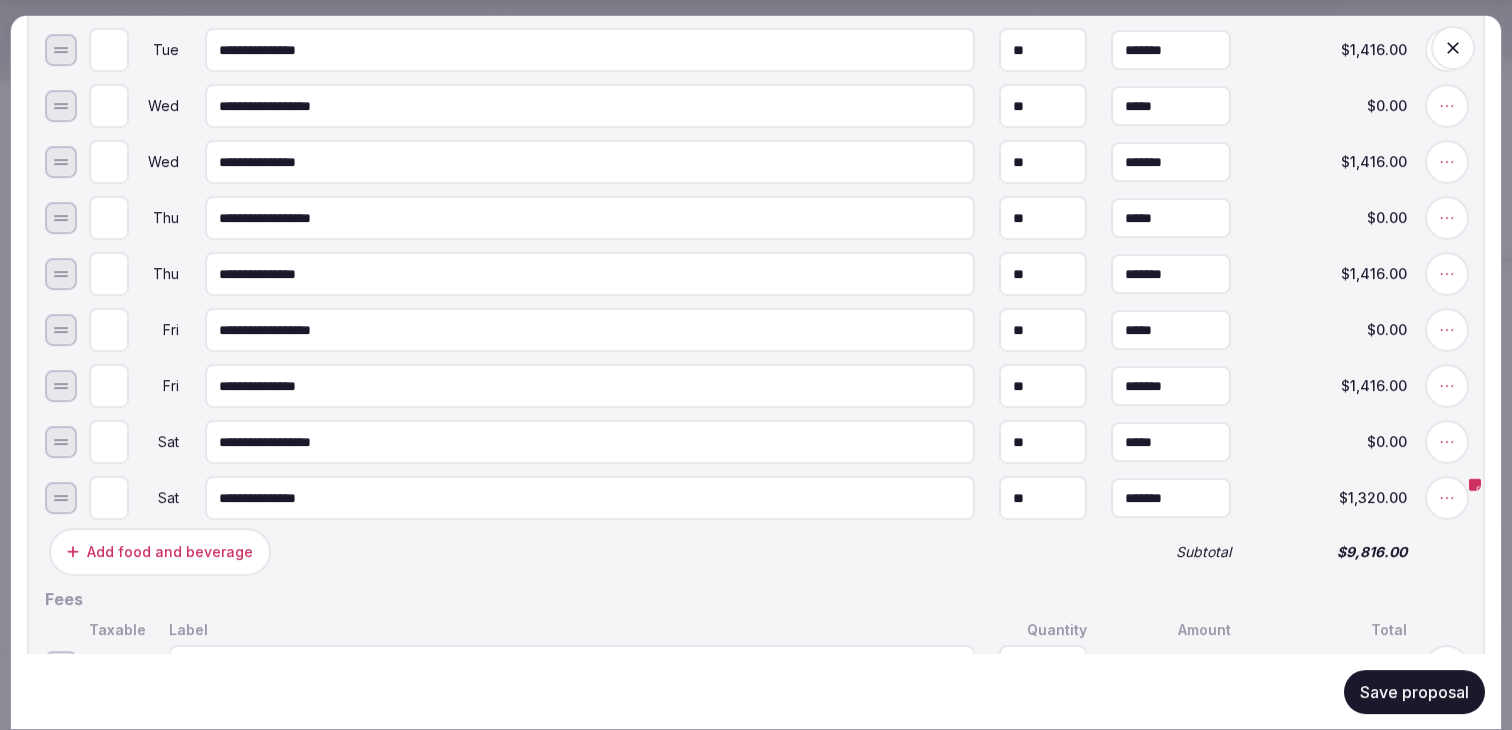 scroll, scrollTop: 2307, scrollLeft: 0, axis: vertical 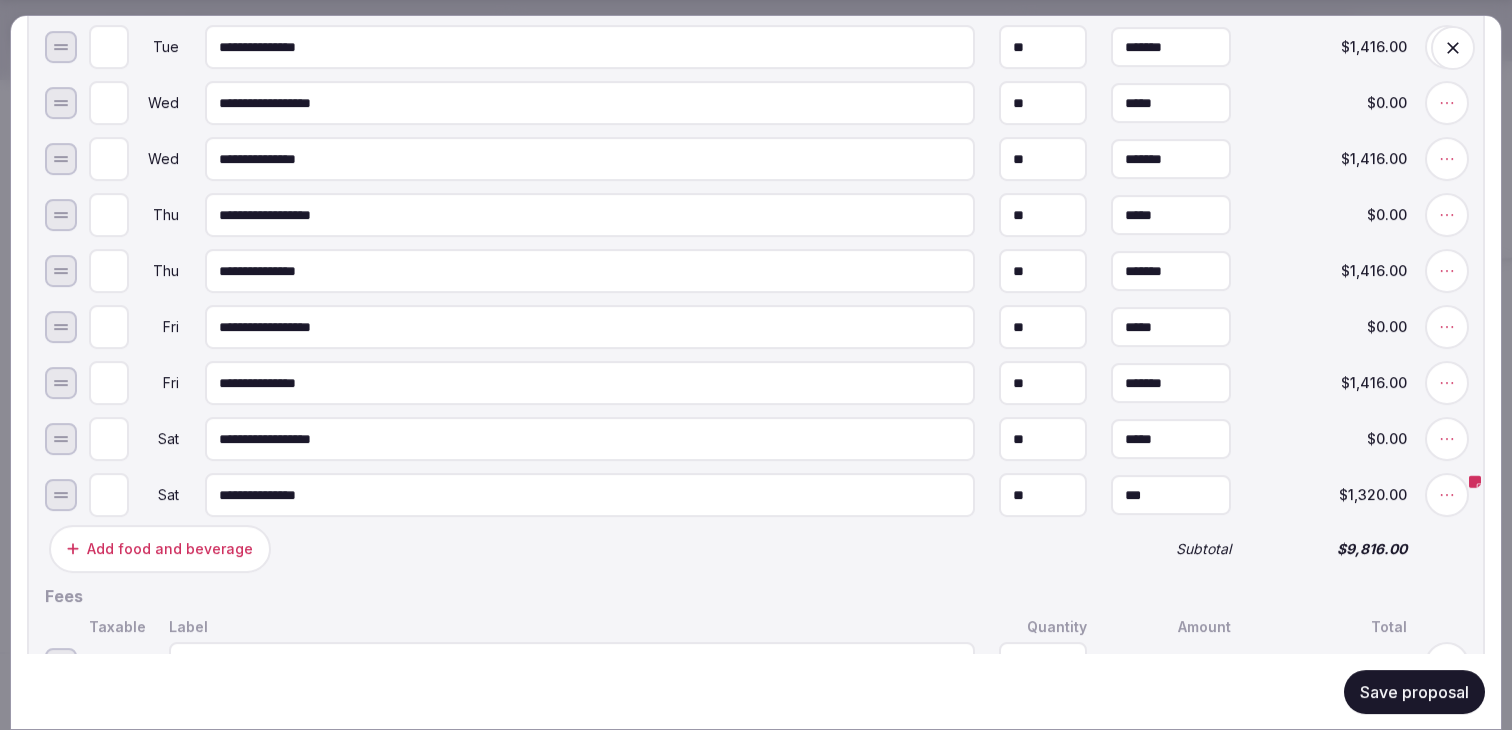 click on "***" at bounding box center [1171, 495] 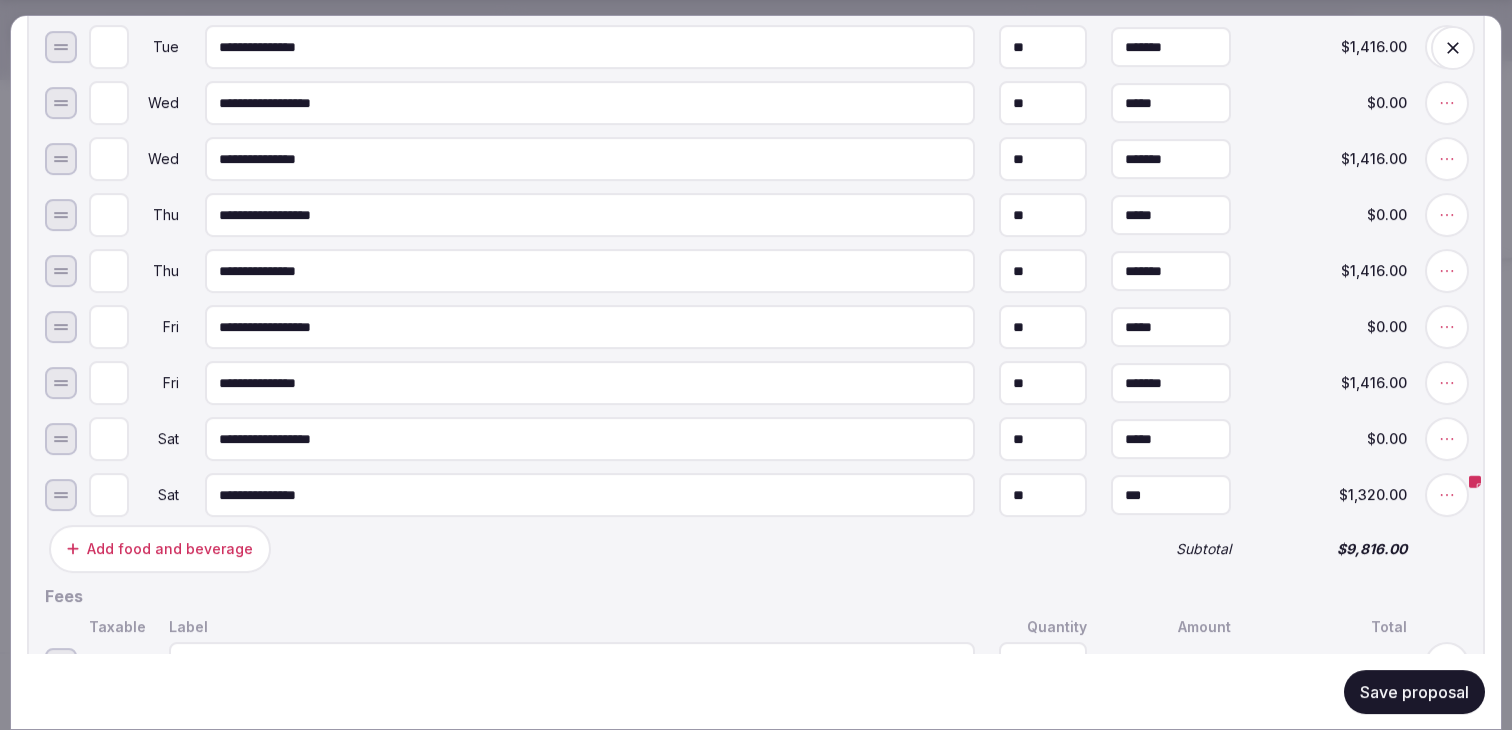 click on "***" at bounding box center [1171, 495] 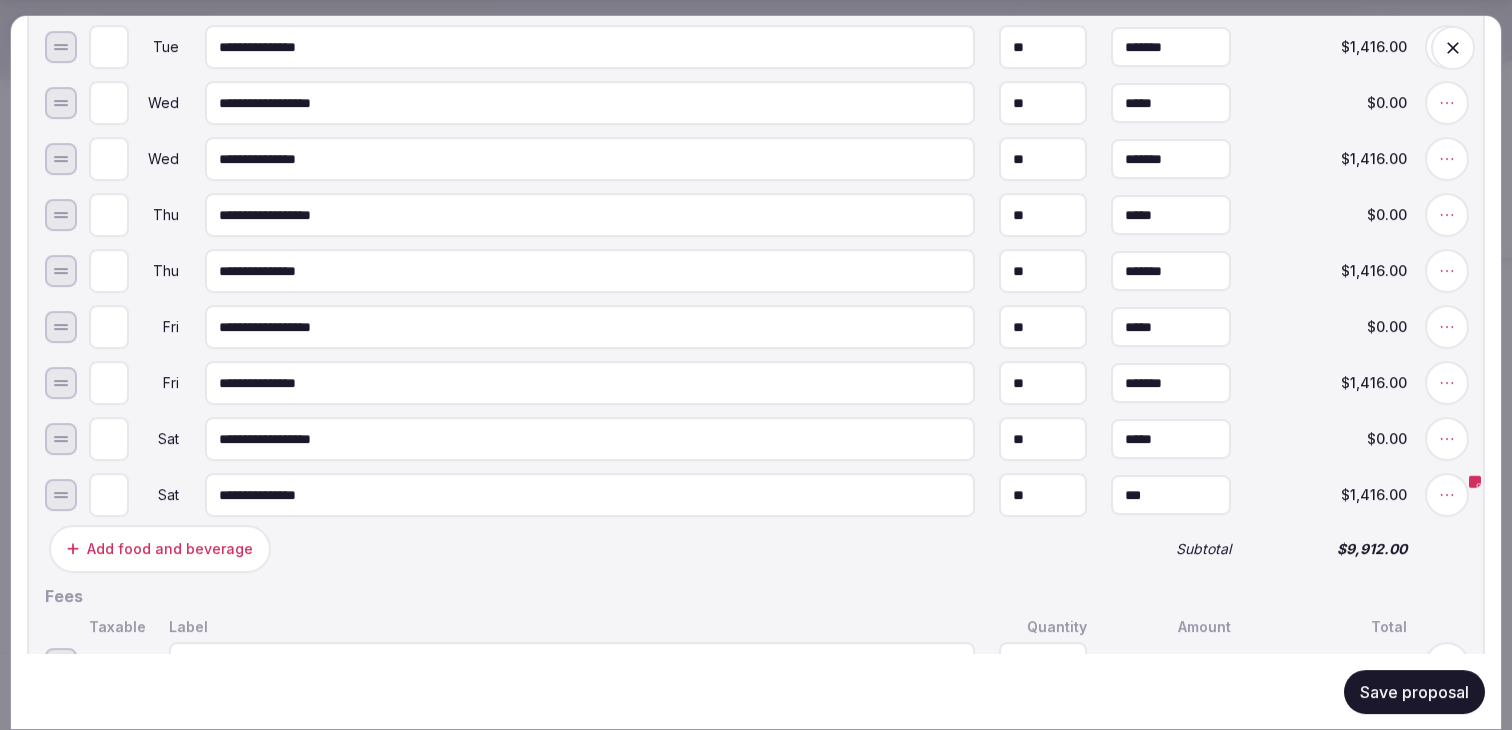 type on "*******" 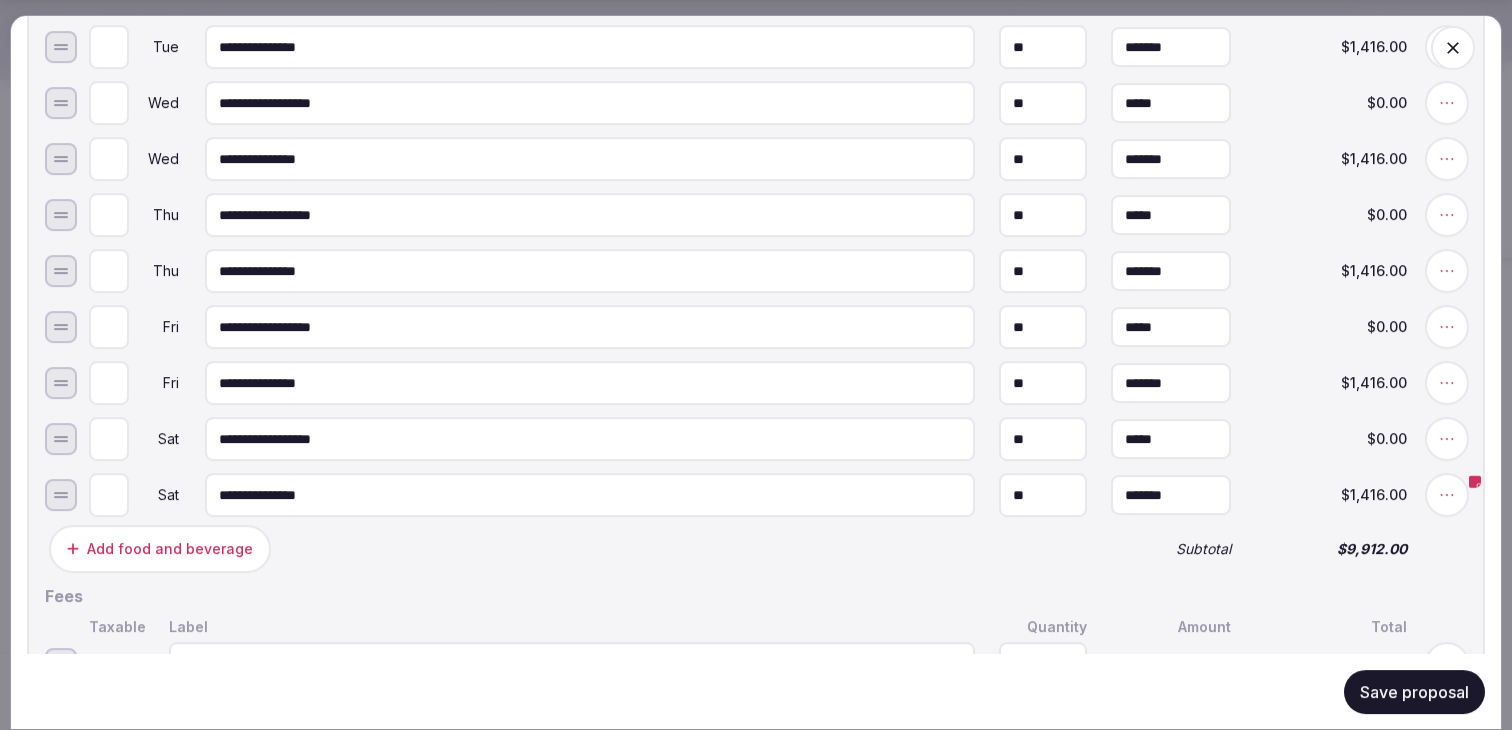 click on "Subtotal" at bounding box center [1171, 549] 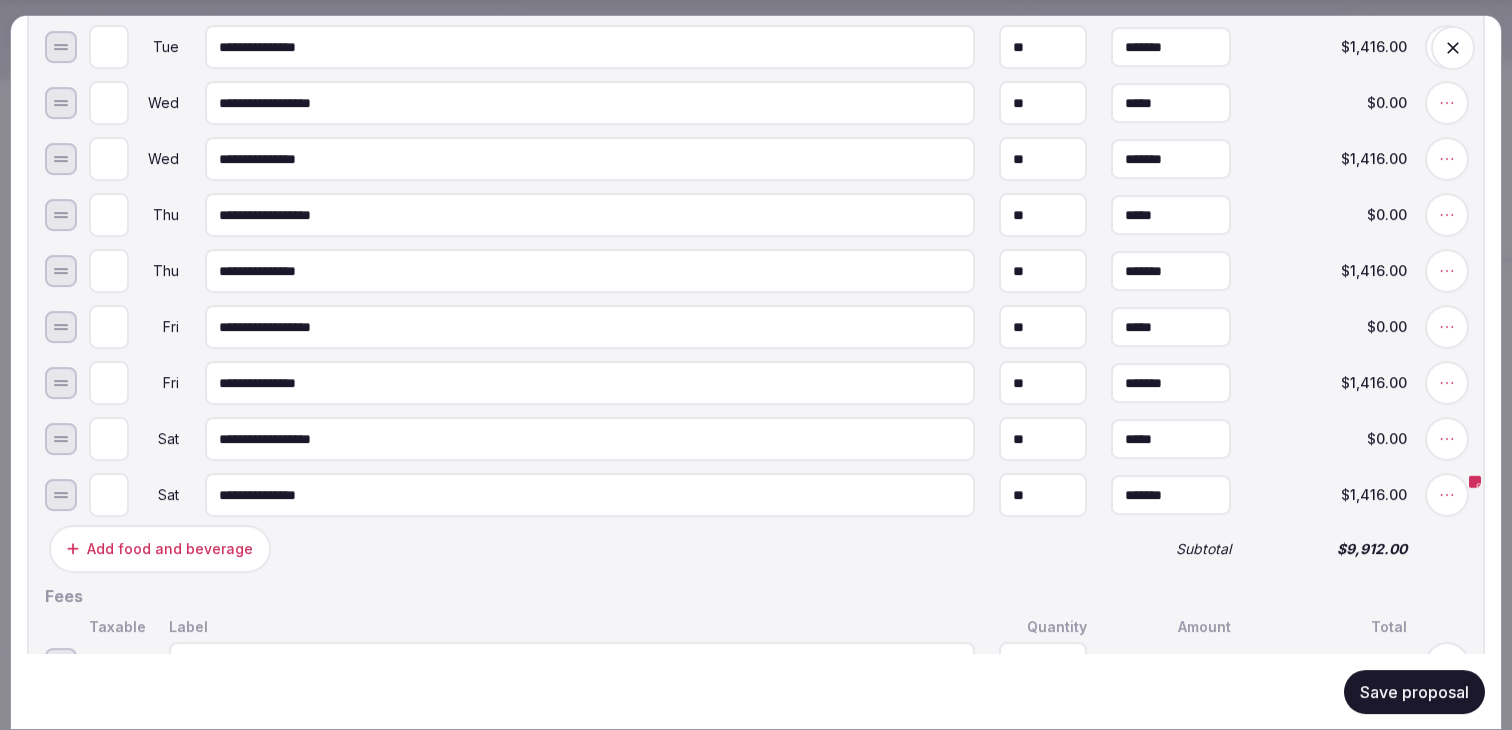click on "Save proposal" at bounding box center (1414, 691) 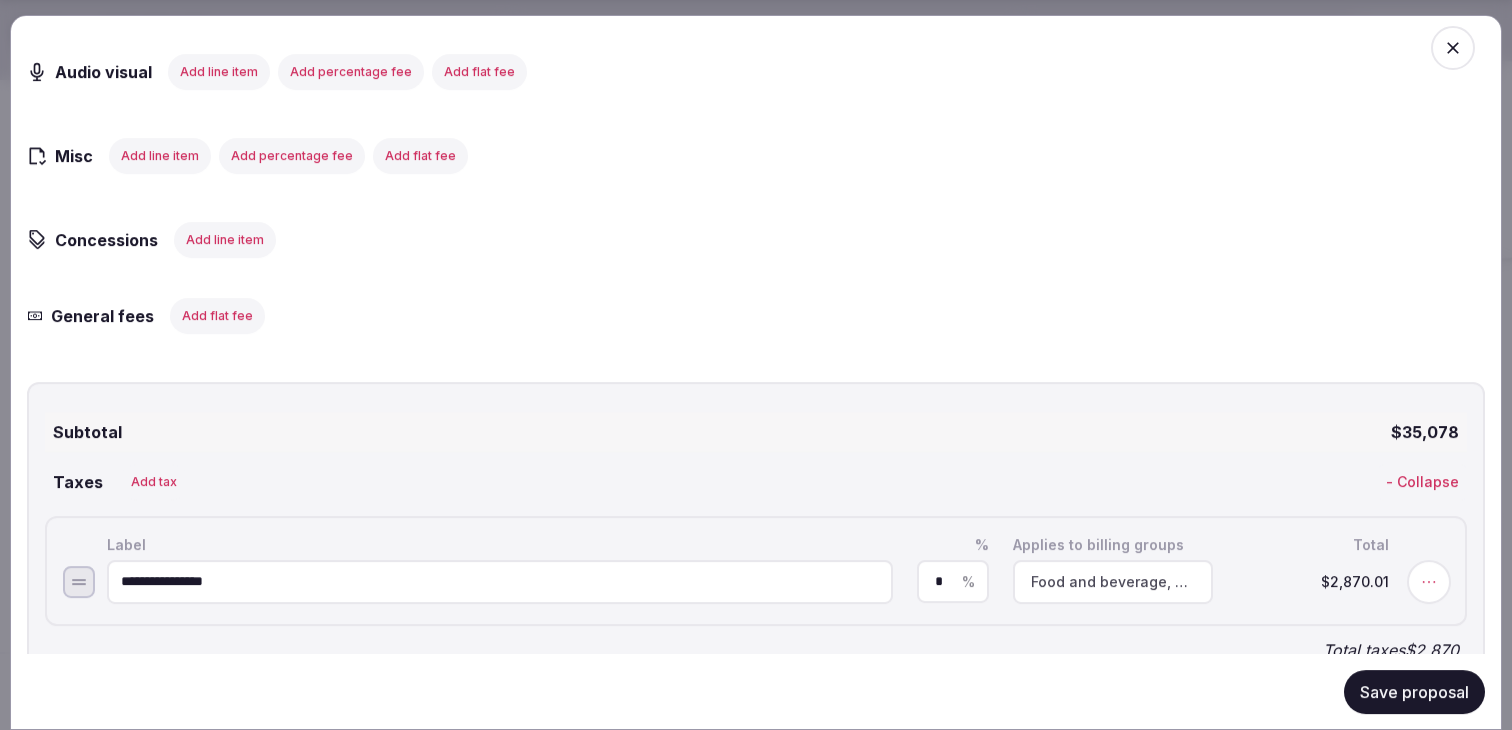 scroll, scrollTop: 3416, scrollLeft: 0, axis: vertical 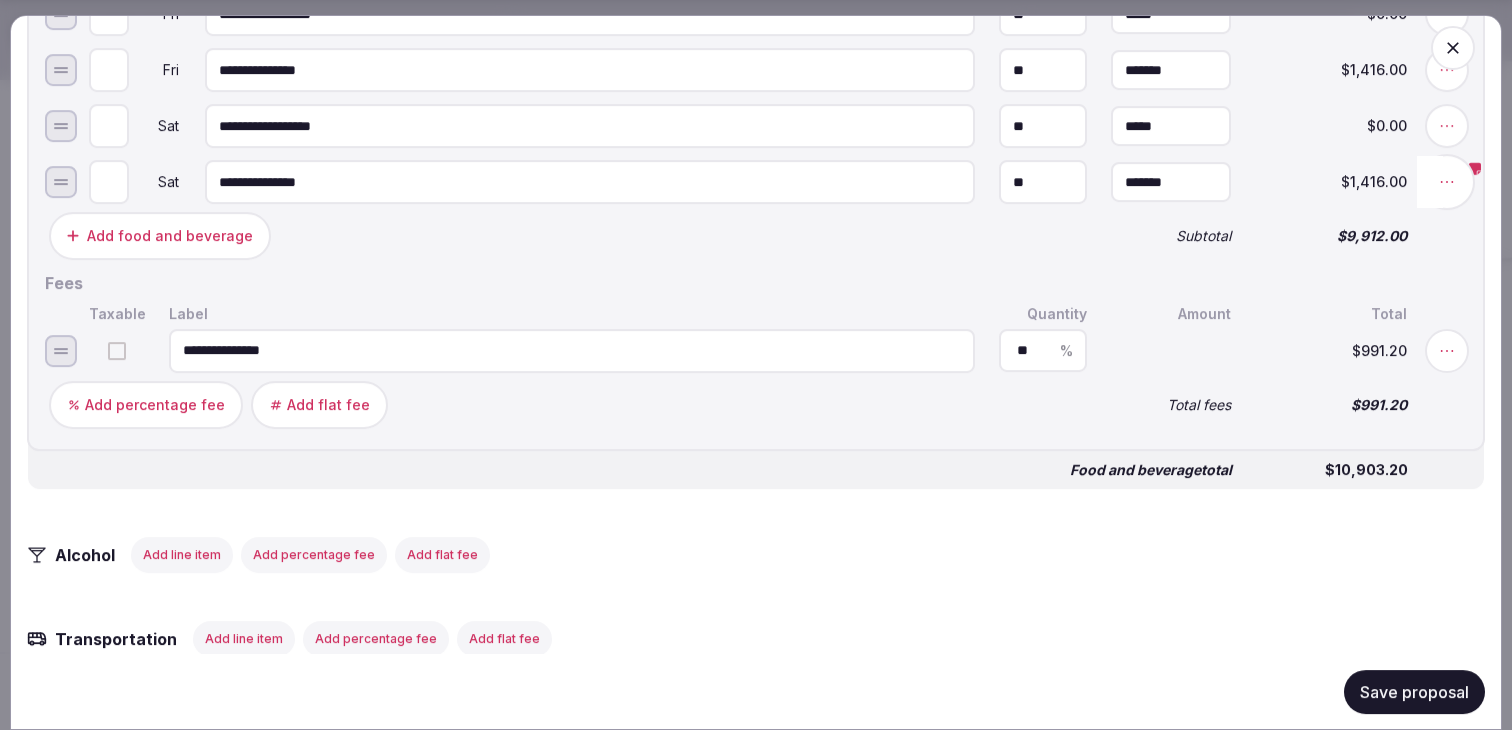 click 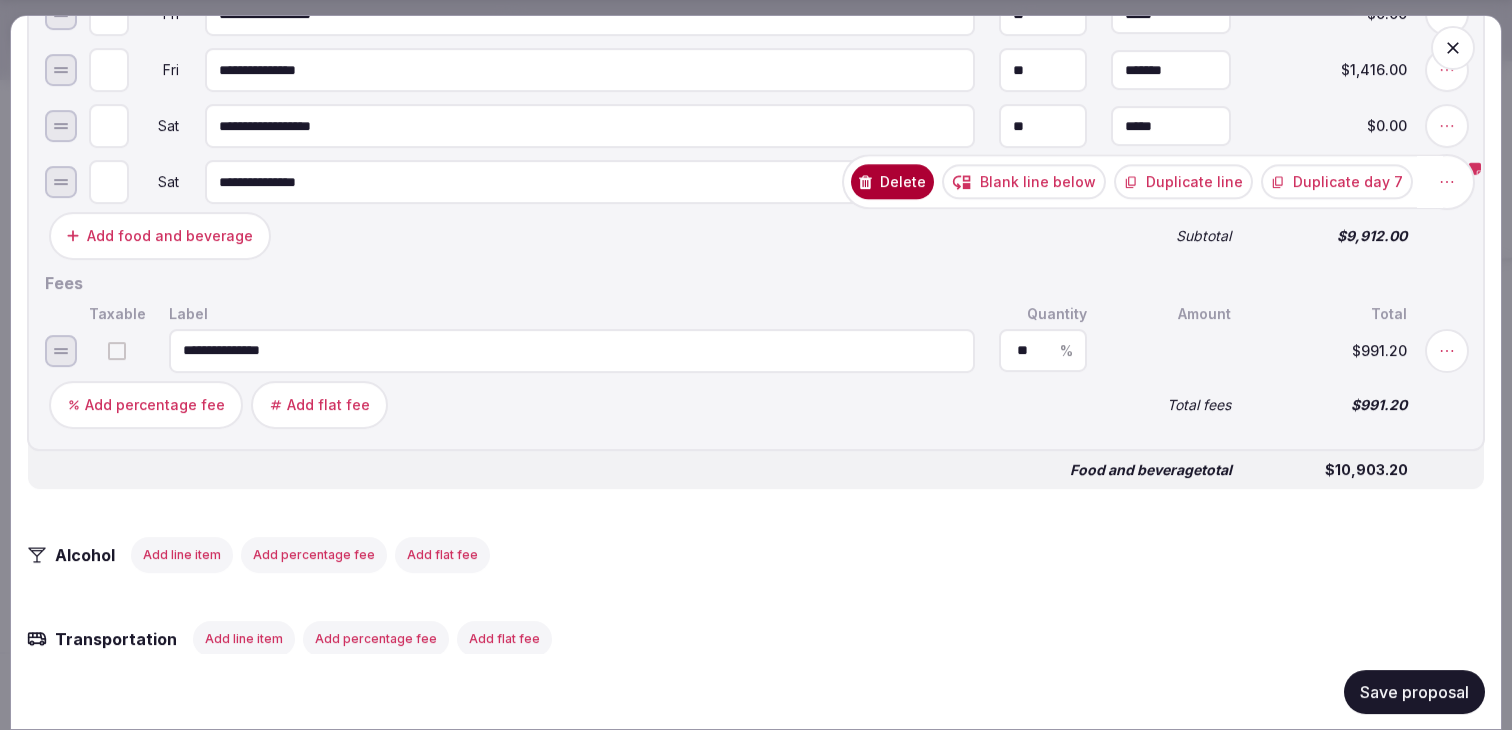 click on "Delete Blank line below Duplicate line Duplicate day 7 Add note" at bounding box center (1144, 181) 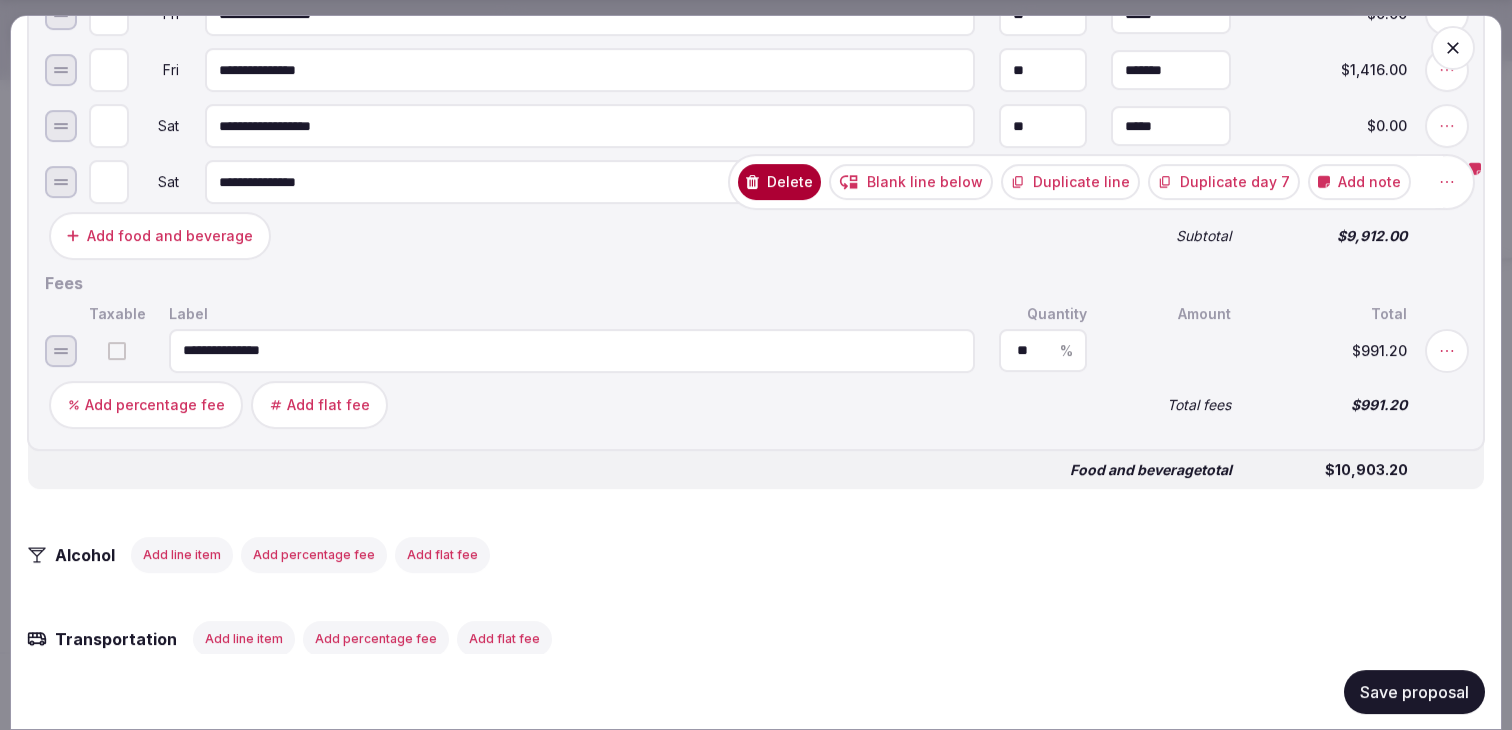 click on "Add note" at bounding box center [1359, 182] 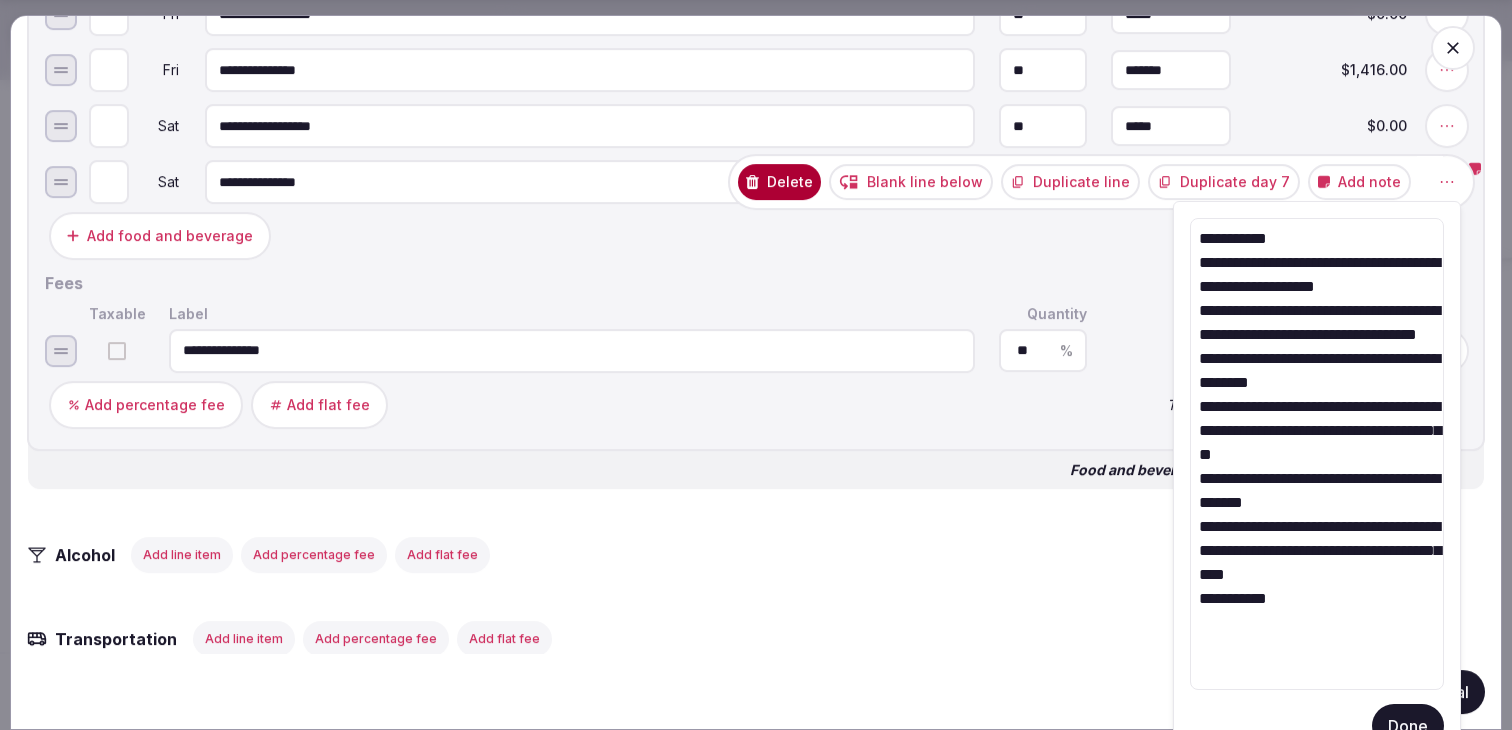 drag, startPoint x: 1303, startPoint y: 676, endPoint x: 1200, endPoint y: 235, distance: 452.86862 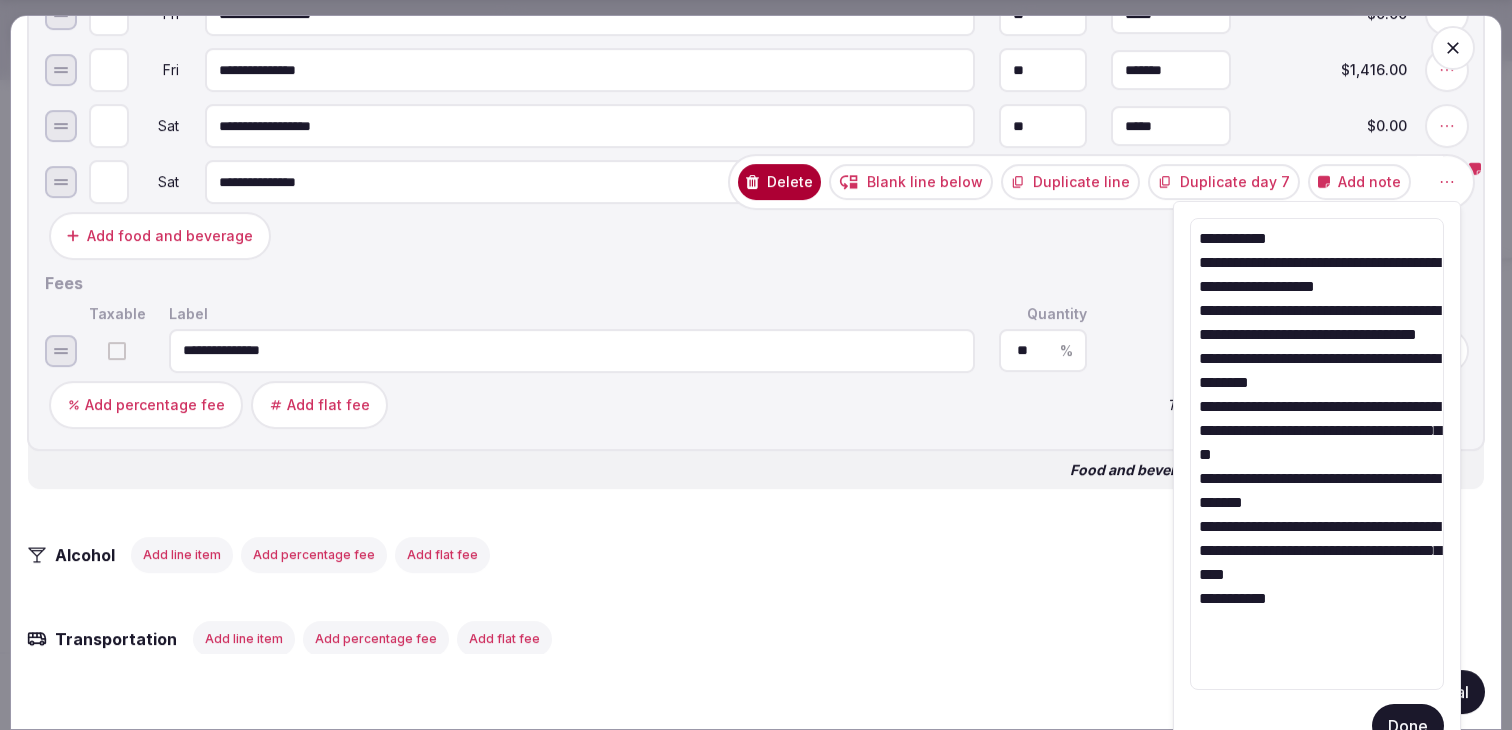 click on "**********" at bounding box center (1317, 454) 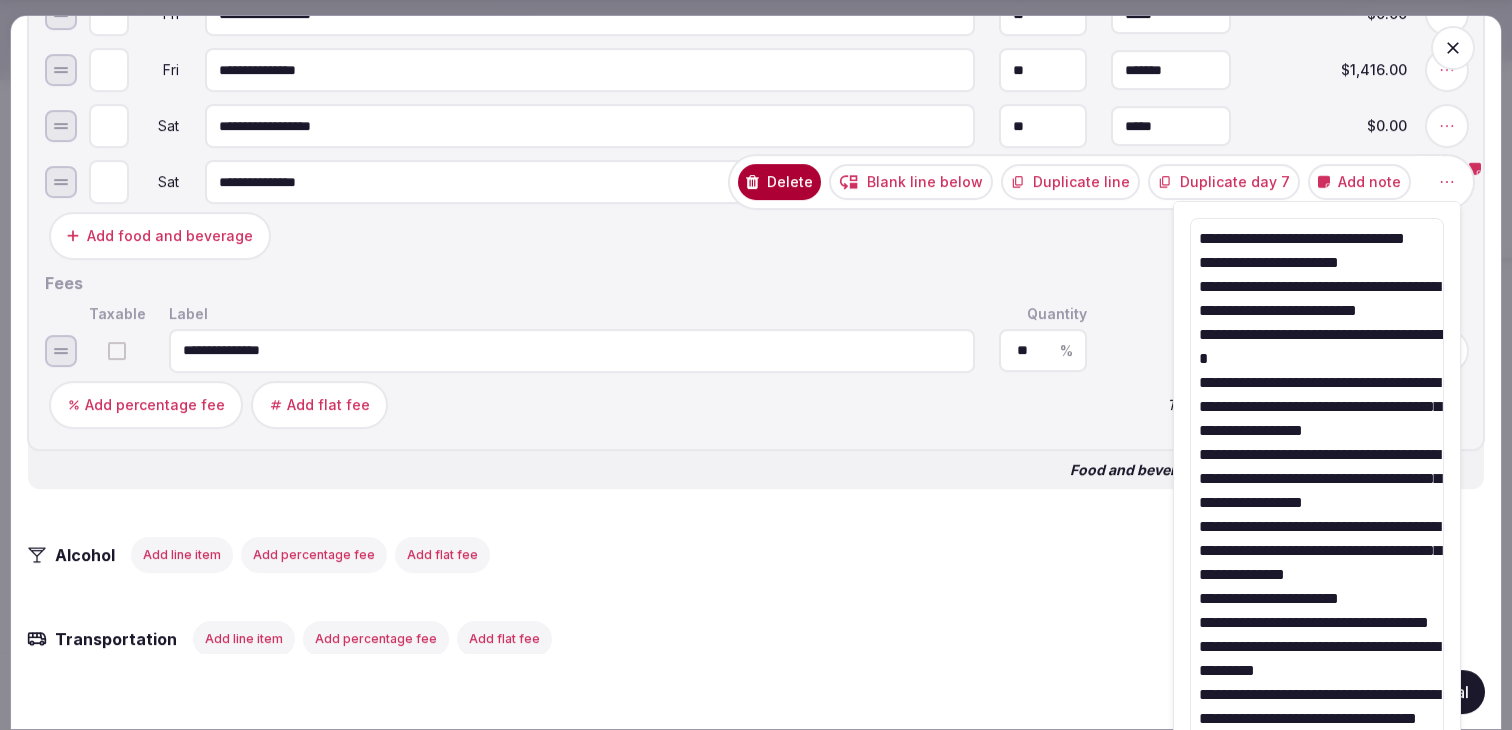 scroll, scrollTop: 376, scrollLeft: 0, axis: vertical 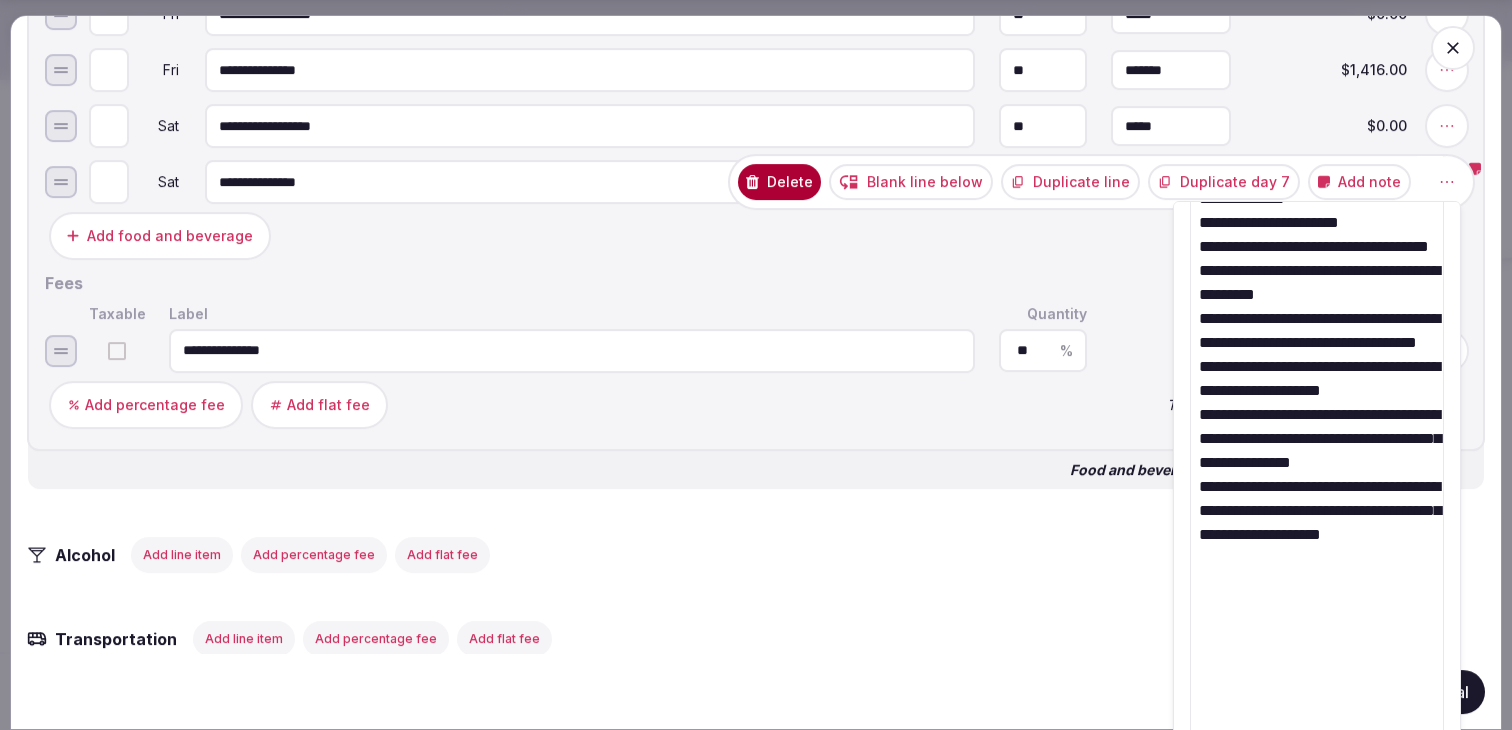 click on "**********" at bounding box center [1317, 318] 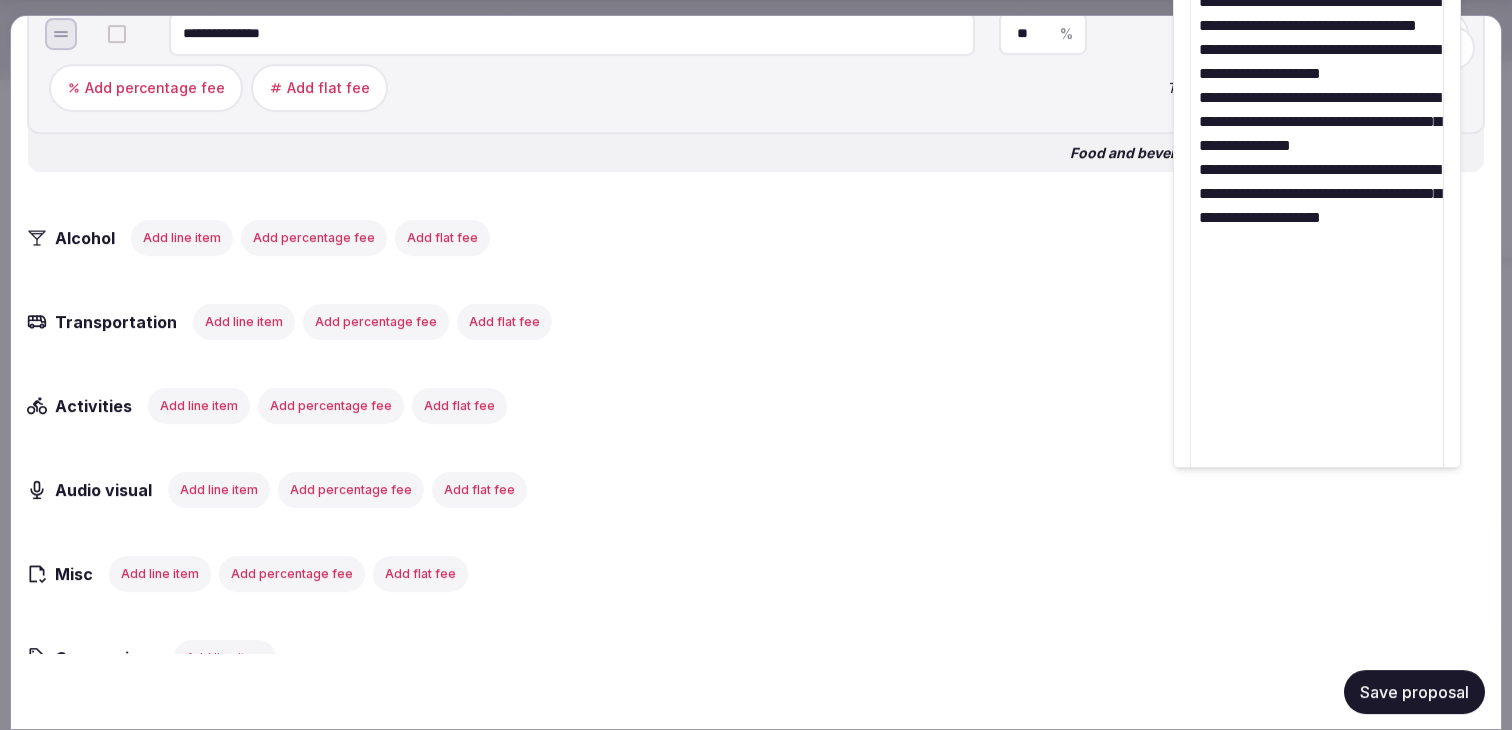 scroll, scrollTop: 2900, scrollLeft: 0, axis: vertical 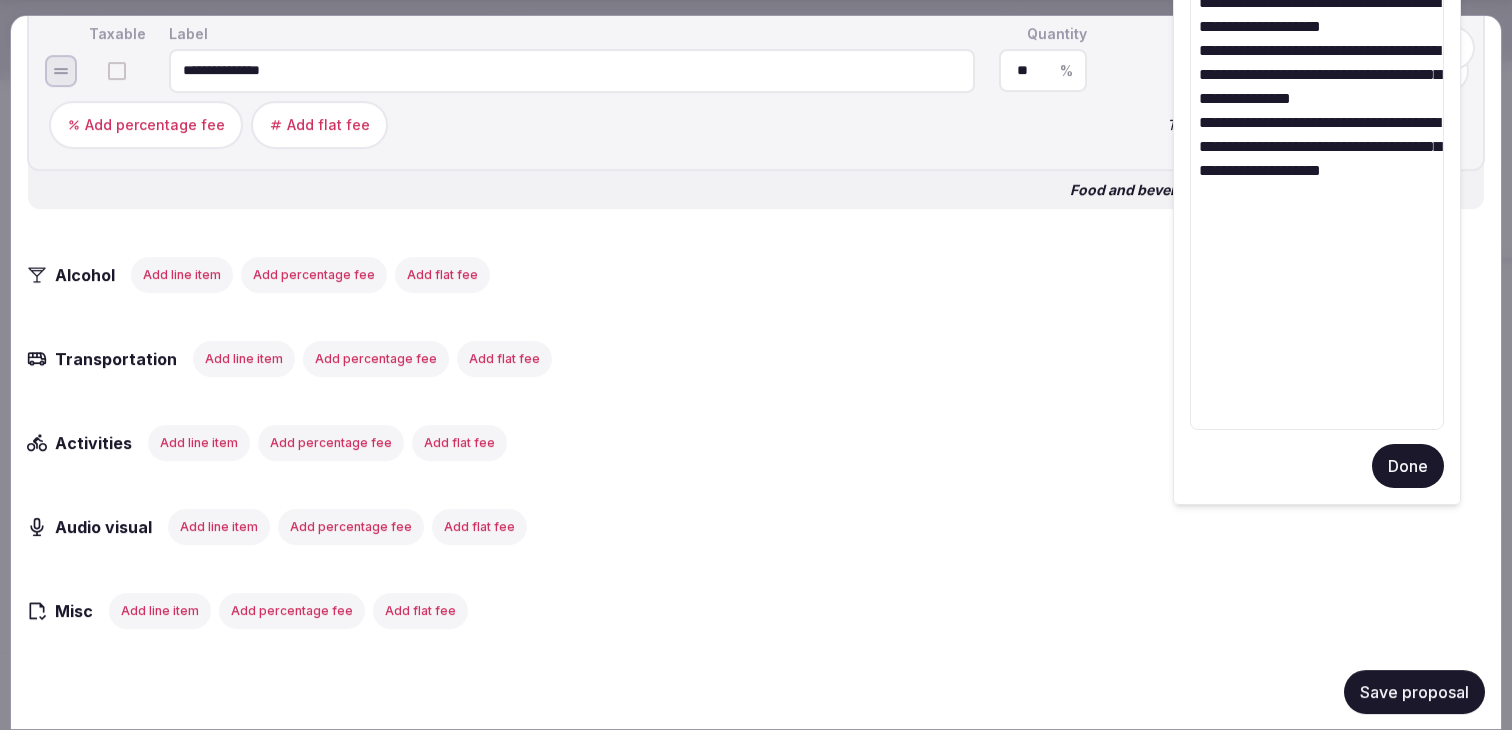 drag, startPoint x: 1429, startPoint y: 413, endPoint x: 1428, endPoint y: 570, distance: 157.00319 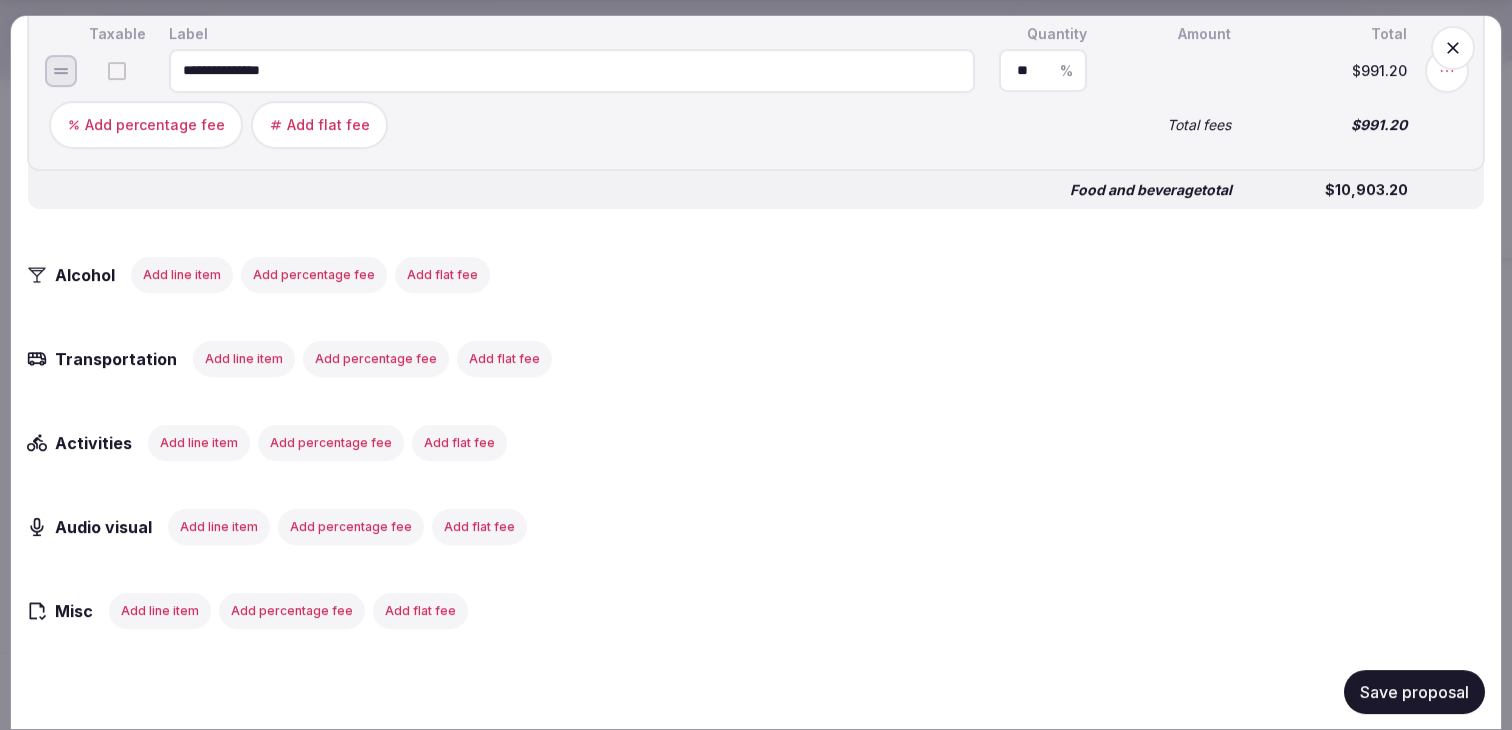 click on "Save proposal" at bounding box center [1414, 691] 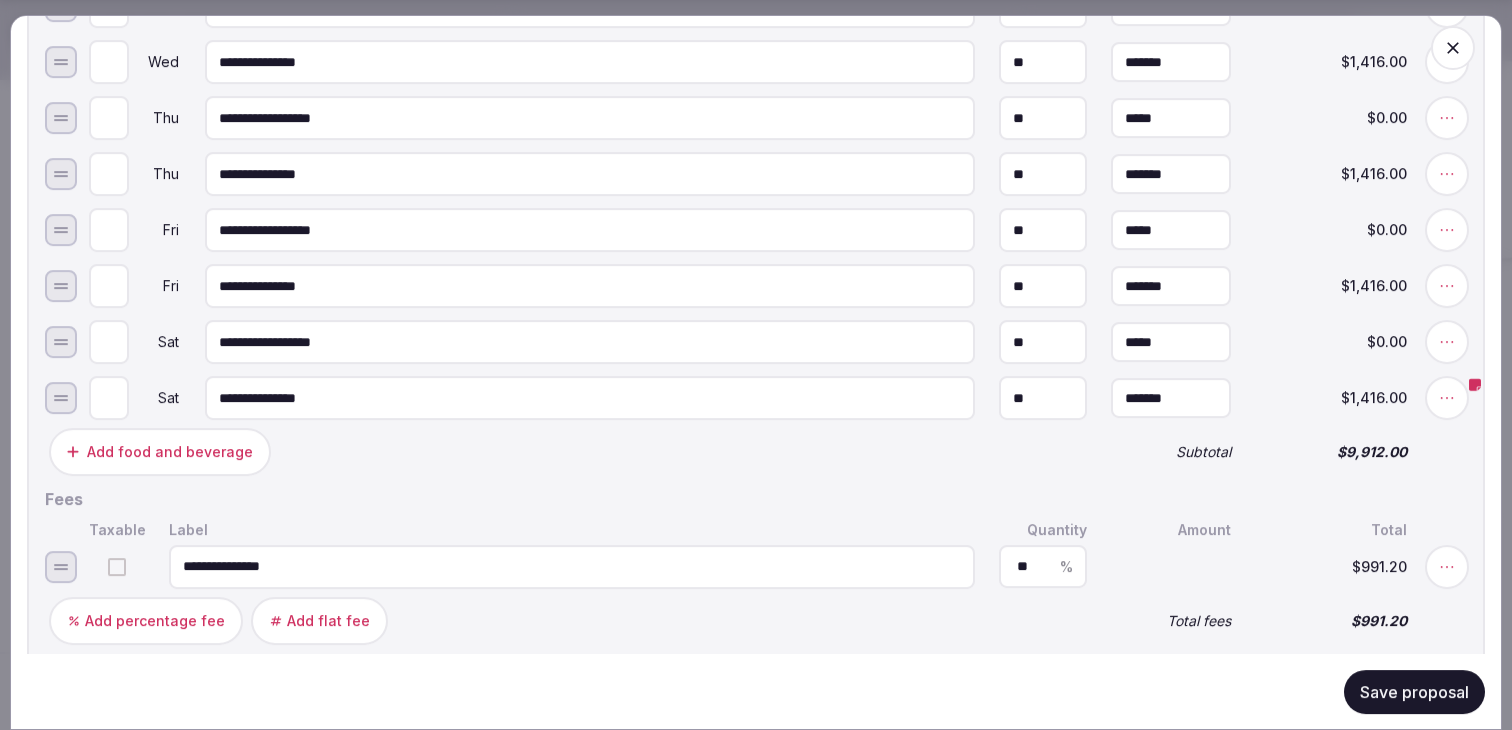 scroll, scrollTop: 2393, scrollLeft: 0, axis: vertical 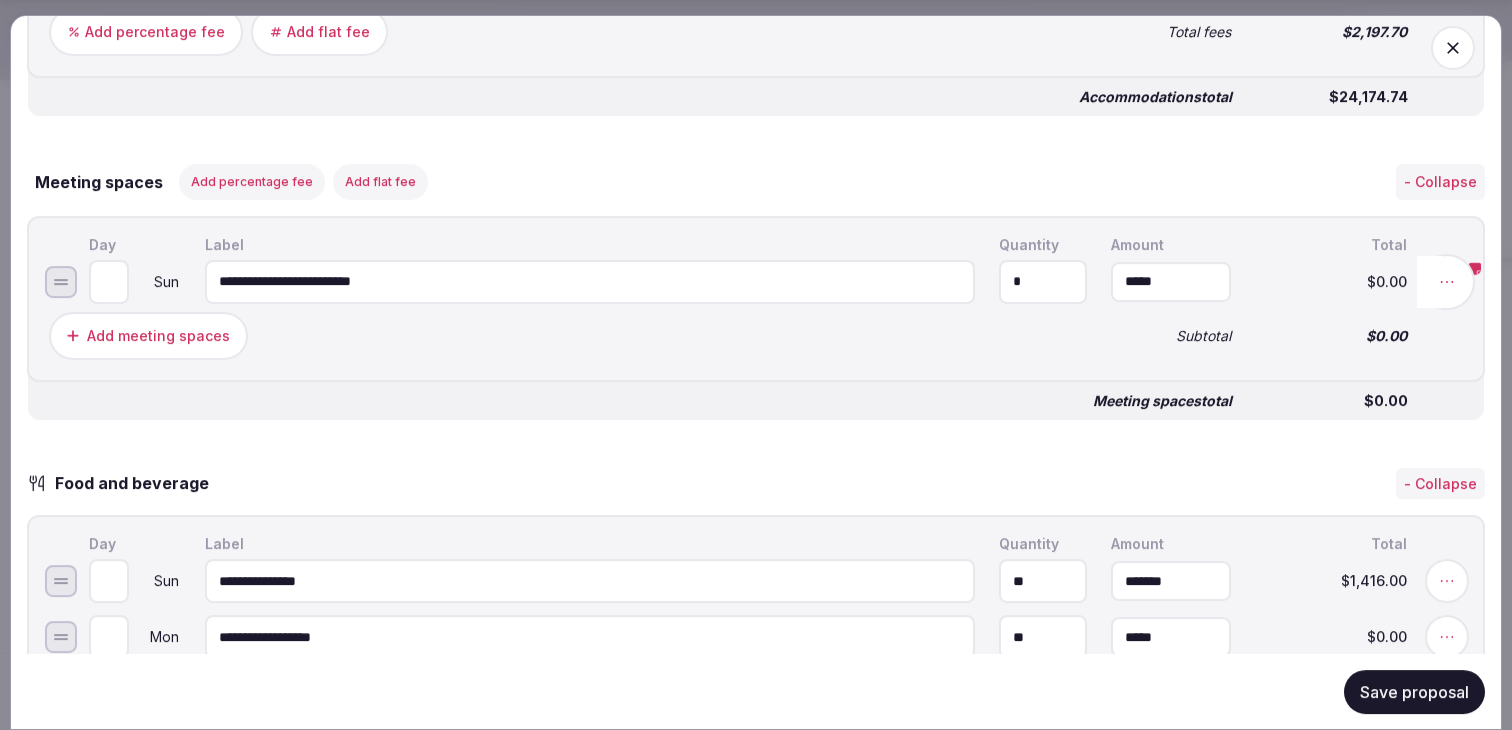 click on "**********" at bounding box center [756, 298] 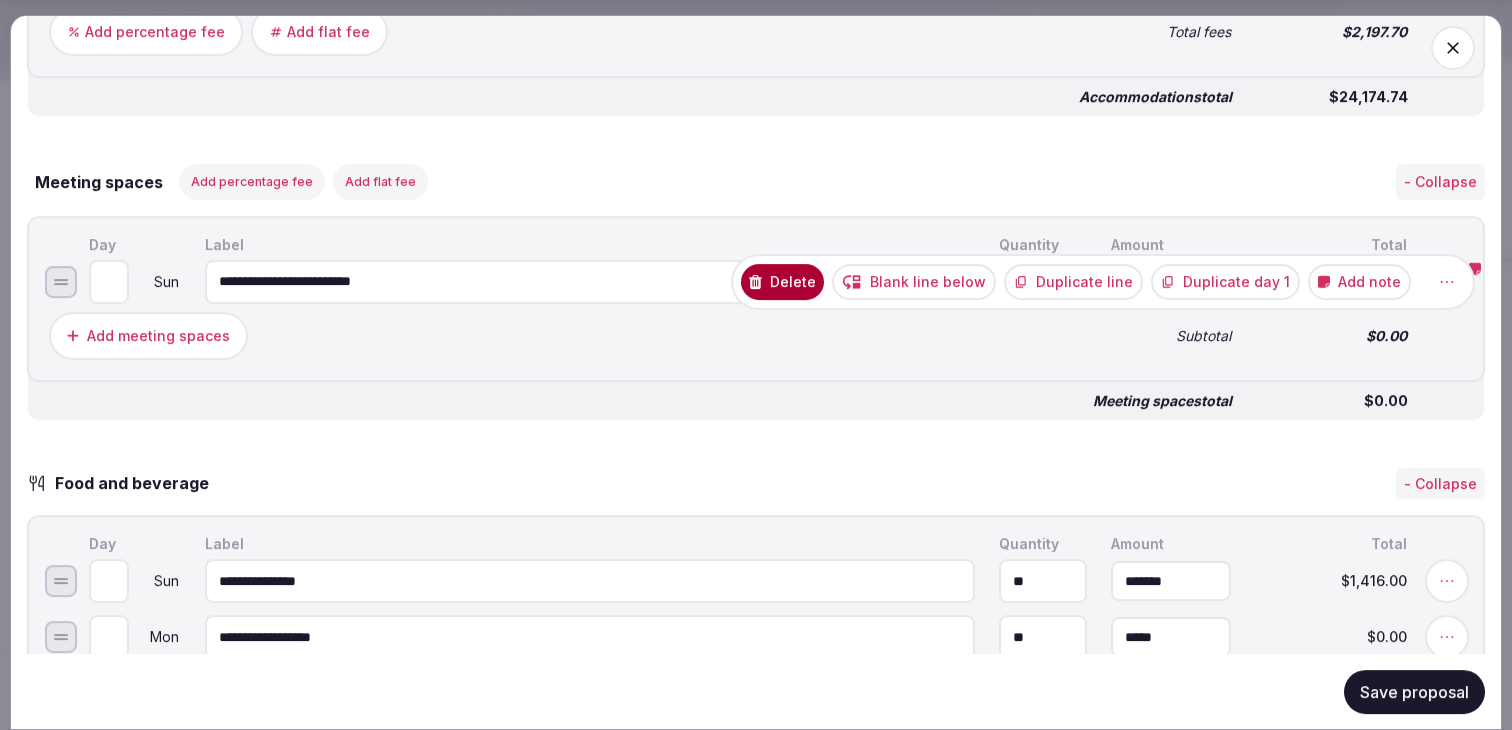 click on "Add note" at bounding box center [1359, 281] 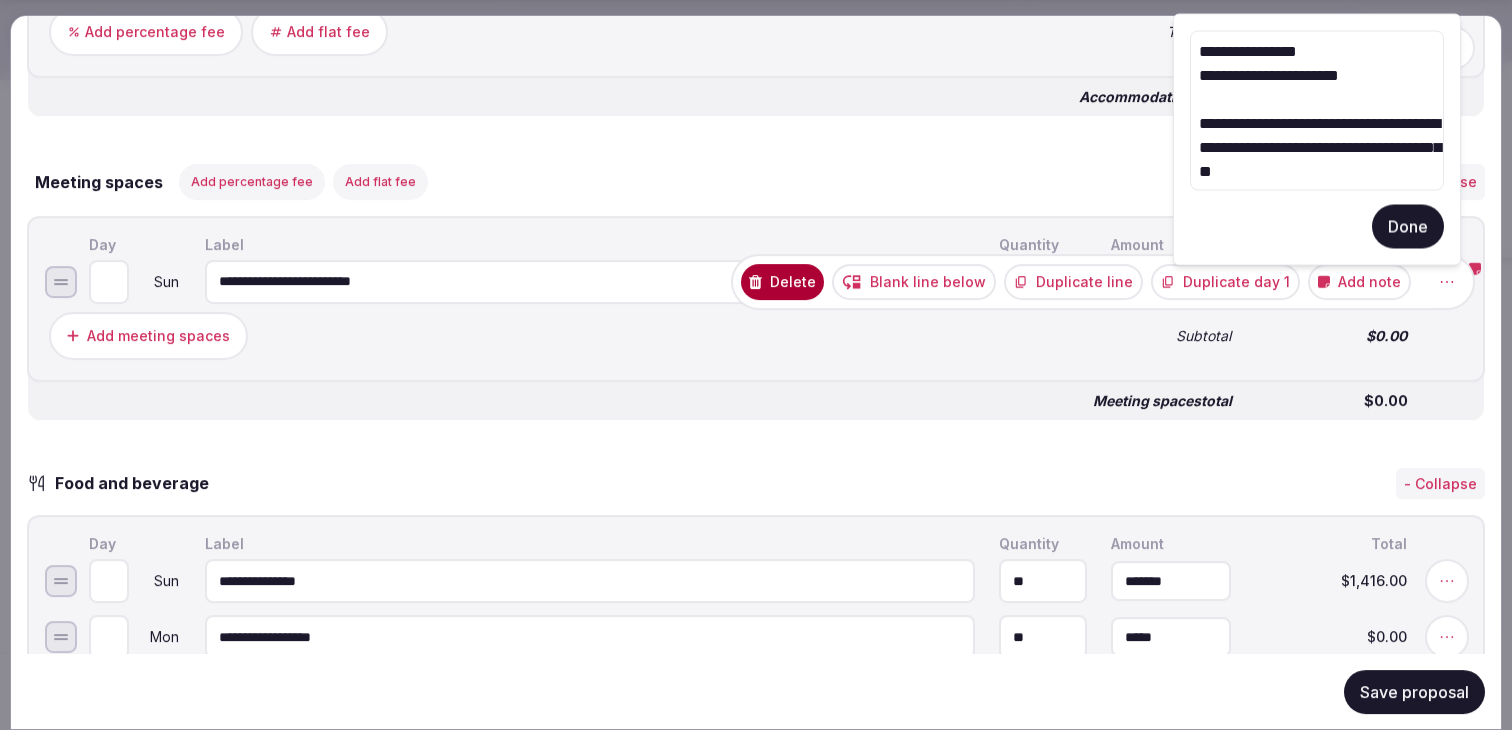 click on "**********" at bounding box center [1317, 111] 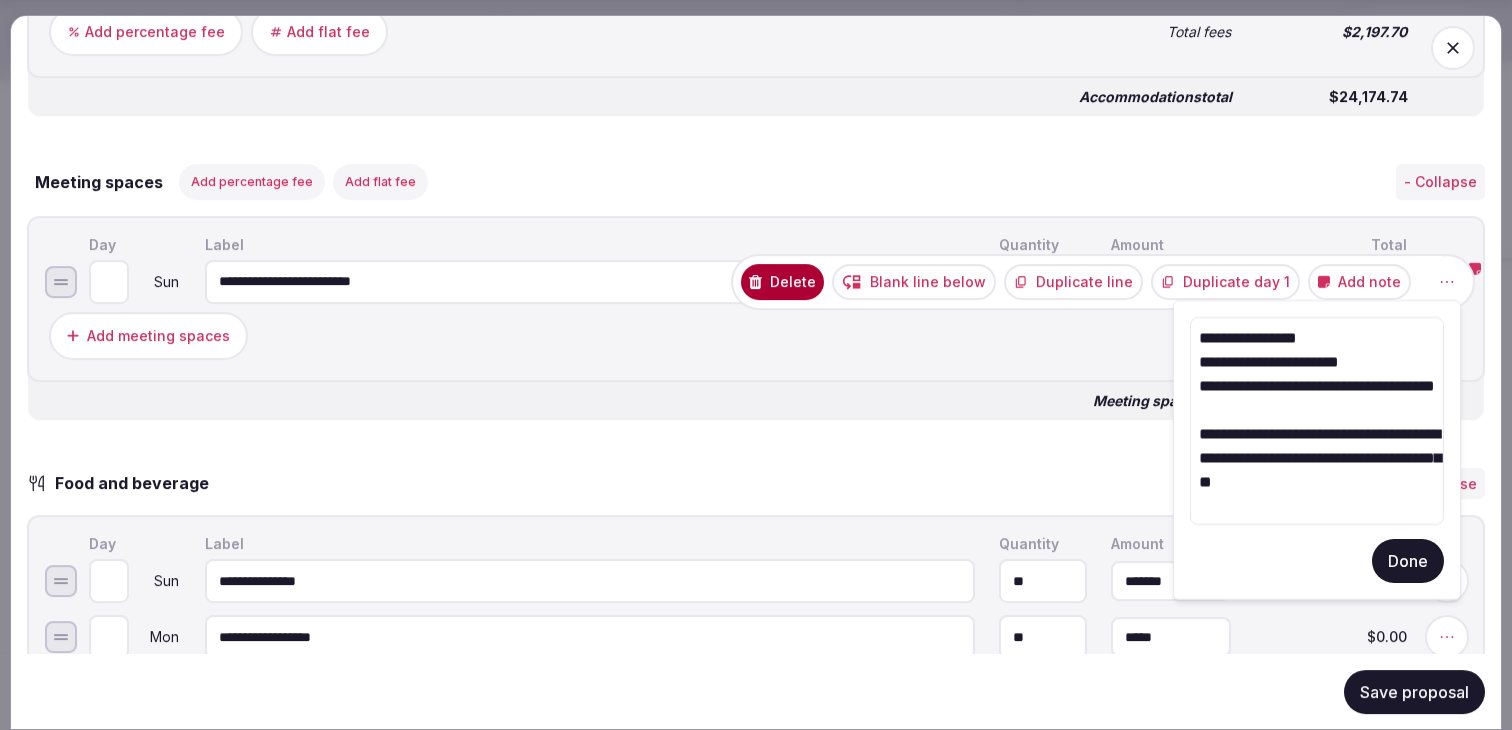 click on "**********" at bounding box center [1317, 421] 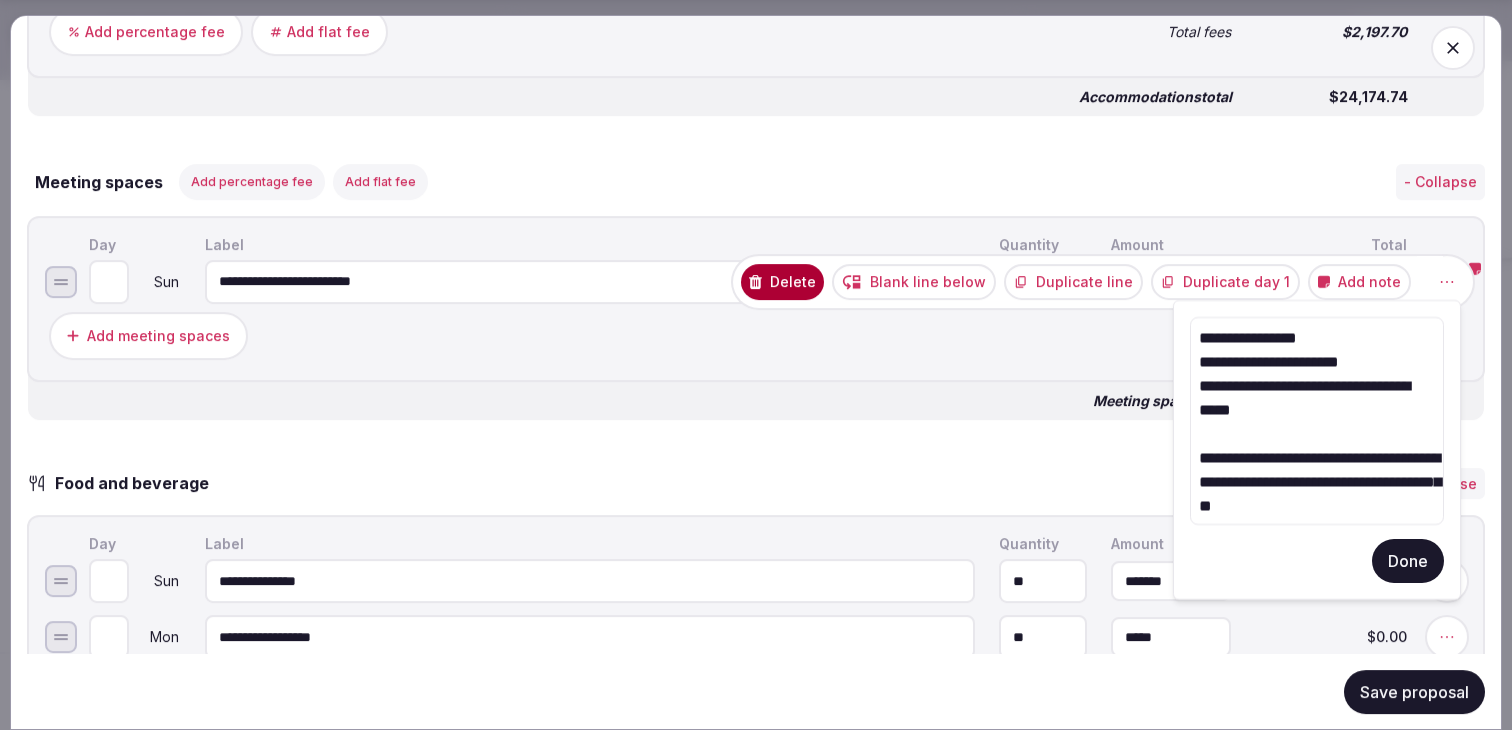 type on "**********" 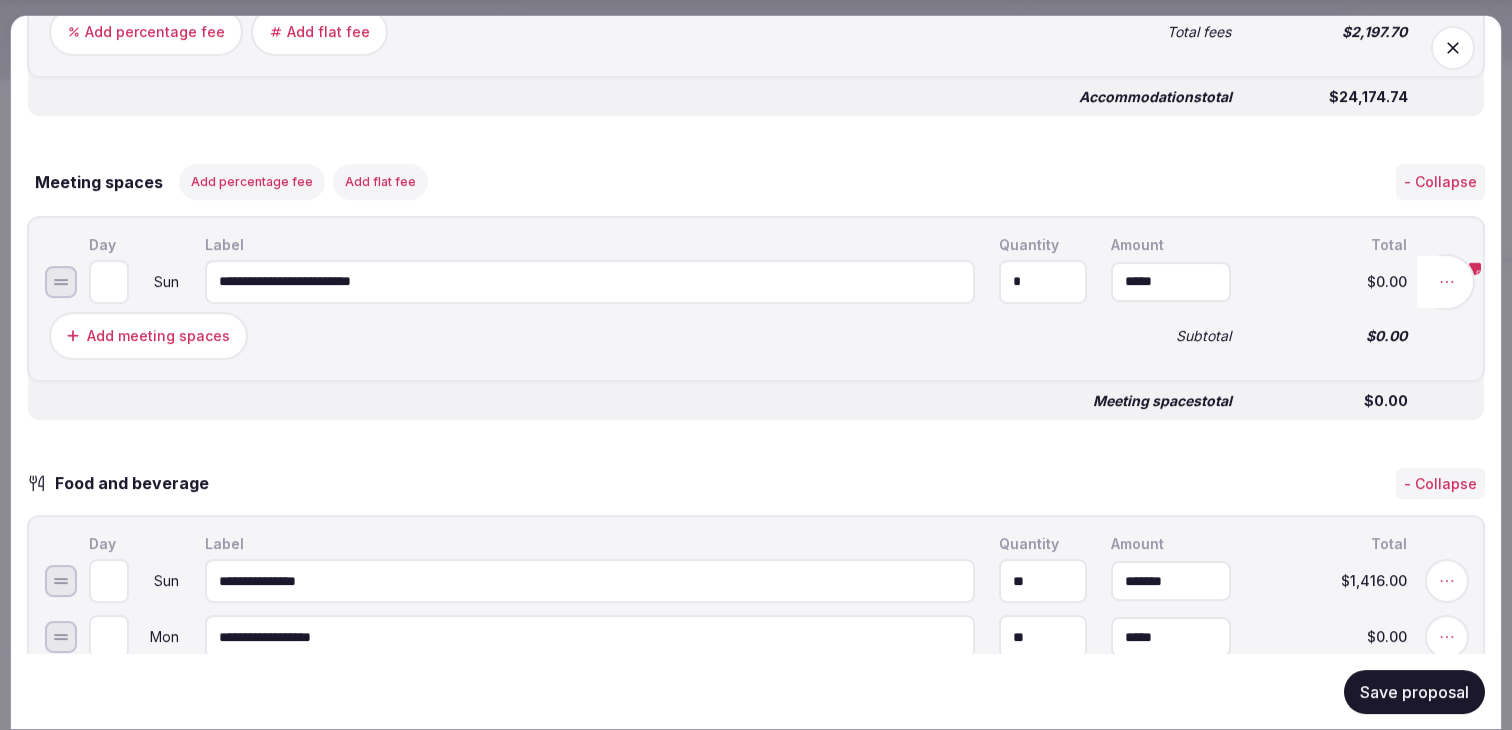 click 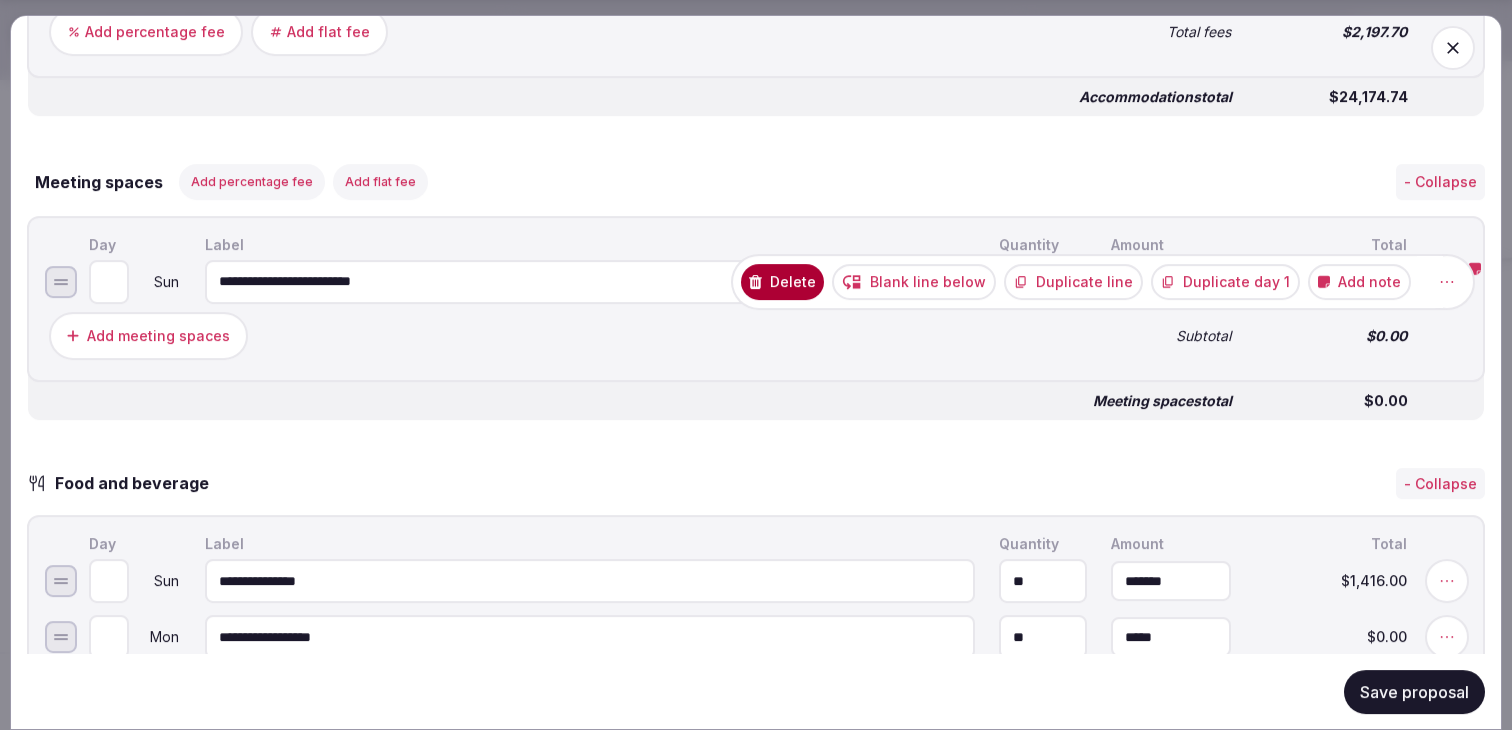 click on "Add note" at bounding box center [1359, 281] 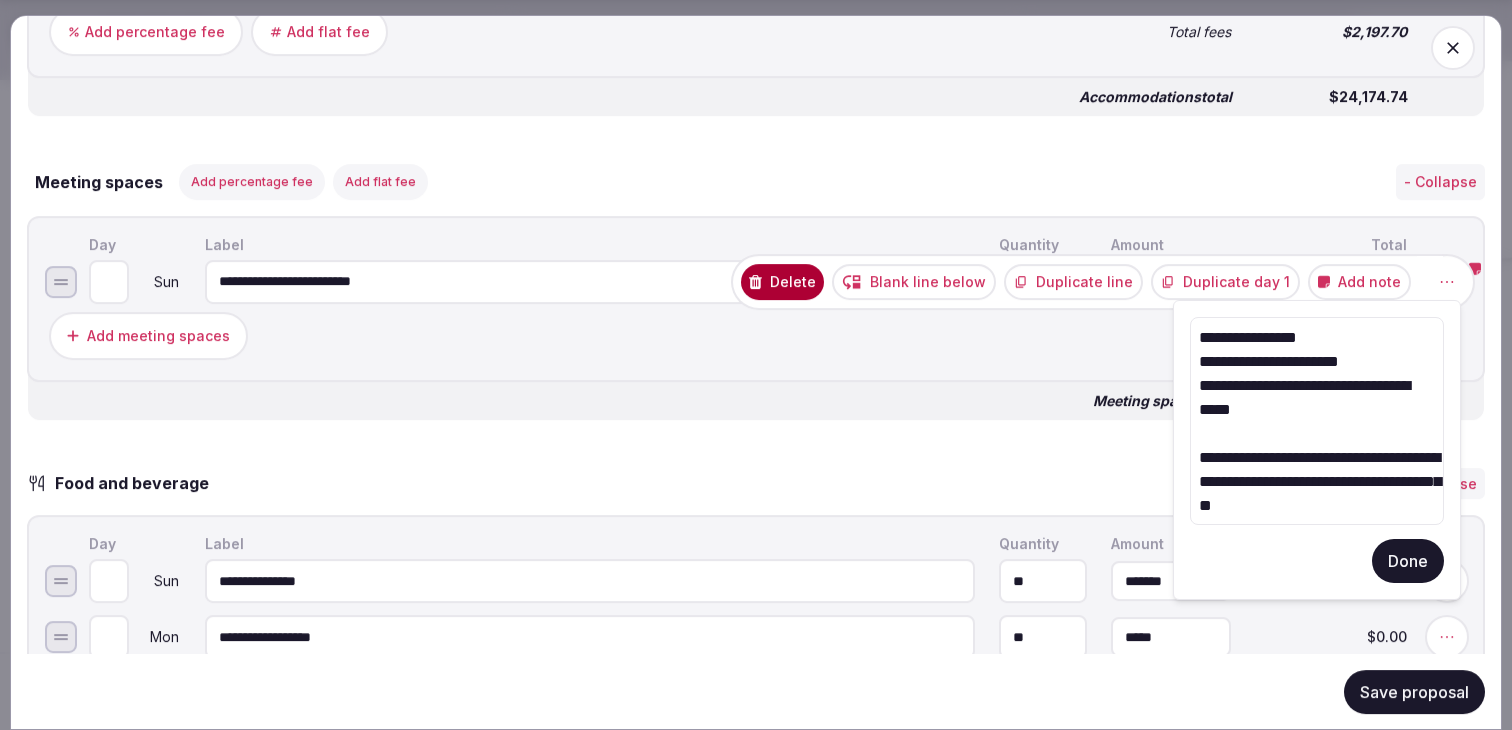 click on "Add note" at bounding box center (1359, 281) 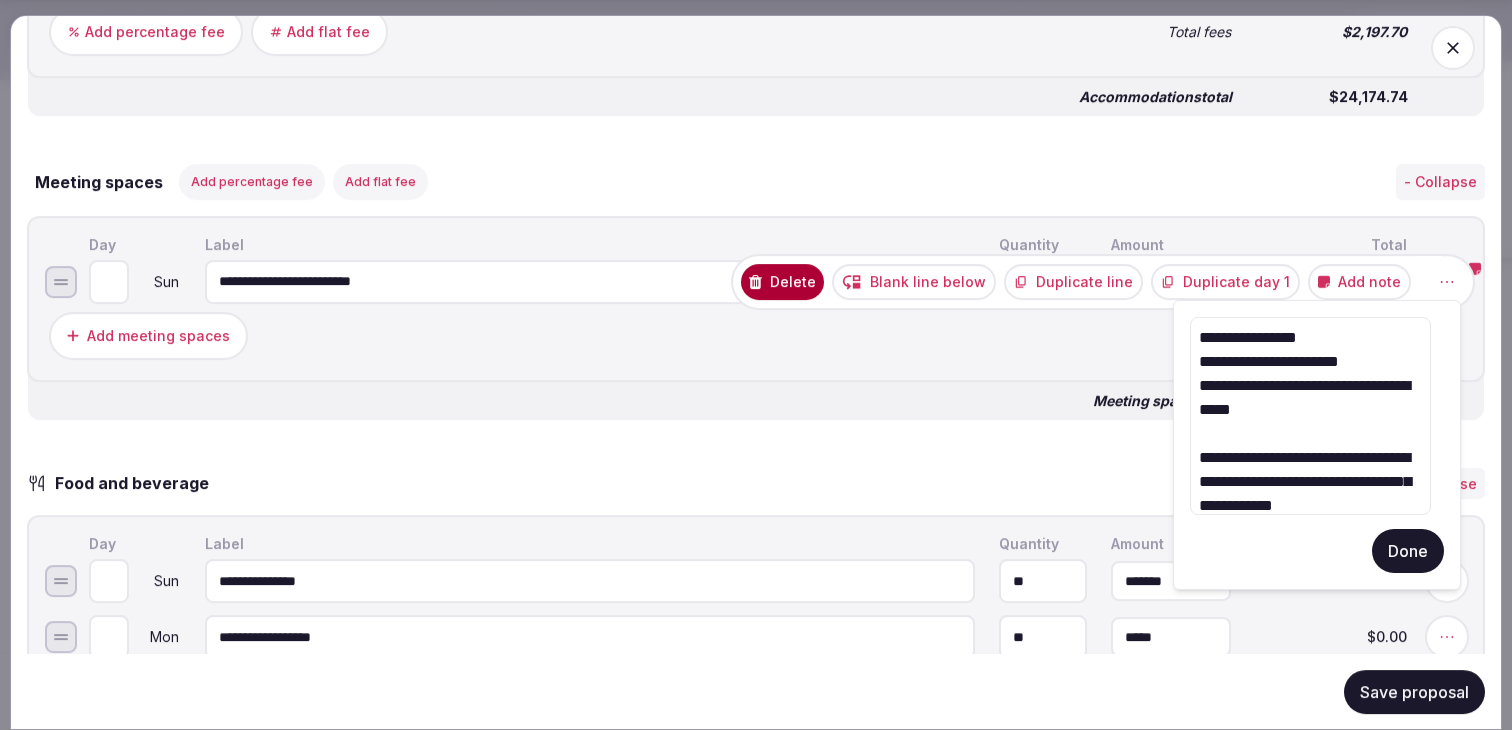 click on "**********" at bounding box center (1310, 416) 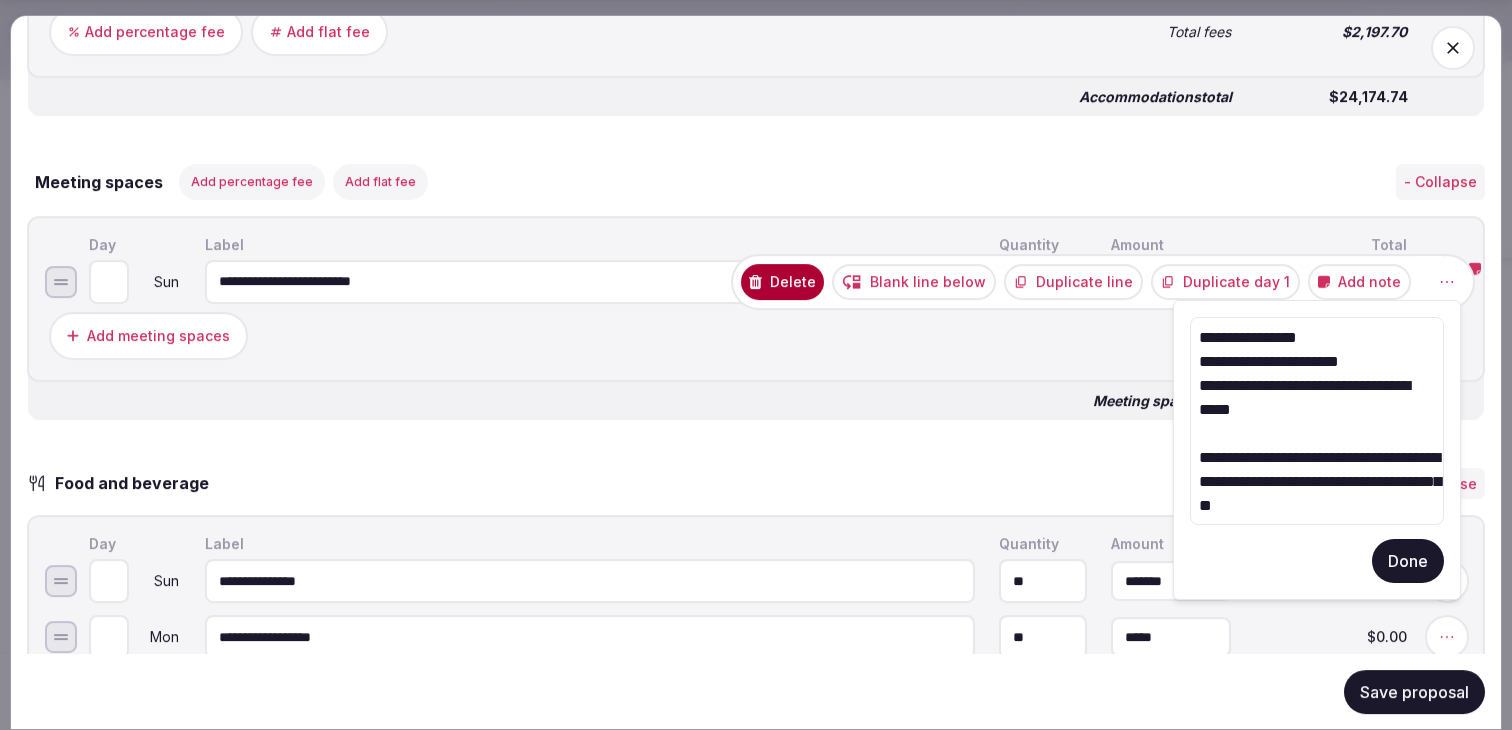 type on "**********" 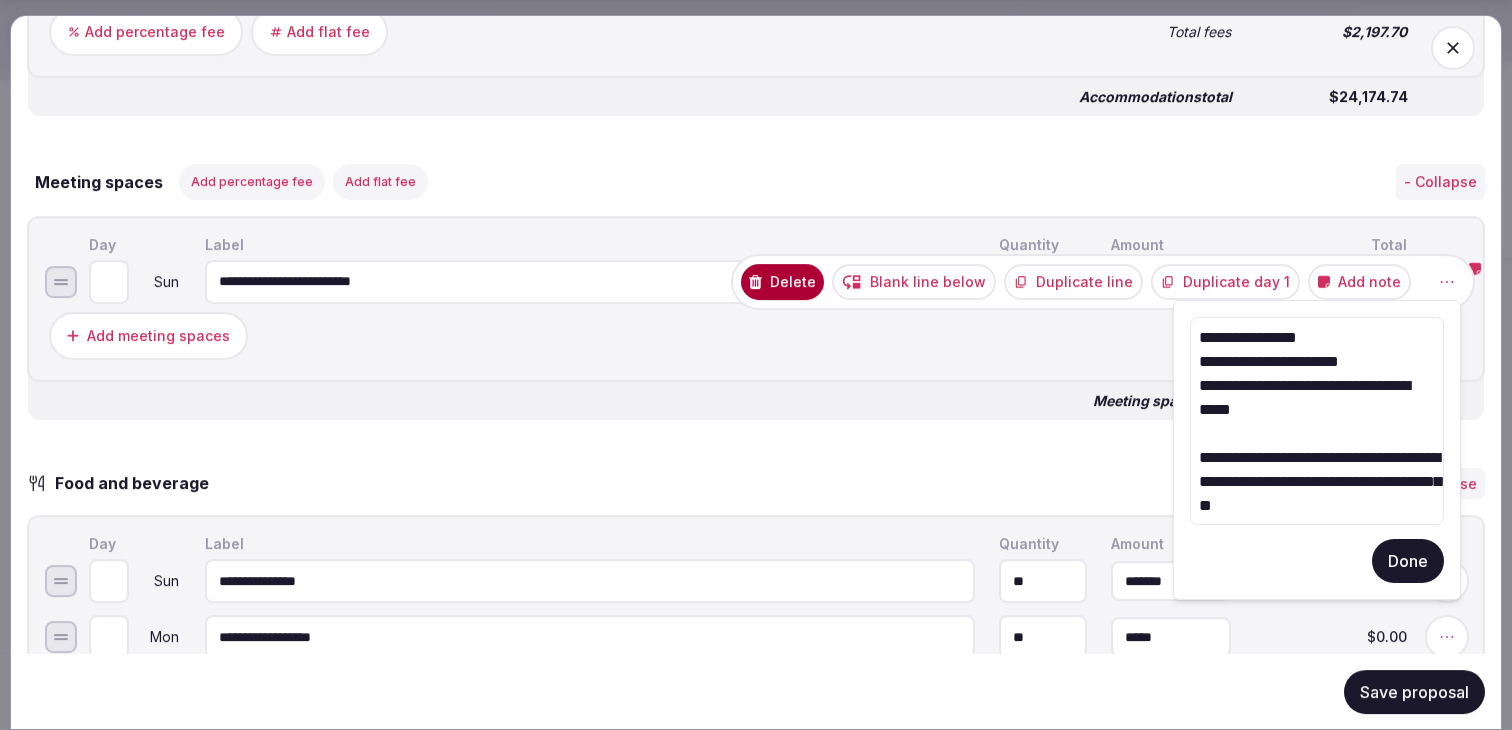 click on "Done" at bounding box center [1408, 561] 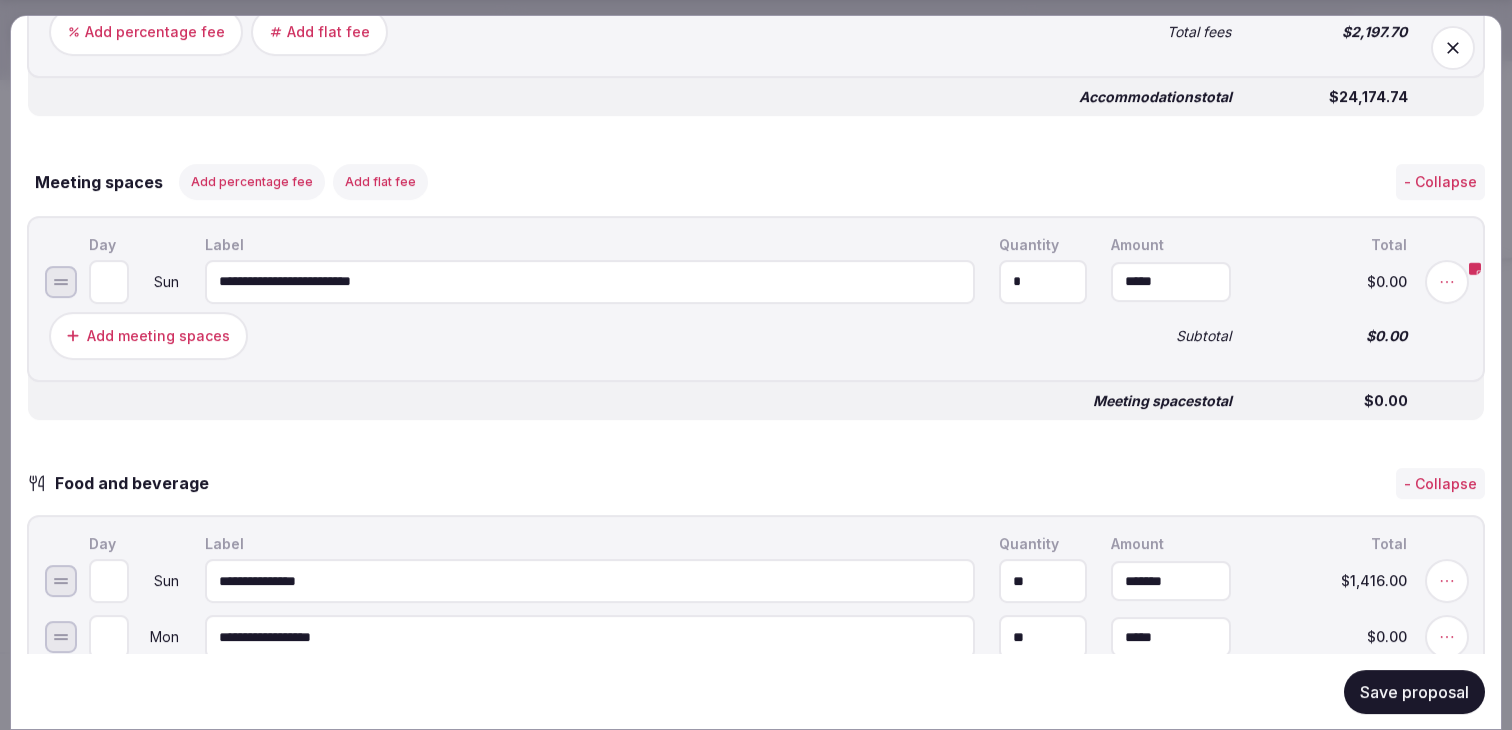 click on "Save proposal" at bounding box center (1414, 691) 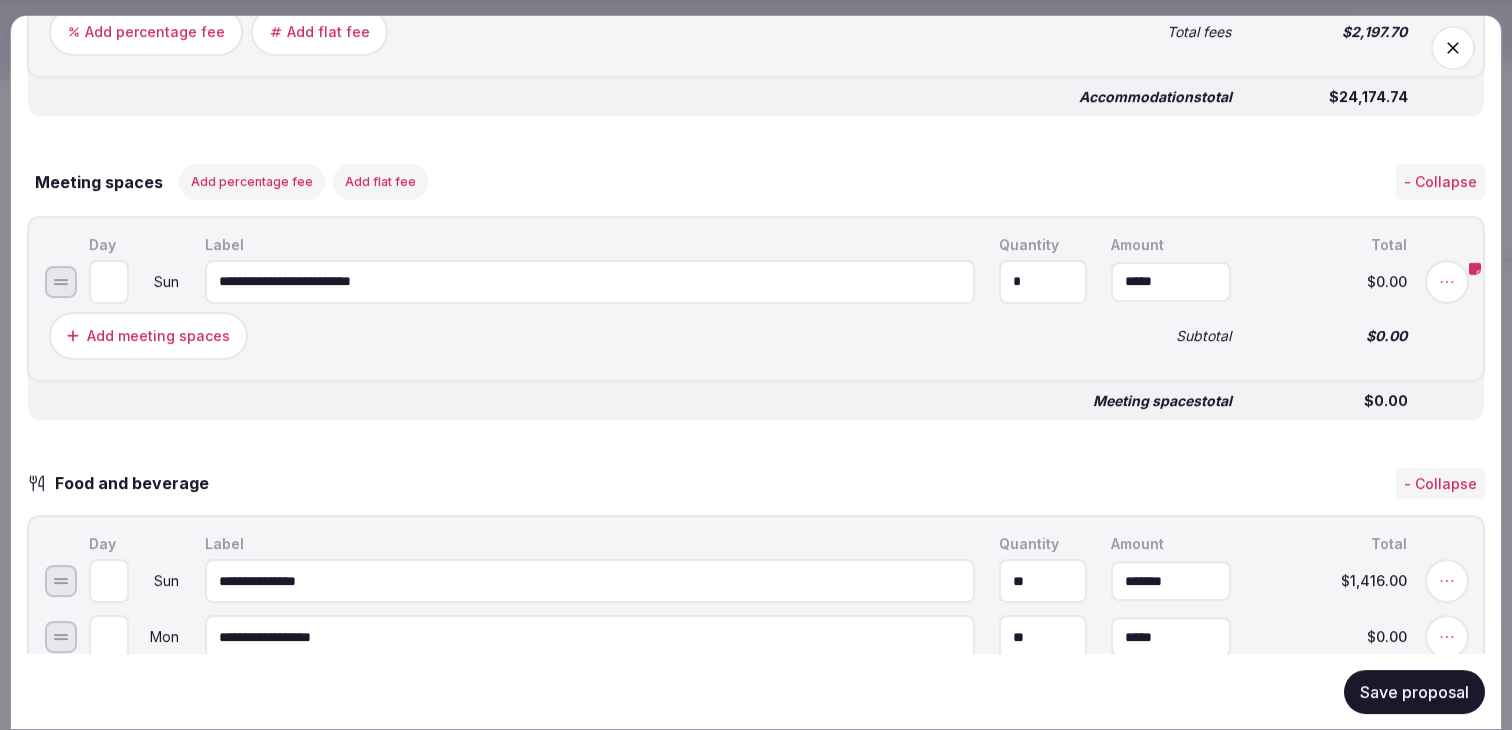 click on "**********" at bounding box center (590, 281) 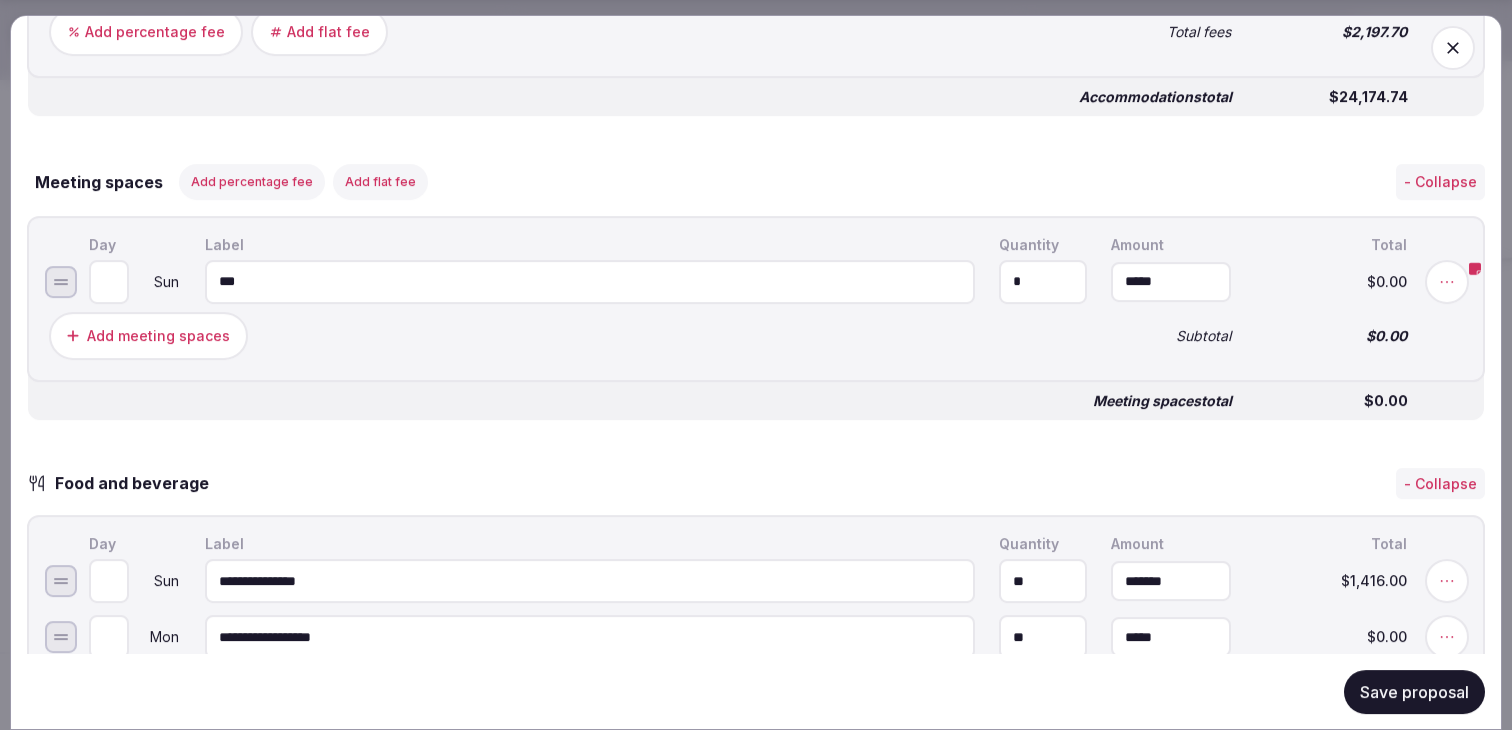click on "Save proposal" at bounding box center [1414, 691] 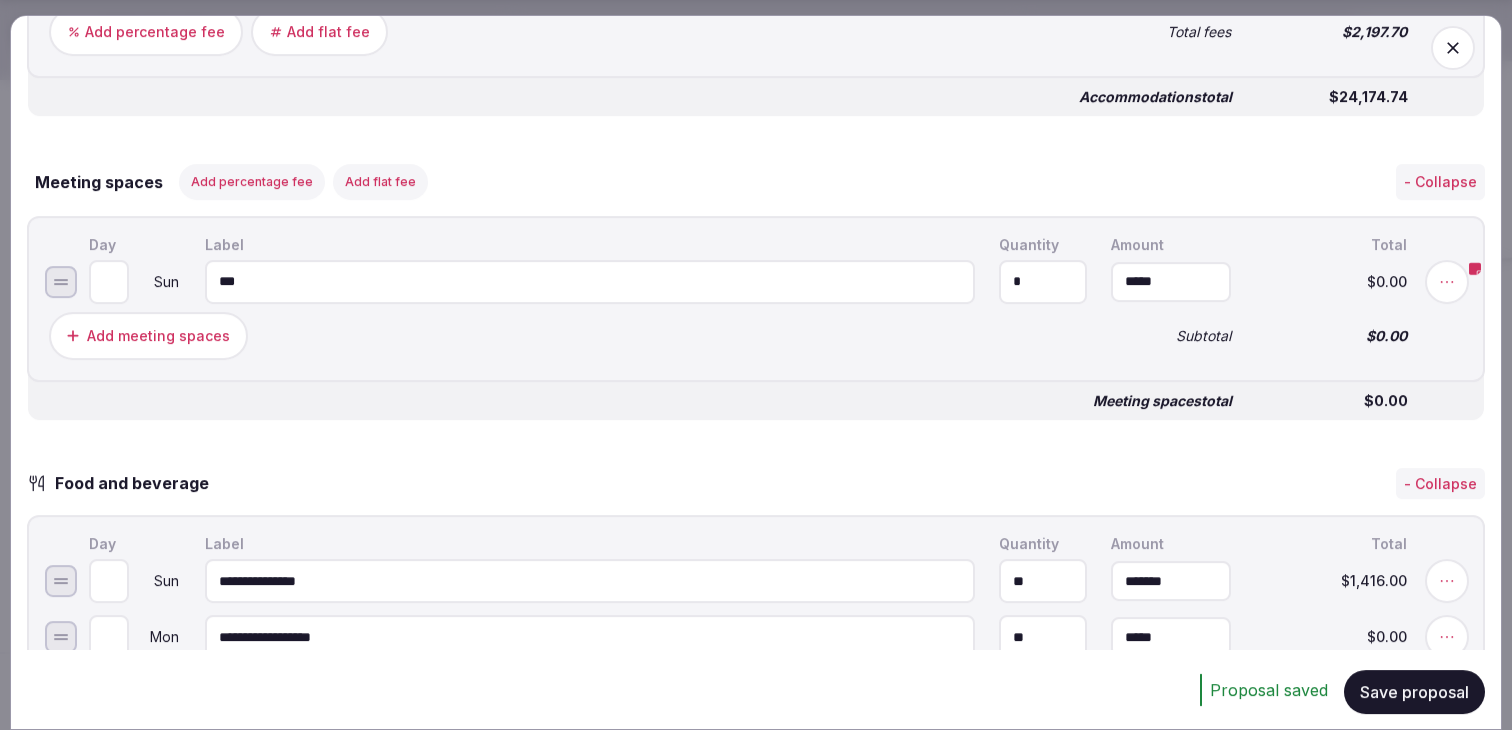 click on "***" at bounding box center [590, 281] 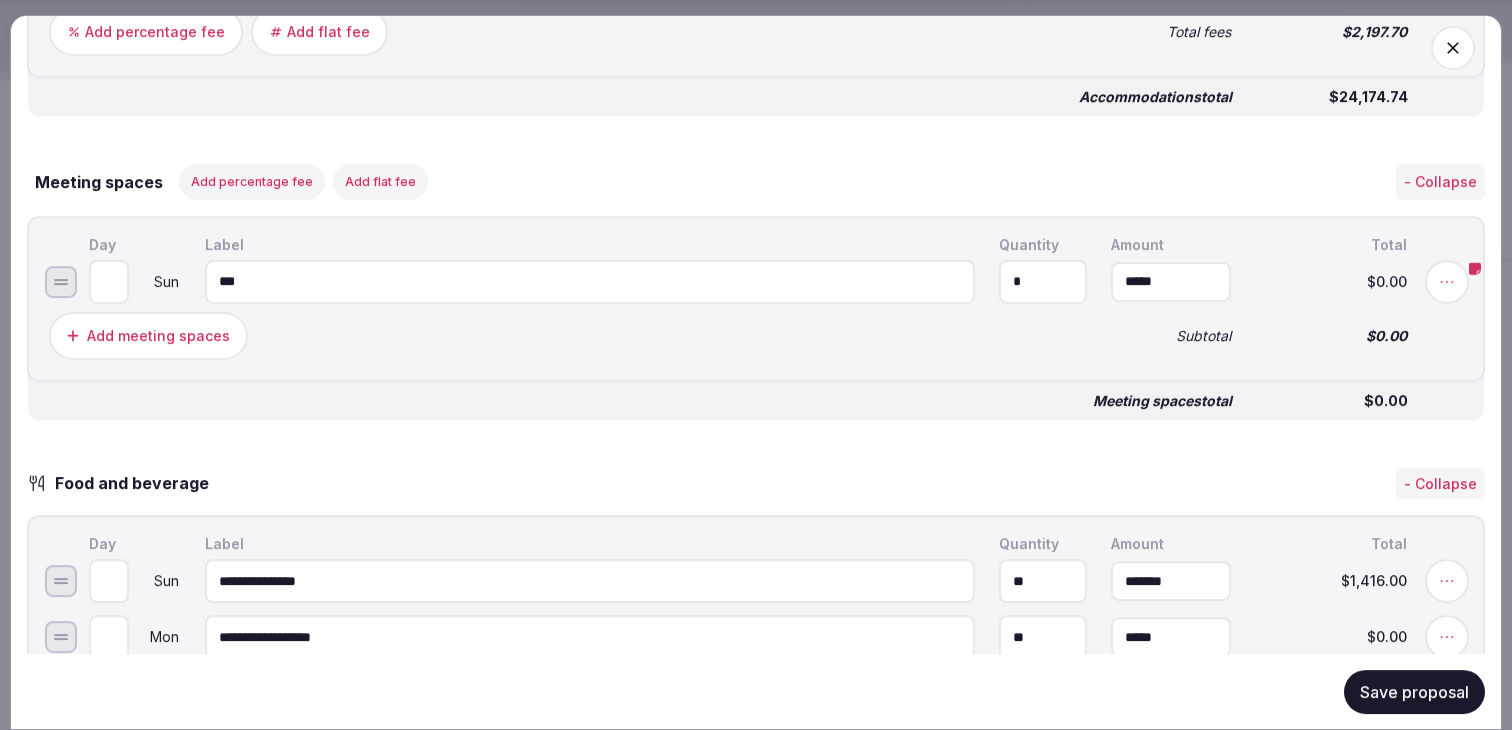 click on "***" at bounding box center [590, 281] 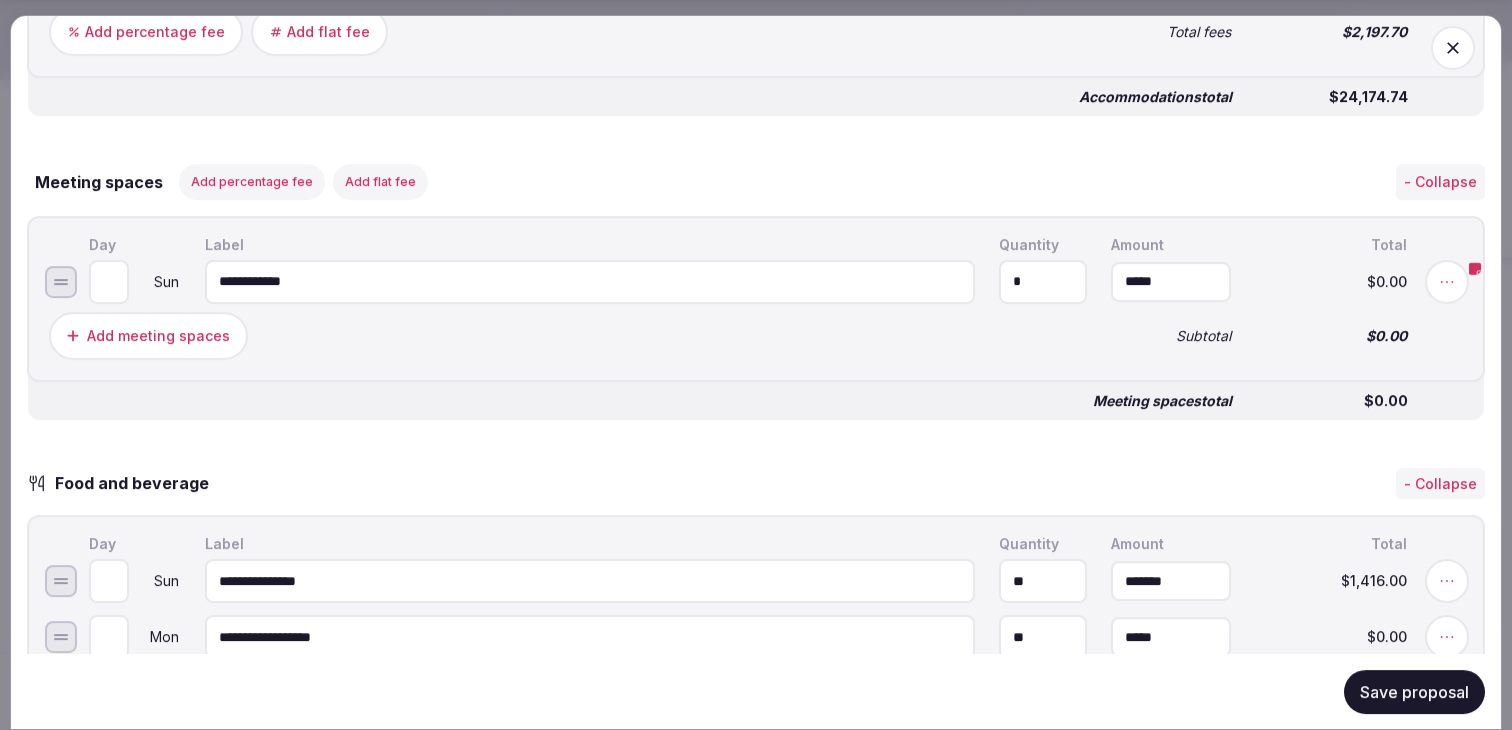 type on "**********" 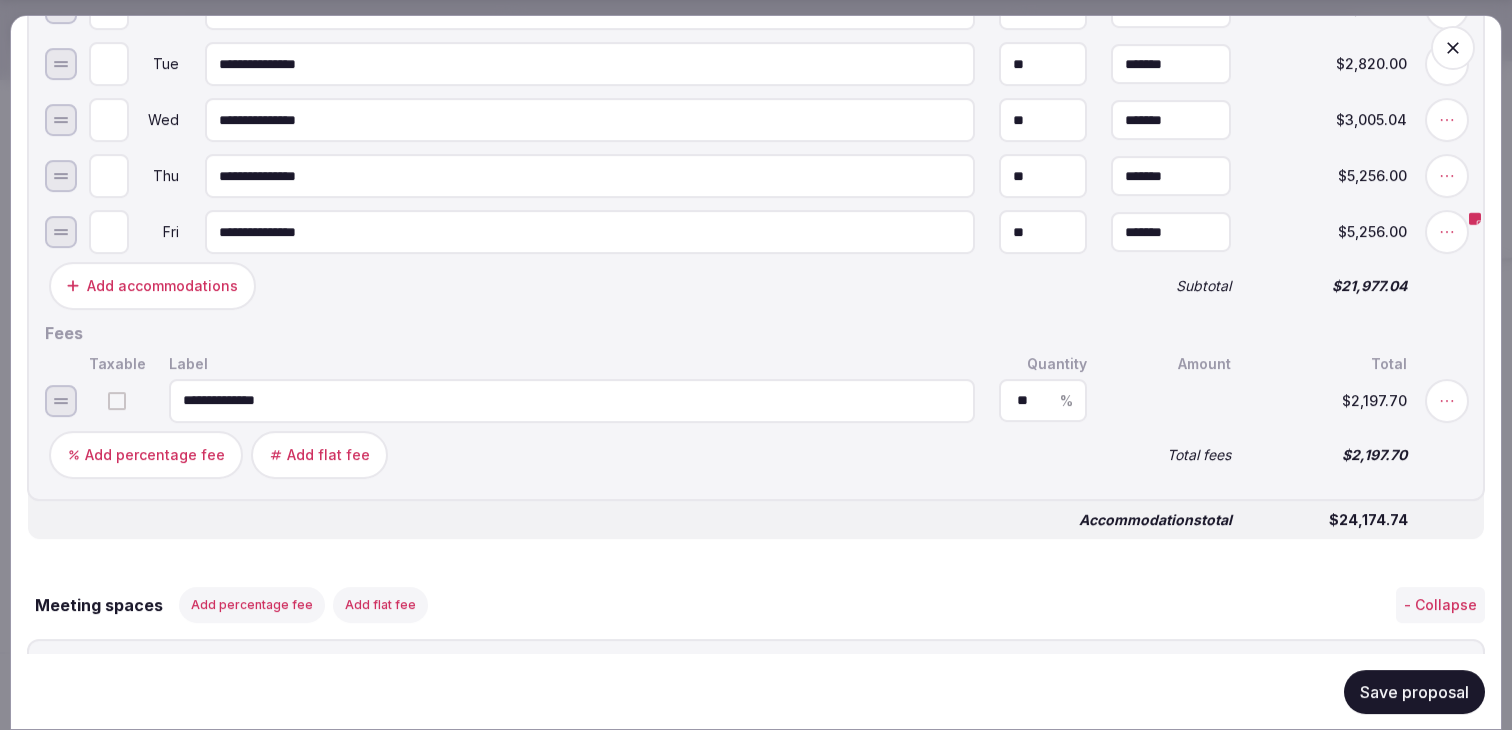 scroll, scrollTop: 1094, scrollLeft: 0, axis: vertical 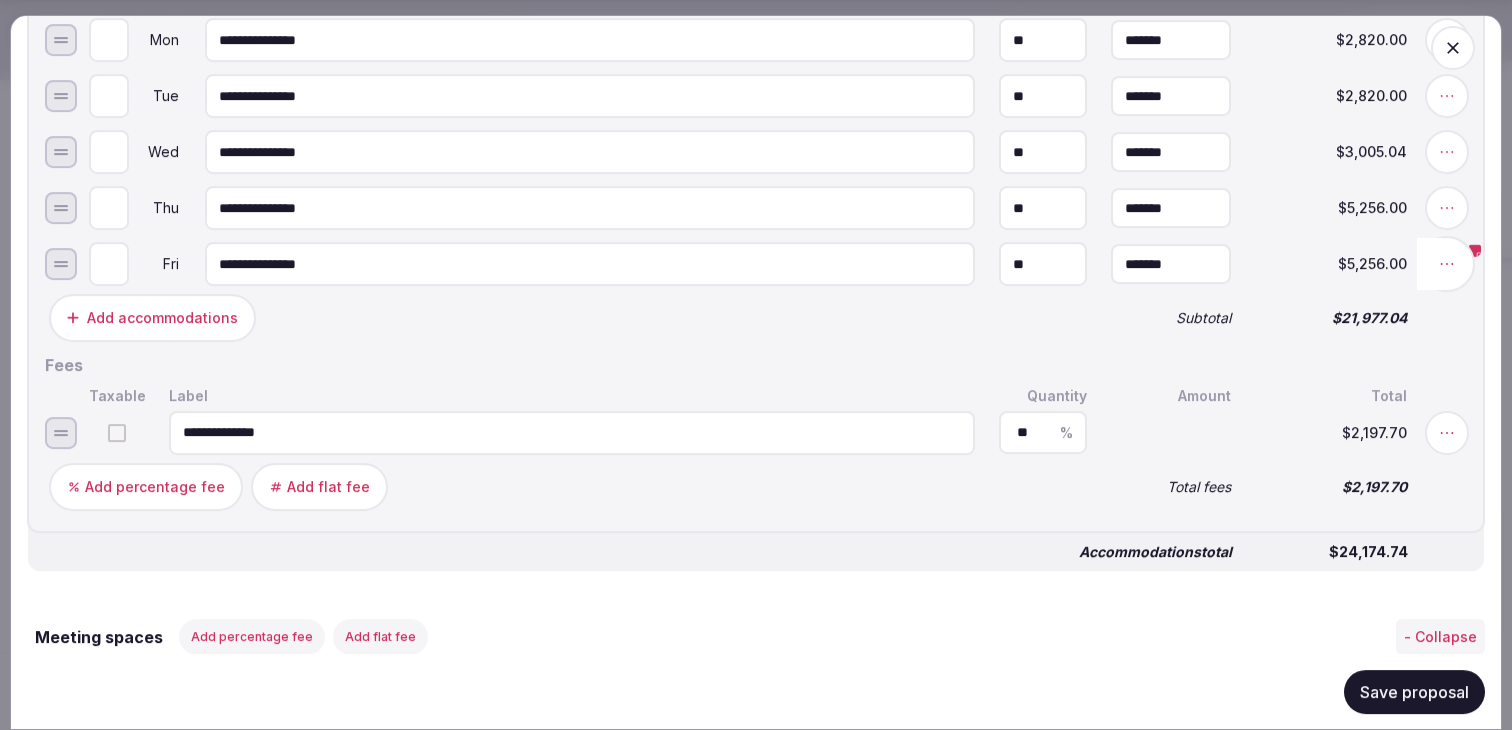 click 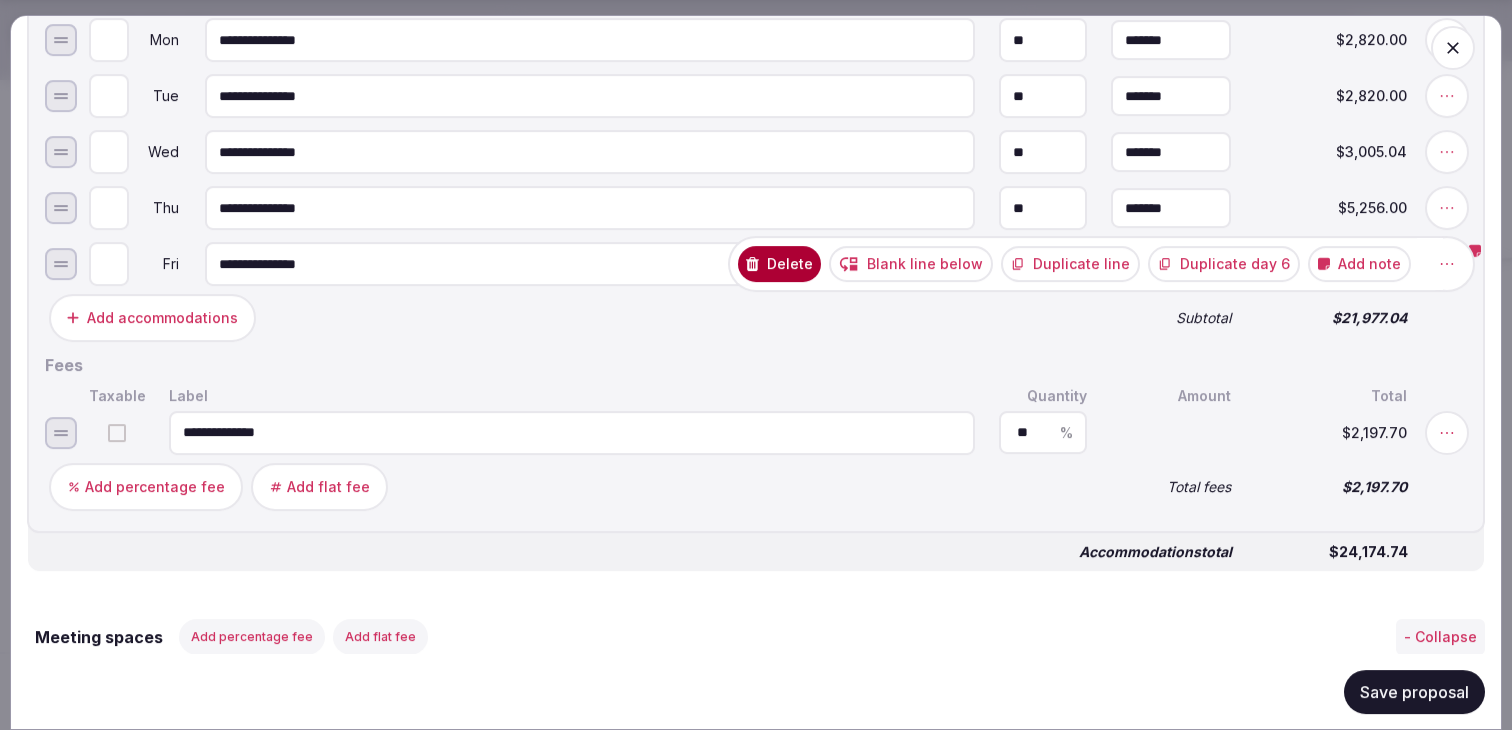 click on "Add note" at bounding box center (1359, 264) 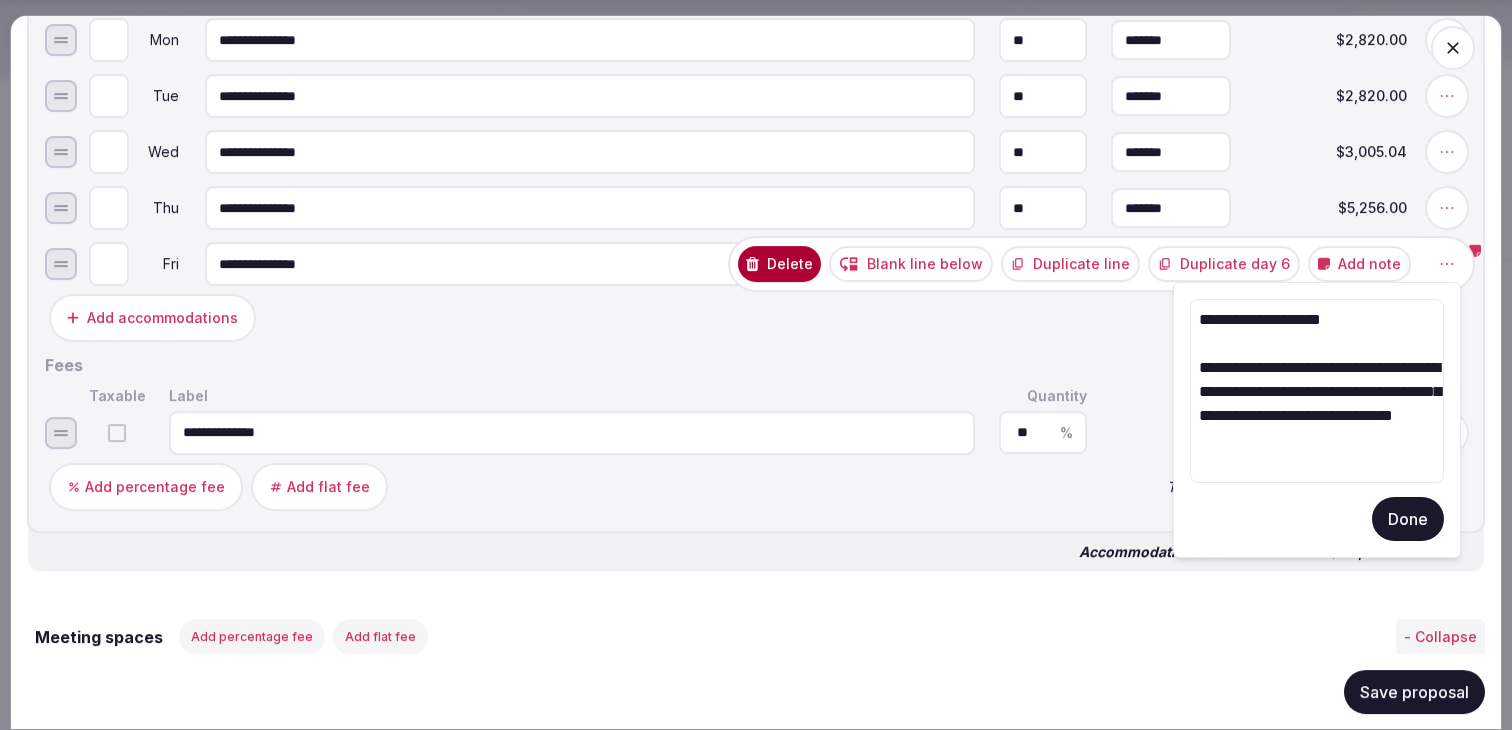 drag, startPoint x: 1360, startPoint y: 314, endPoint x: 1147, endPoint y: 317, distance: 213.02112 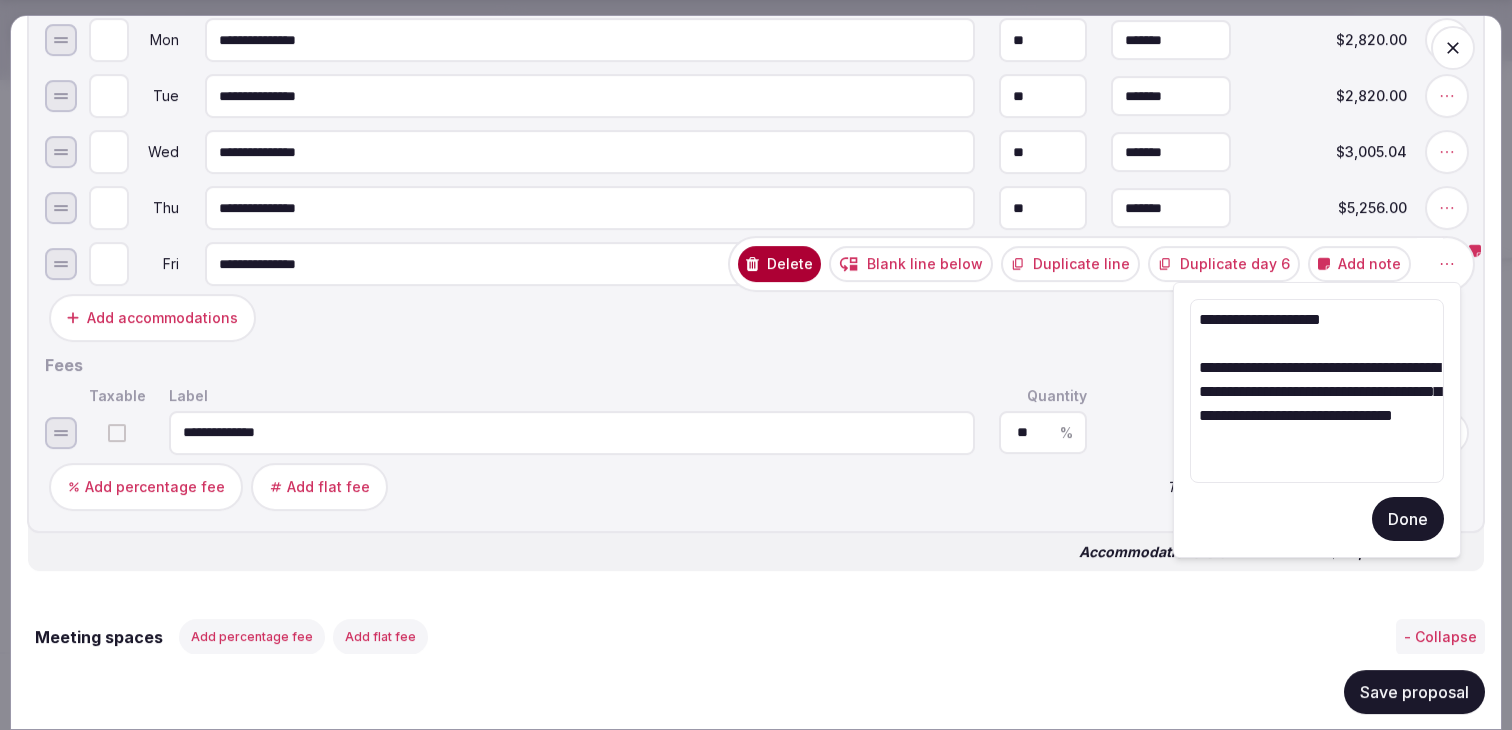 click on "Recent searches Greece Italy Madrid, [STATE] England, [COUNTRY] Egnach, [COUNTRY] Search Popular Destinations Toscana, Italy Riviera Maya, Mexico Indonesia, Bali California, [COUNTRY] New York, [COUNTRY] Napa Valley, [COUNTRY] Beja, Portugal Canarias, [COUNTRY] Filter Explore  destinations Filter My retreats [NAME] Account My venue listings My retreats Group flight planner Client view Logout logged in as  [NAME] Account My venue listings My retreats Group flight planner Client view Logout Token2049 Singapore My Retreats Next steps Explore venues Retreat details Compare & book Shortlisted venues (22) Proposal requests (8) Proposals received (6) Contracts Notifications Collapse Sidebar Shortlisted venues 22 Proposal requests 8 Proposals received 6 Contracts 0 Proposals received Rates and availability are subject to change,  based on proposal , until contracted and signed by all parties Export shortlist & proposals Novotel Singapore on Kitchener Singapore SIN (20 min) Novotel Kitchener | Sept 28-Oct 4 [YEAR] Expire s   Aug 2nd, [YEAR] ( 6  night" at bounding box center [756, -776] 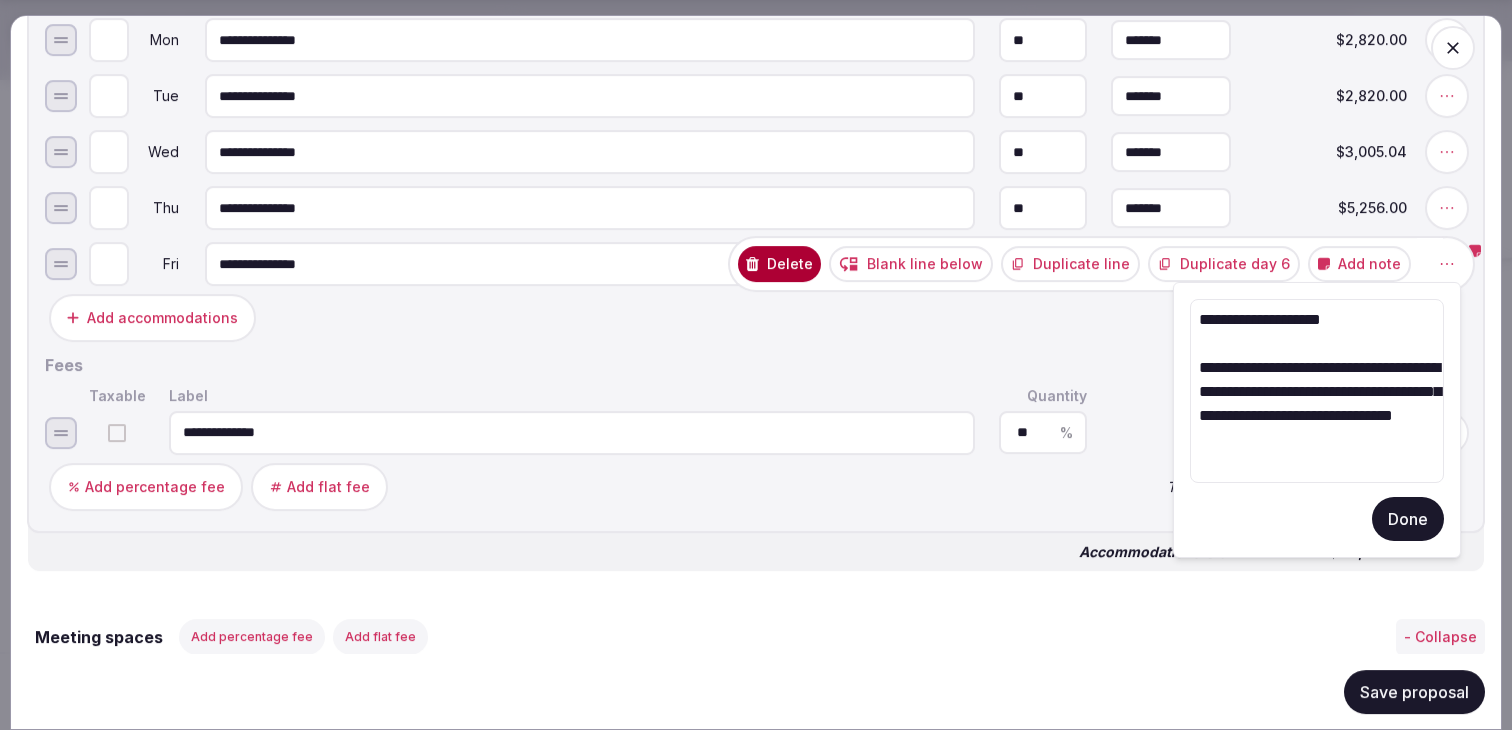 drag, startPoint x: 1345, startPoint y: 319, endPoint x: 1264, endPoint y: 315, distance: 81.09871 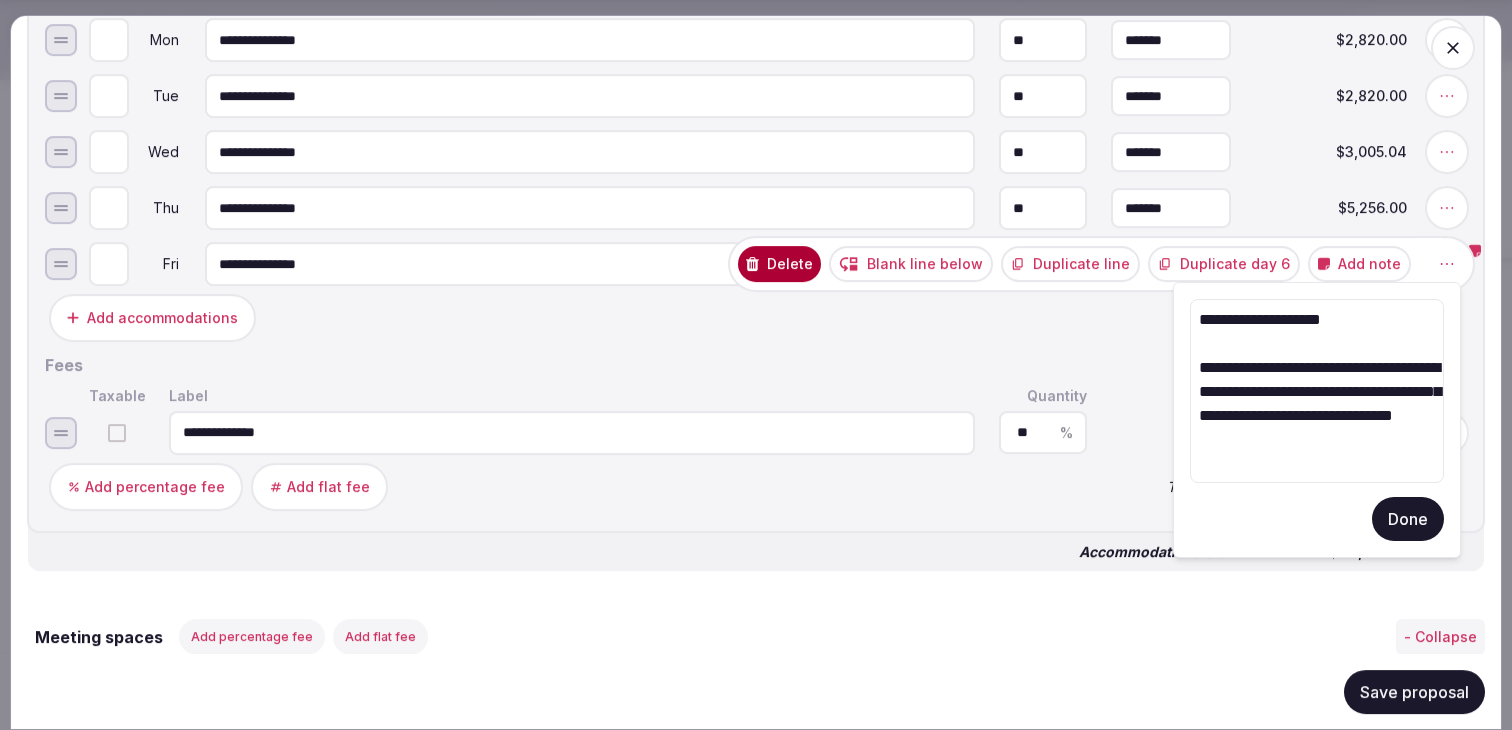 click on "**********" at bounding box center (1317, 391) 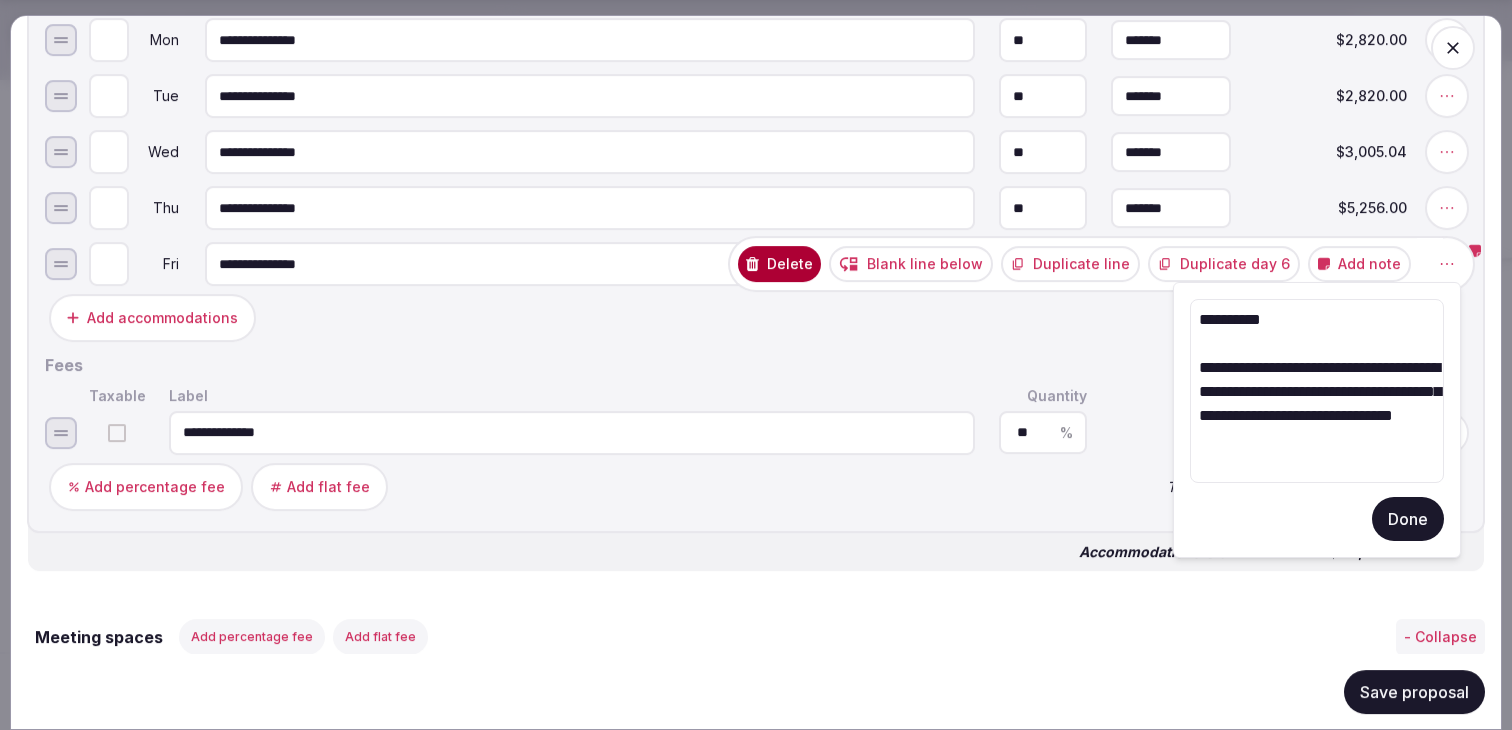 click on "**********" at bounding box center [1317, 391] 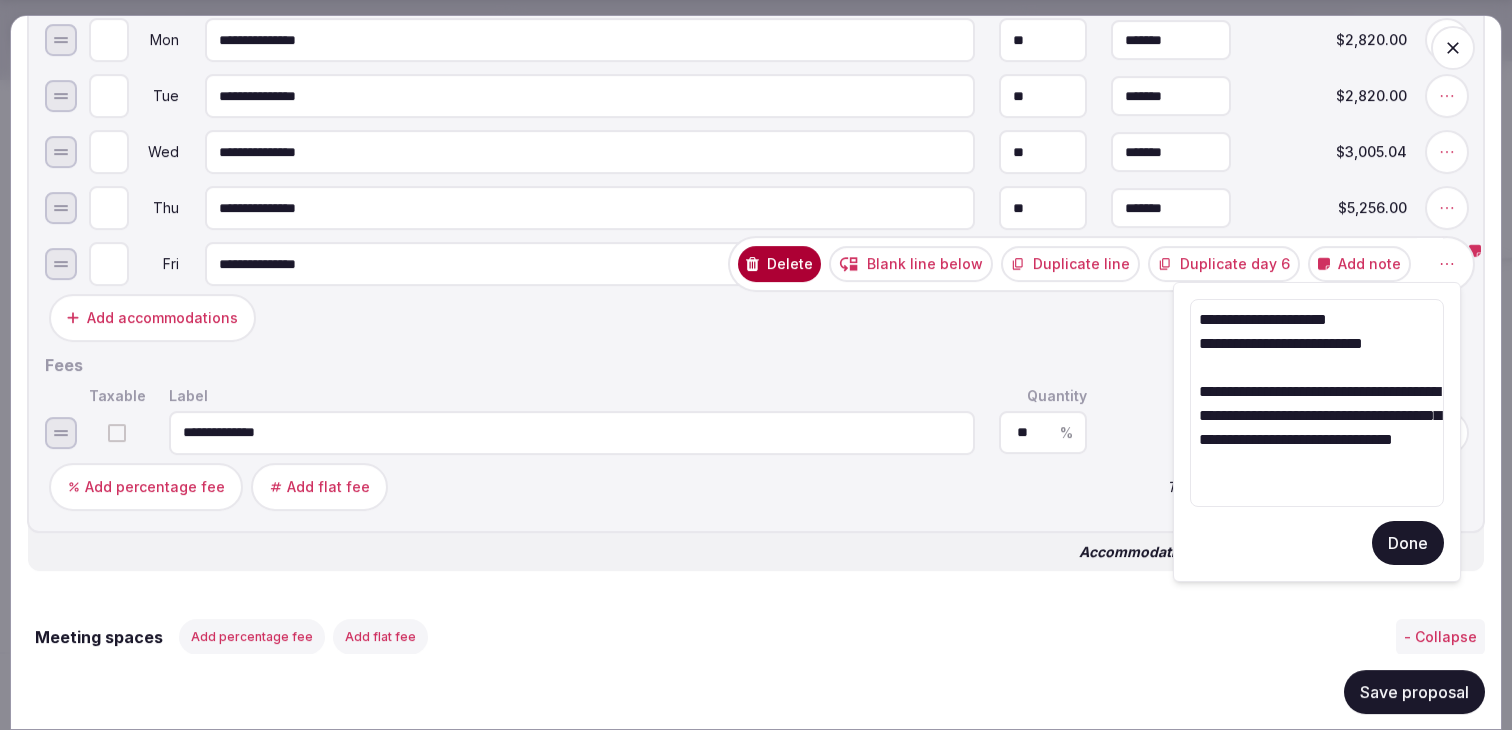 click on "**********" at bounding box center [1317, 403] 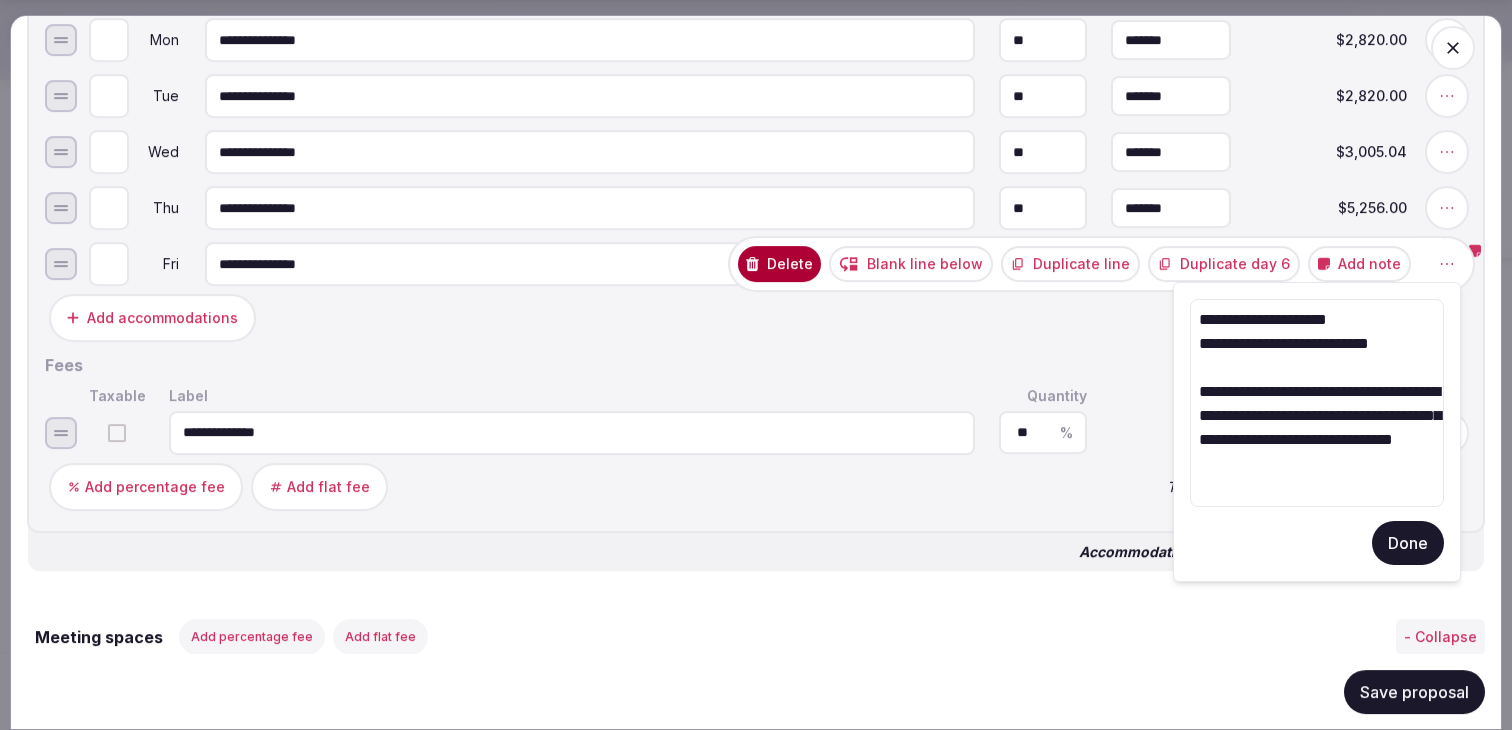 type on "**********" 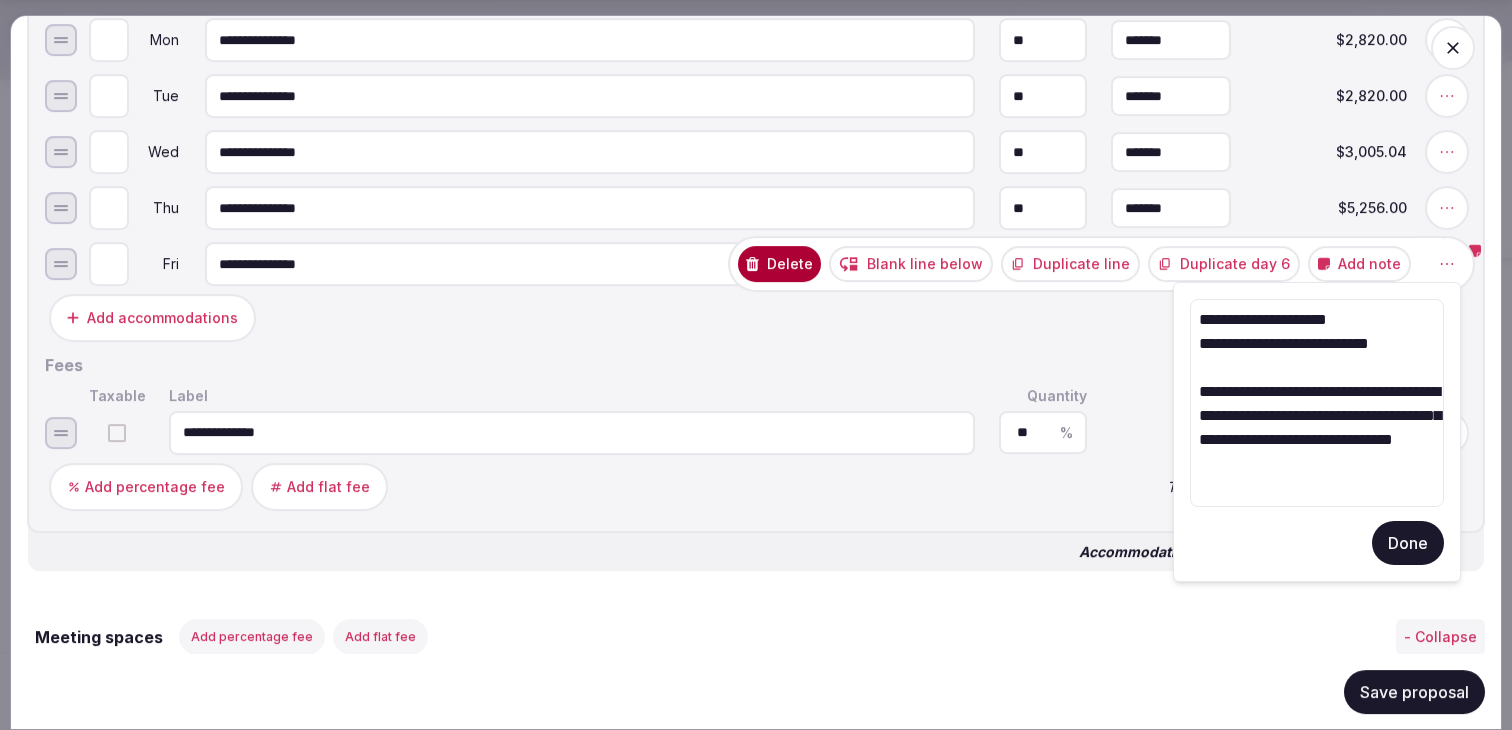 click on "Done" at bounding box center [1408, 543] 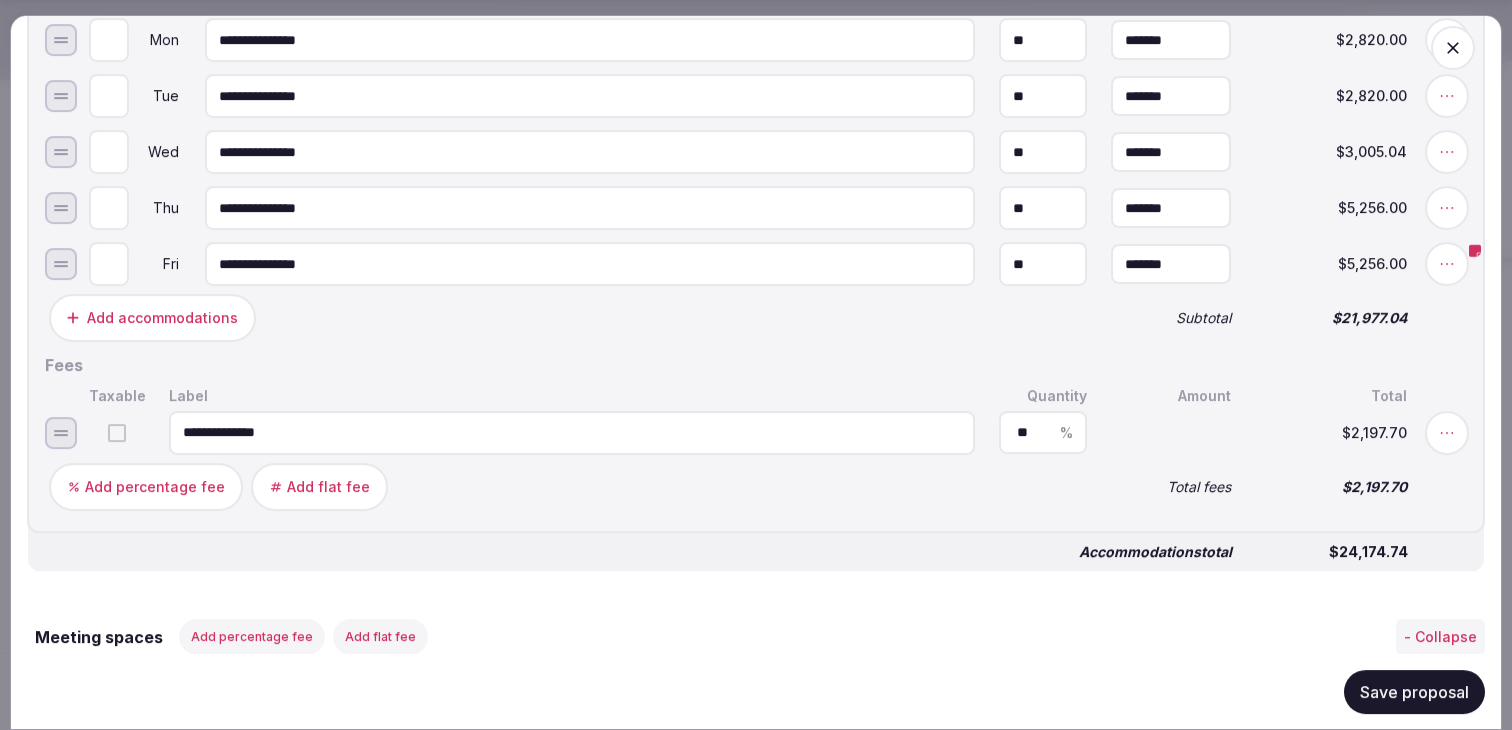 click on "Save proposal" at bounding box center [1414, 691] 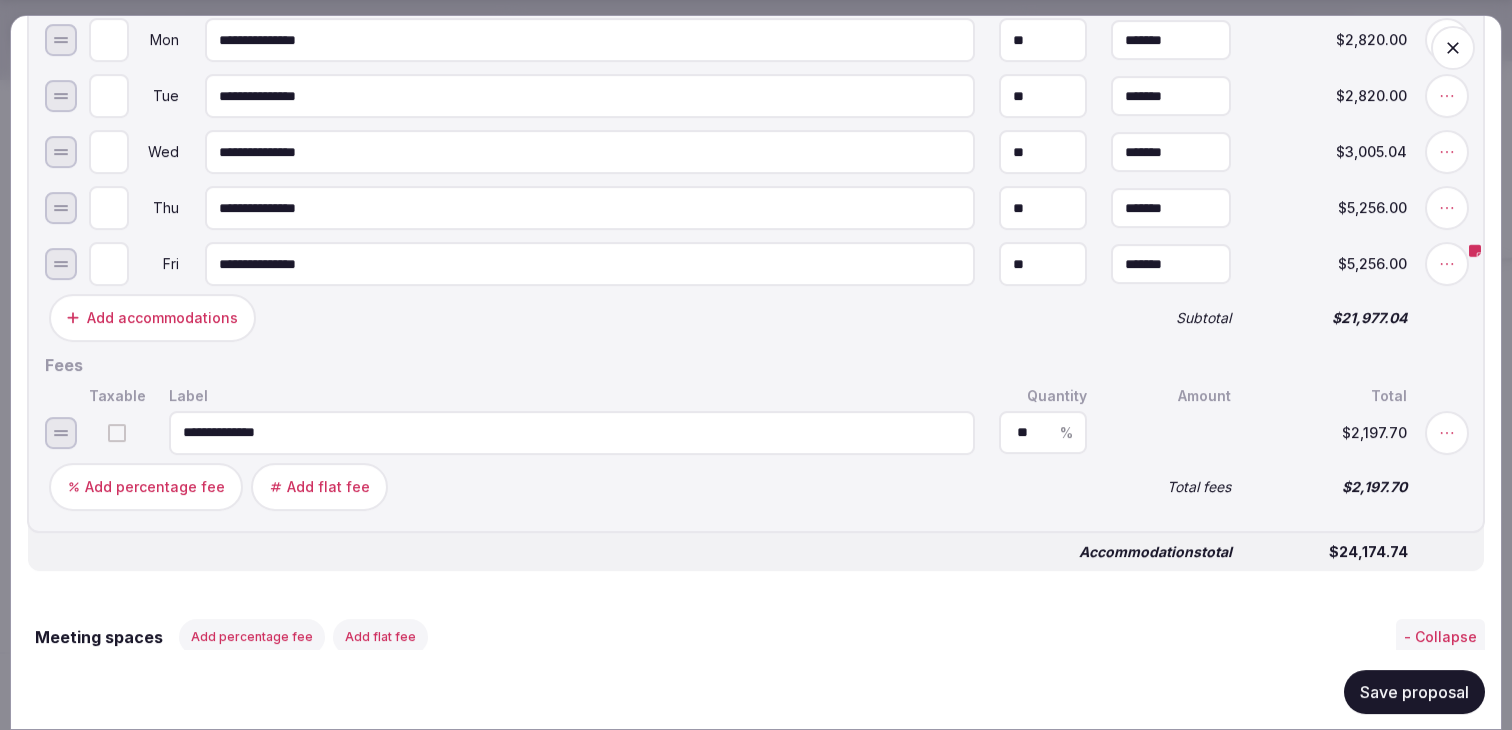 click on "Save proposal" at bounding box center [1414, 691] 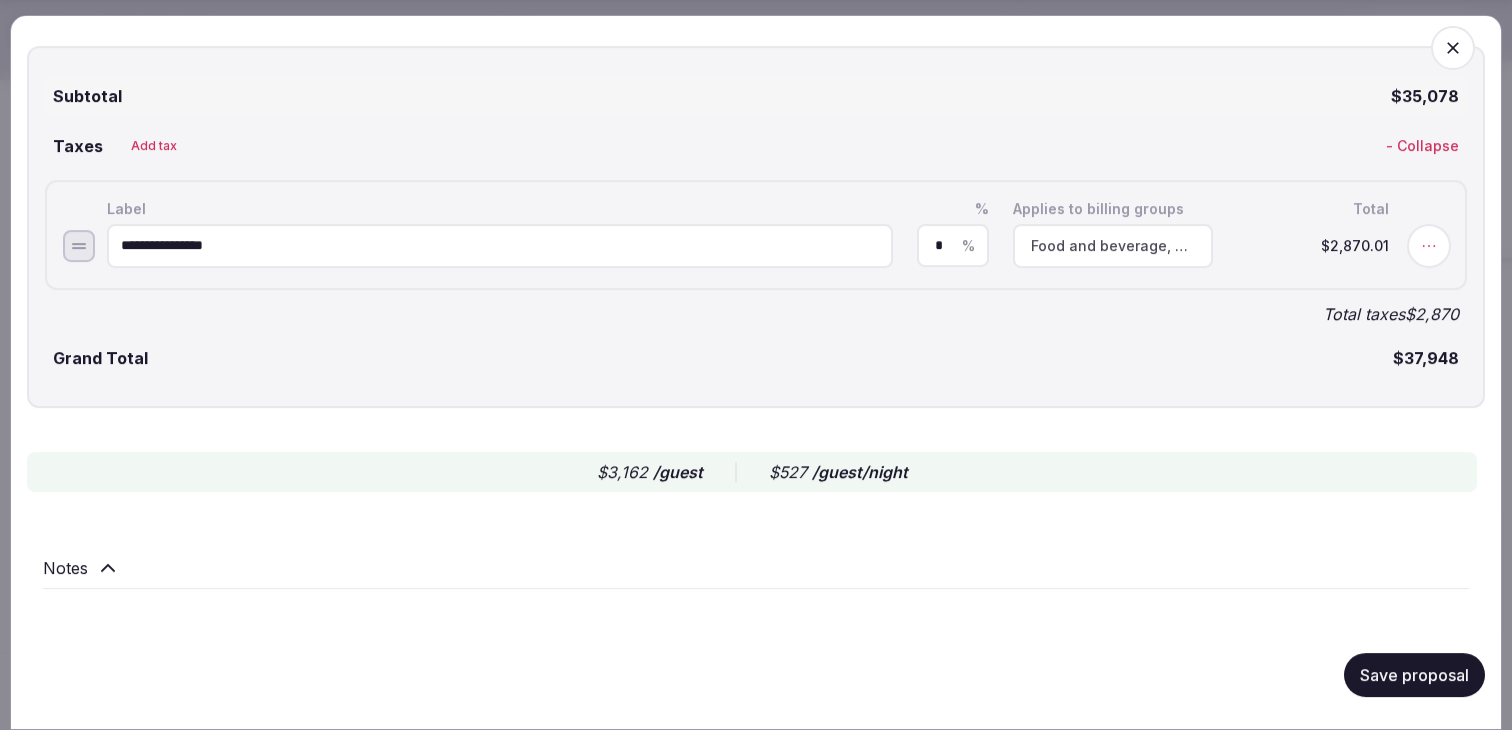 scroll, scrollTop: 3707, scrollLeft: 0, axis: vertical 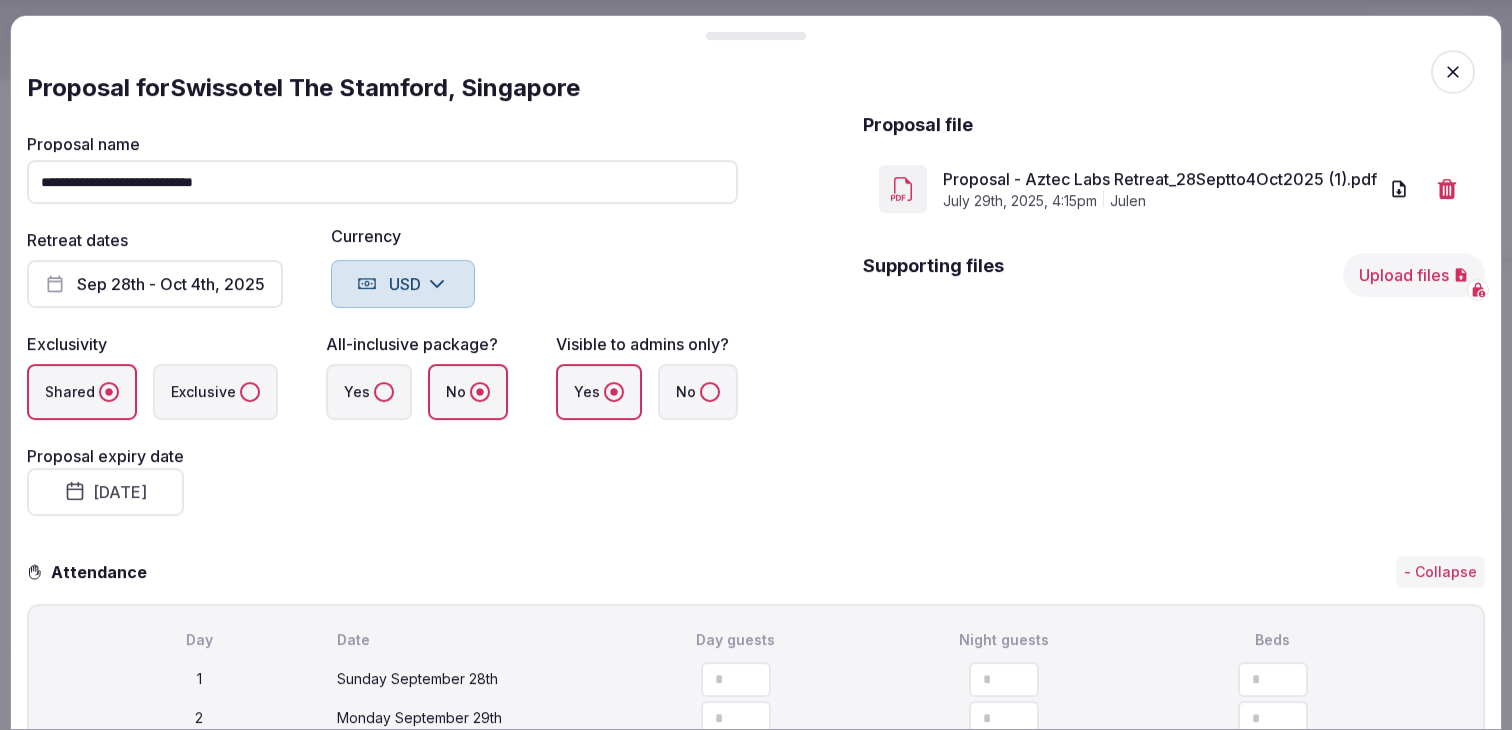 click 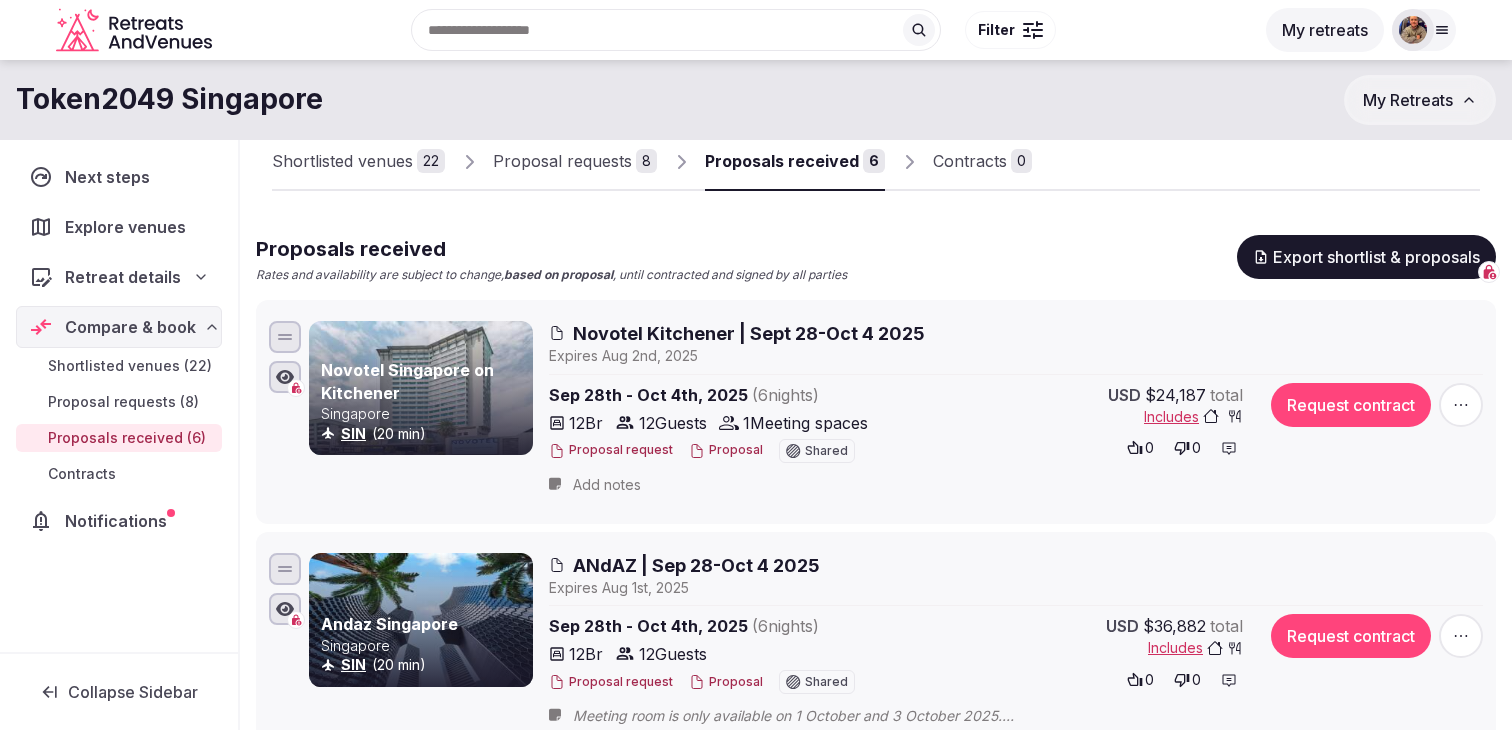 scroll, scrollTop: 0, scrollLeft: 0, axis: both 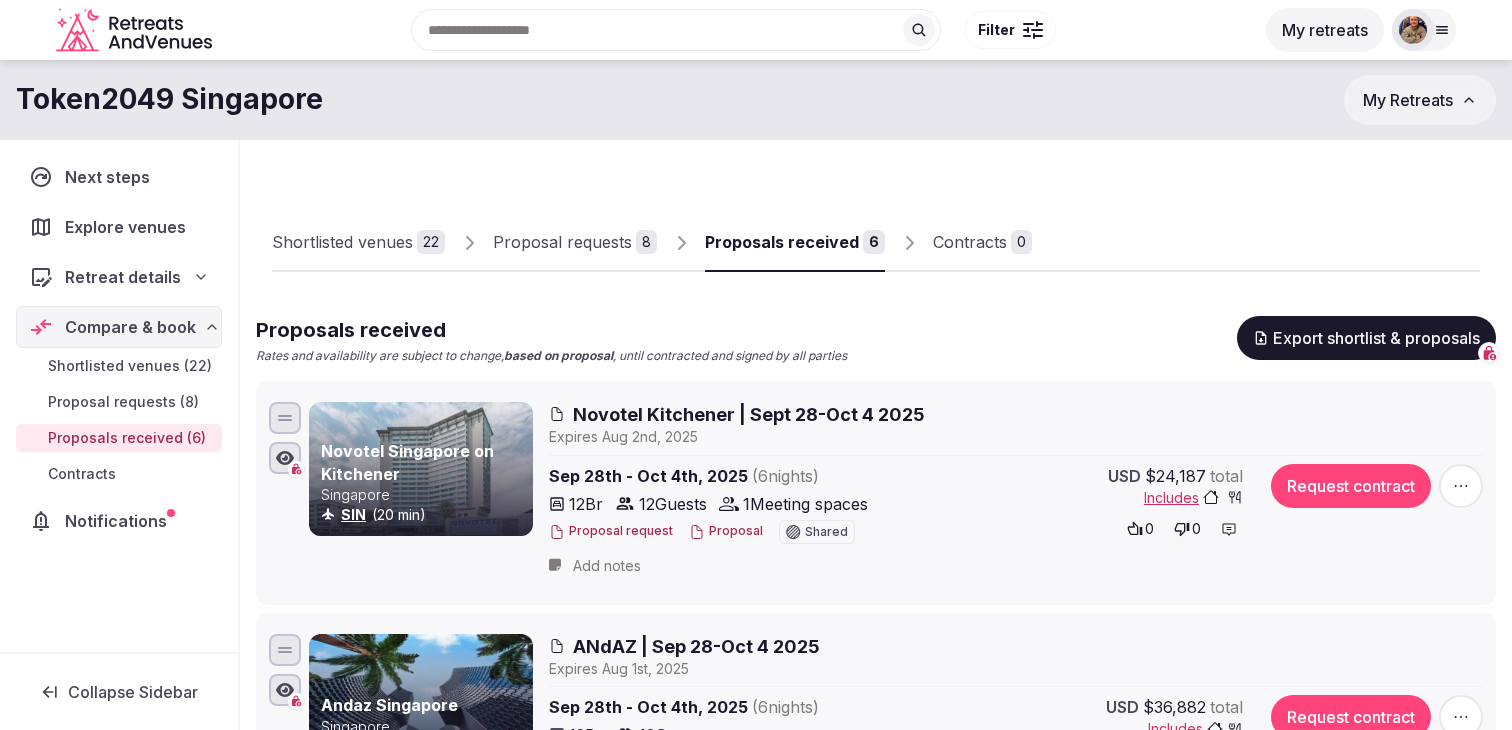 click on "Shortlisted venues 22 Proposal requests 8 Proposals received 6 Contracts 0 Proposals received Rates and availability are subject to change,  based on proposal , until contracted and signed by all parties Export shortlist & proposals Novotel Singapore on Kitchener Singapore SIN (20 min) Novotel Kitchener | Sep [DATE]-Oct [DATE] 2025 Expire s   Aug [DATE], 2025 Sep [DATE]th - Oct [DATE]th, 2025 ( 6  night s ) 12  Br 12  Guests 1  Meeting spaces Proposal request Proposal Shared USD $24,187 total Includes 0 0 Request contract Add notes Andaz Singapore Singapore SIN (20 min) ANdAZ | Sep [DATE]-Oct [DATE] 2025 Expire s   Aug [DATE]st, 2025 Sep [DATE]th - Oct [DATE]th, 2025 ( 6  night s ) 12  Br 12  Guests Proposal request Proposal Shared USD $36,882 total Includes 0 0 Request contract Show more Sofitel Singapore City Centre Singapore SIN (20 min) Sofitel City Centre | Sept [DATE]-Oct [DATE] 2025 Expire s   Aug [DATE]th, 2025 Sep [DATE]th - Oct [DATE]th, 2025 ( 6  night s ) 12  Br 12  Guests 1  Meeting spaces Proposal request Proposal Shared USD $47,295 total Includes 0 0 SIN s" at bounding box center [876, 1055] 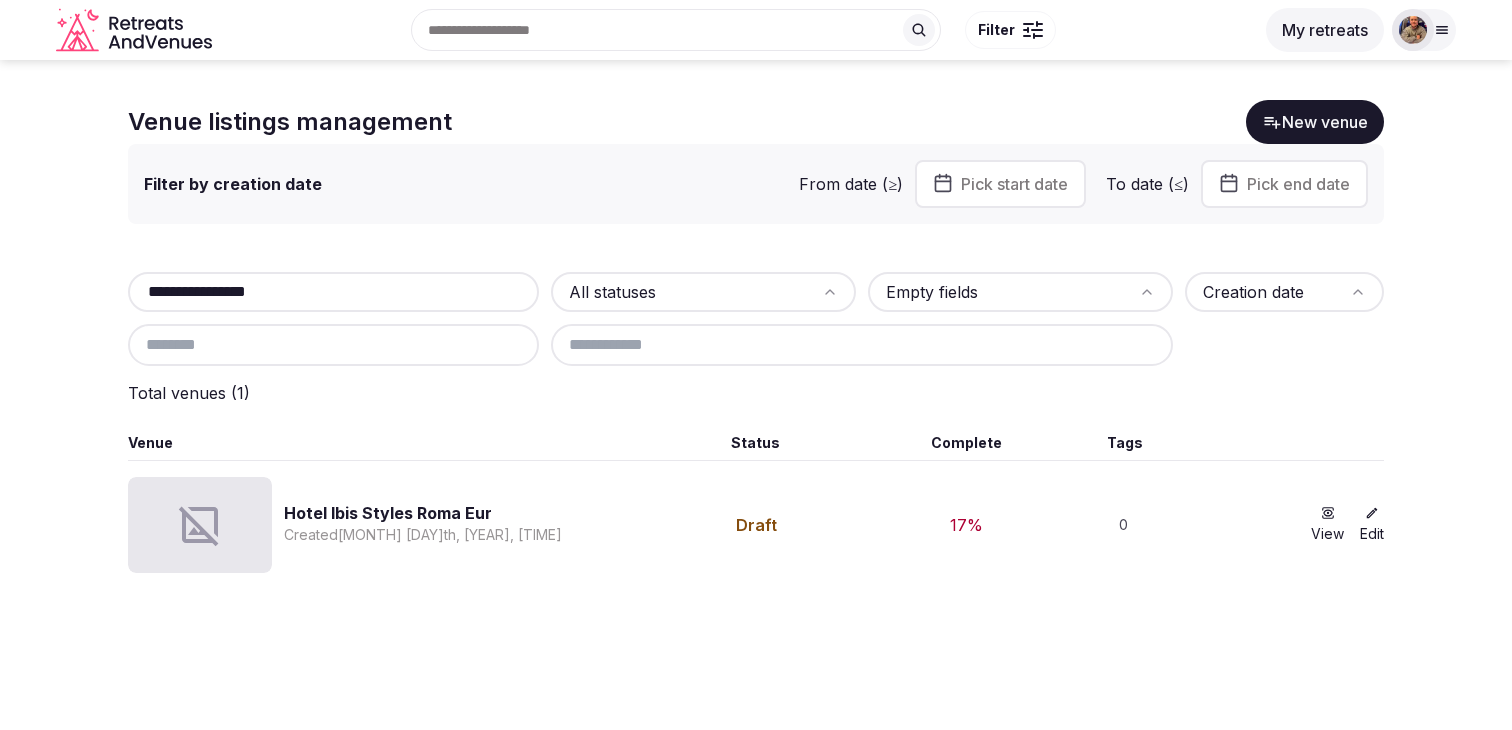 scroll, scrollTop: 0, scrollLeft: 0, axis: both 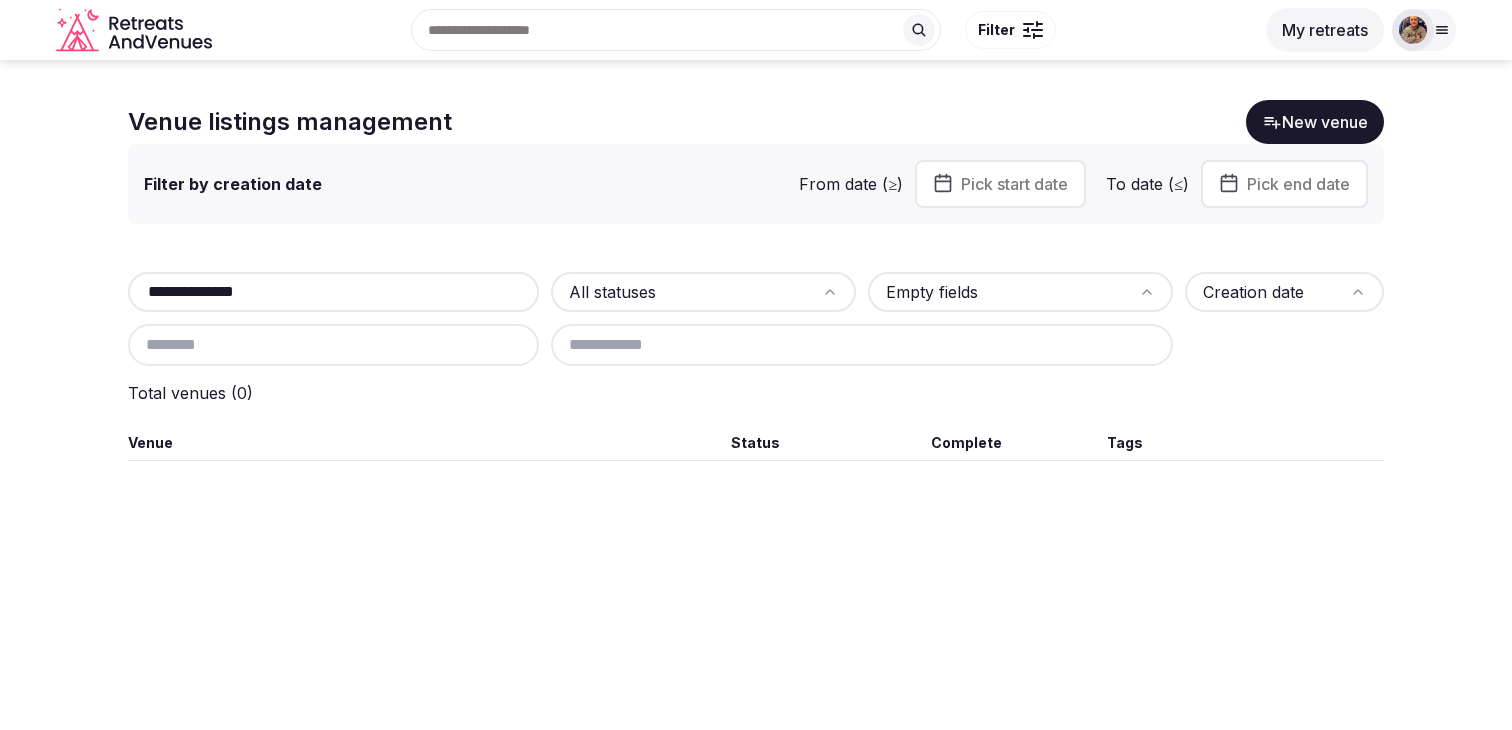click on "**********" at bounding box center (333, 292) 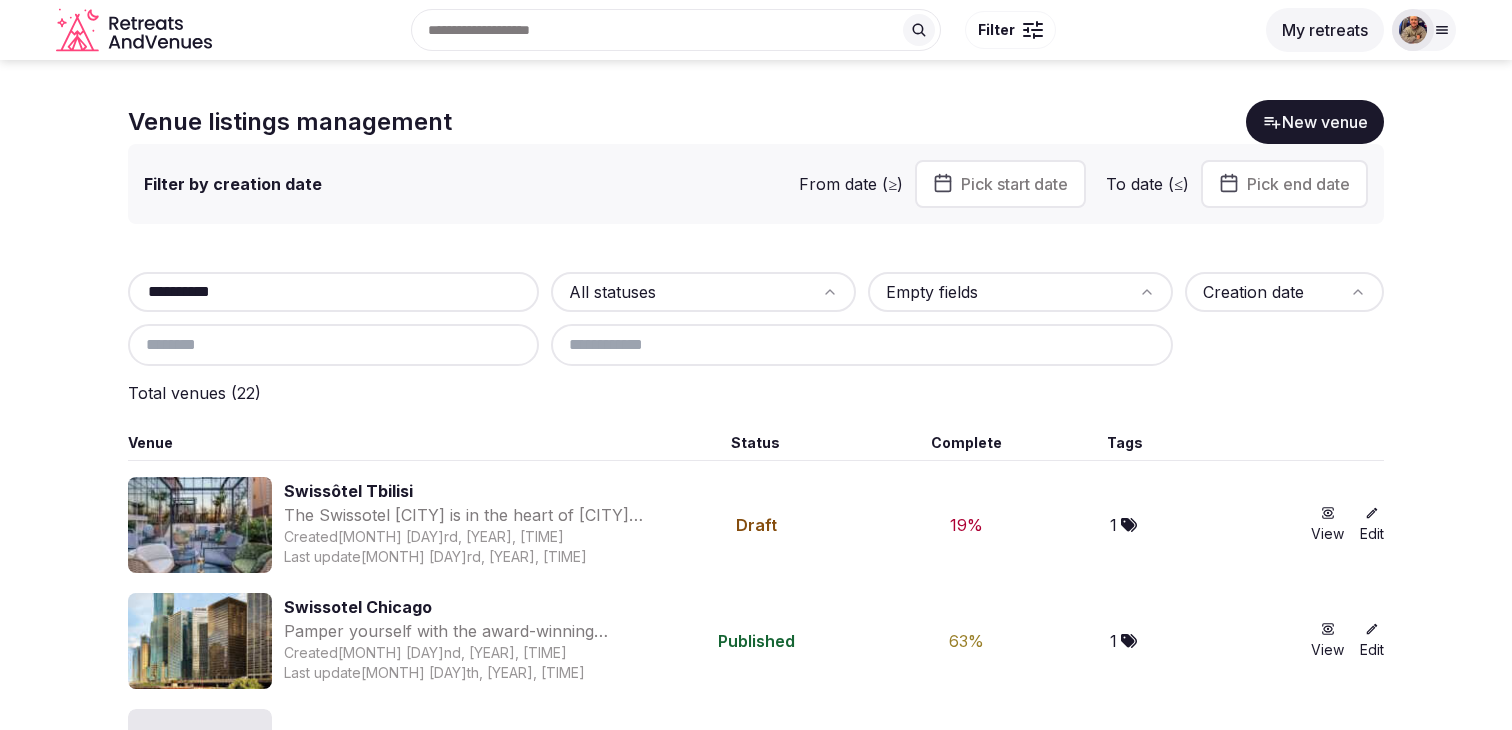 click on "*********" at bounding box center (333, 292) 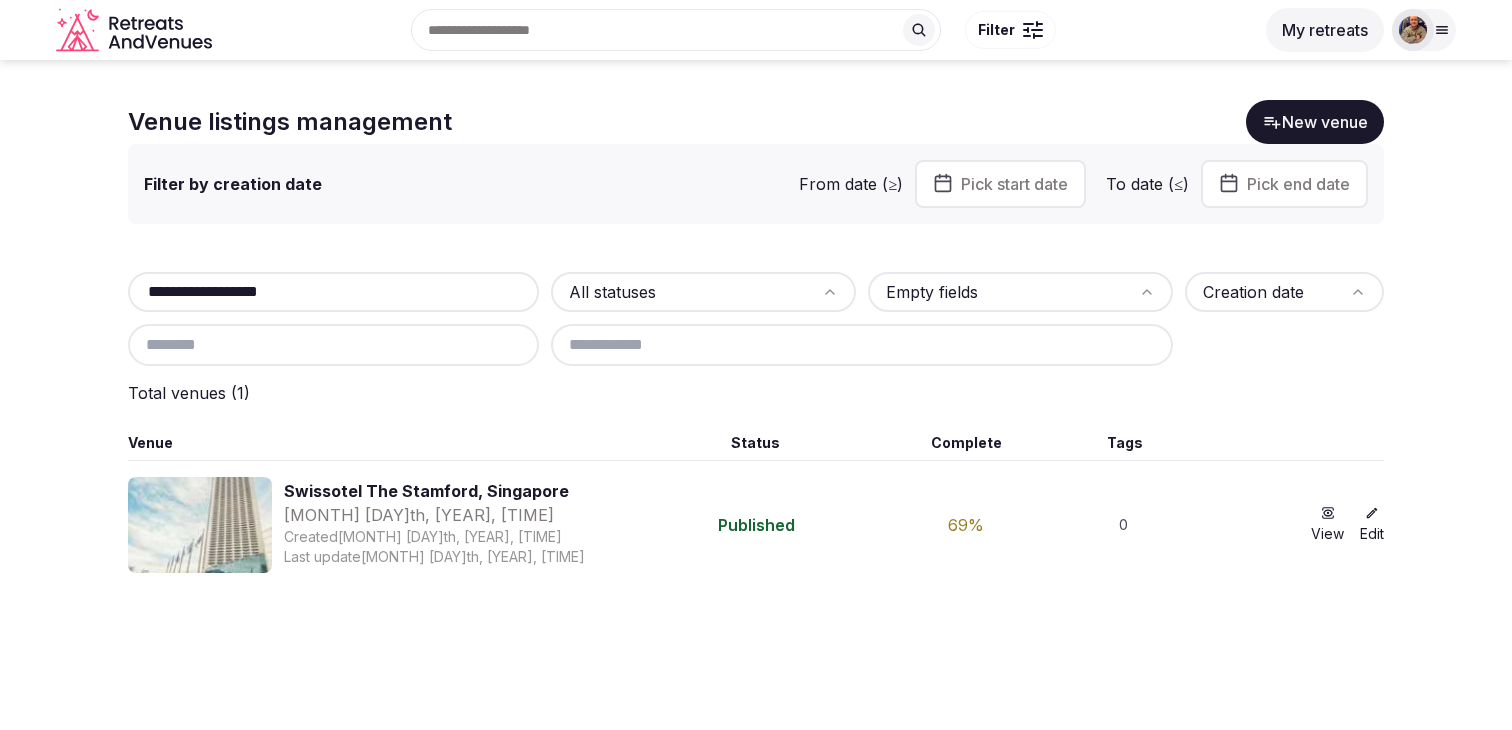 type on "**********" 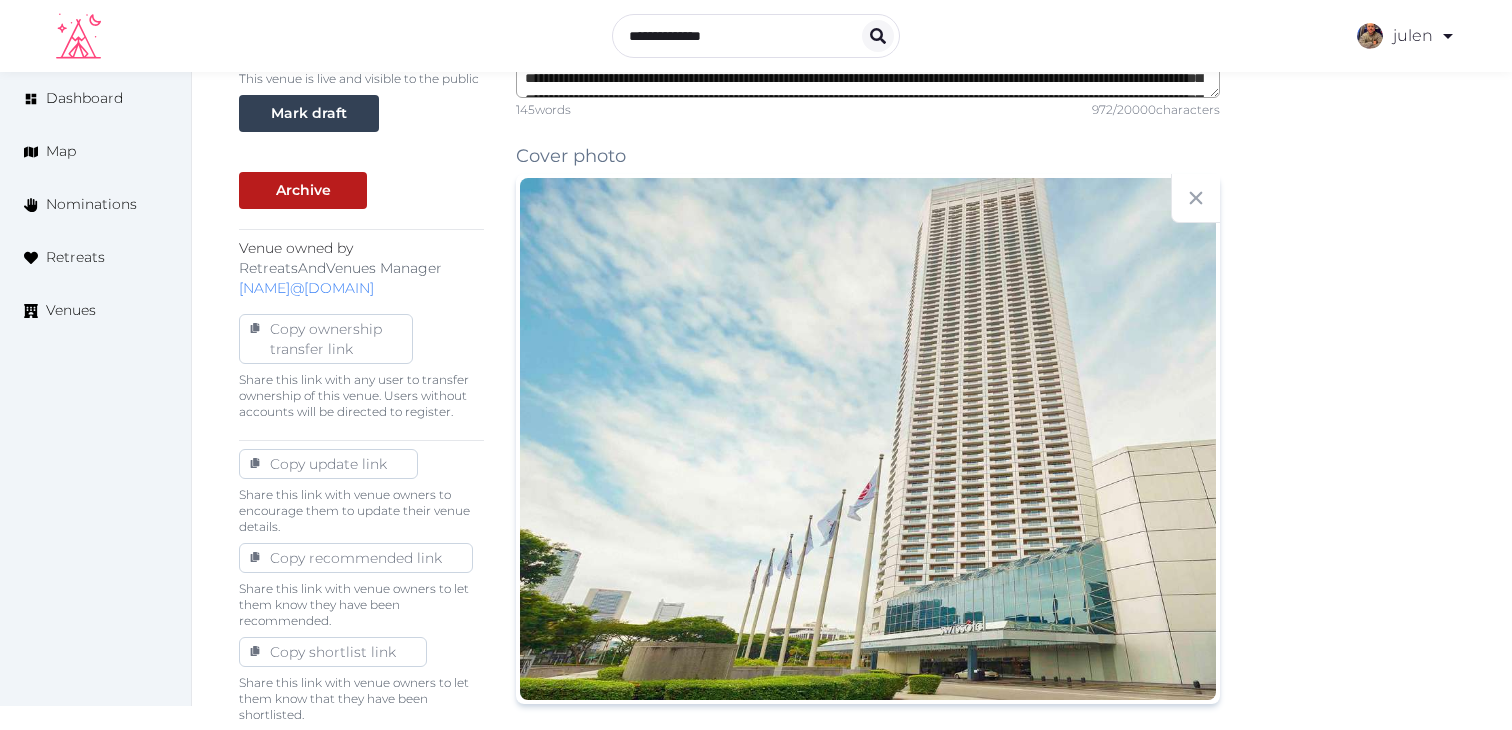 scroll, scrollTop: 633, scrollLeft: 0, axis: vertical 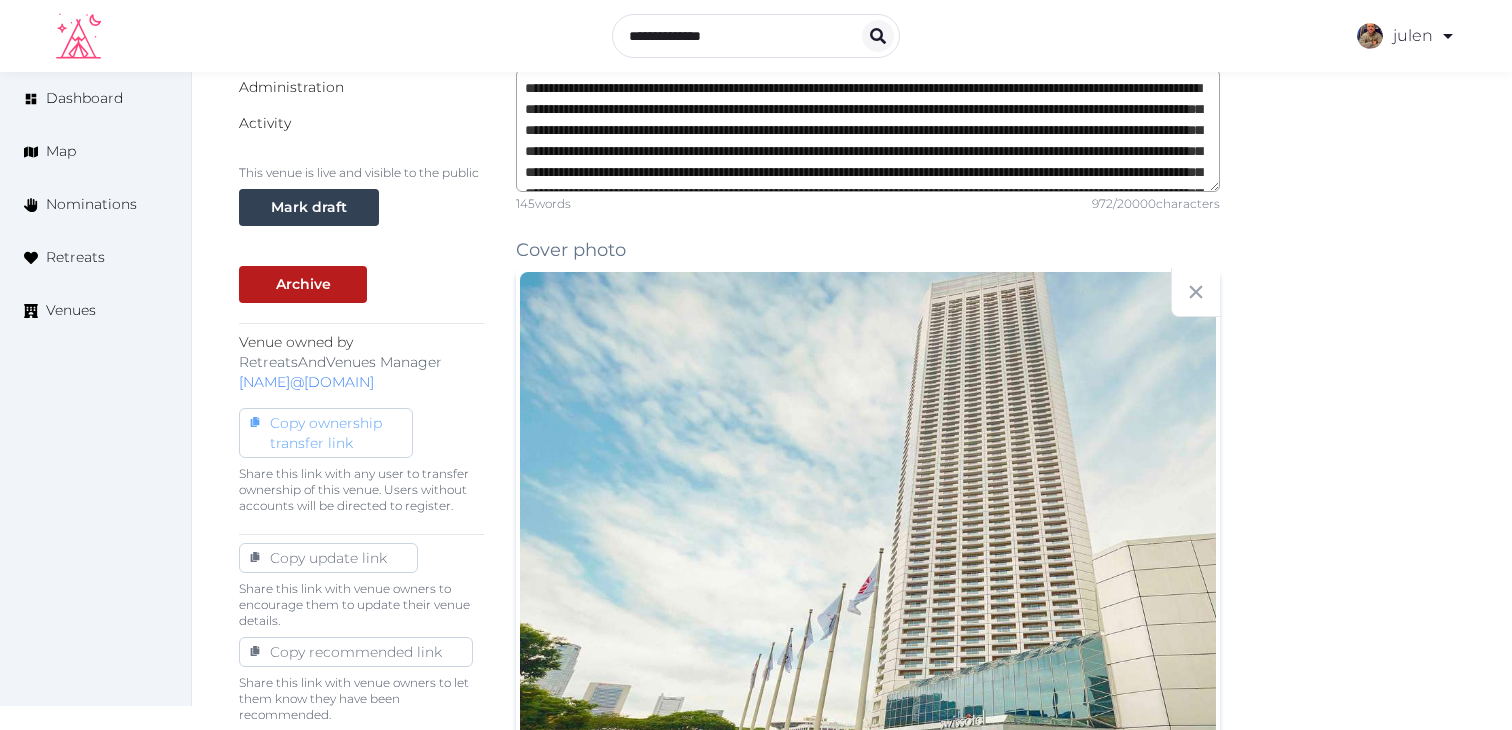 click on "Copy ownership transfer link" at bounding box center (326, 433) 